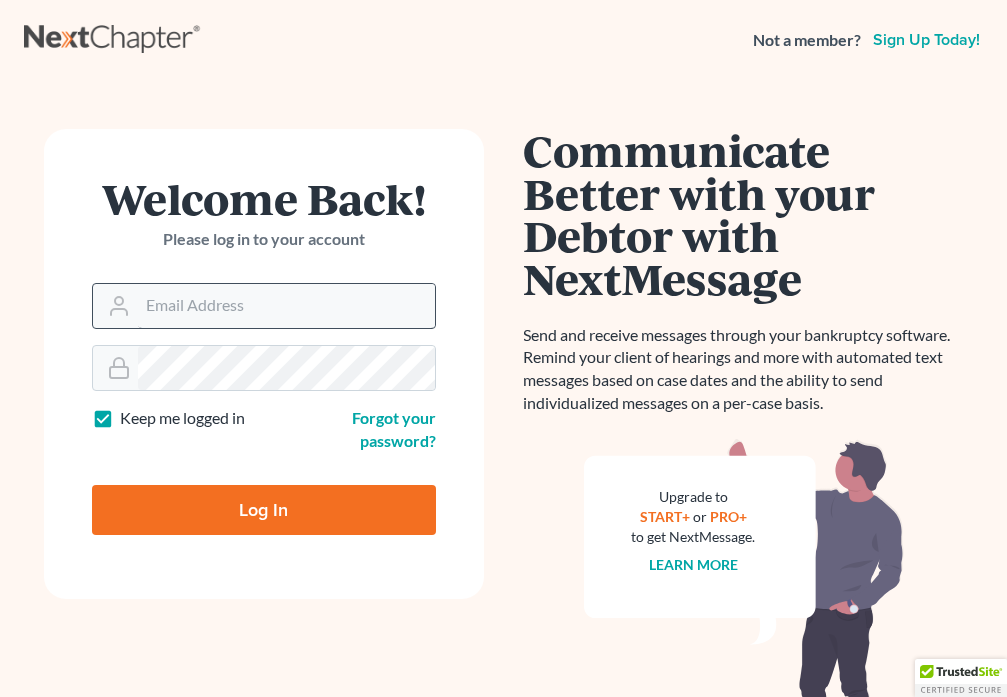 scroll, scrollTop: 0, scrollLeft: 0, axis: both 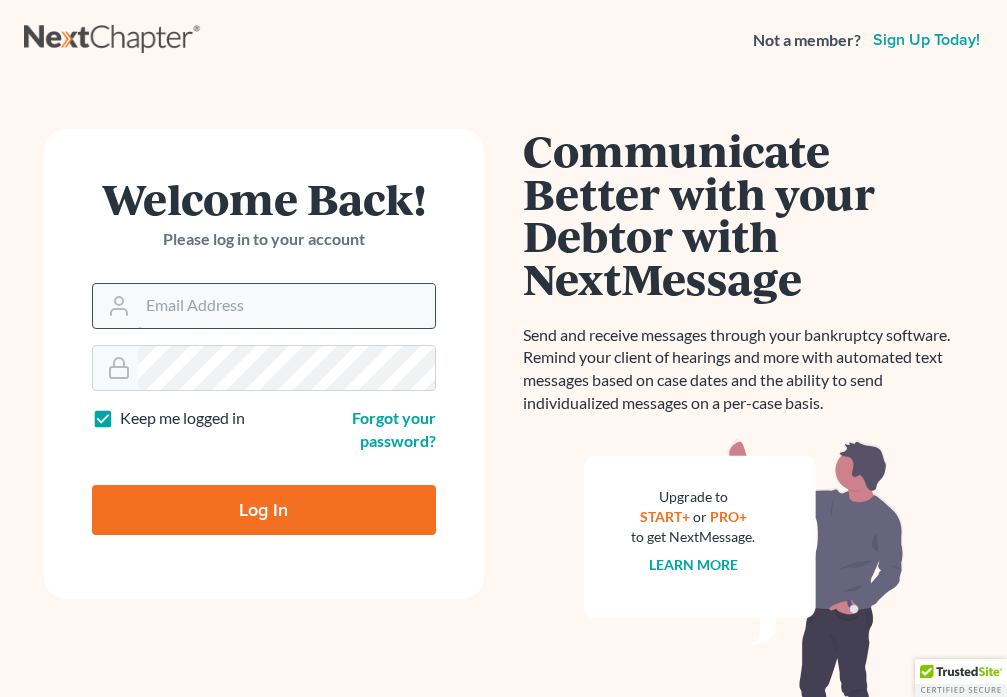 click on "Email Address" at bounding box center (286, 306) 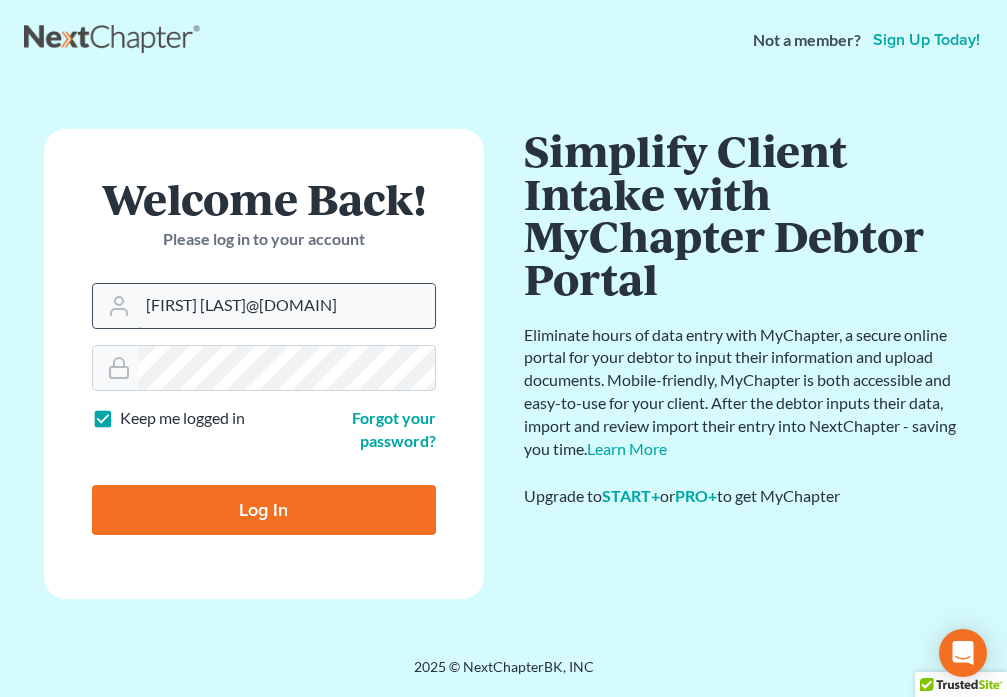 type on "[FIRST] [LAST]@[DOMAIN]" 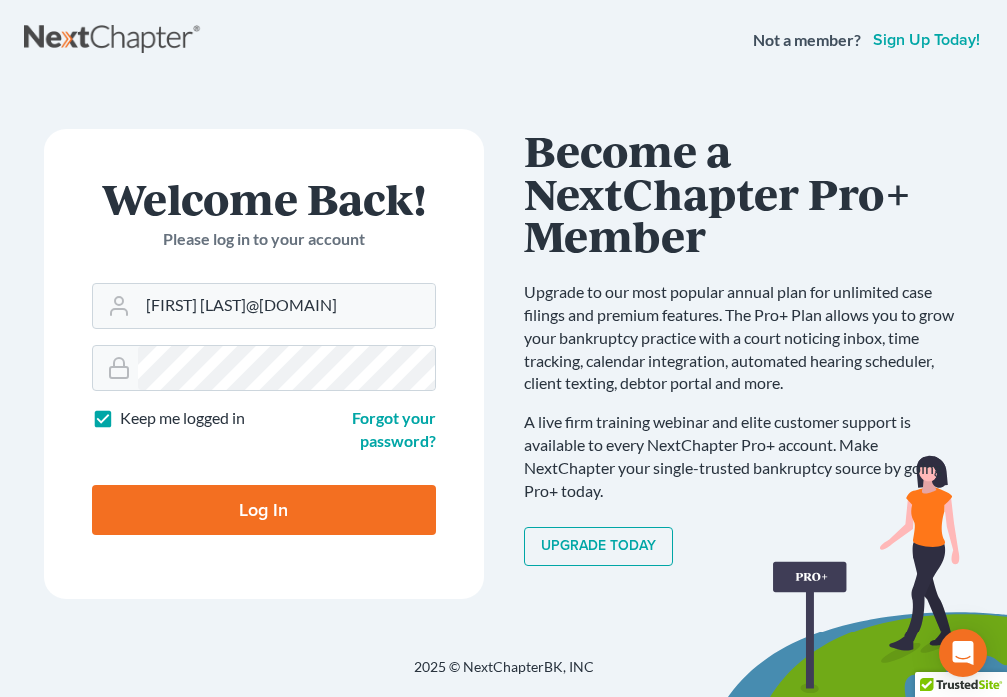 click on "Log In" at bounding box center (264, 510) 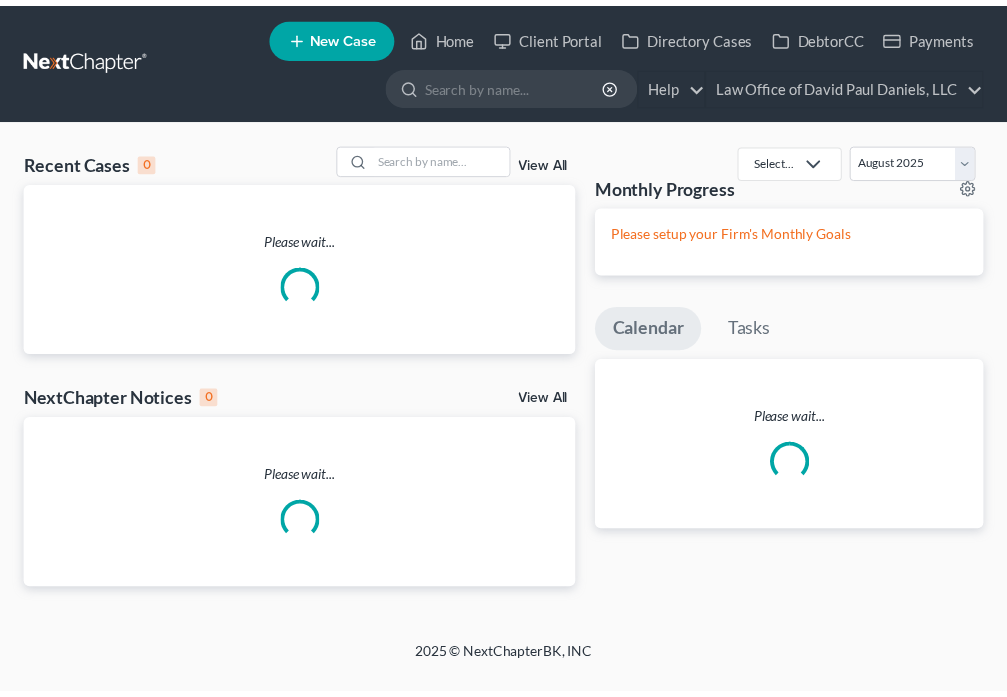 scroll, scrollTop: 0, scrollLeft: 0, axis: both 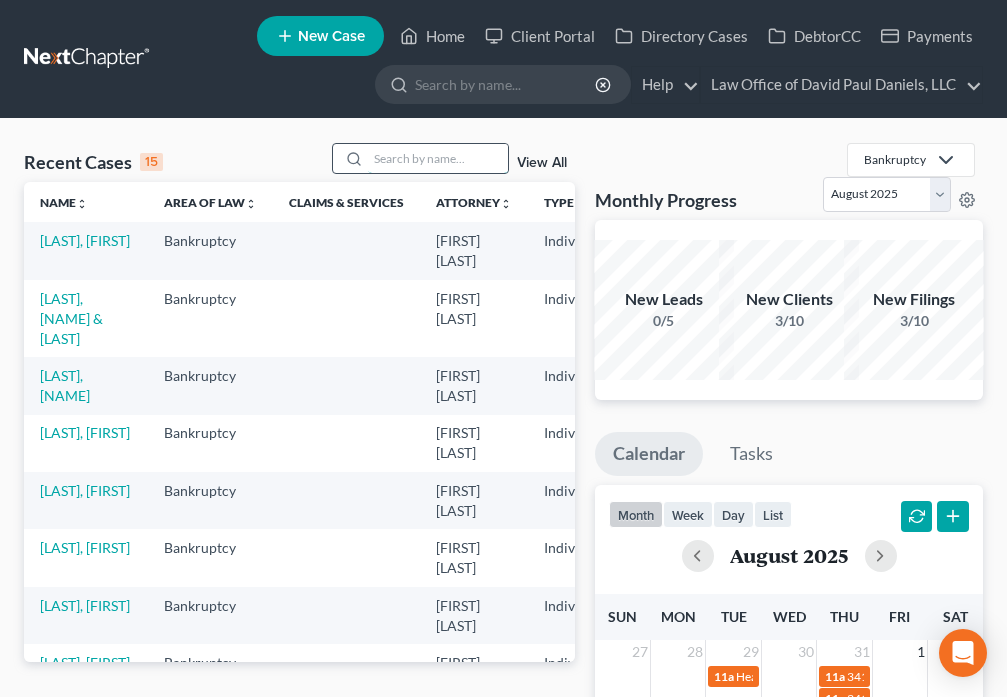 click at bounding box center [438, 158] 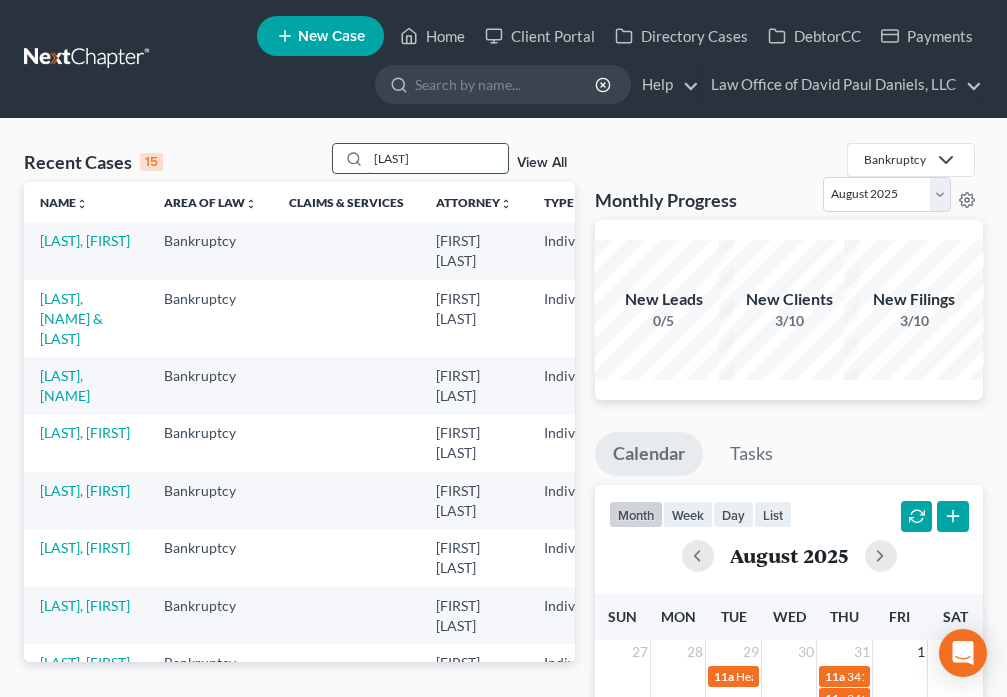 type on "[LAST]" 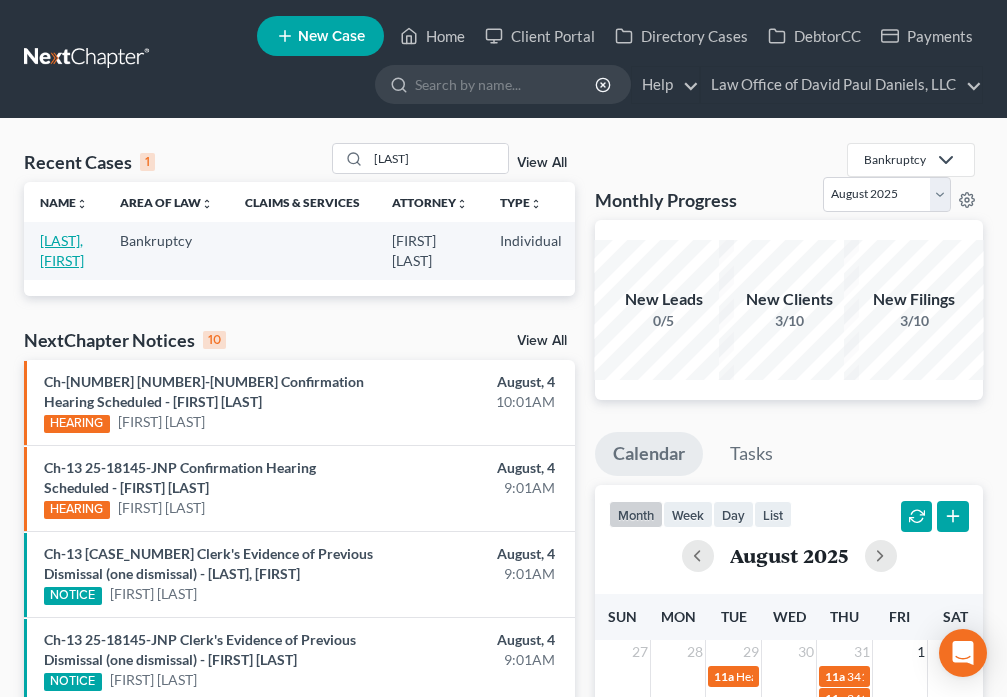 click on "[LAST], [FIRST]" at bounding box center (62, 250) 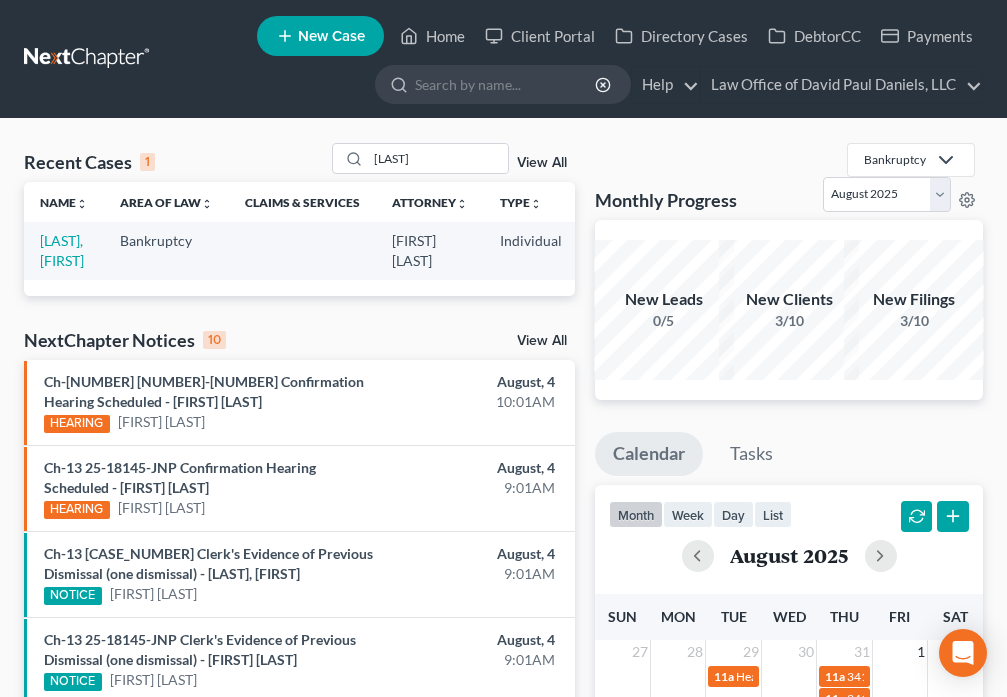 select on "6" 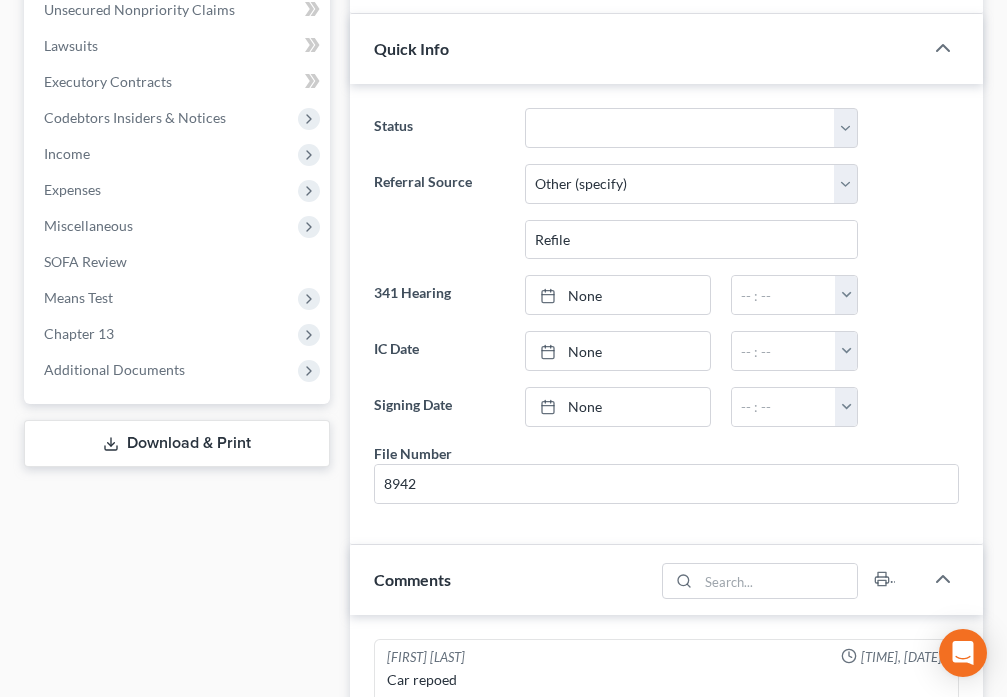 scroll, scrollTop: 700, scrollLeft: 0, axis: vertical 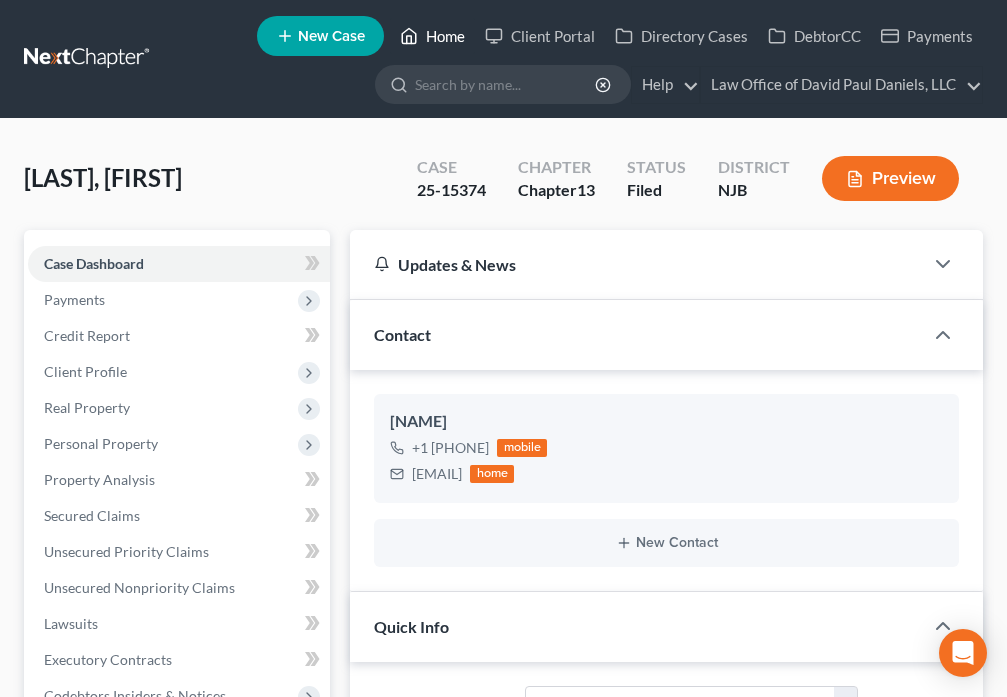 click on "Home" at bounding box center (432, 36) 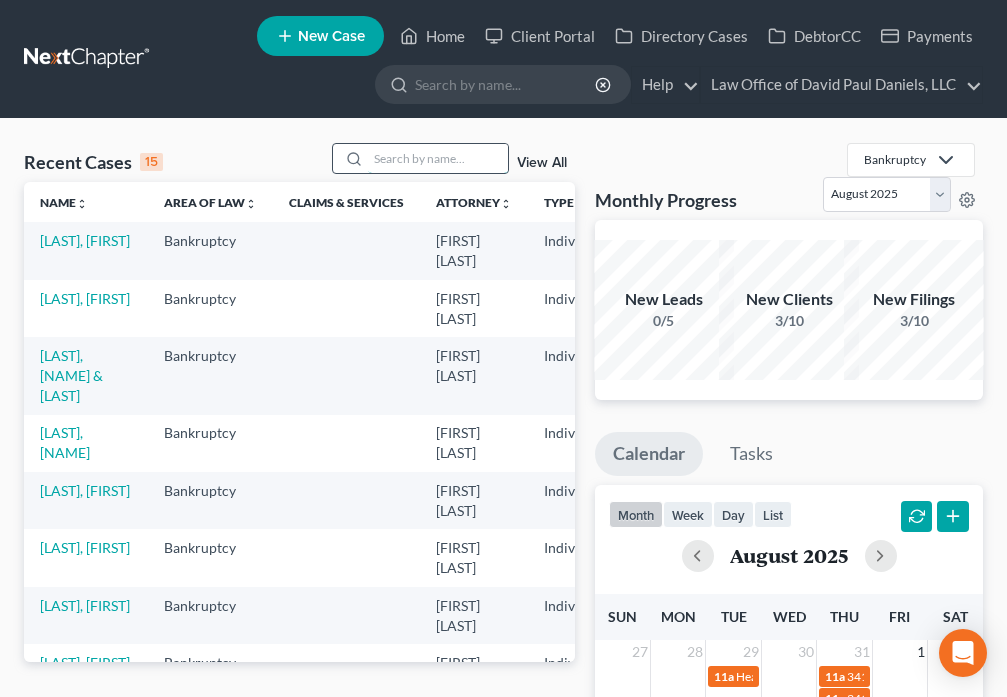 click at bounding box center [438, 158] 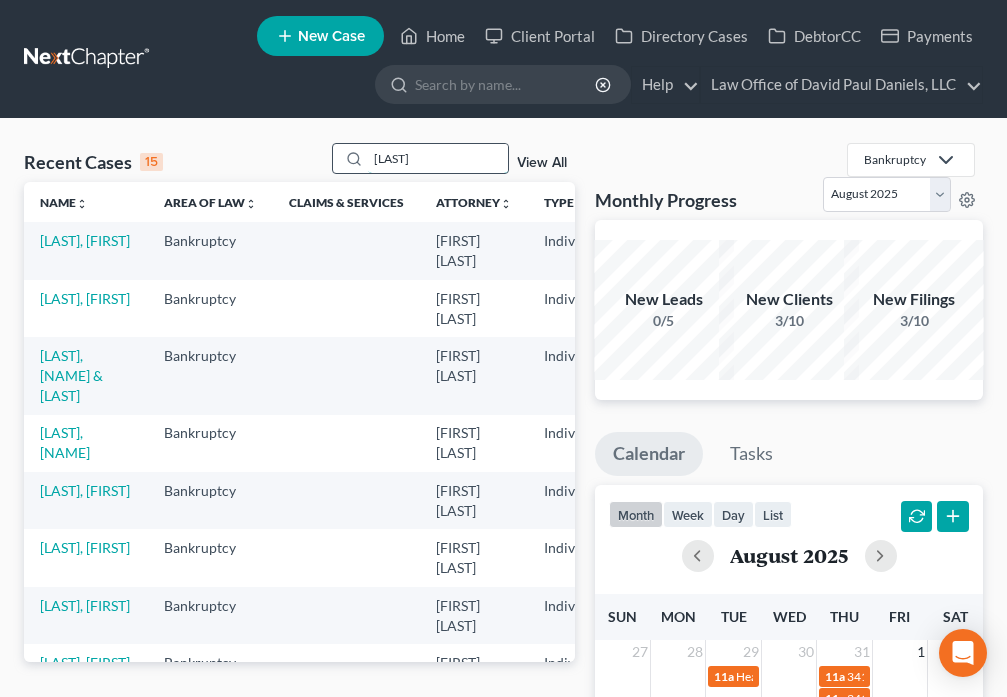 type on "[LAST]" 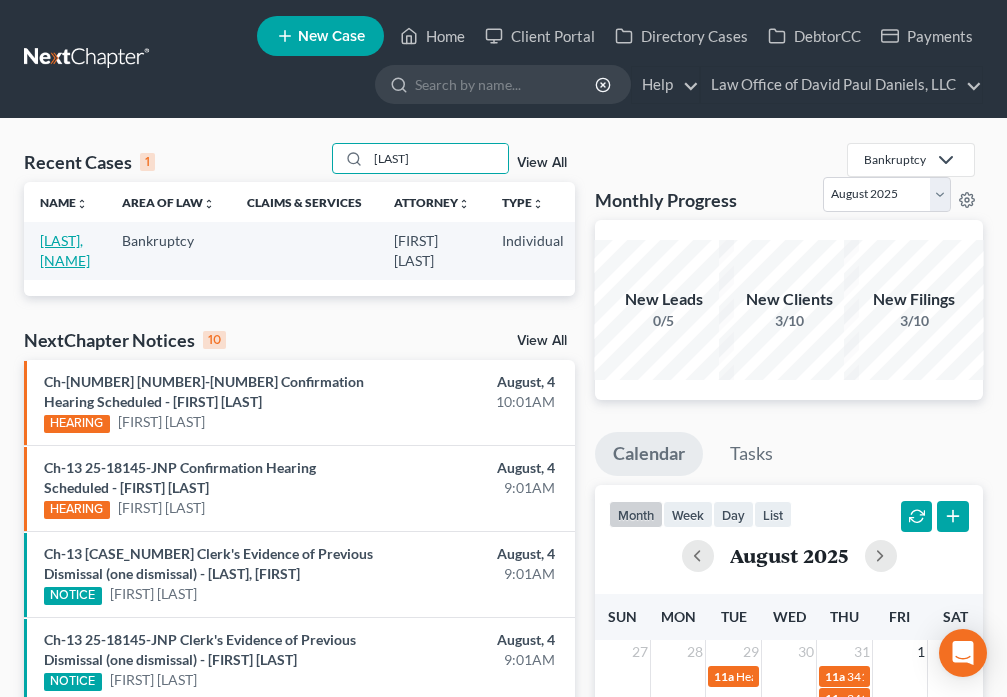 click on "[LAST], [NAME]" at bounding box center [65, 250] 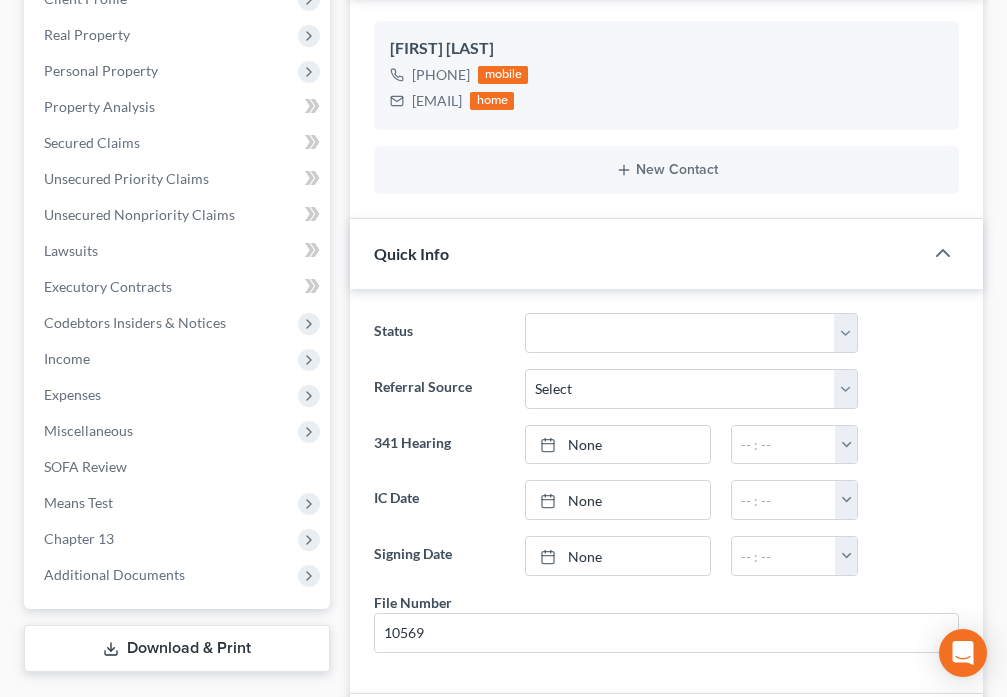 scroll, scrollTop: 435, scrollLeft: 0, axis: vertical 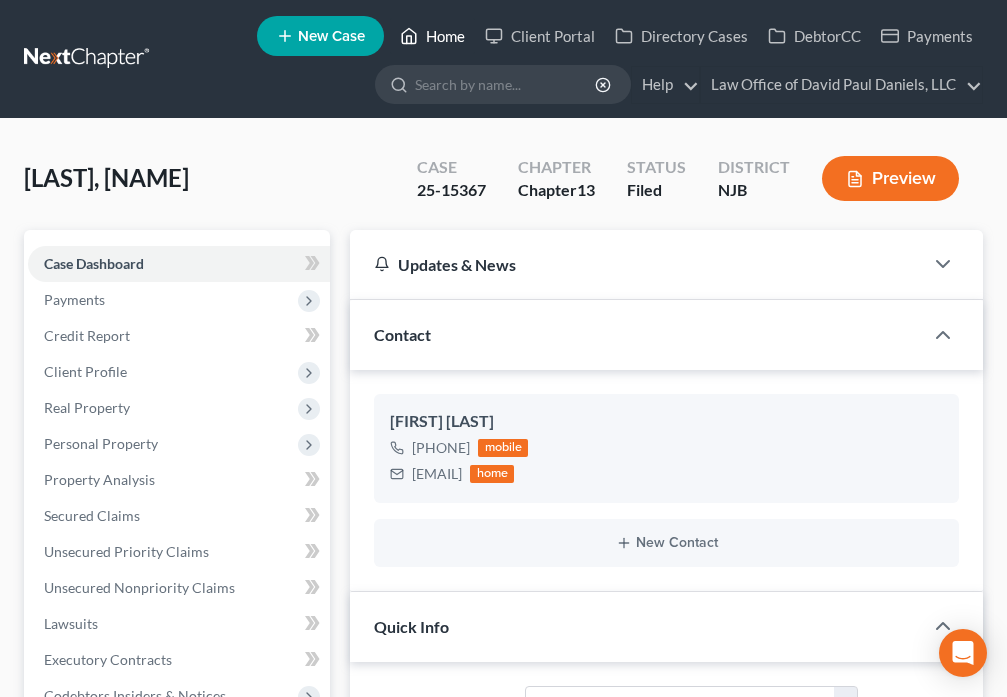 click on "Home" at bounding box center (432, 36) 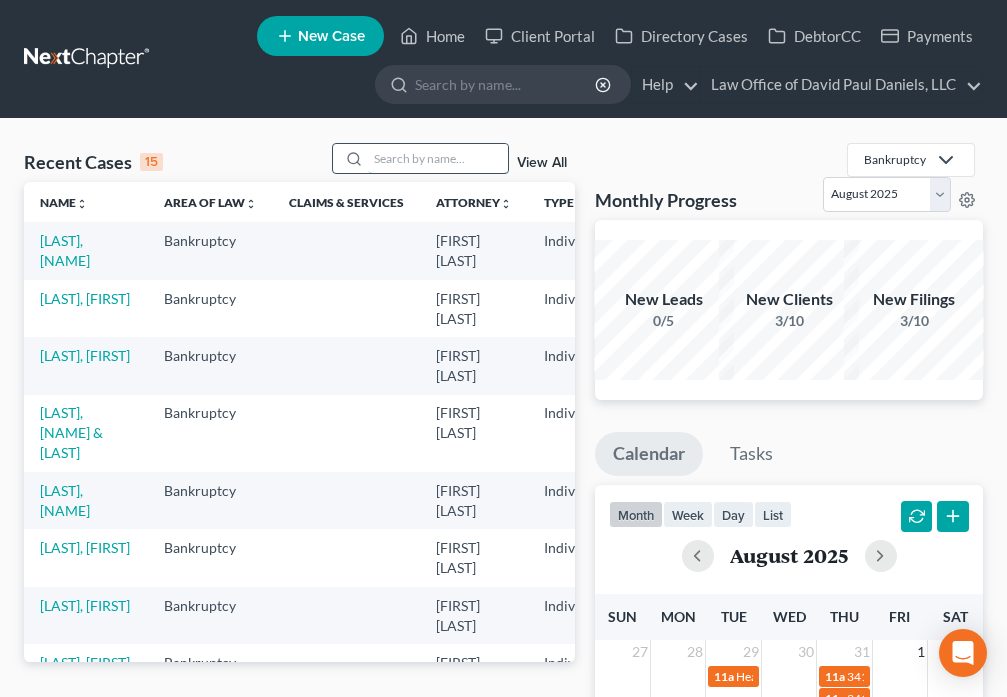 click at bounding box center (438, 158) 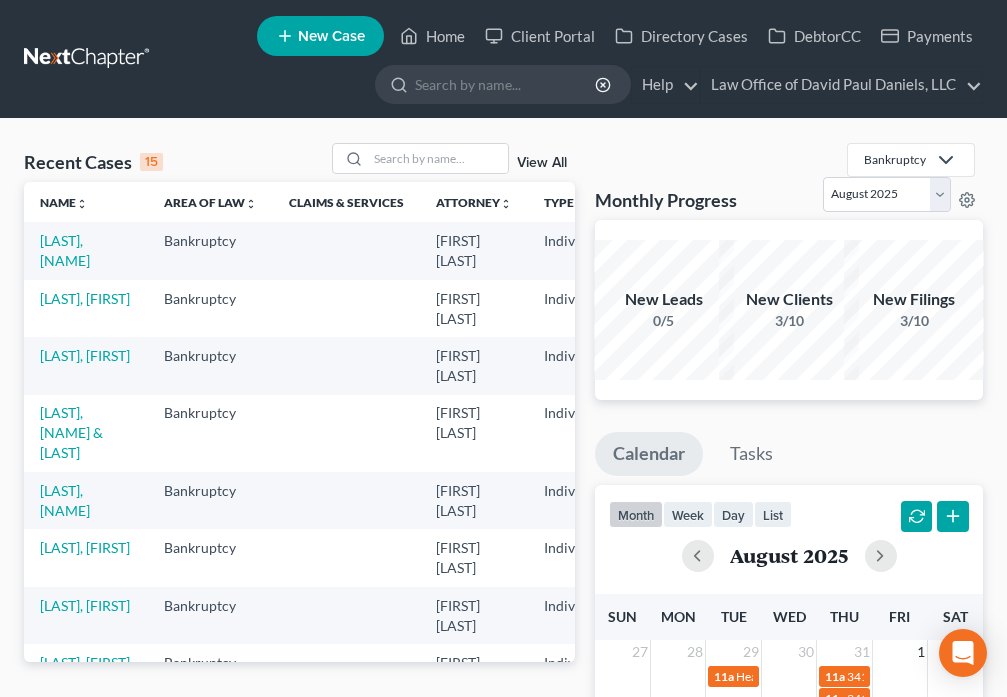 click on "[LAST], [FIRST]" at bounding box center [86, 308] 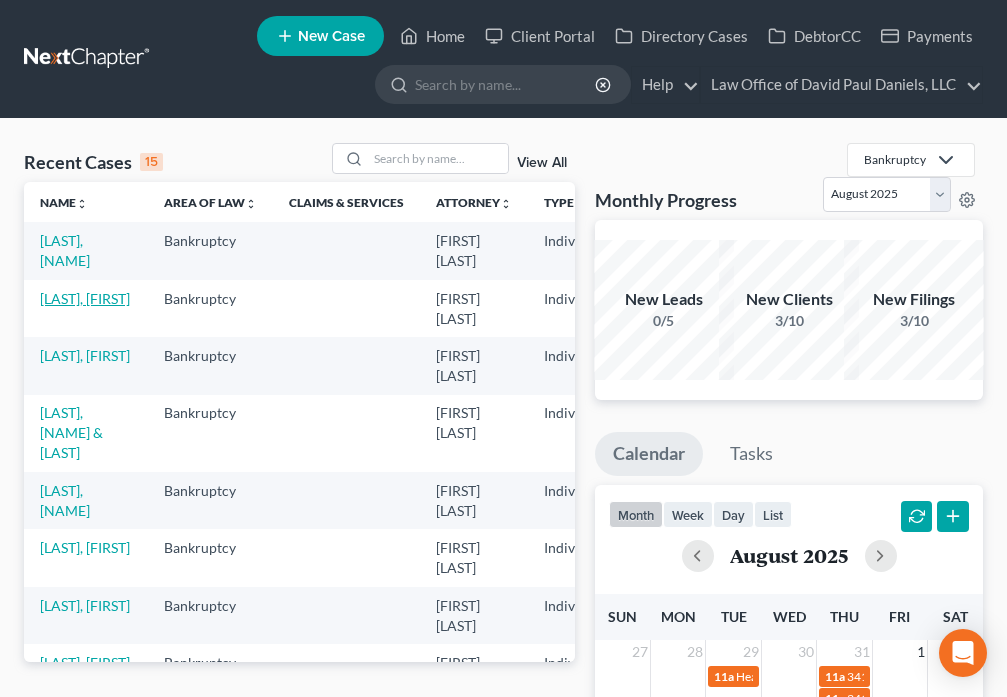 click on "[LAST], [FIRST]" at bounding box center (85, 298) 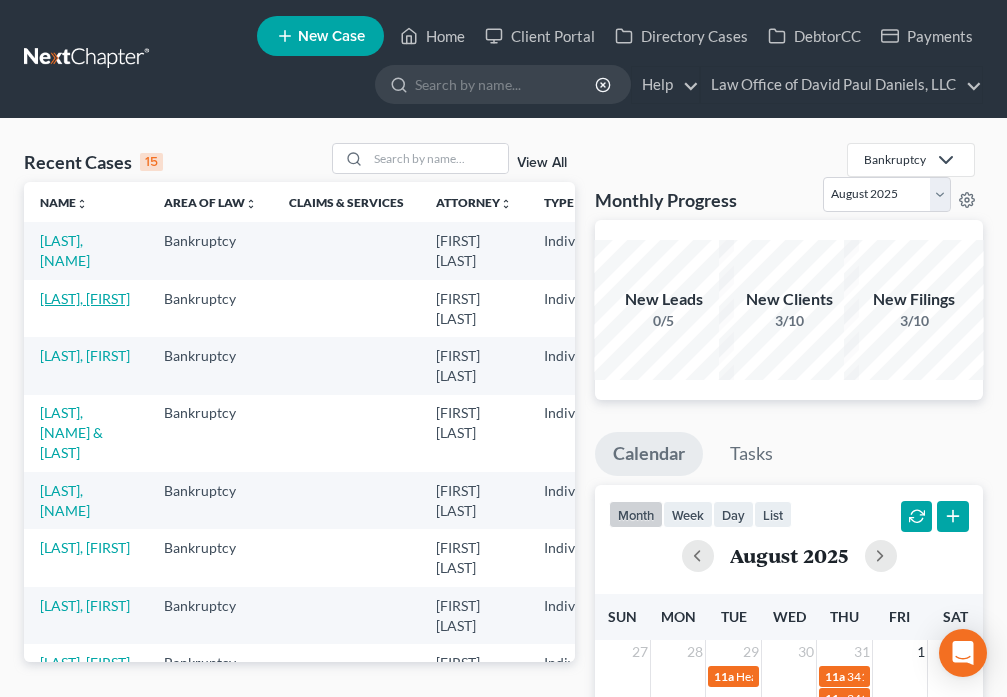 select on "6" 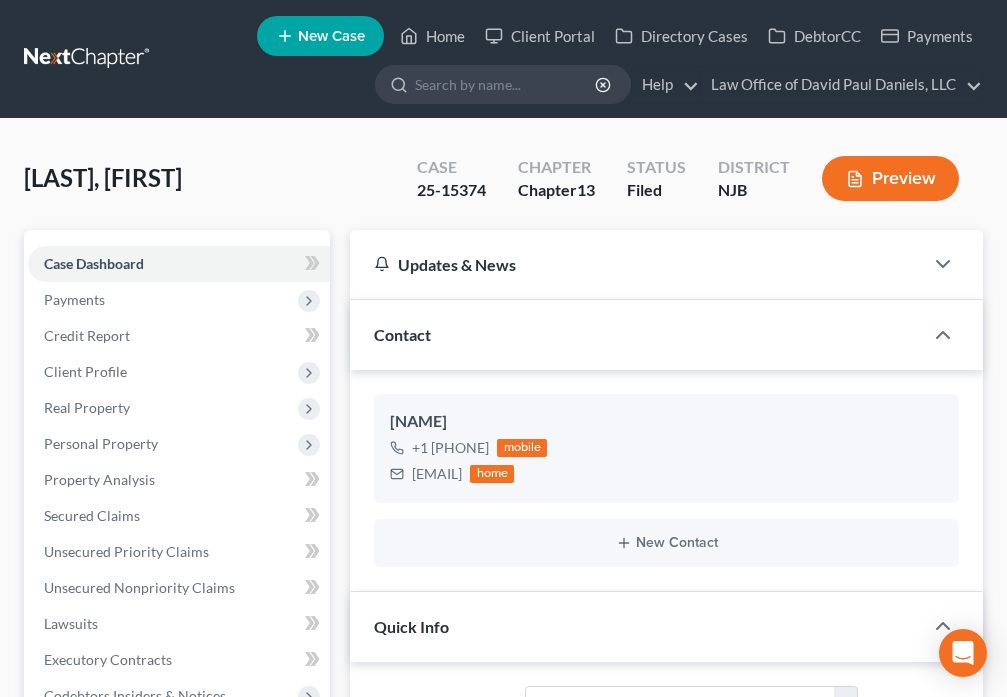 scroll, scrollTop: 2103, scrollLeft: 0, axis: vertical 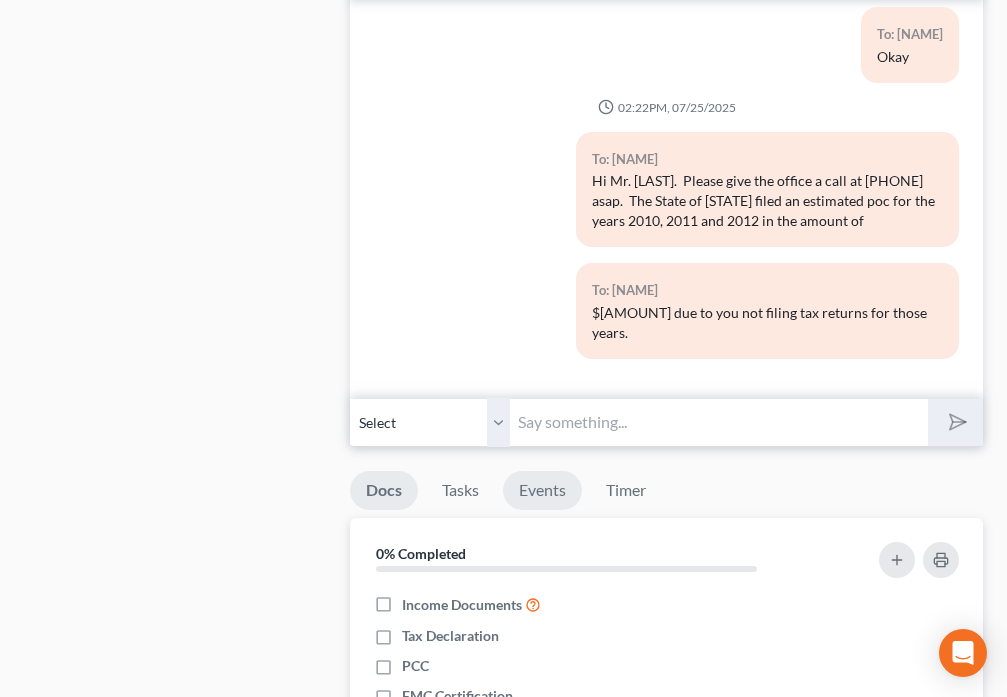 click on "Events" at bounding box center (542, 490) 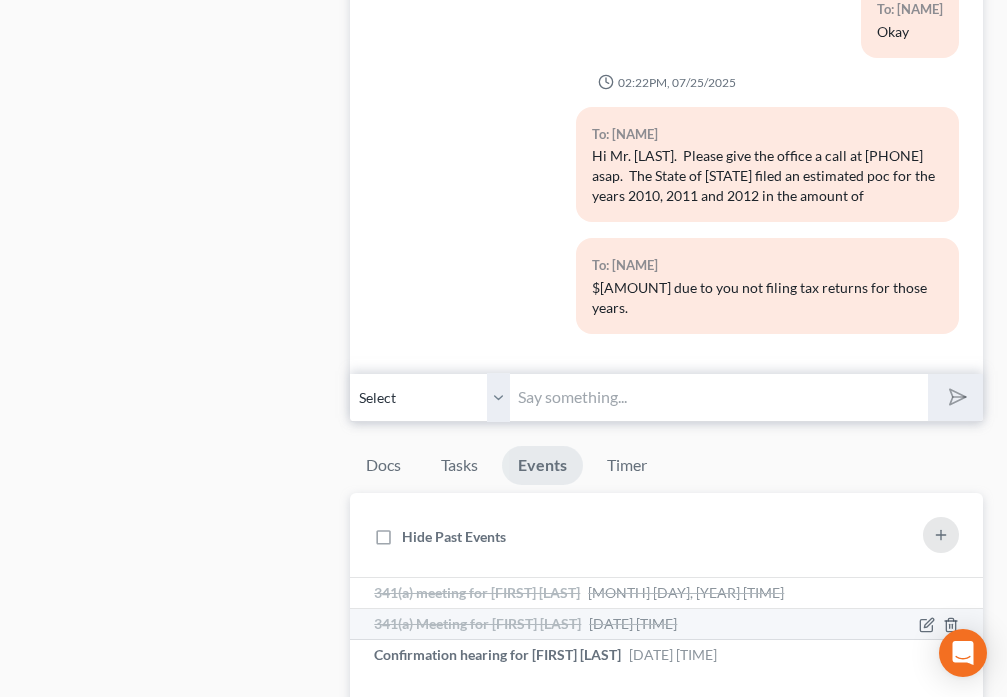 scroll, scrollTop: 2077, scrollLeft: 0, axis: vertical 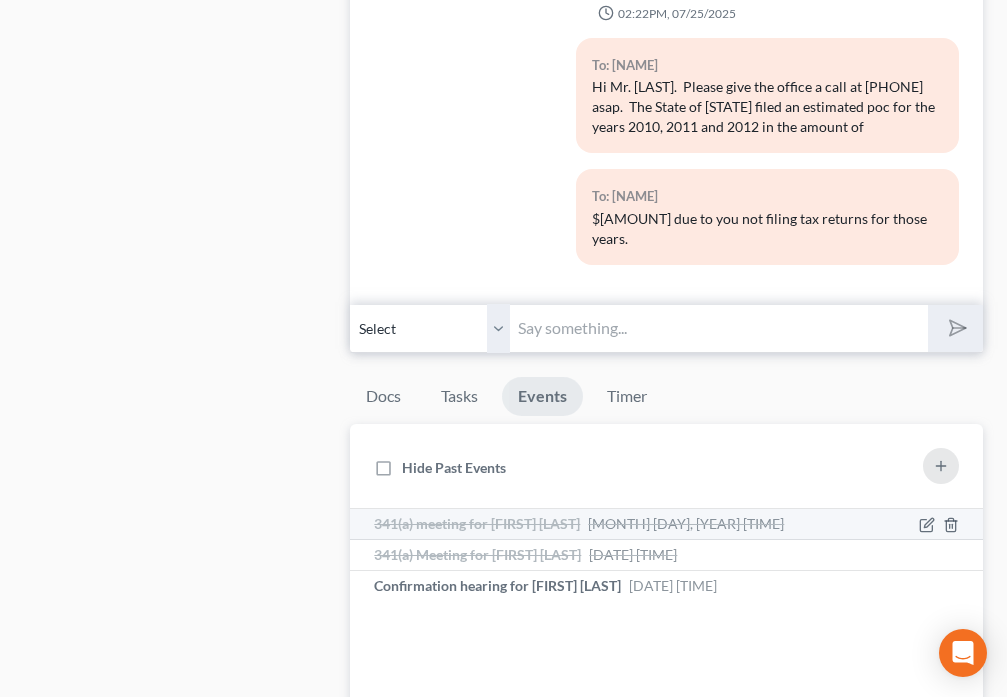 click on "[MONTH] [DAY], [YEAR] [TIME]" at bounding box center (686, 523) 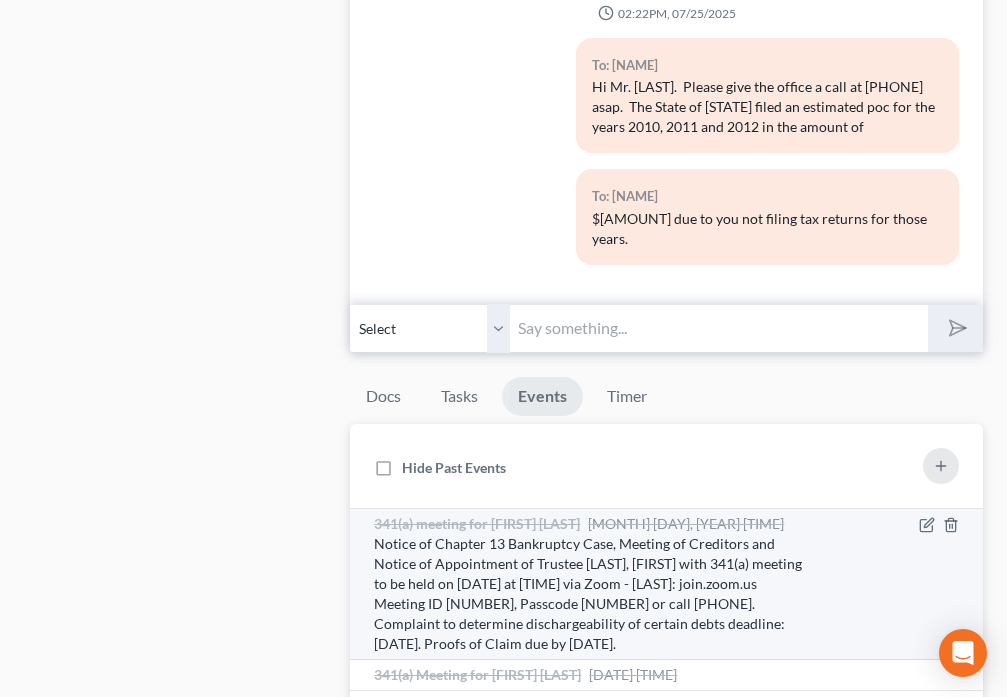 click on "341(a) meeting for [FIRST] [LAST]" at bounding box center [477, 523] 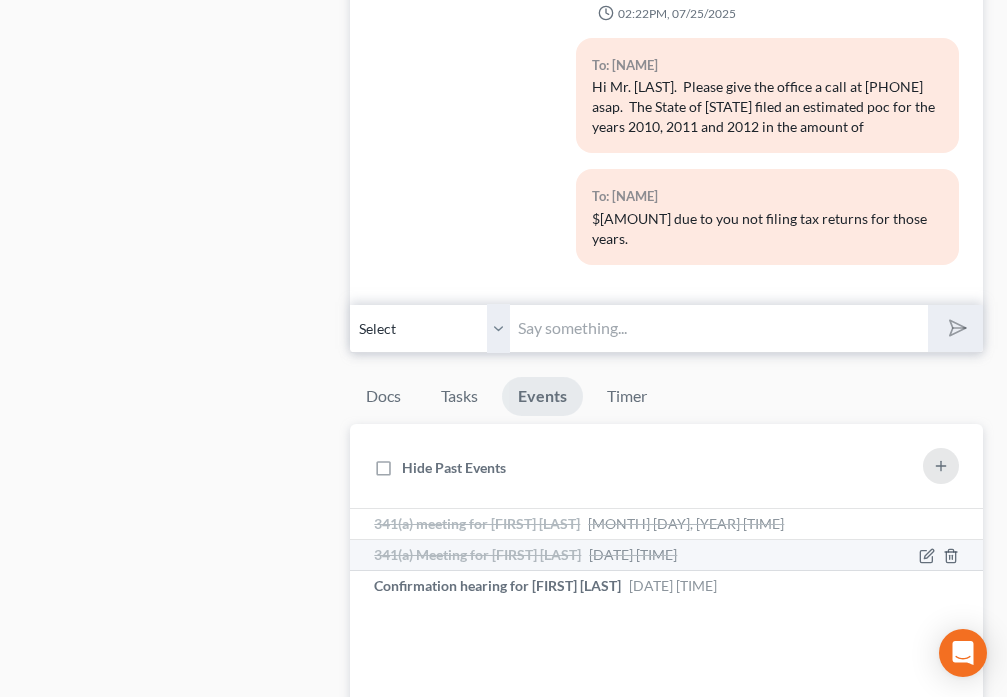 click on "341(a) Meeting for [FIRST] [LAST]" at bounding box center [477, 554] 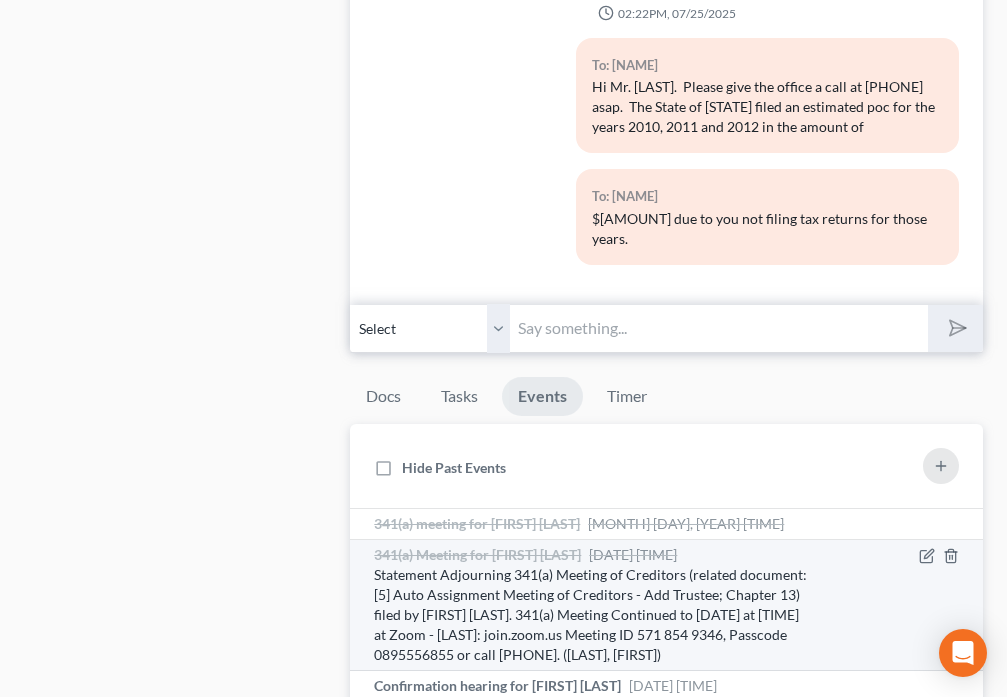 click on "341(a) Meeting for [FIRST] [LAST]" at bounding box center (477, 554) 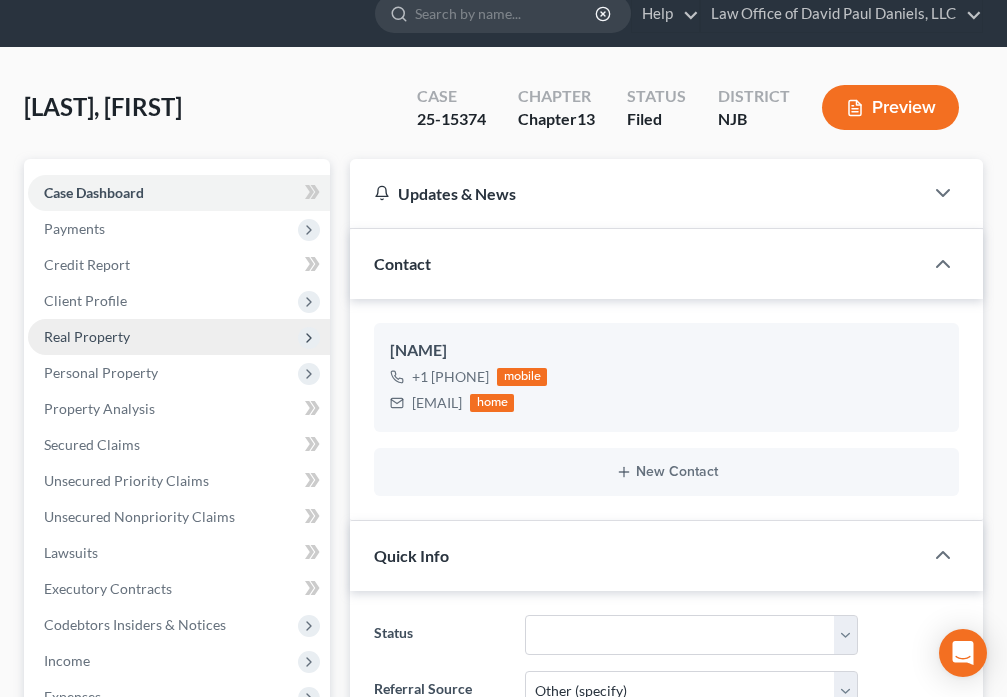 scroll, scrollTop: 70, scrollLeft: 0, axis: vertical 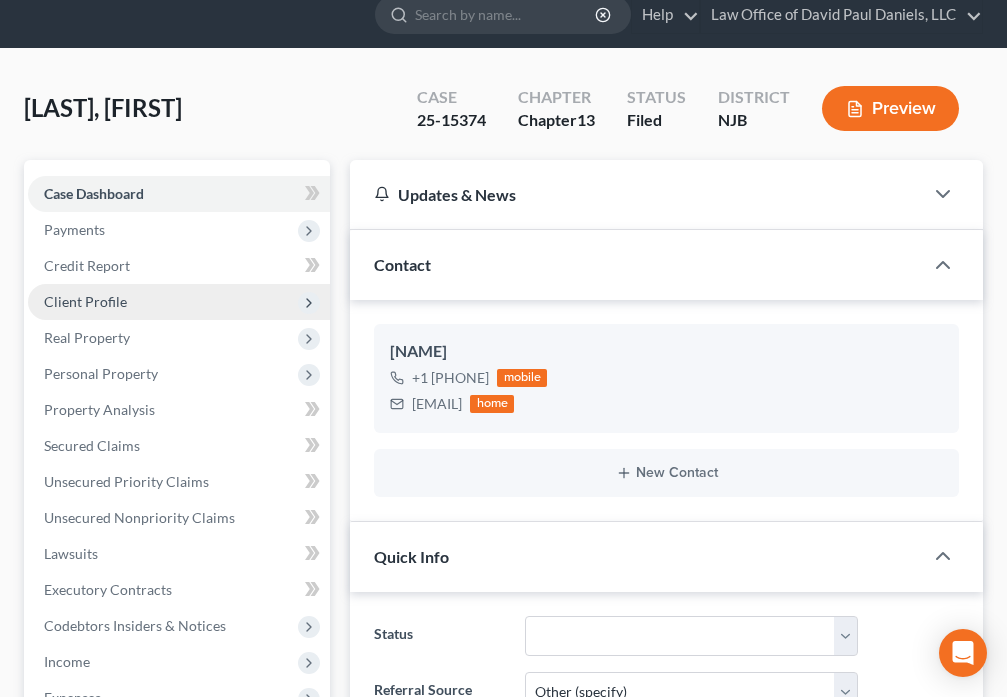 click on "Client Profile" at bounding box center [179, 302] 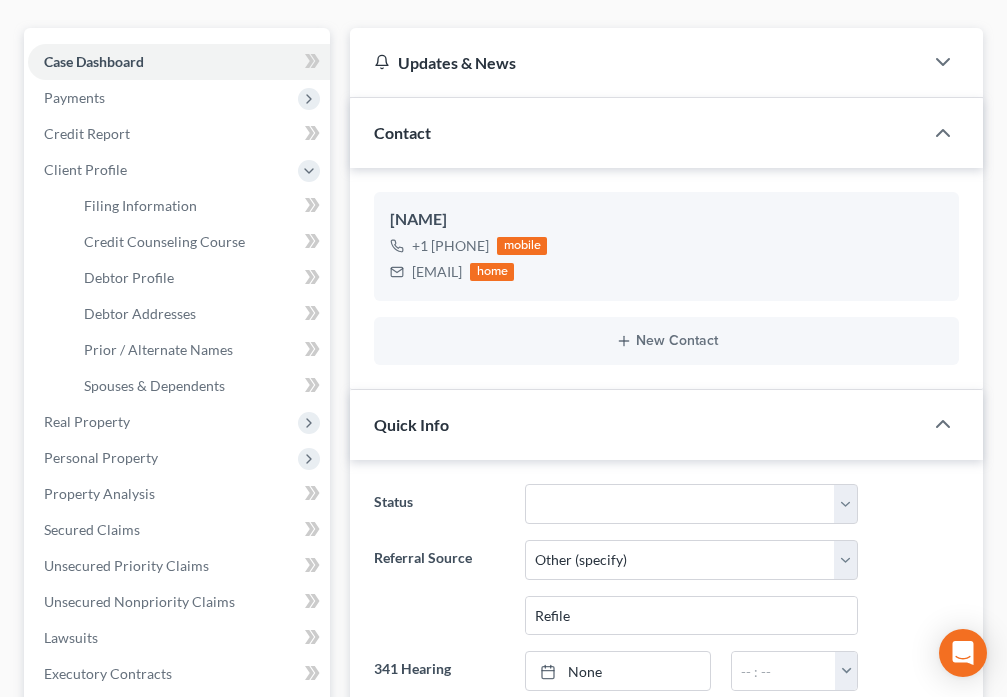 scroll, scrollTop: 140, scrollLeft: 0, axis: vertical 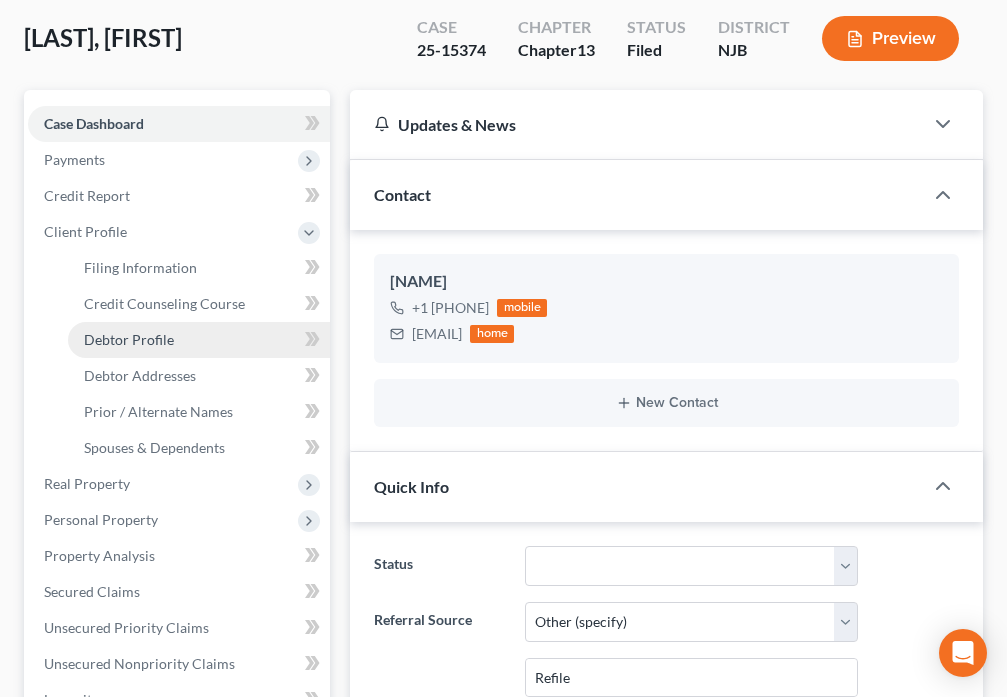 click on "Debtor Profile" at bounding box center [129, 339] 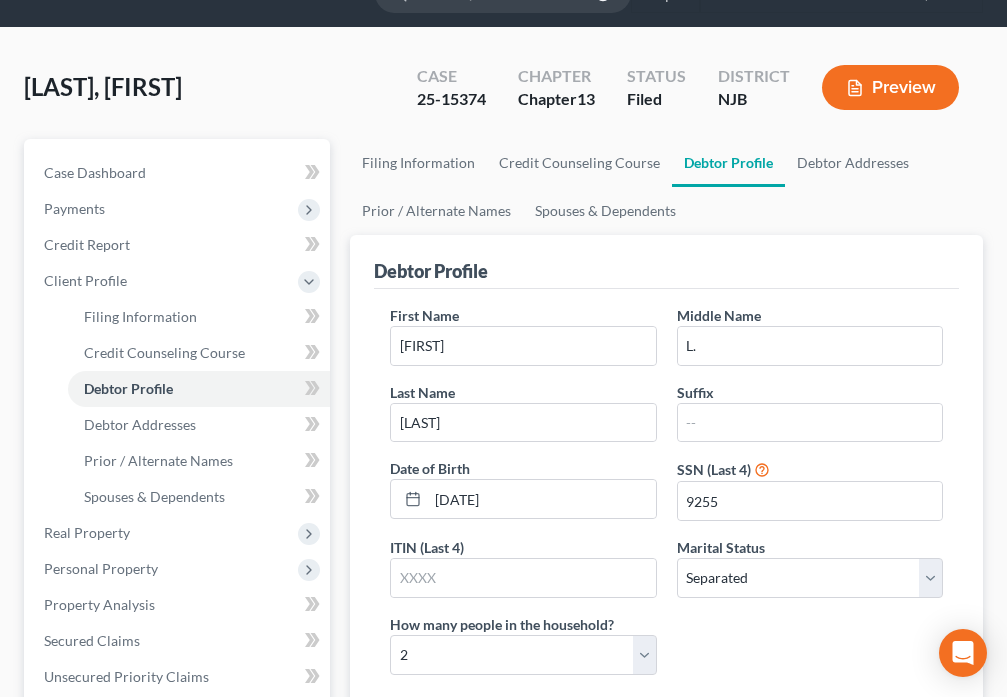 scroll, scrollTop: 70, scrollLeft: 0, axis: vertical 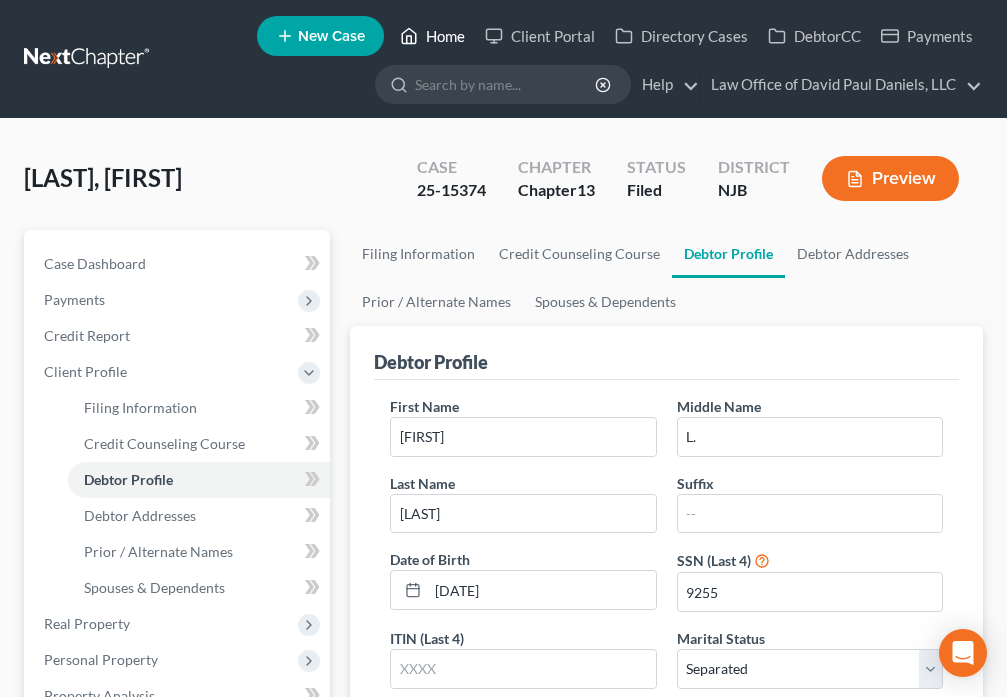 click on "Home" at bounding box center [432, 36] 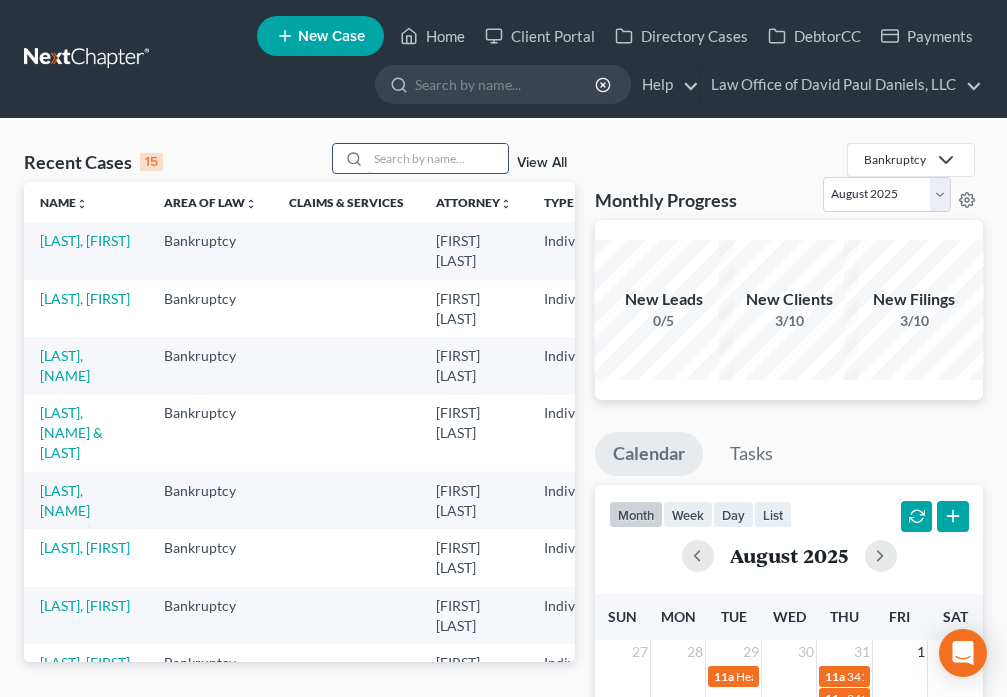 click at bounding box center (438, 158) 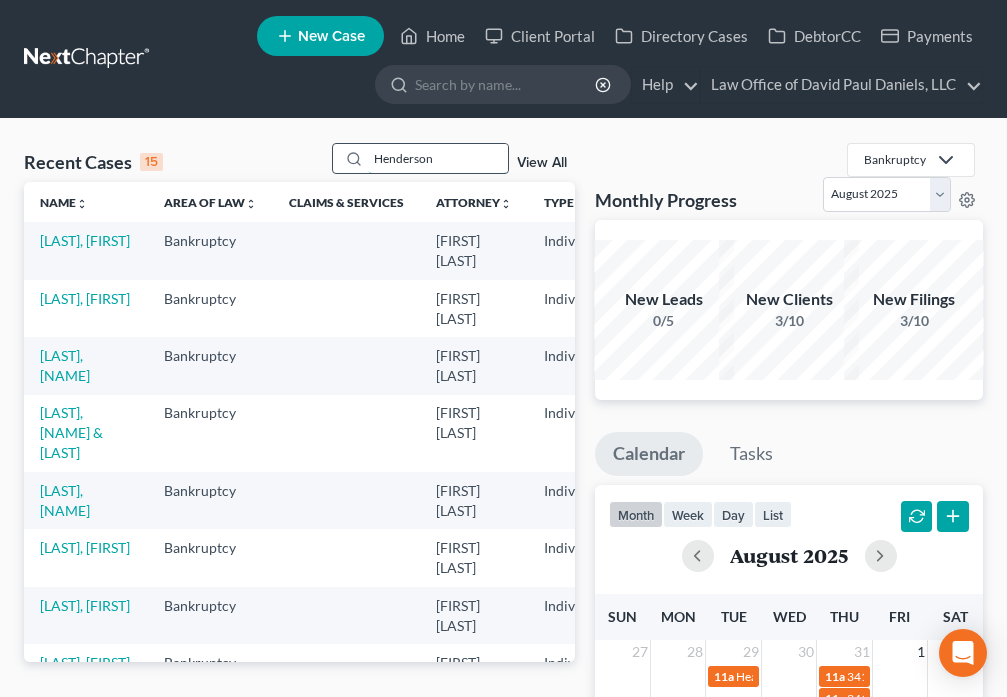 type on "Henderson" 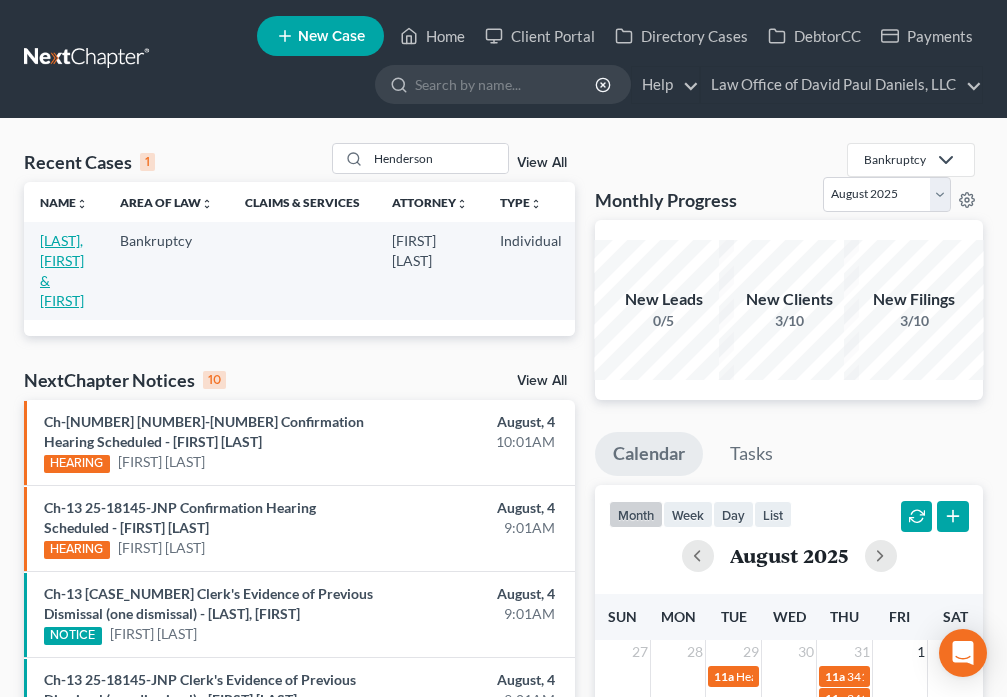 click on "[LAST], [FIRST] & [FIRST]" at bounding box center (62, 270) 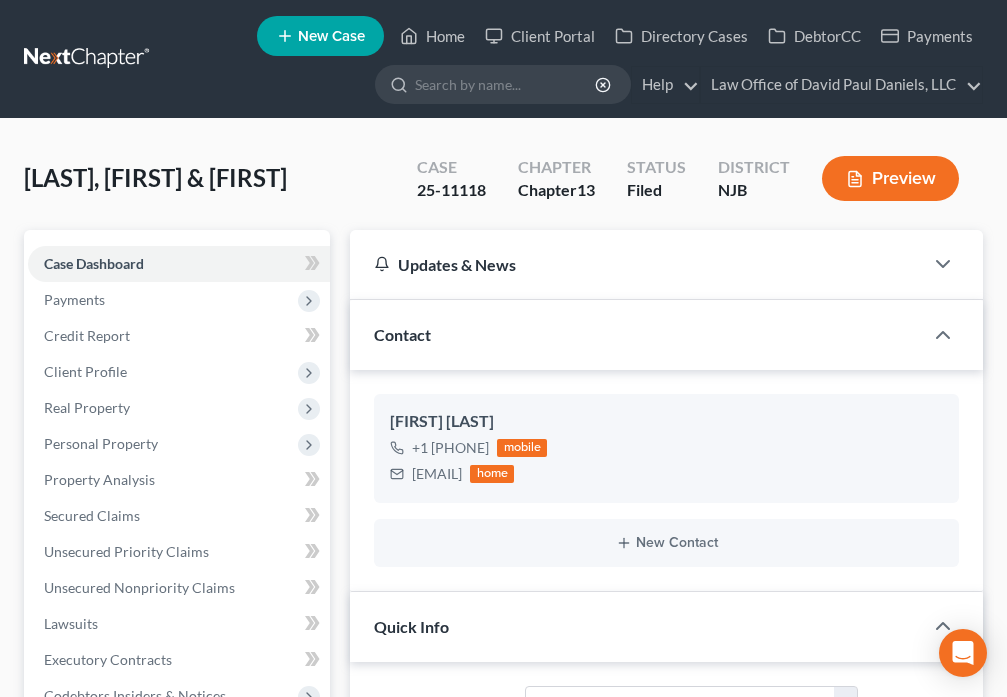 scroll, scrollTop: 412, scrollLeft: 0, axis: vertical 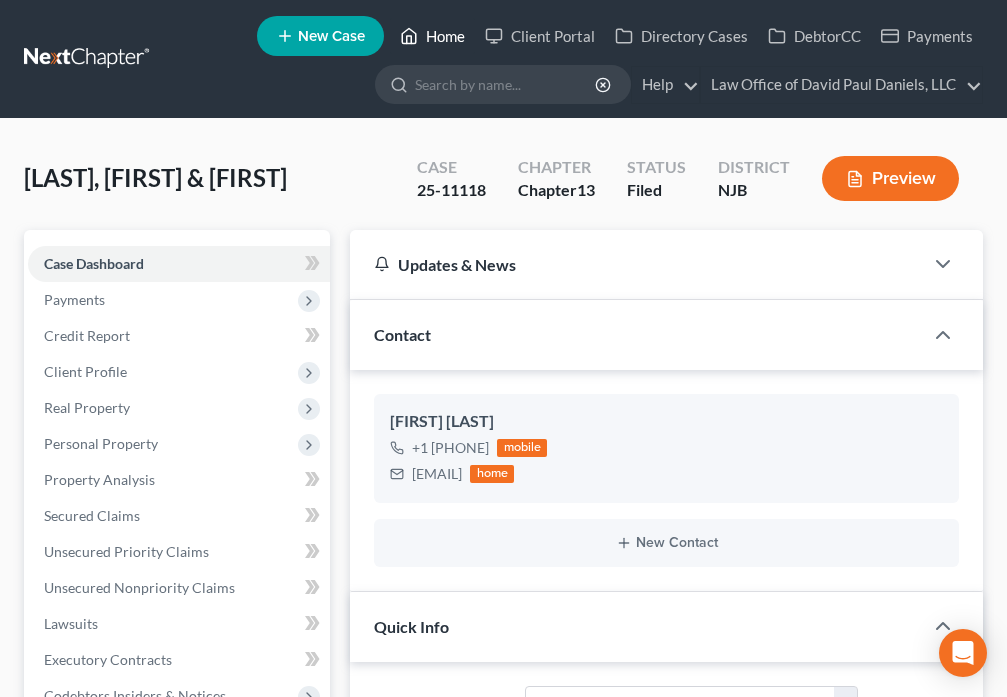 click on "Home" at bounding box center (432, 36) 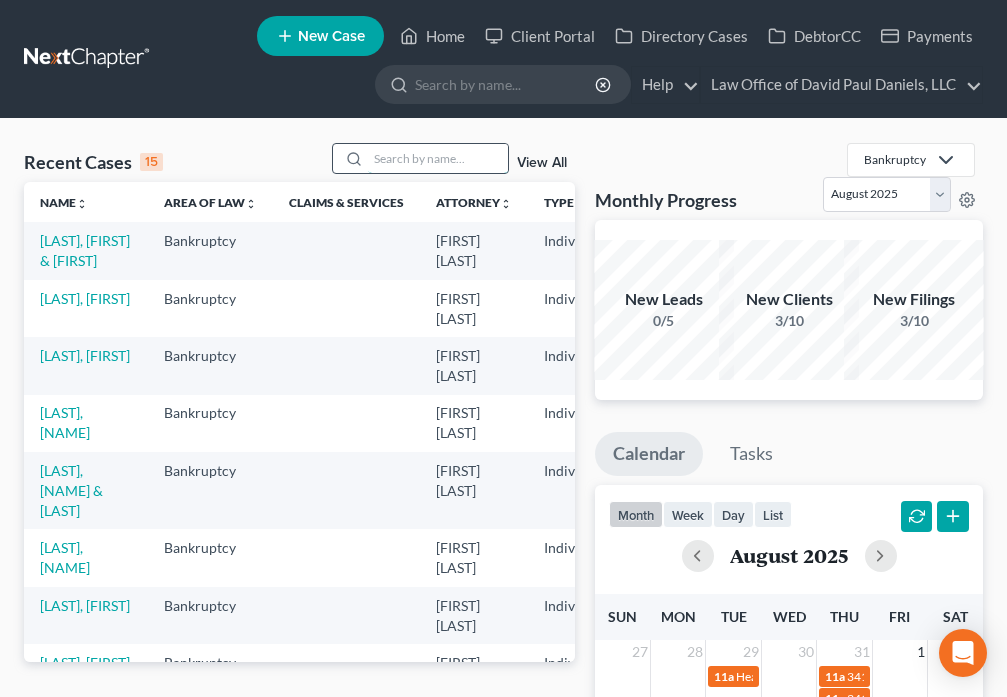 click at bounding box center (438, 158) 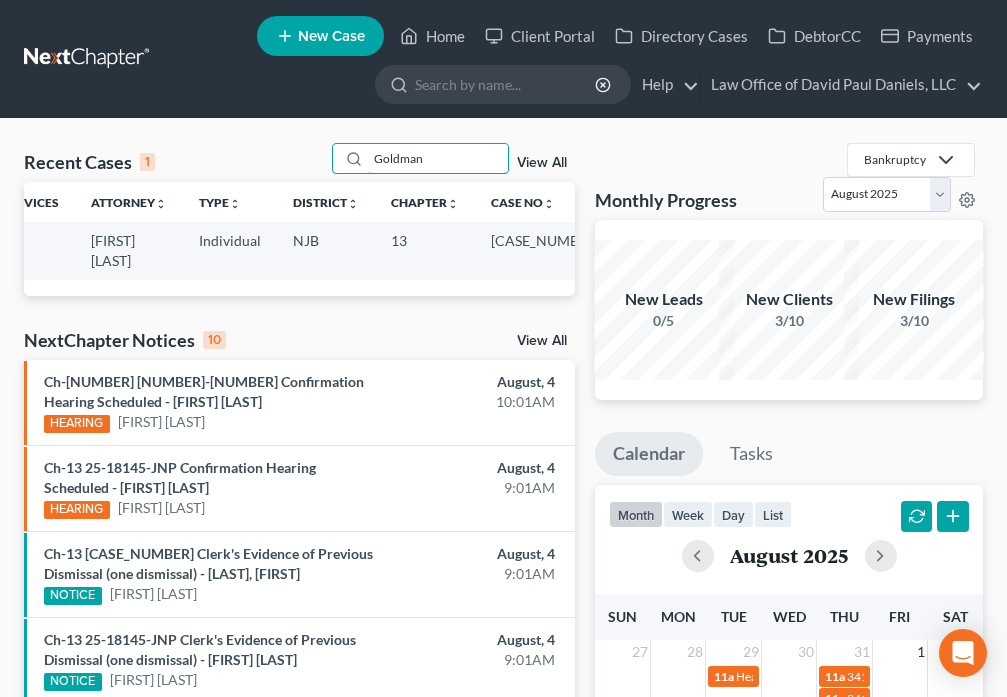 scroll, scrollTop: 0, scrollLeft: 313, axis: horizontal 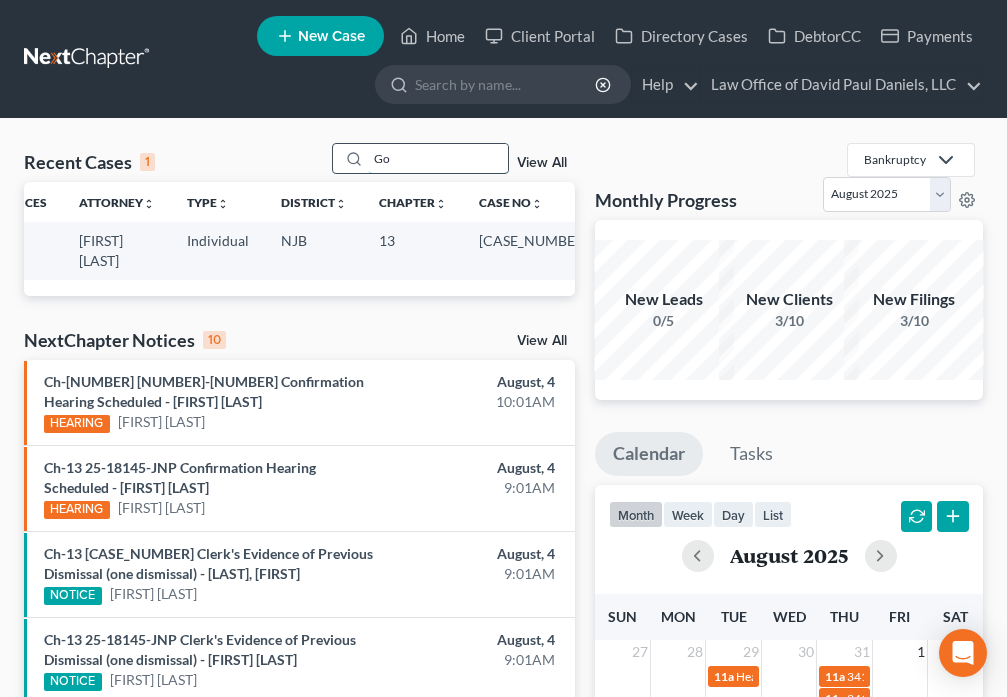 type on "G" 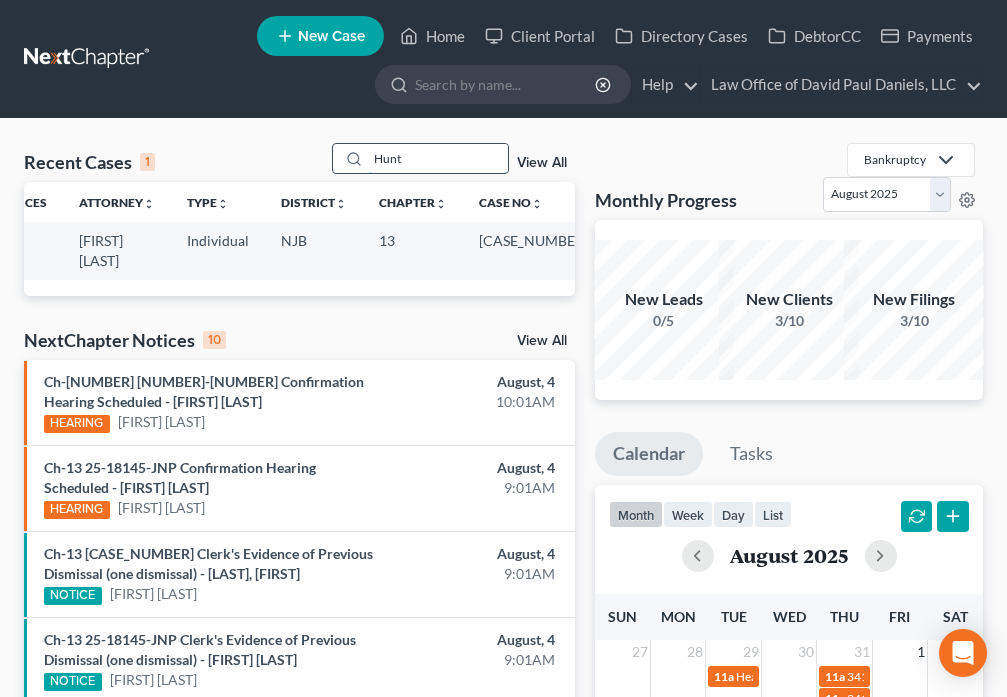 scroll, scrollTop: 0, scrollLeft: 304, axis: horizontal 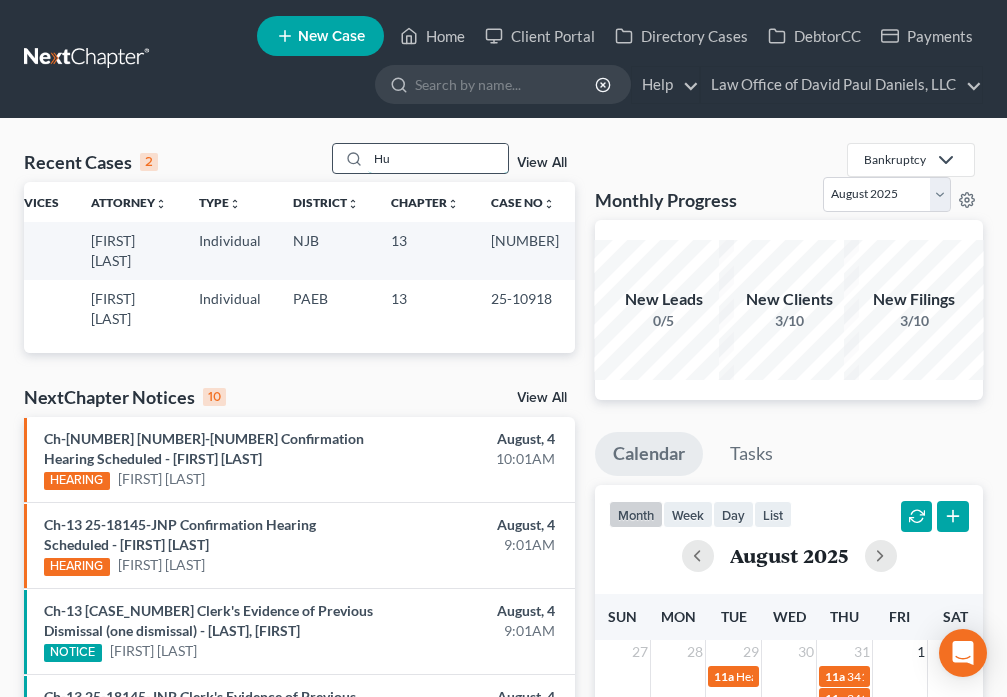 type on "H" 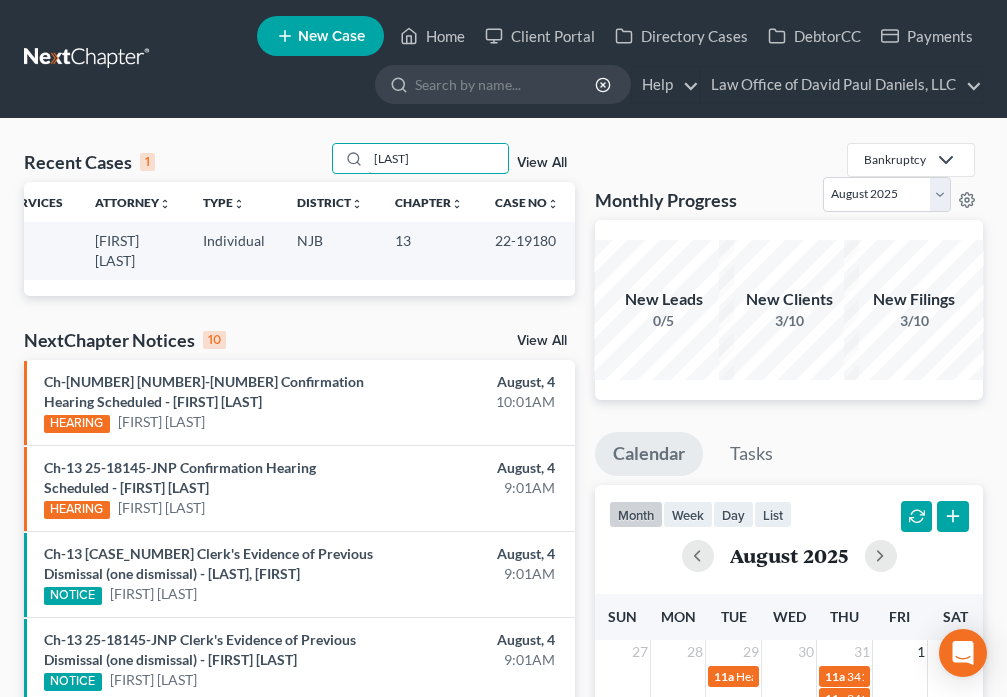 scroll, scrollTop: 0, scrollLeft: 0, axis: both 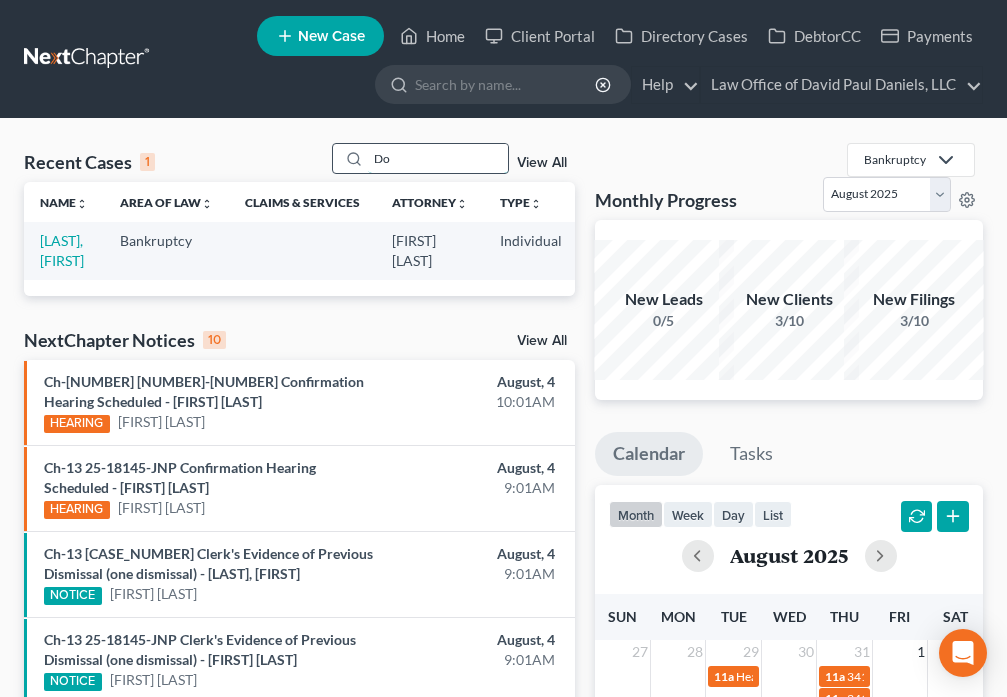 type on "D" 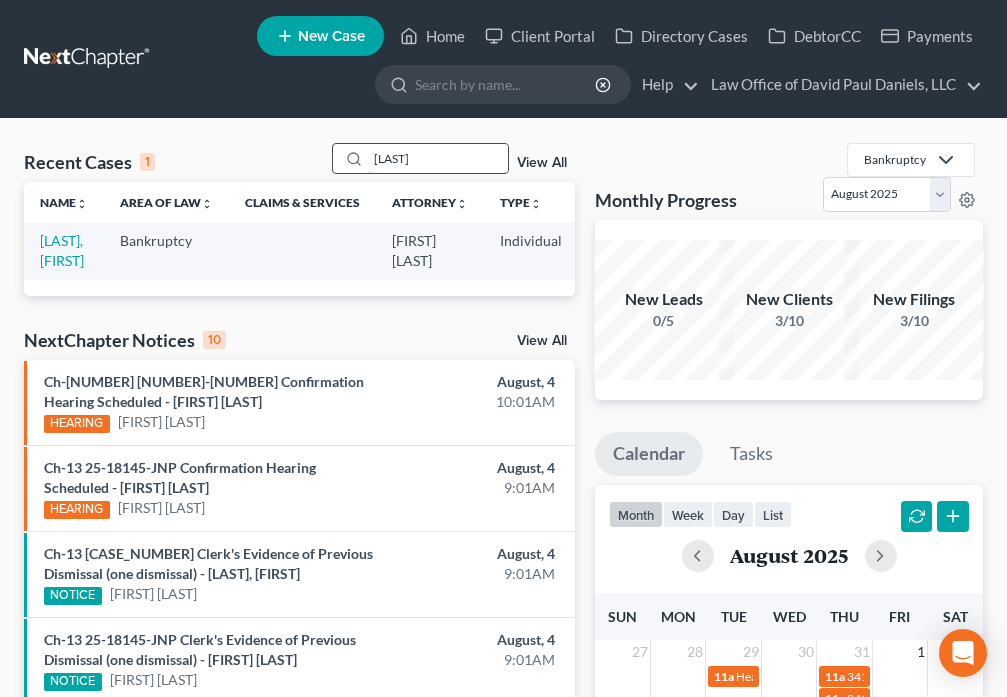 type on "[LAST]" 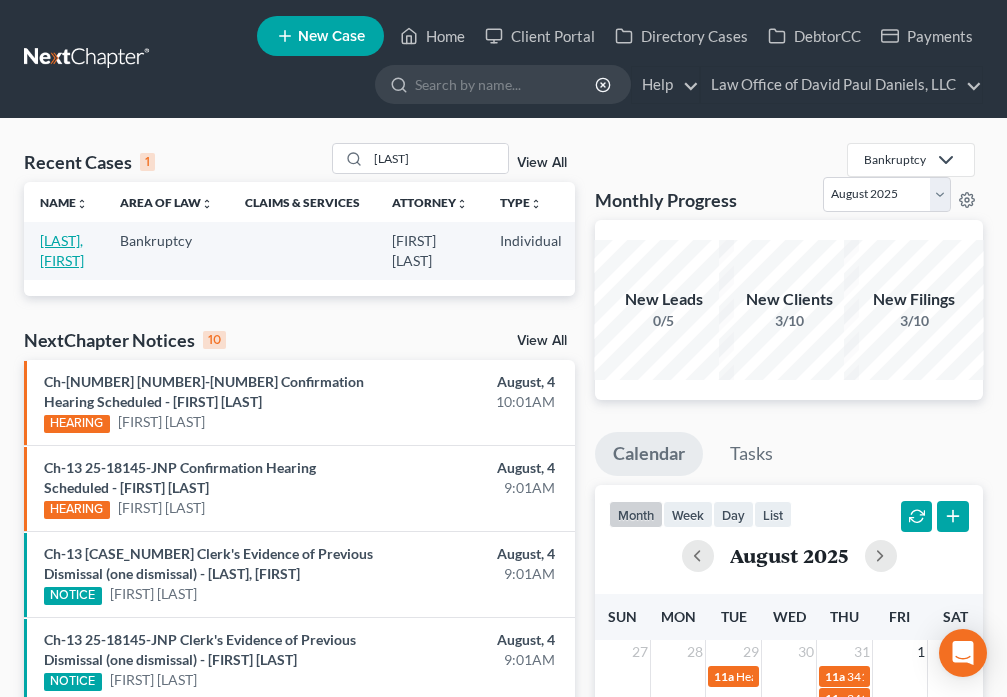 click on "[LAST], [FIRST]" at bounding box center (62, 250) 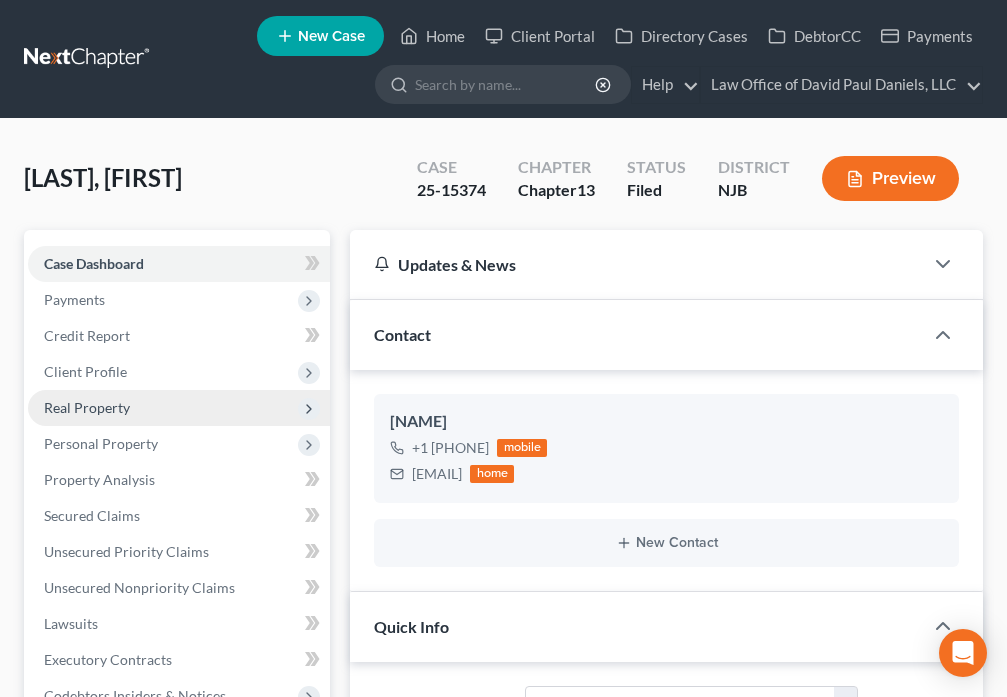 scroll, scrollTop: 2103, scrollLeft: 0, axis: vertical 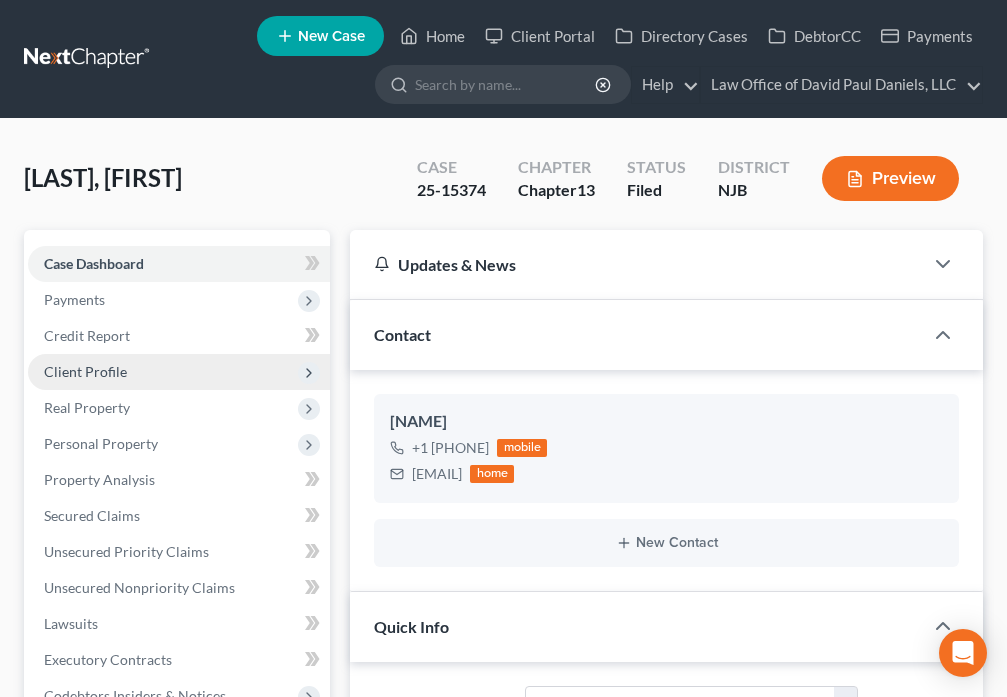 click on "Client Profile" at bounding box center (85, 371) 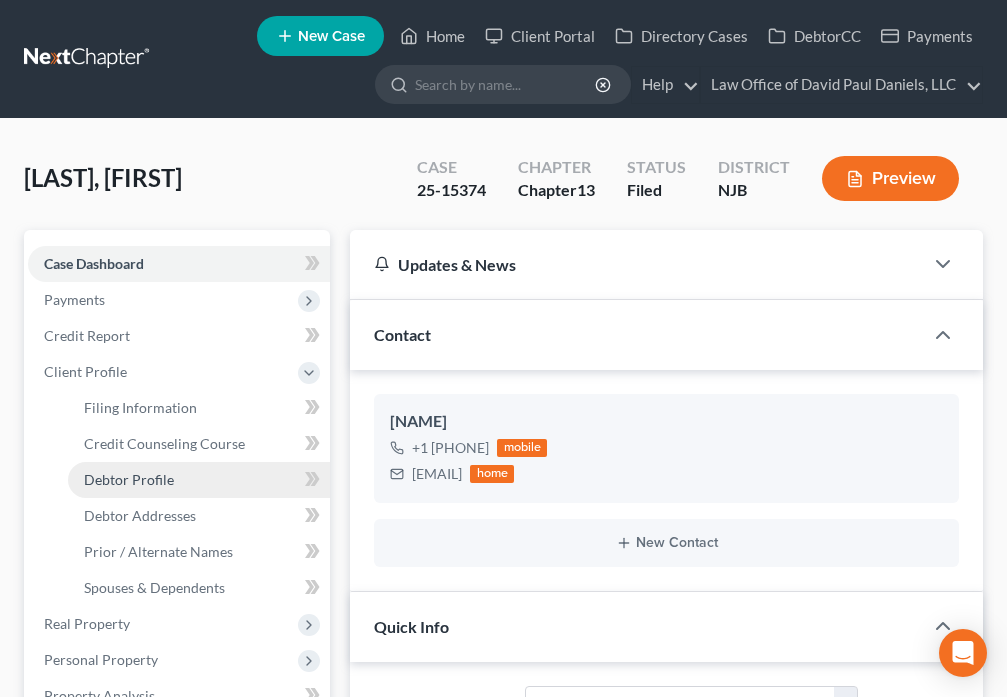 click on "Debtor Profile" at bounding box center (199, 480) 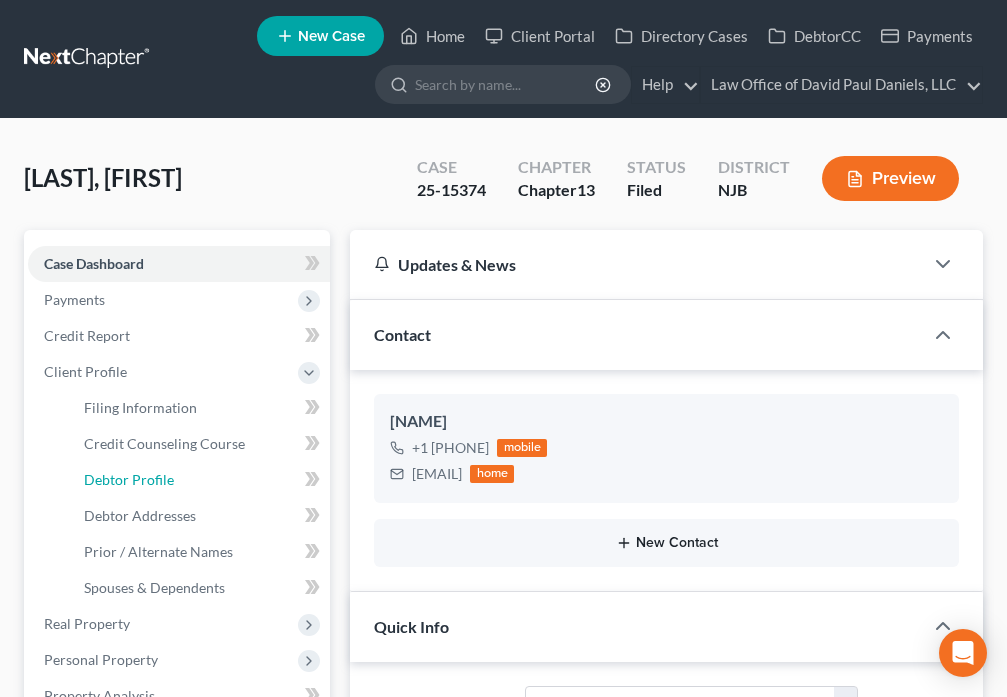 select on "2" 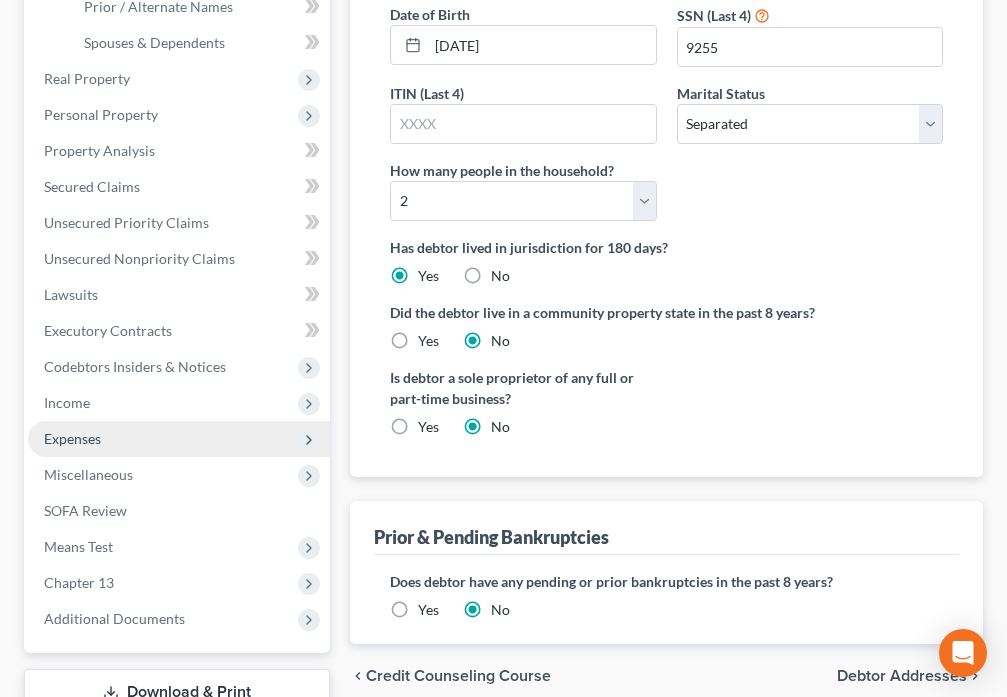 scroll, scrollTop: 640, scrollLeft: 0, axis: vertical 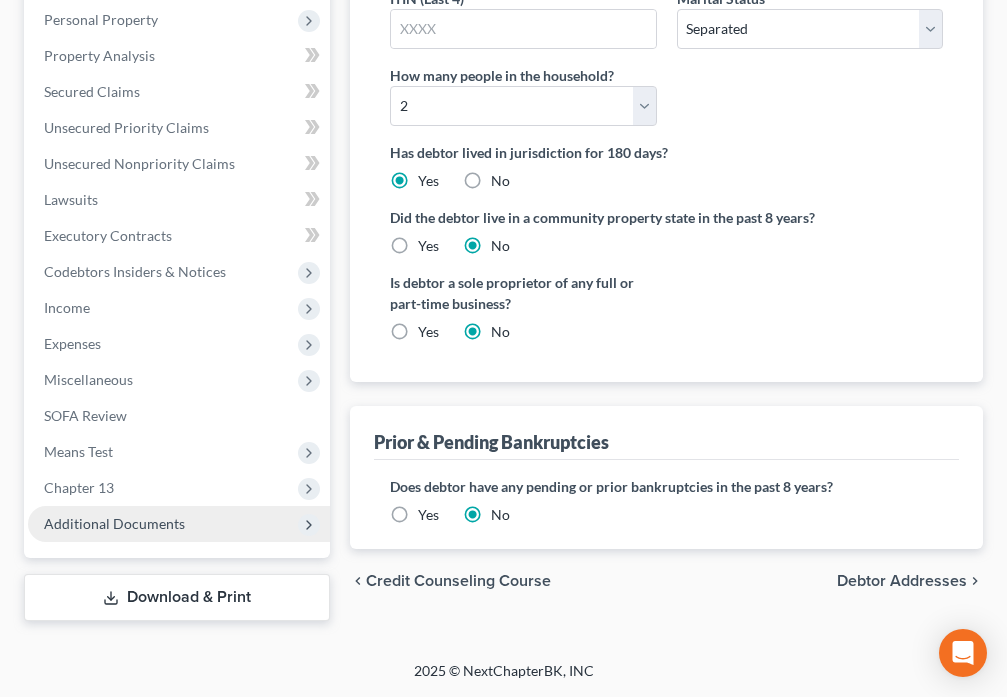 click on "Additional Documents" at bounding box center (179, 524) 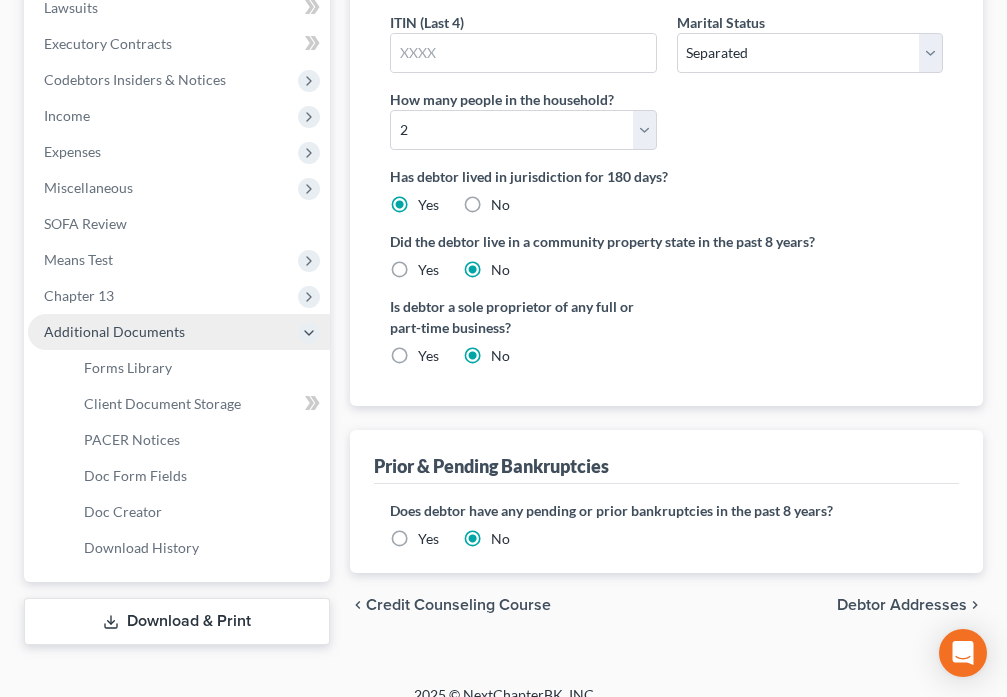 scroll, scrollTop: 640, scrollLeft: 0, axis: vertical 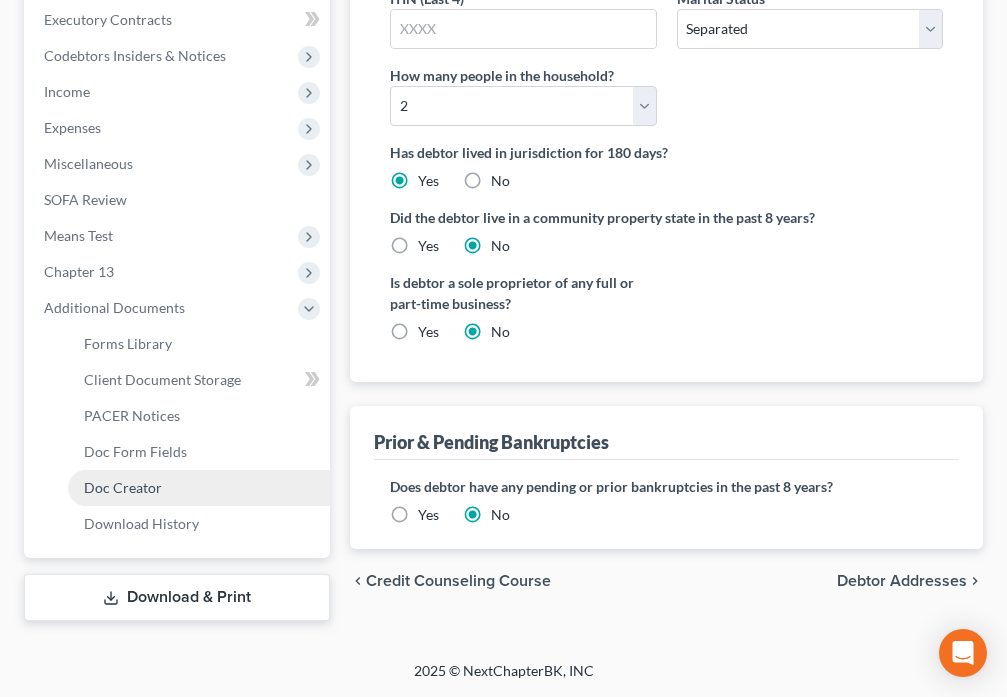 click on "Doc Creator" at bounding box center (199, 488) 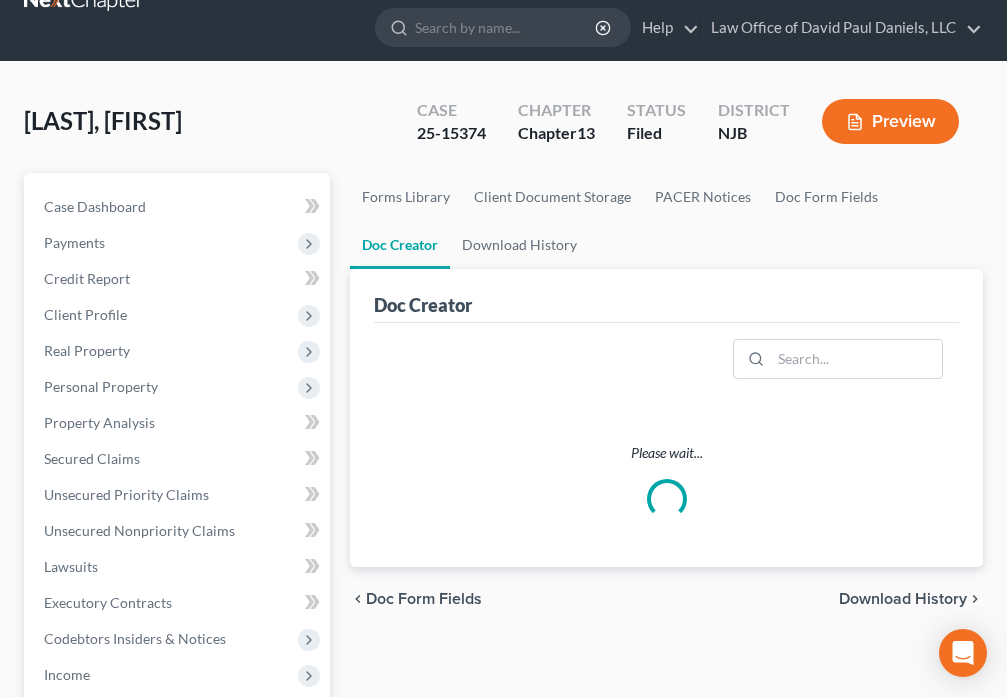scroll, scrollTop: 0, scrollLeft: 0, axis: both 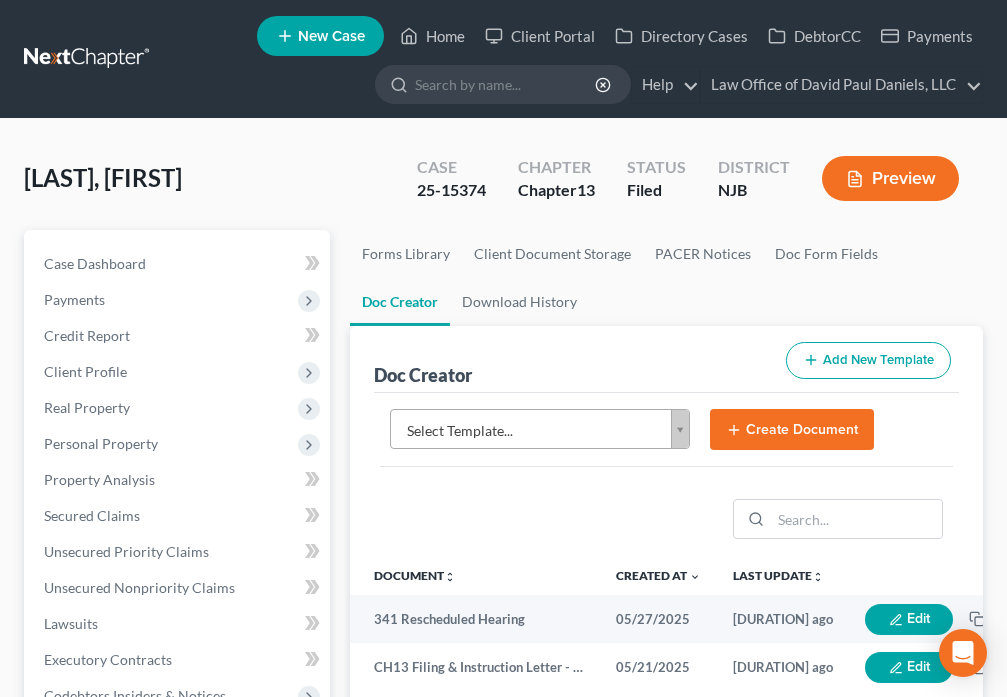 click on "Home New Case Client Portal Directory Cases DebtorCC Payments Law Office of [NAME], LLC [EMAIL] My Account Settings Plan + Billing Account Add-Ons Help Center Webinars Training Videos What's new Log out New Case Home Client Portal Directory Cases DebtorCC Payments         - No Result - See all results Or Press Enter... Help Help Center Webinars Training Videos What's new Law Office of [NAME], LLC Law Office of [NAME], LLC [EMAIL] My Account Settings Plan + Billing Account Add-Ons Log out 	 [LAST NAME], [FIRST NAME] Upgraded Case [CASE_NUMBER] Chapter Chapter  13 Status Filed District NJB Preview Petition Navigation
Case Dashboard
Payments" at bounding box center (503, 668) 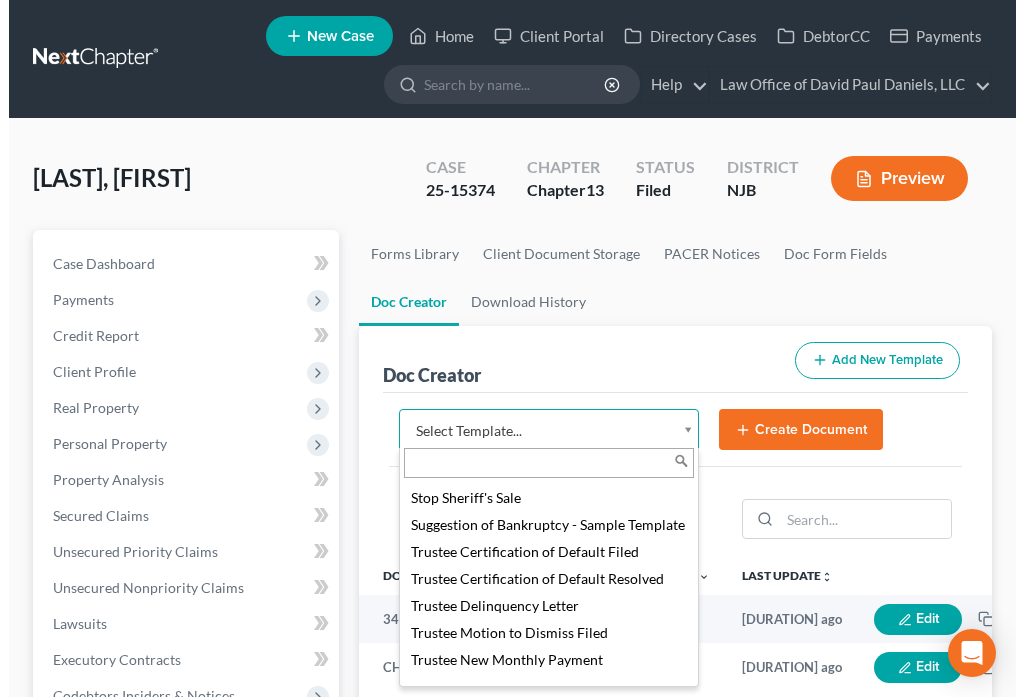 scroll, scrollTop: 2669, scrollLeft: 0, axis: vertical 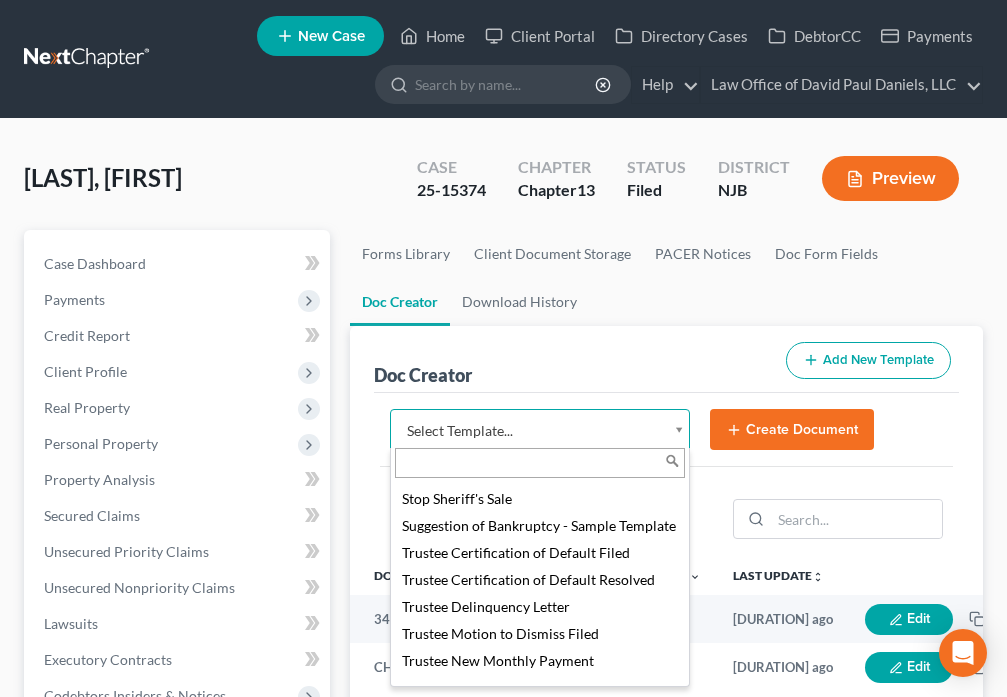 select on "[POSTAL_CODE]" 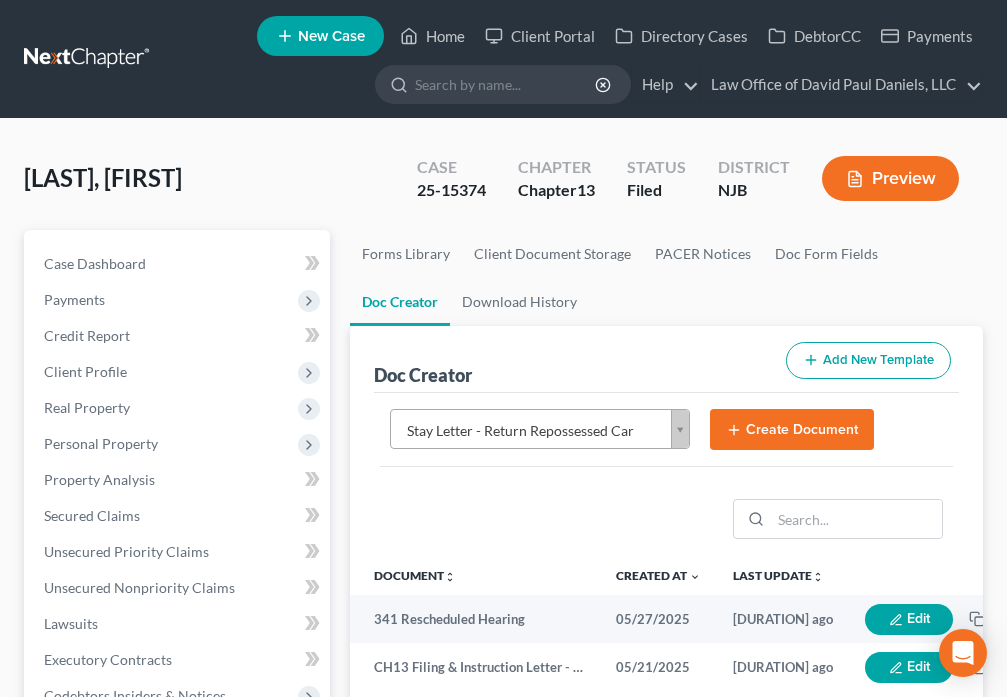 click on "Create Document" at bounding box center [792, 430] 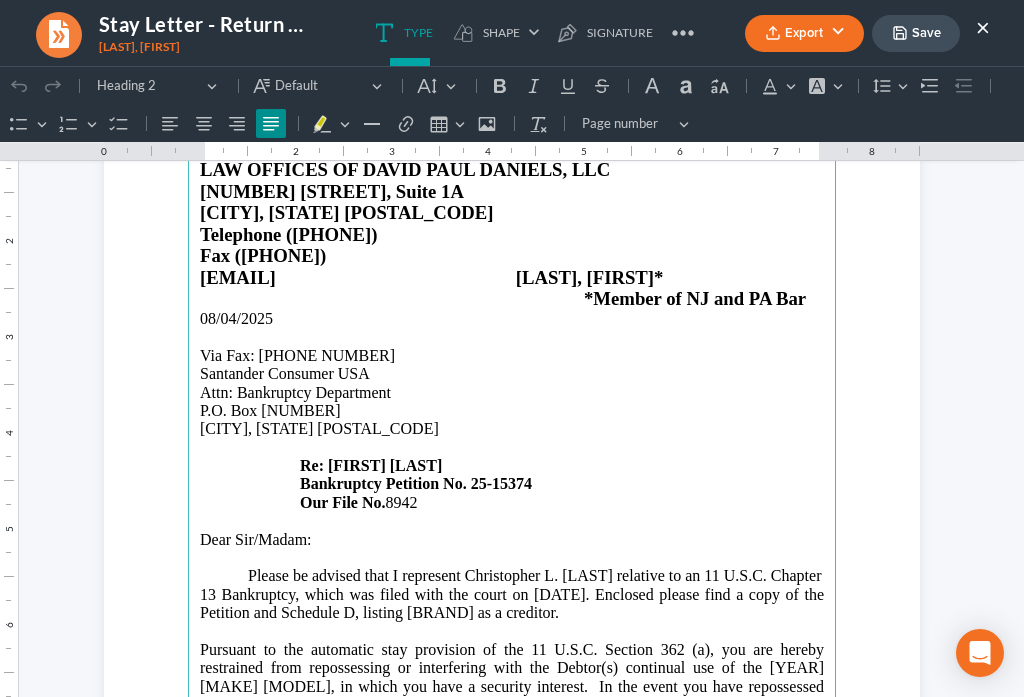 scroll, scrollTop: 187, scrollLeft: 0, axis: vertical 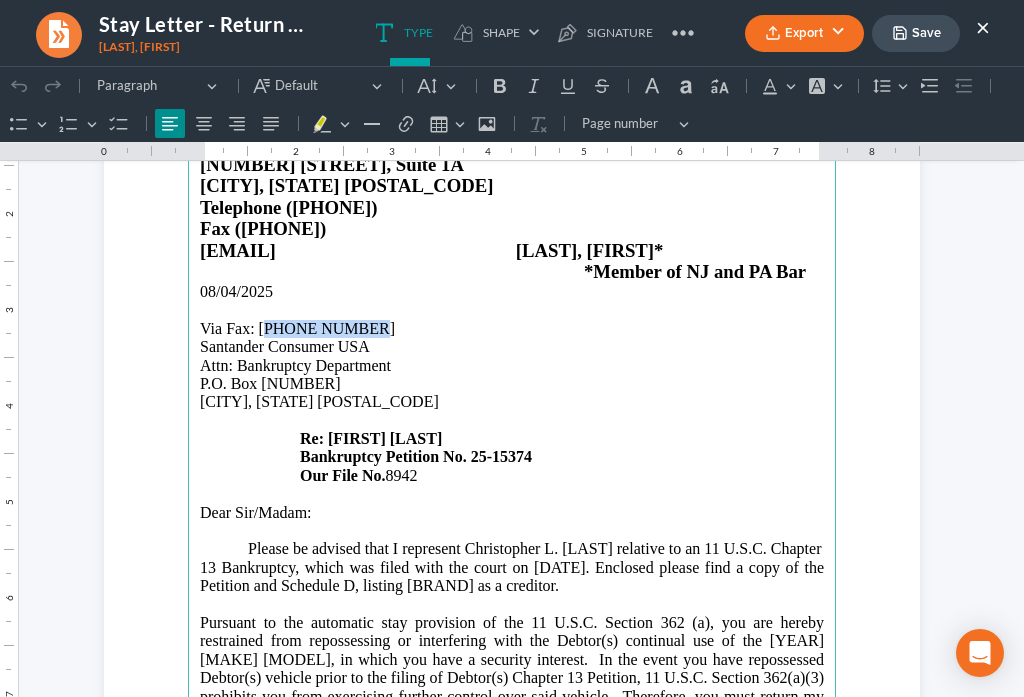 drag, startPoint x: 255, startPoint y: 327, endPoint x: 346, endPoint y: 326, distance: 91.00549 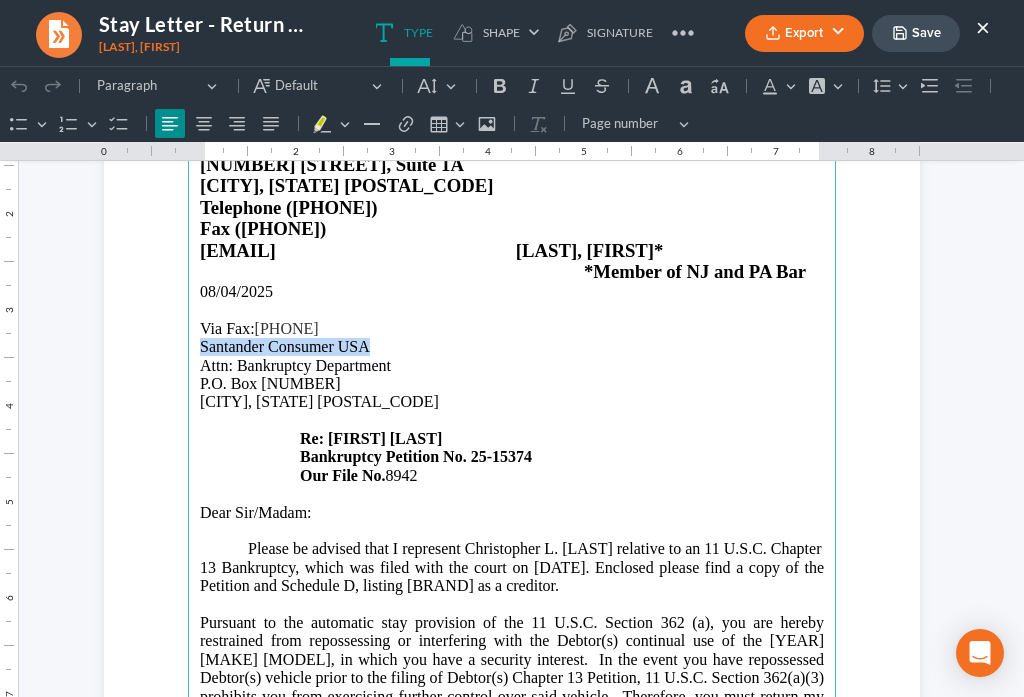 drag, startPoint x: 192, startPoint y: 346, endPoint x: 364, endPoint y: 345, distance: 172.00291 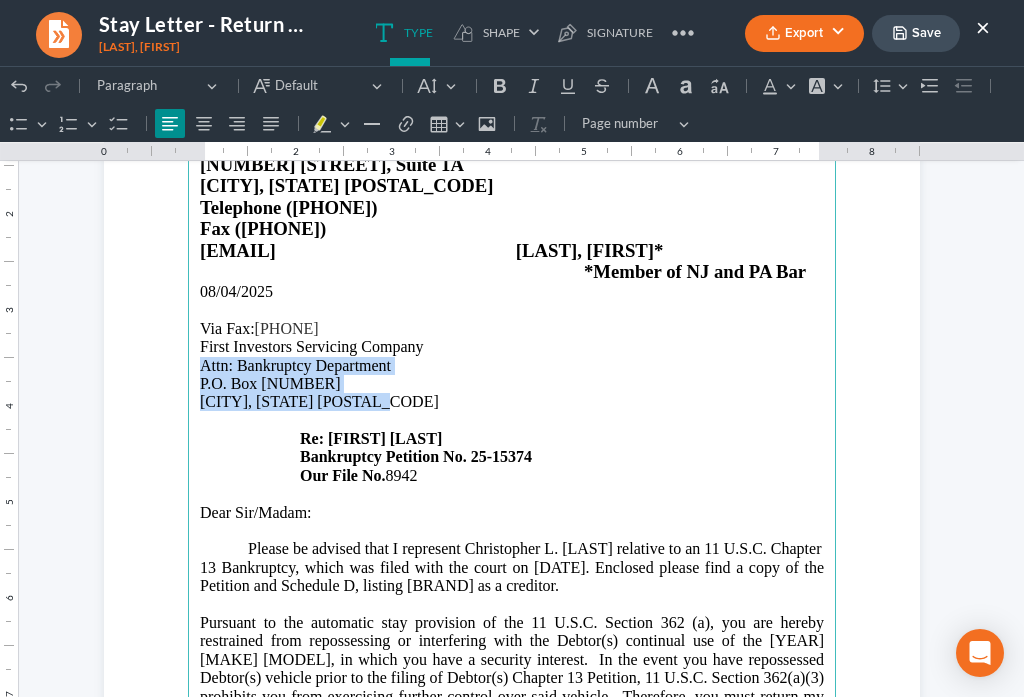 drag, startPoint x: 195, startPoint y: 373, endPoint x: 361, endPoint y: 400, distance: 168.18144 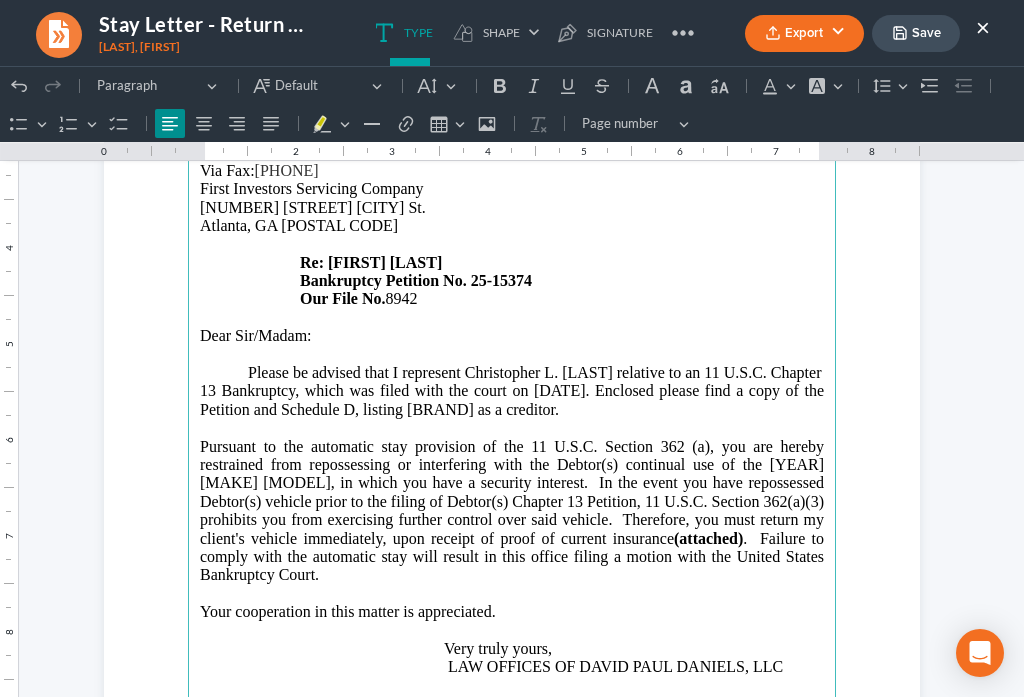 scroll, scrollTop: 350, scrollLeft: 0, axis: vertical 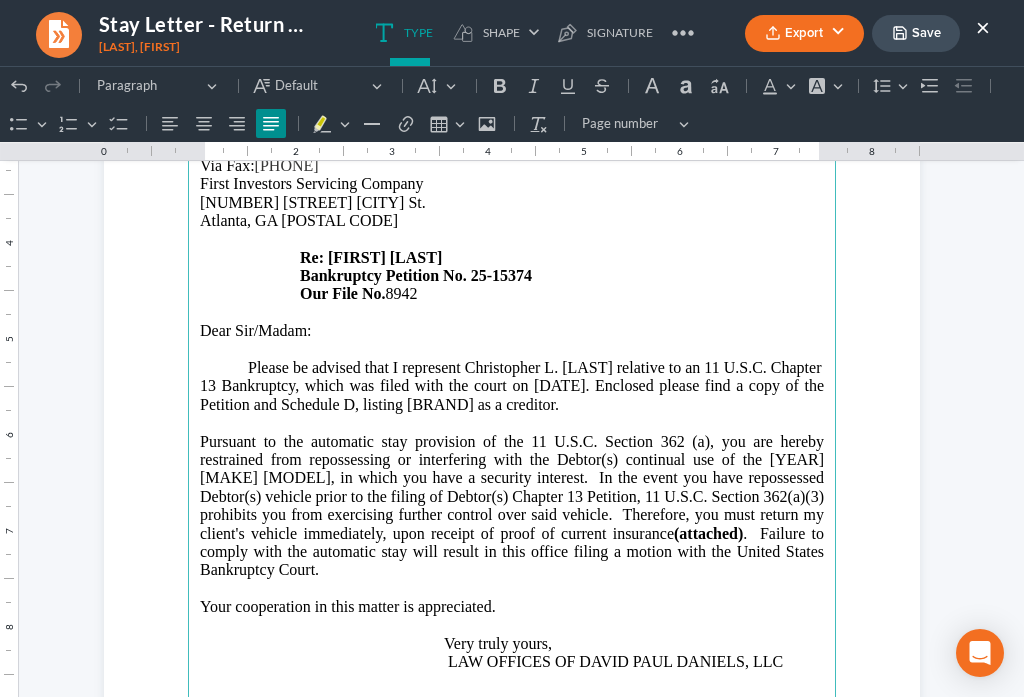 click on "Please be advised that I represent  [FIRST] [LAST]  relative to an 11 U.S.C. Chapter 13 Bankruptcy, which was filed with the court on [DATE].  Enclosed please find a copy of the Petition and Schedule D, listing Santander as a creditor." at bounding box center [512, 386] 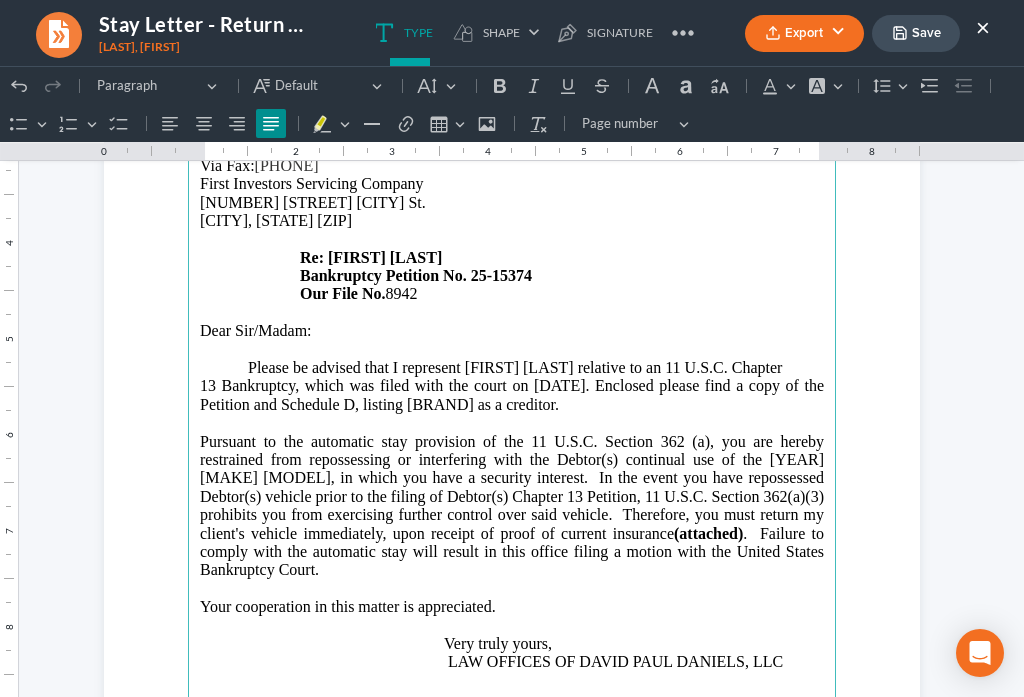 click on "Please be advised that I represent  [FIRST] [LAST] relative to an 11 U.S.C. Chapter 13 Bankruptcy, which was filed with the court on [DATE].  Enclosed please find a copy of the Petition and Schedule D, listing [BRAND] as a creditor." at bounding box center [512, 386] 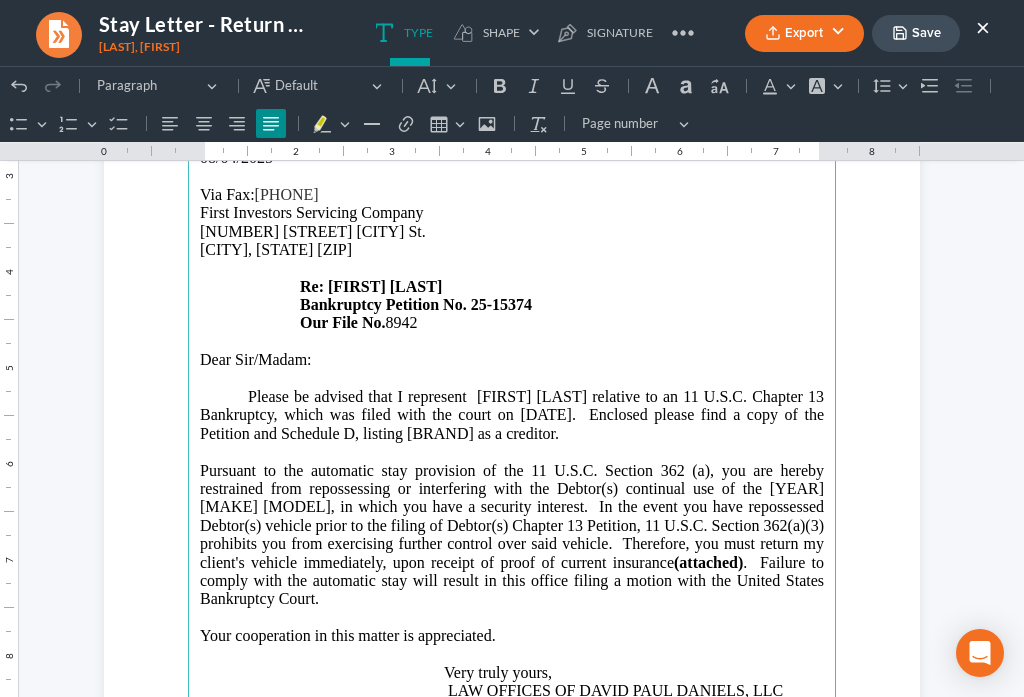 scroll, scrollTop: 303, scrollLeft: 0, axis: vertical 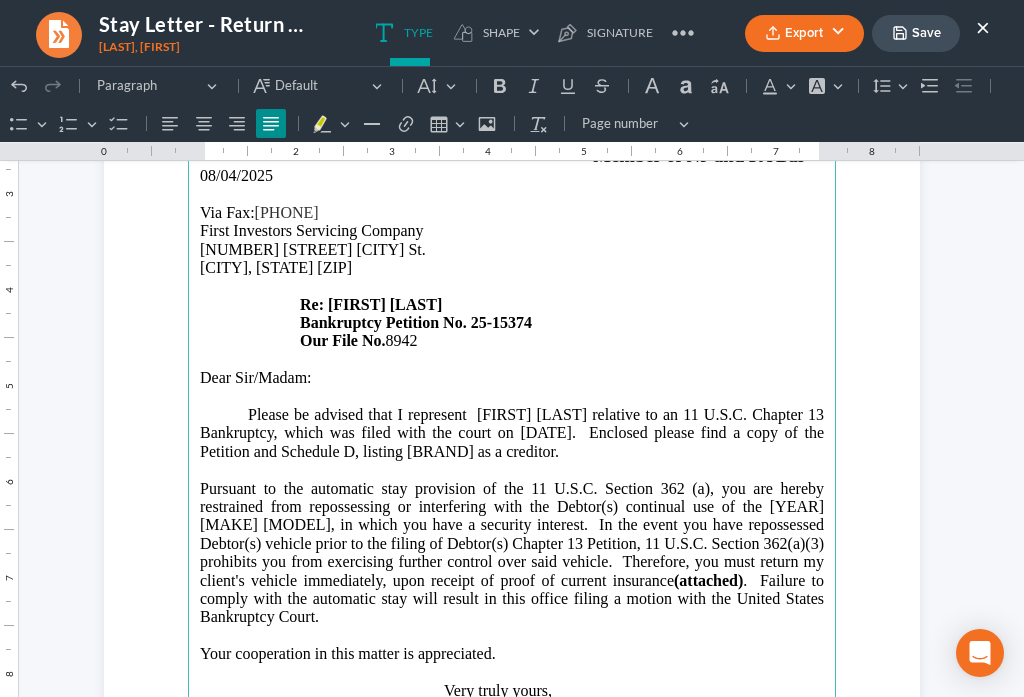 click on "Please be advised that I represent  [FIRST] [LAST] relative to an 11 U.S.C. Chapter 13 Bankruptcy, which was filed with the court on [DATE].  Enclosed please find a copy of the Petition and Schedule D, listing [BRAND] as a creditor." at bounding box center [512, 433] 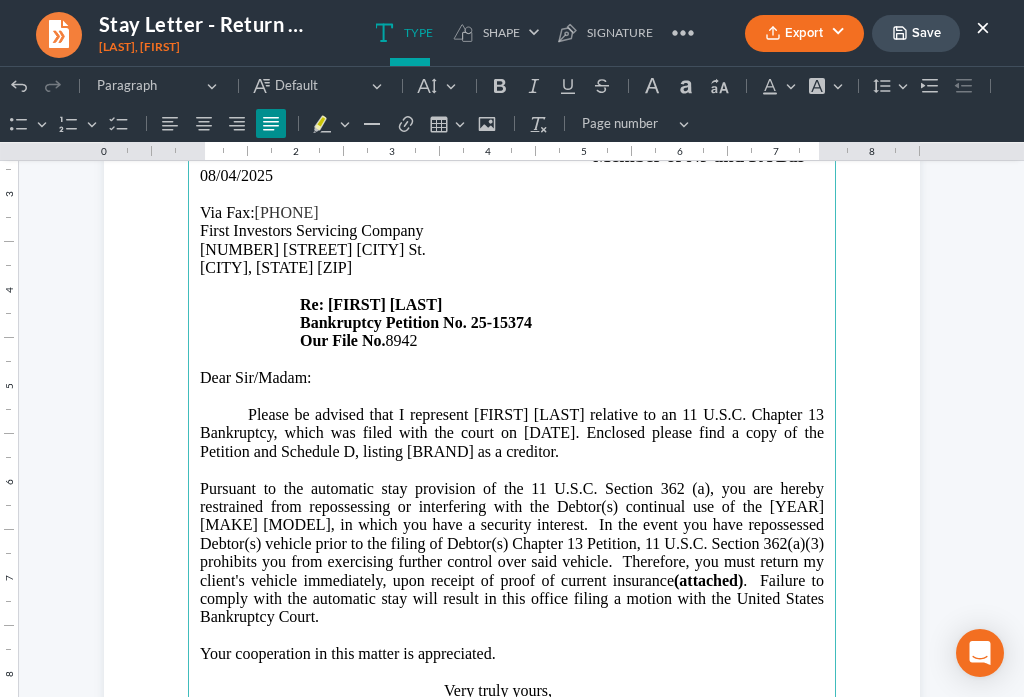 scroll, scrollTop: 327, scrollLeft: 0, axis: vertical 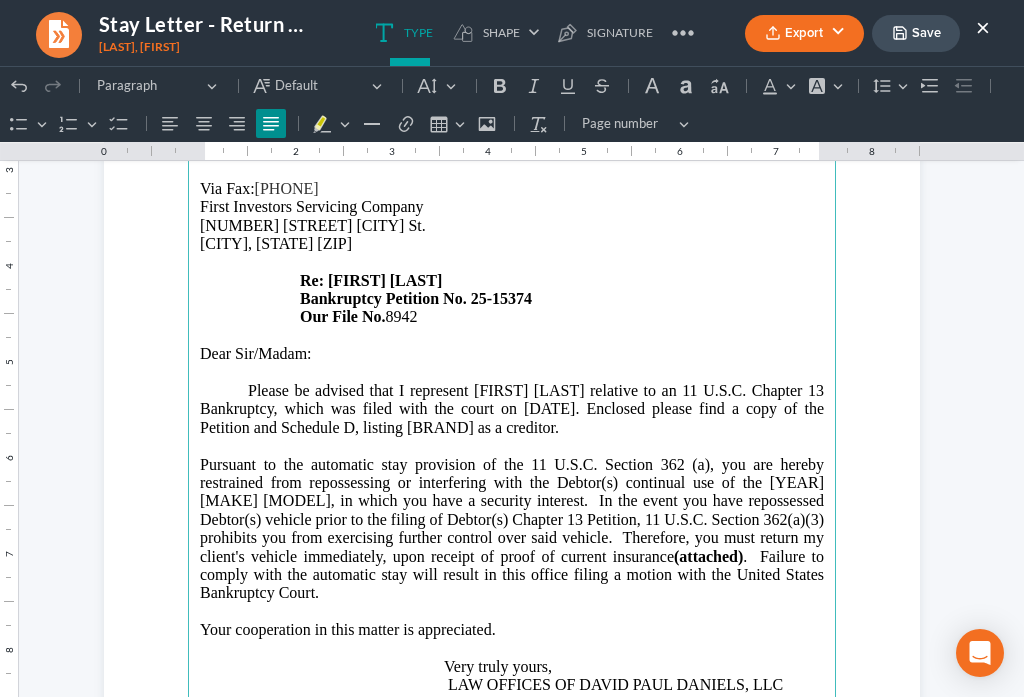 click on "Pursuant to the automatic stay provision of the 11 U.S.C. Section 362 (a), you are hereby restrained from repossessing or interfering with the Debtor(s) continual use of the 2018 Ford Escape, in which you have a security interest.  In the event you have repossessed Debtor(s) vehicle prior to the filing of Debtor(s) Chapter 13 Petition, 11 U.S.C. Section 362(a)(3) prohibits you from exercising further control over said vehicle.  Therefore, you must return my client's vehicle immediately, upon receipt of proof of current insurance  (attached) .  Failure to comply with the automatic stay will result in this office filing a motion with the United States Bankruptcy Court." at bounding box center [512, 529] 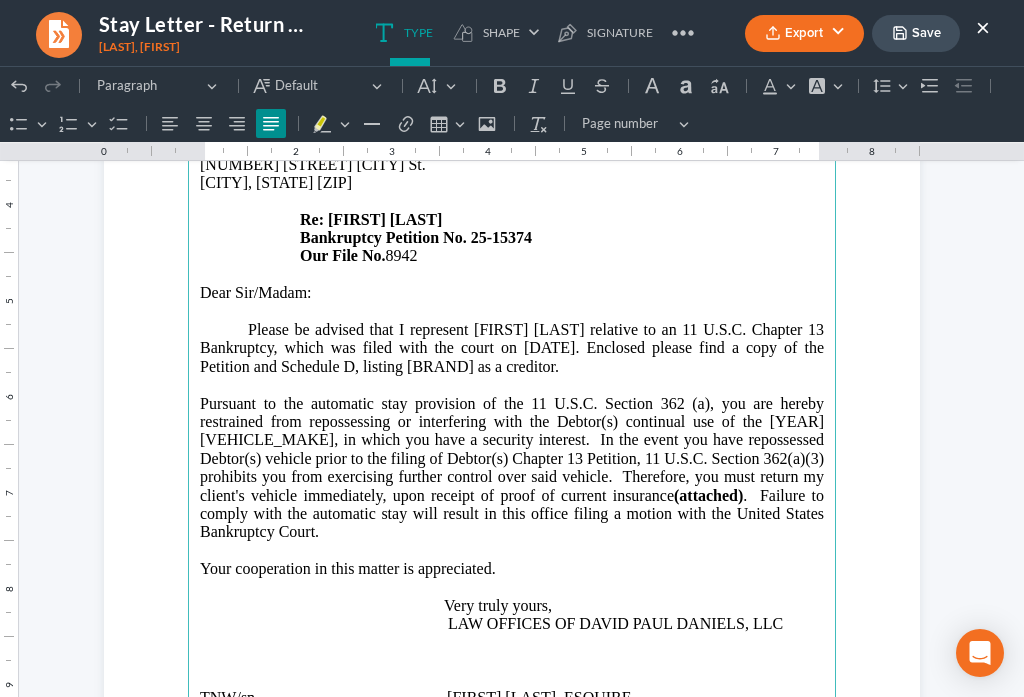 scroll, scrollTop: 397, scrollLeft: 0, axis: vertical 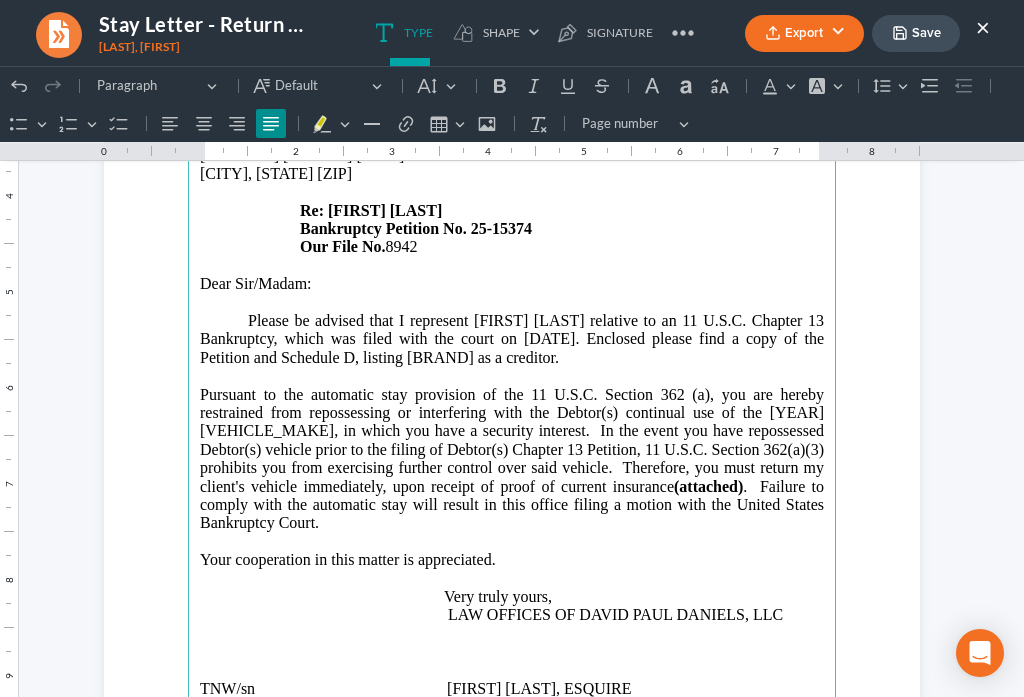 click on "Please be advised that I represent [FIRST] [LAST] relative to an 11 U.S.C. Chapter 13 Bankruptcy, which was filed with the court on [DATE]. Enclosed please find a copy of the Petition and Schedule D, listing [BRAND] as a creditor." at bounding box center [512, 339] 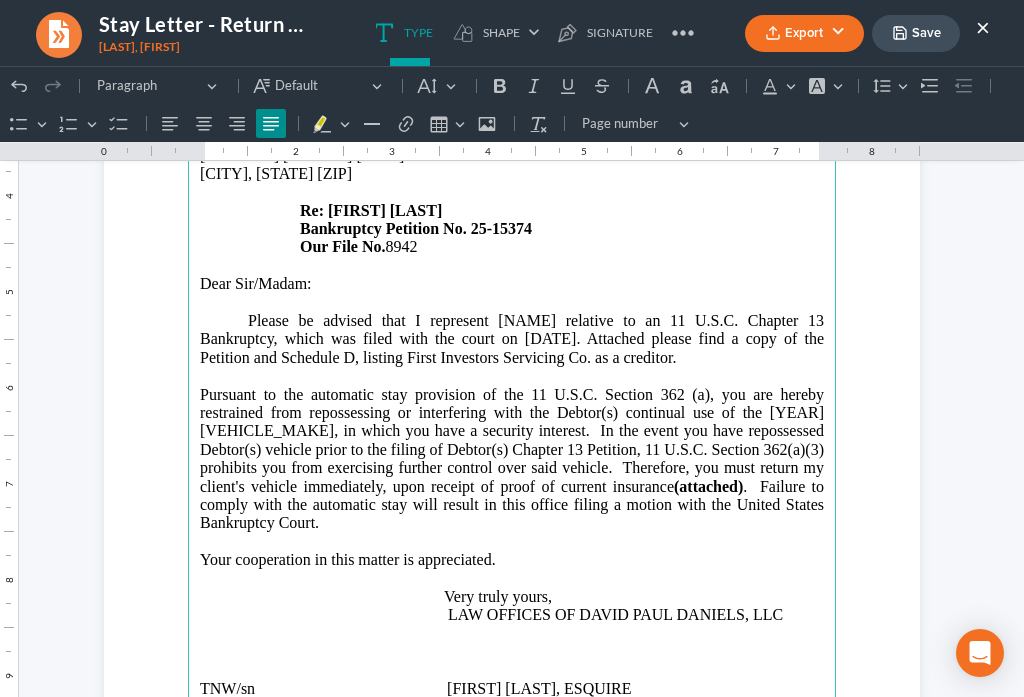 click on "Pursuant to the automatic stay provision of the 11 U.S.C. Section 362 (a), you are hereby restrained from repossessing or interfering with the Debtor(s) continual use of the 2019 Dodge Charger, in which you have a security interest. In the event you have repossessed Debtor(s) vehicle prior to the filing of Debtor(s) Chapter 13 Petition, 11 U.S.C. Section 362(a)(3) prohibits you from exercising further control over said vehicle. Therefore, you must return my client's vehicle immediately, upon receipt of proof of current insurance (attached) . Failure to comply with the automatic stay will result in this office filing a motion with the United States Bankruptcy Court." at bounding box center [512, 459] 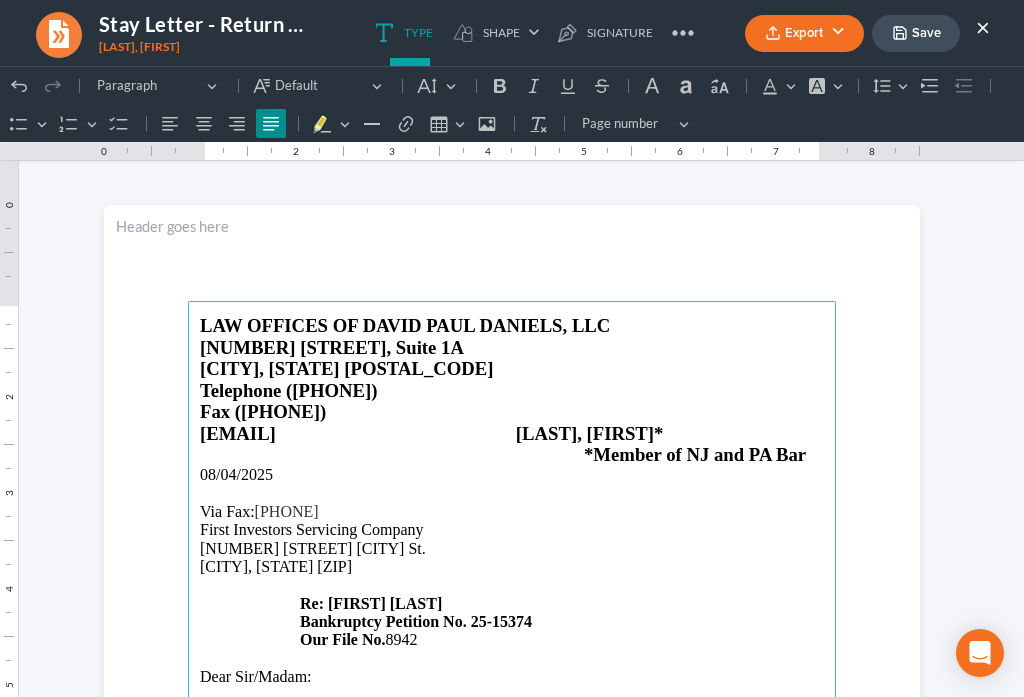 scroll, scrollTop: 0, scrollLeft: 0, axis: both 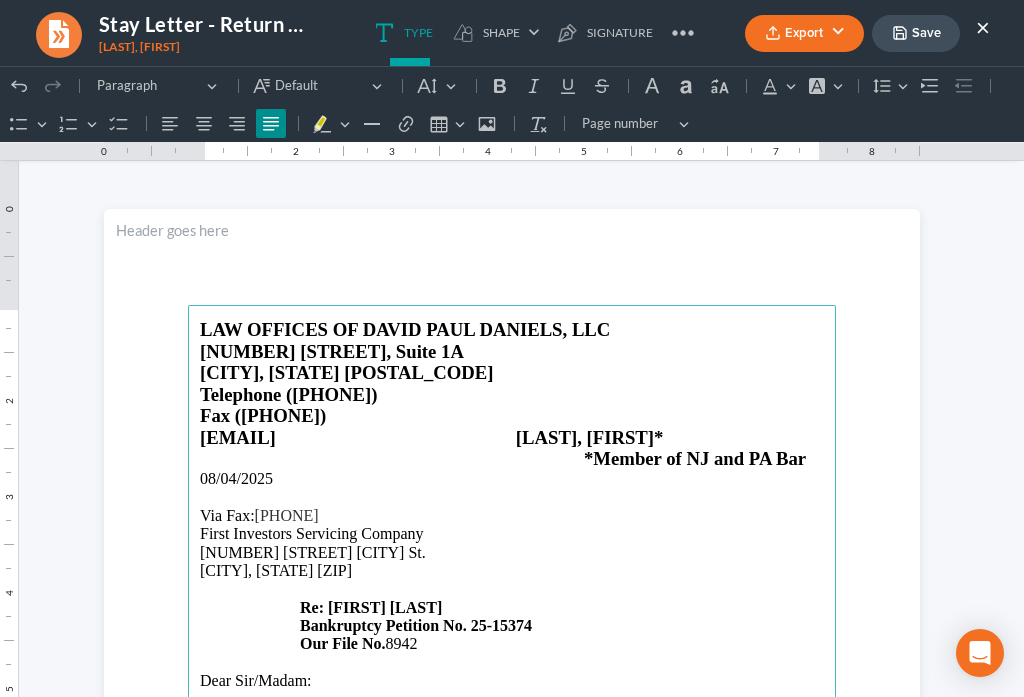 click on "[NUMBER] [STREET] [CITY] St." at bounding box center (512, 553) 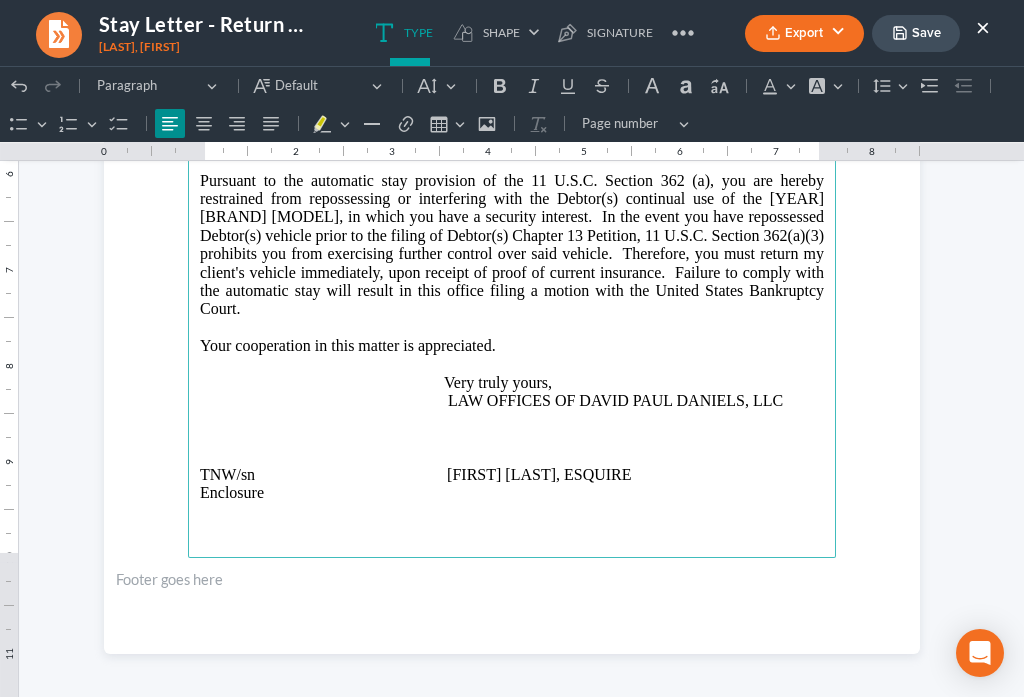 scroll, scrollTop: 616, scrollLeft: 0, axis: vertical 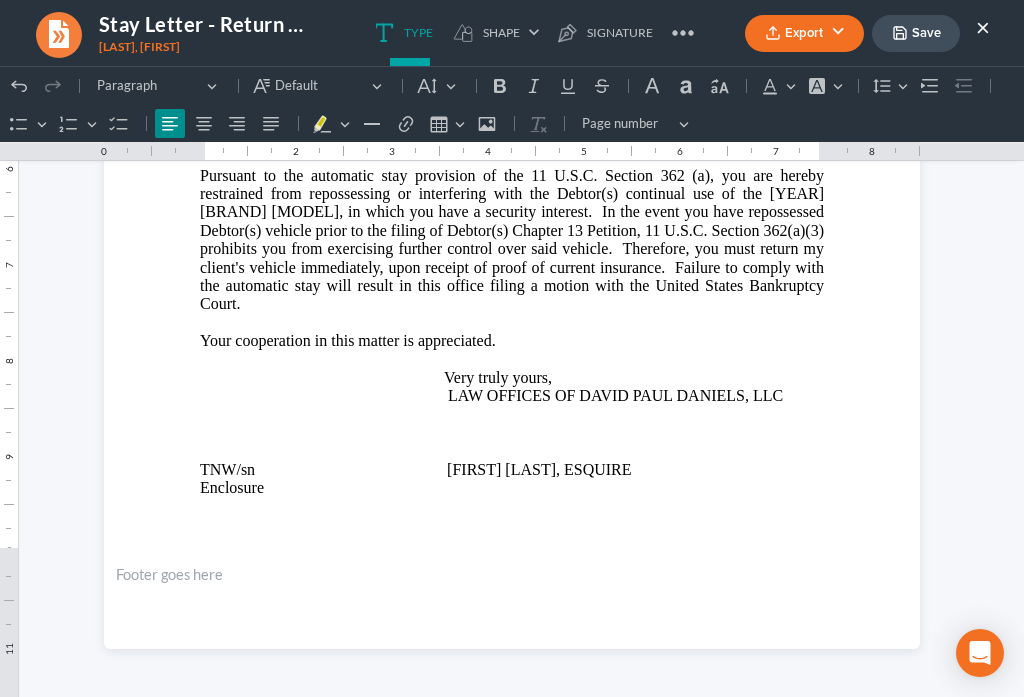 click on "Save" at bounding box center (916, 33) 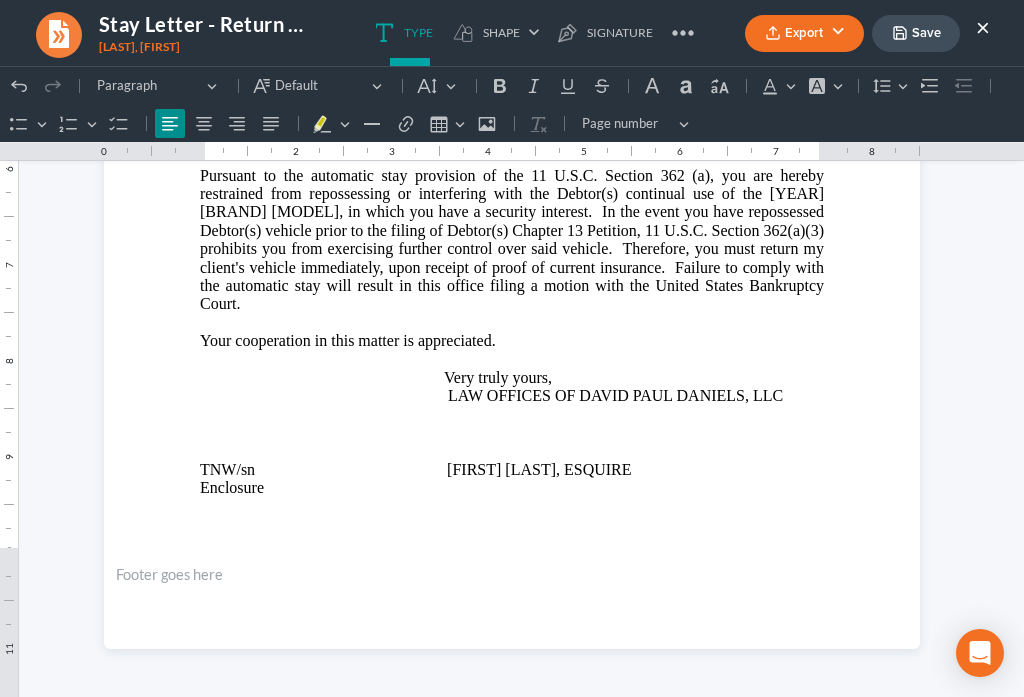 click on "Export" at bounding box center (804, 33) 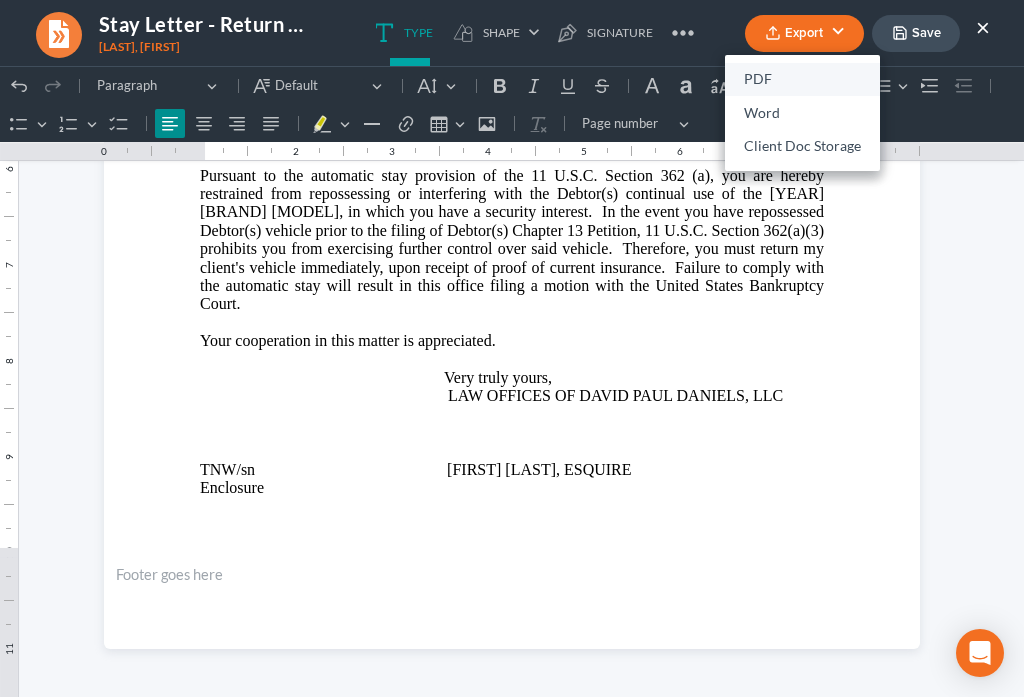 click on "PDF" at bounding box center [802, 80] 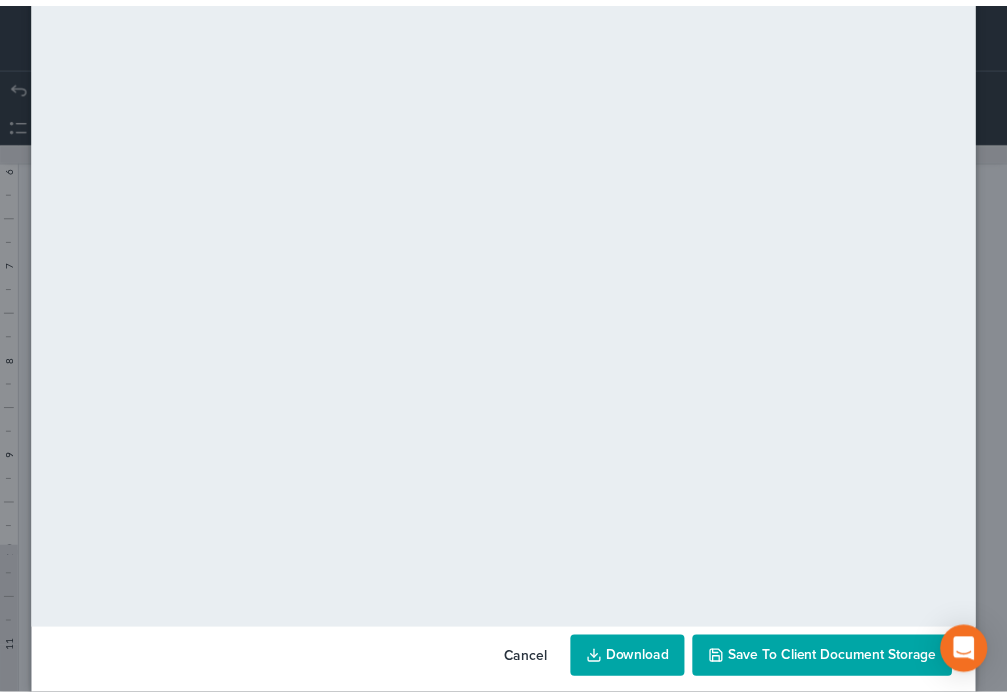 scroll, scrollTop: 140, scrollLeft: 0, axis: vertical 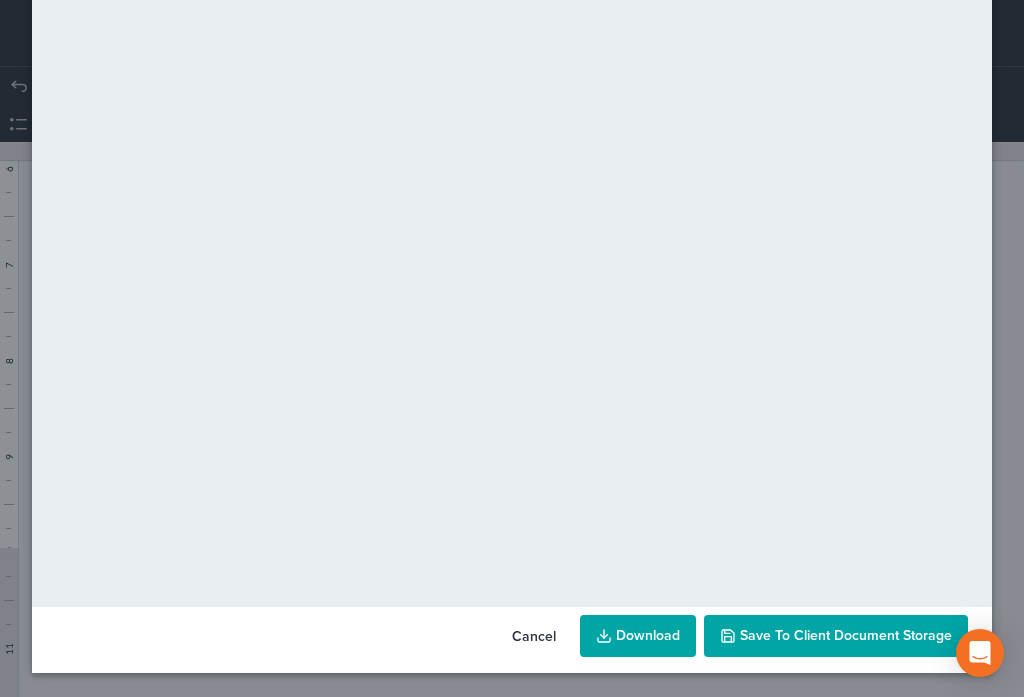click on "Save to Client Document Storage" at bounding box center [836, 636] 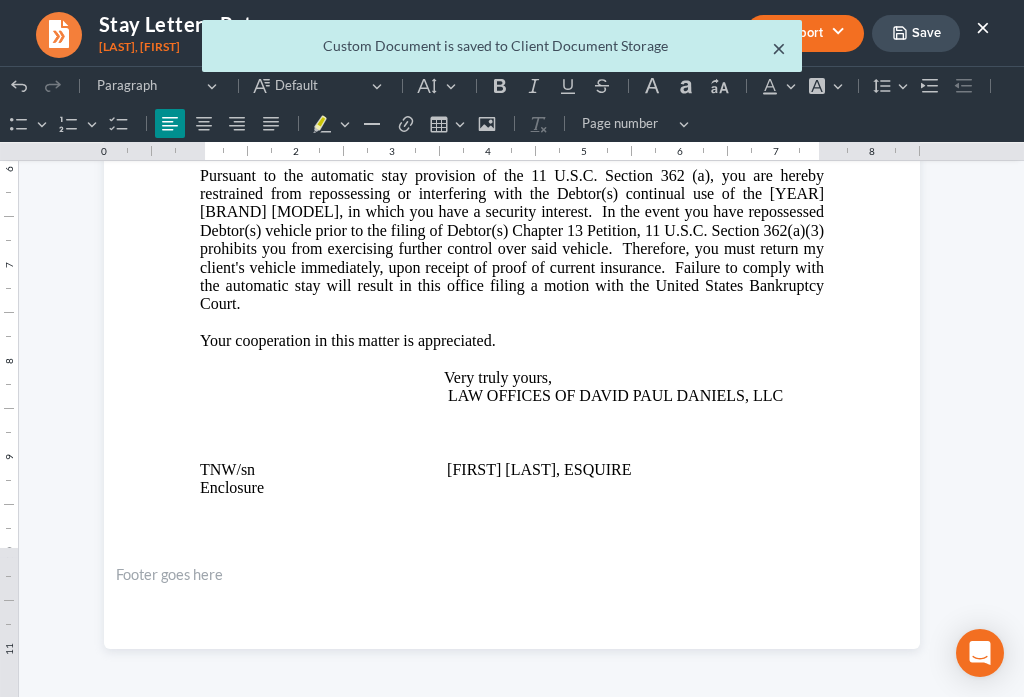 click on "×" at bounding box center (779, 48) 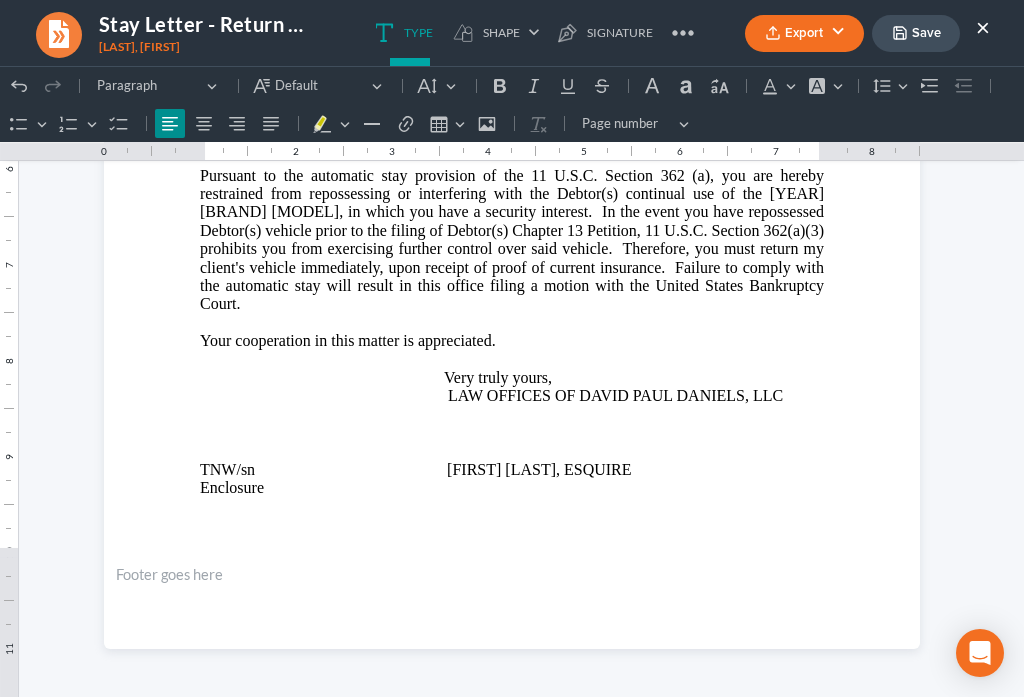 click on "×" at bounding box center [983, 27] 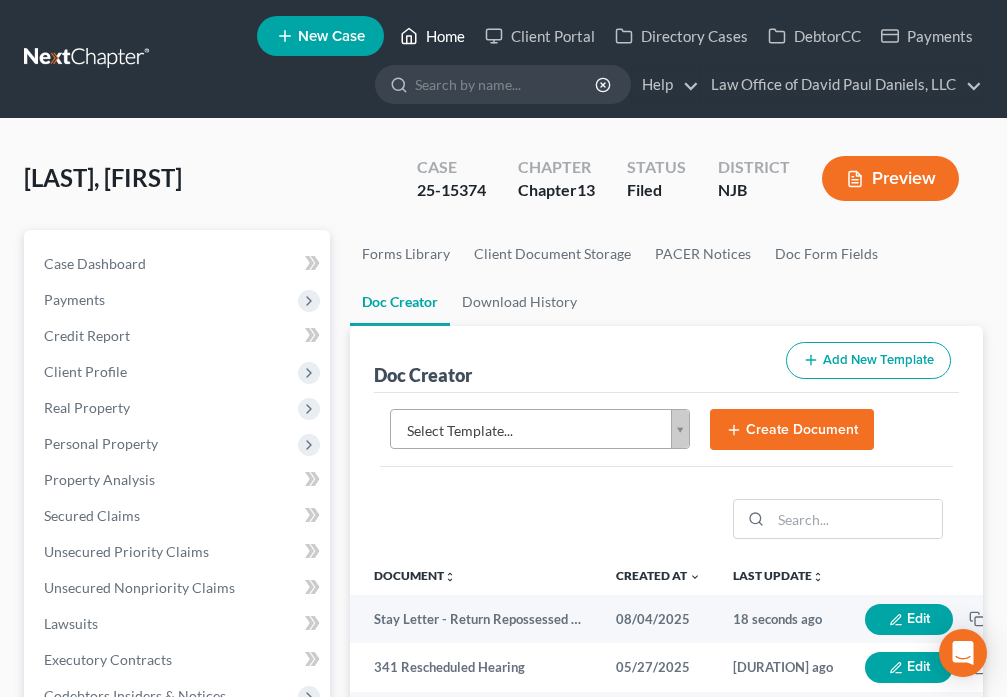 click on "Home" at bounding box center (432, 36) 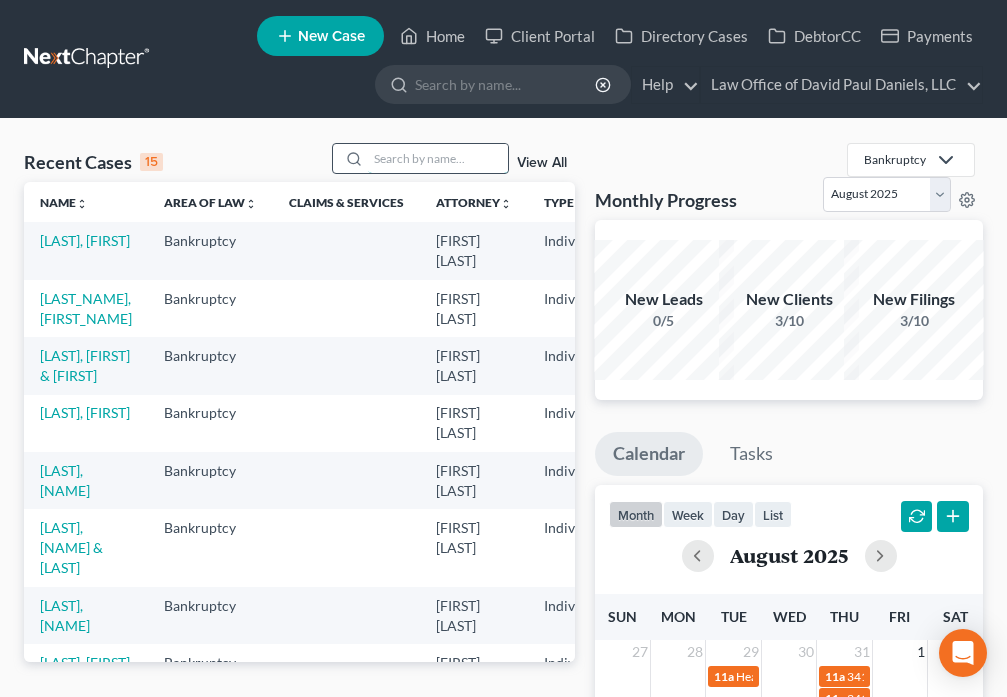 click at bounding box center [438, 158] 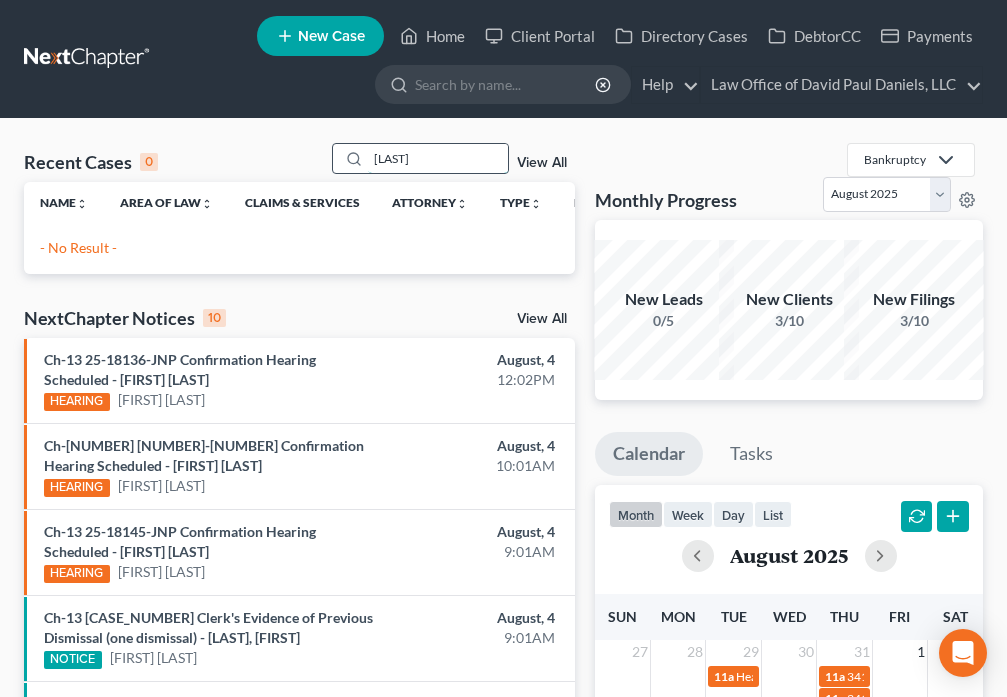 type on "[LAST]" 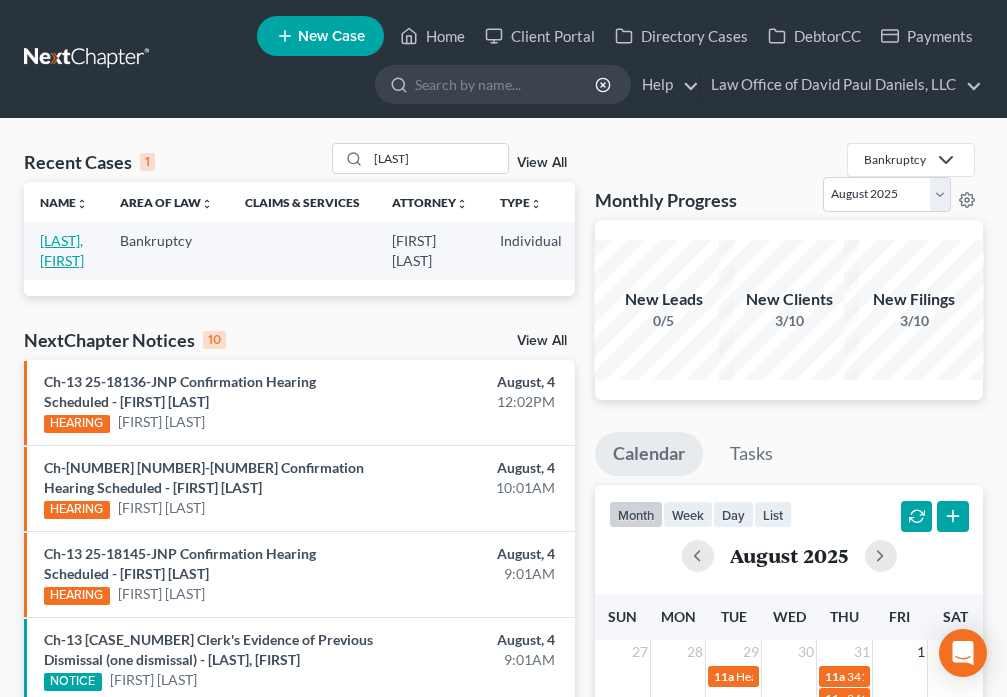 click on "[LAST], [FIRST]" at bounding box center (62, 250) 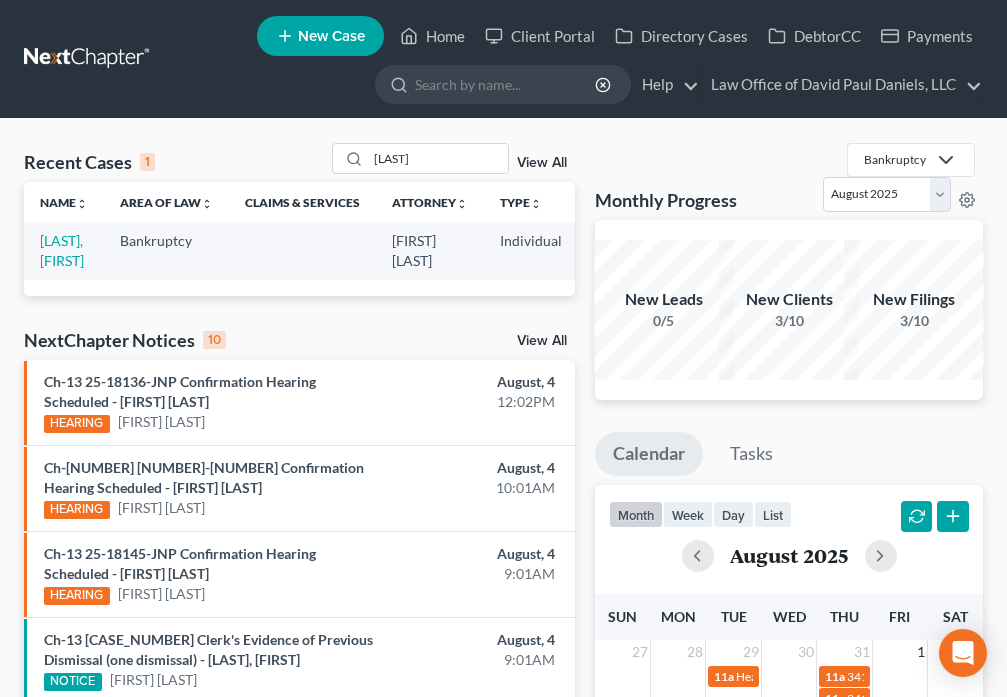 select on "6" 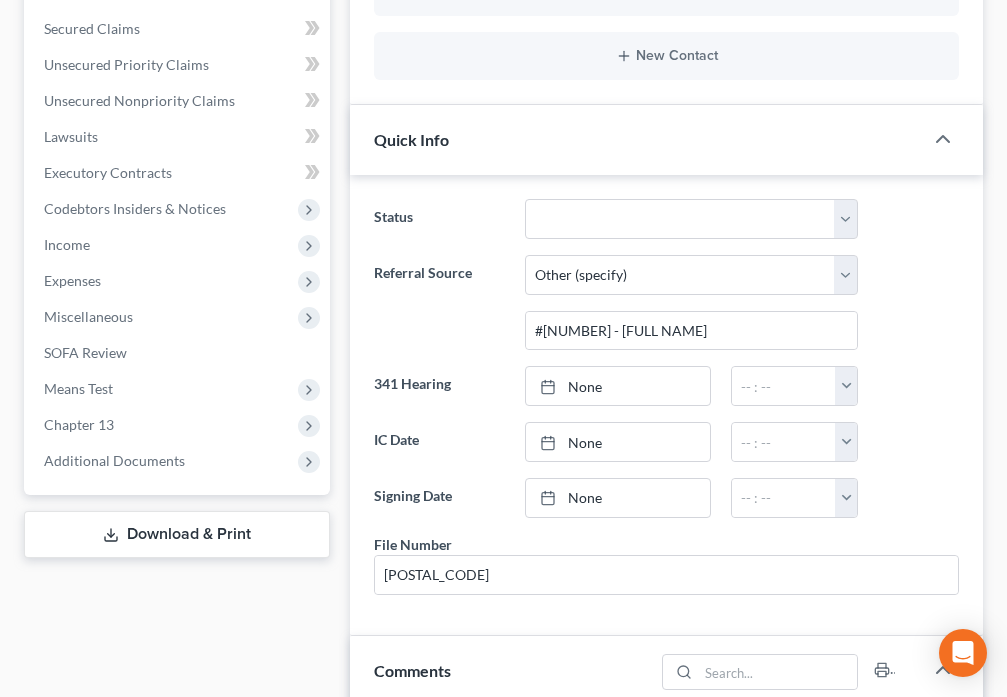 scroll, scrollTop: 653, scrollLeft: 0, axis: vertical 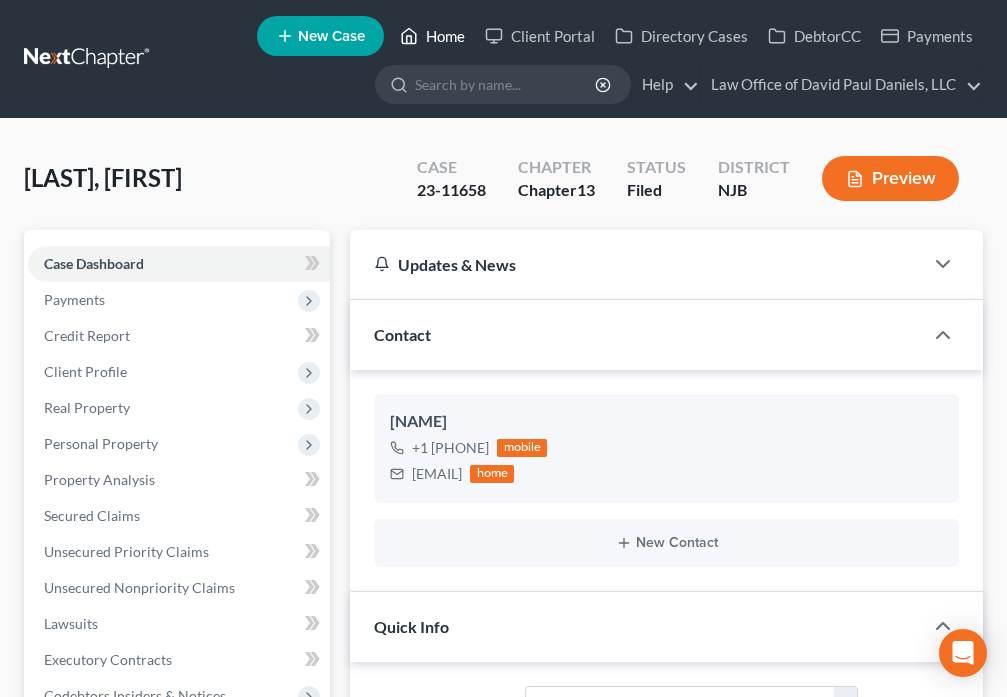 click 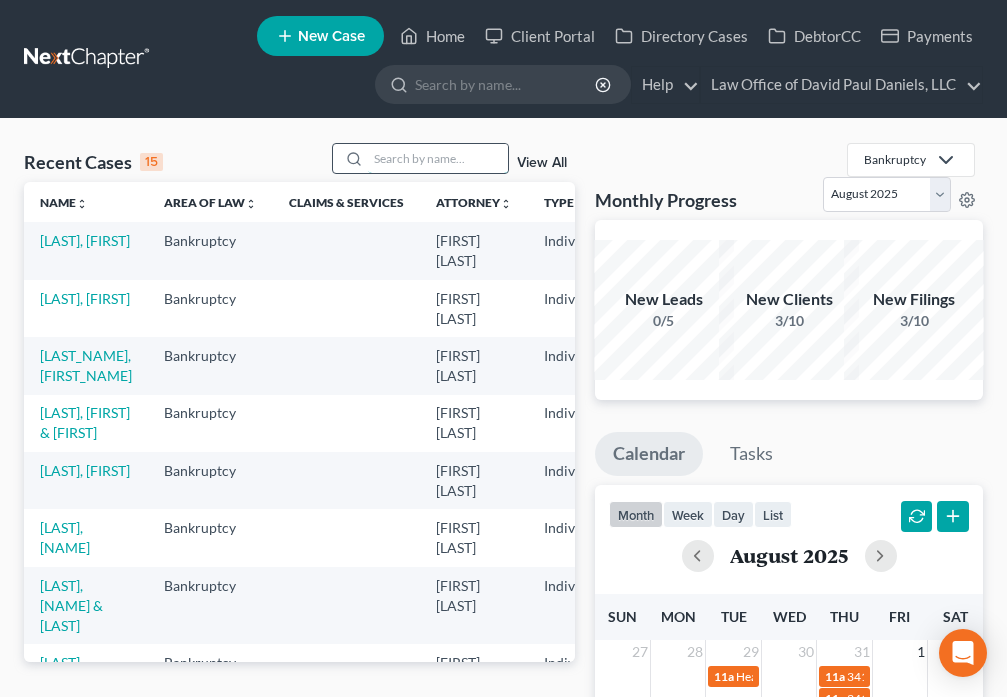 click at bounding box center [438, 158] 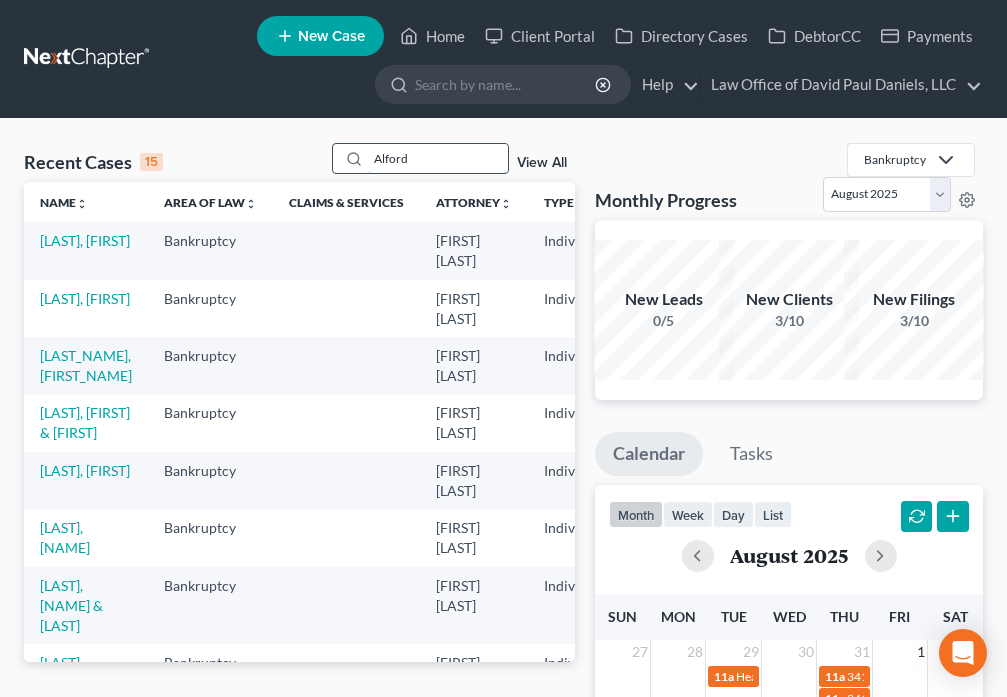 type on "Alford" 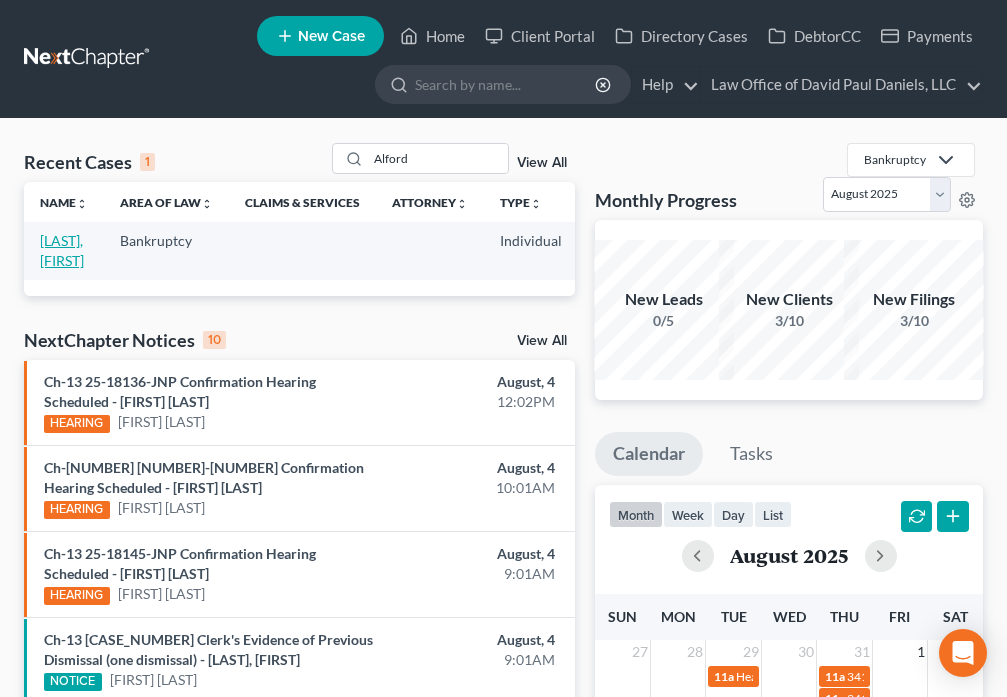 click on "[LAST], [FIRST]" at bounding box center (62, 250) 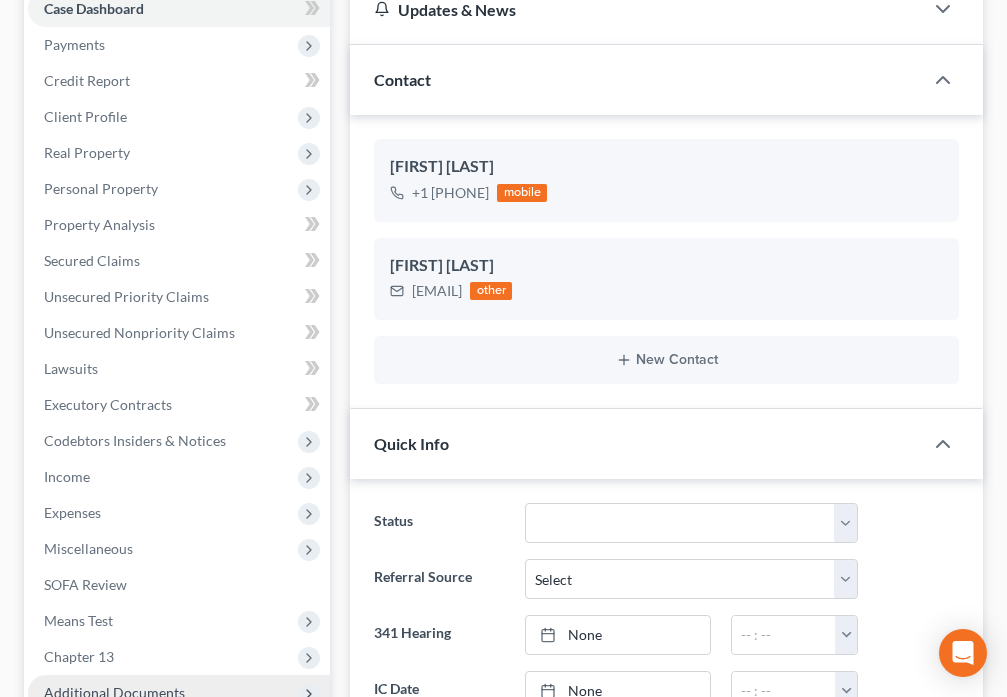 scroll, scrollTop: 723, scrollLeft: 0, axis: vertical 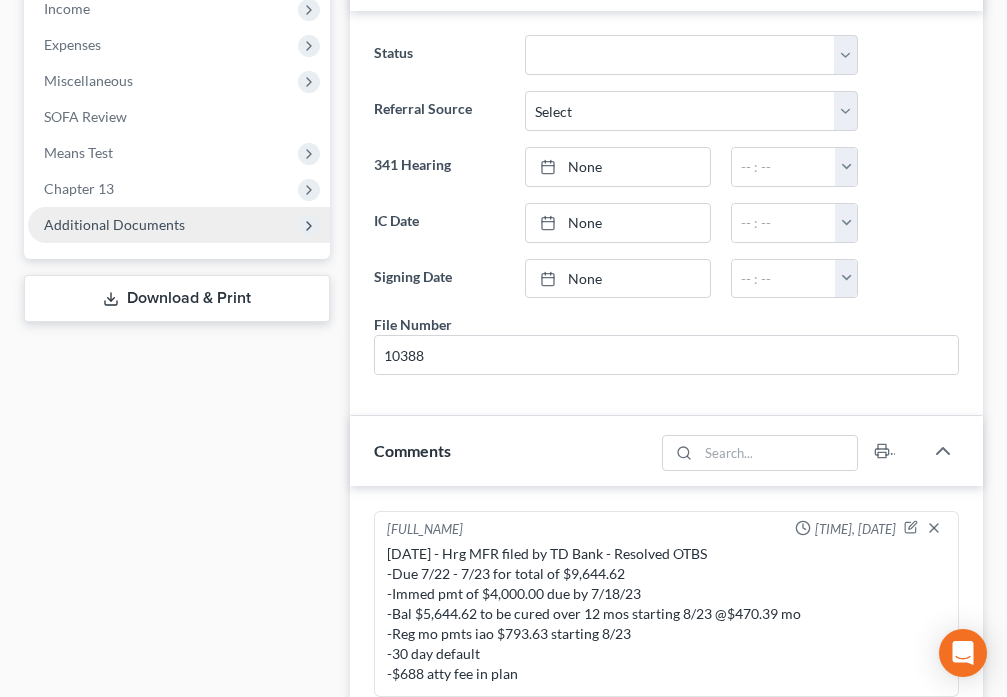 click on "Additional Documents" at bounding box center (114, 224) 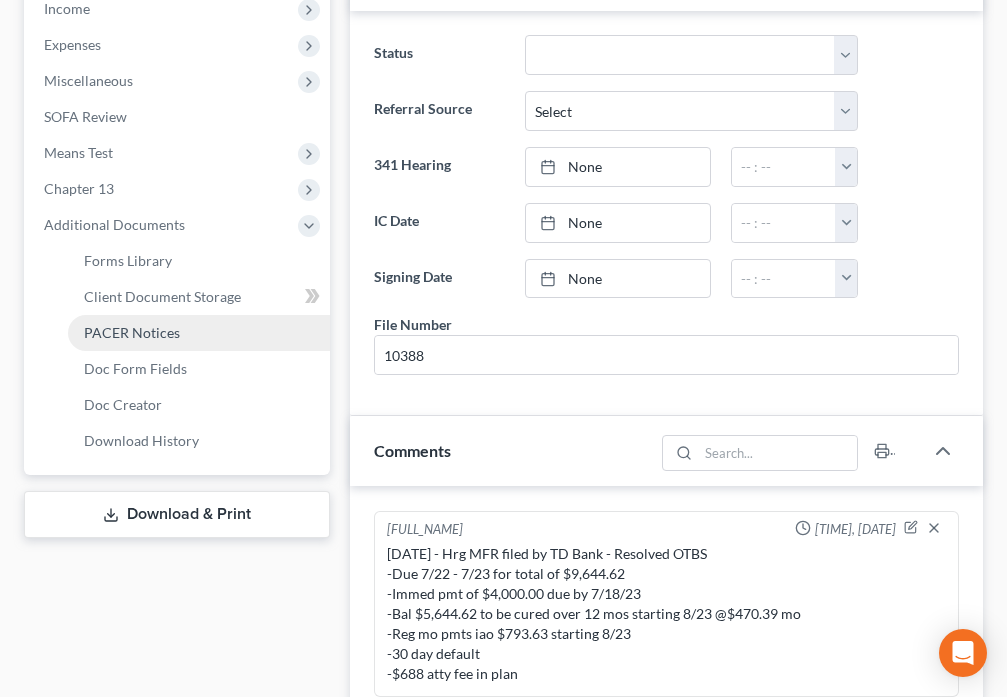 scroll, scrollTop: 120, scrollLeft: 0, axis: vertical 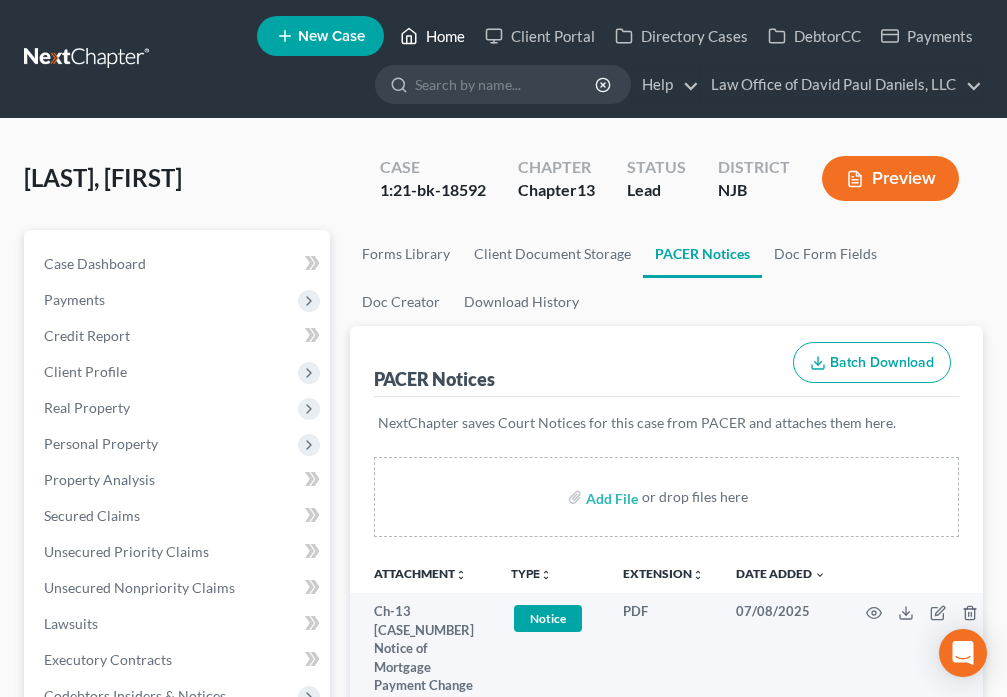 click on "Home" at bounding box center (432, 36) 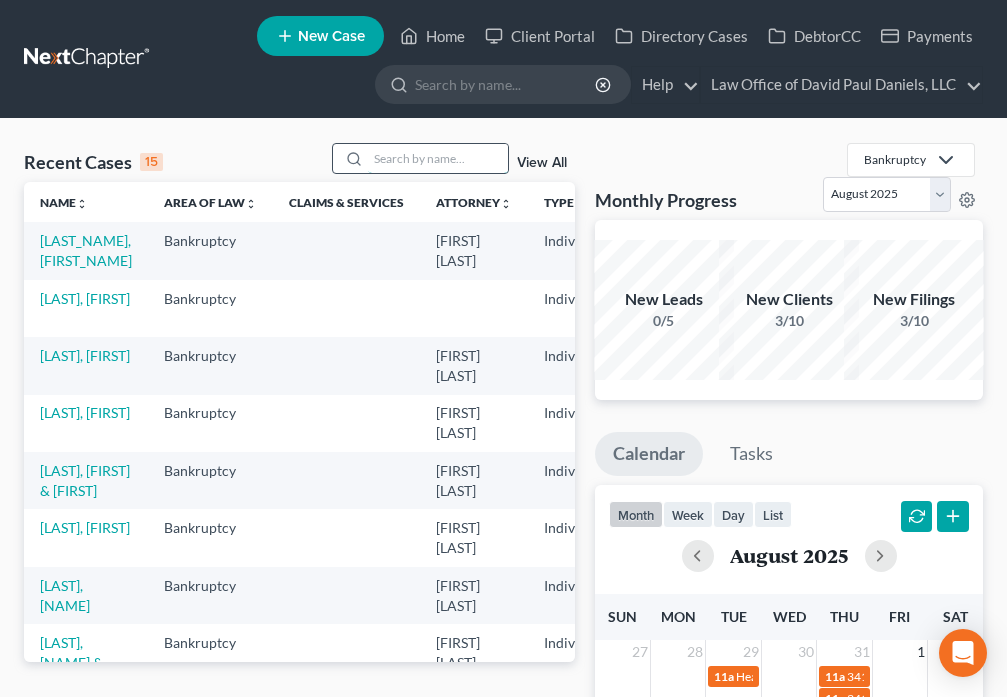 click at bounding box center [438, 158] 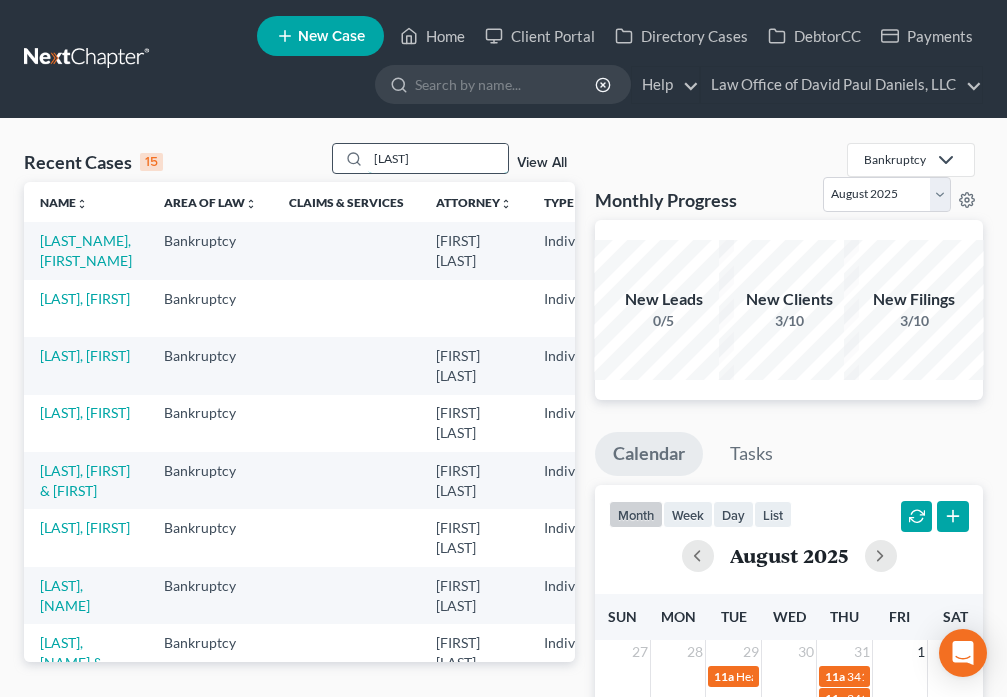 type on "[LAST]" 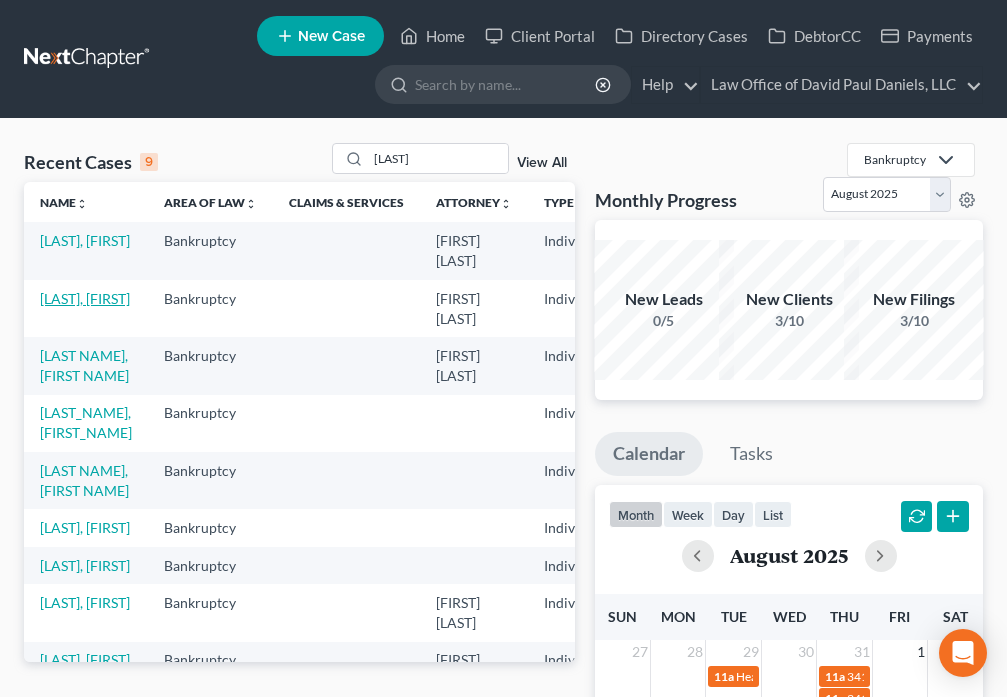 click on "[LAST], [FIRST]" at bounding box center [85, 298] 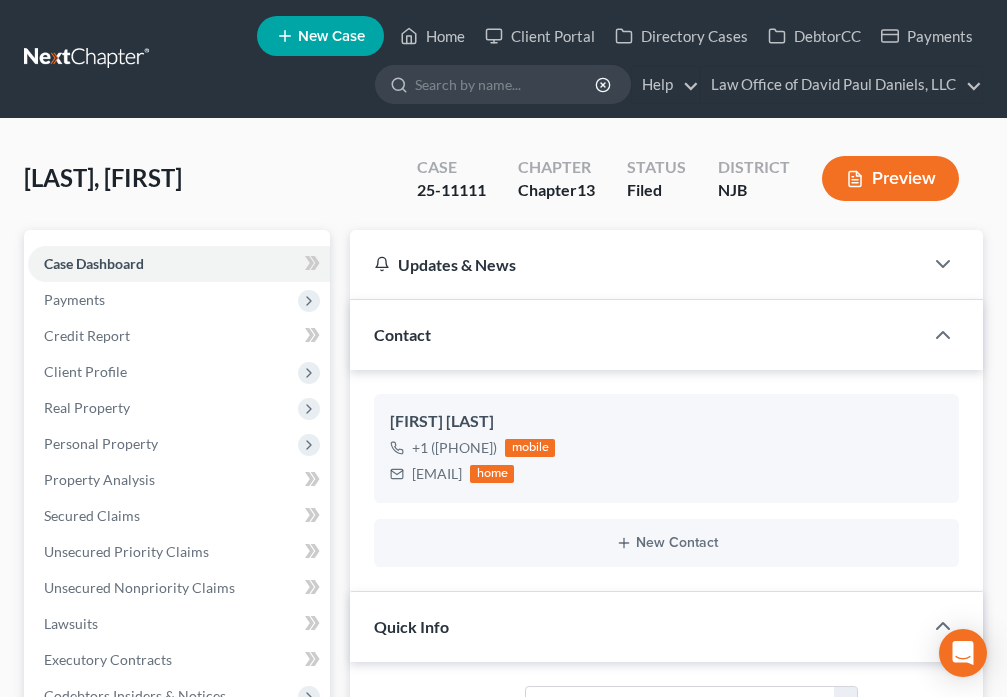 scroll, scrollTop: 201, scrollLeft: 0, axis: vertical 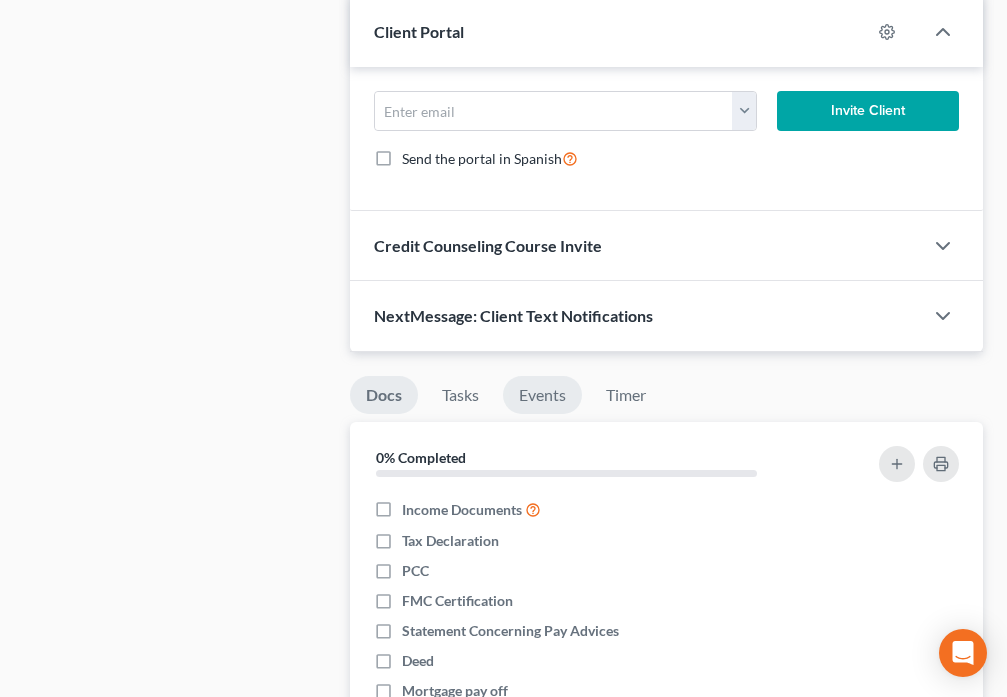 click on "Events" at bounding box center [542, 395] 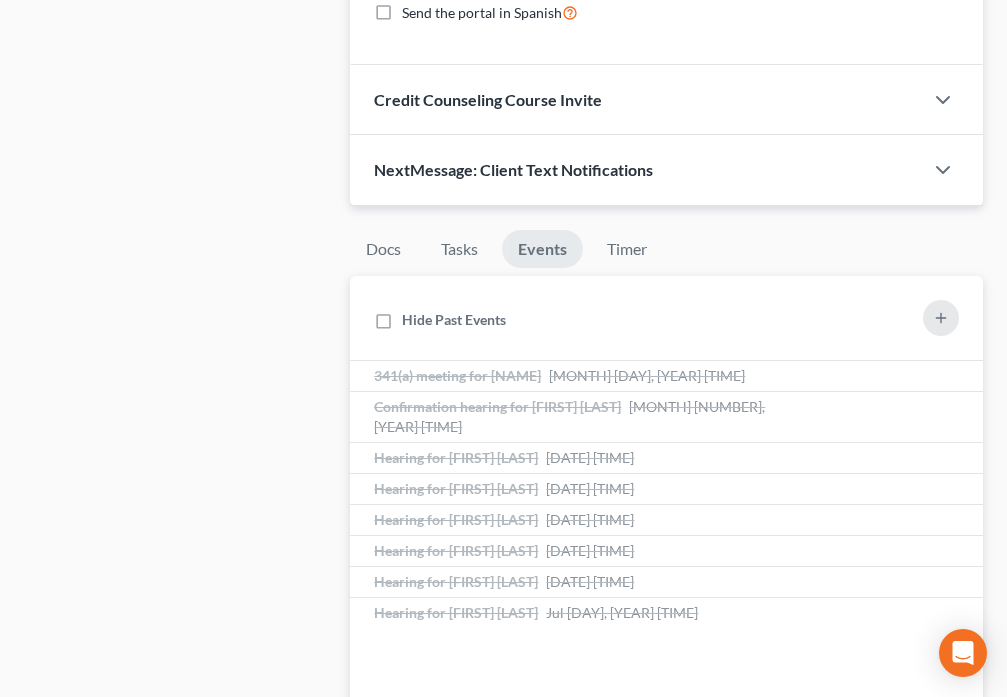 scroll, scrollTop: 1913, scrollLeft: 0, axis: vertical 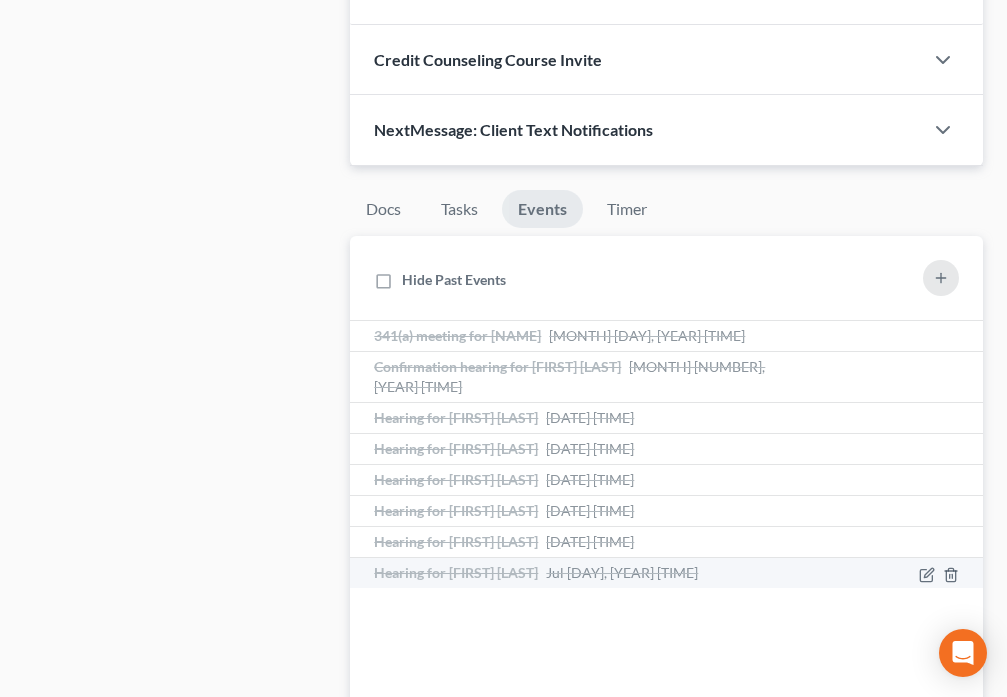 click on "Hearing for [FIRST] [LAST]" at bounding box center [456, 572] 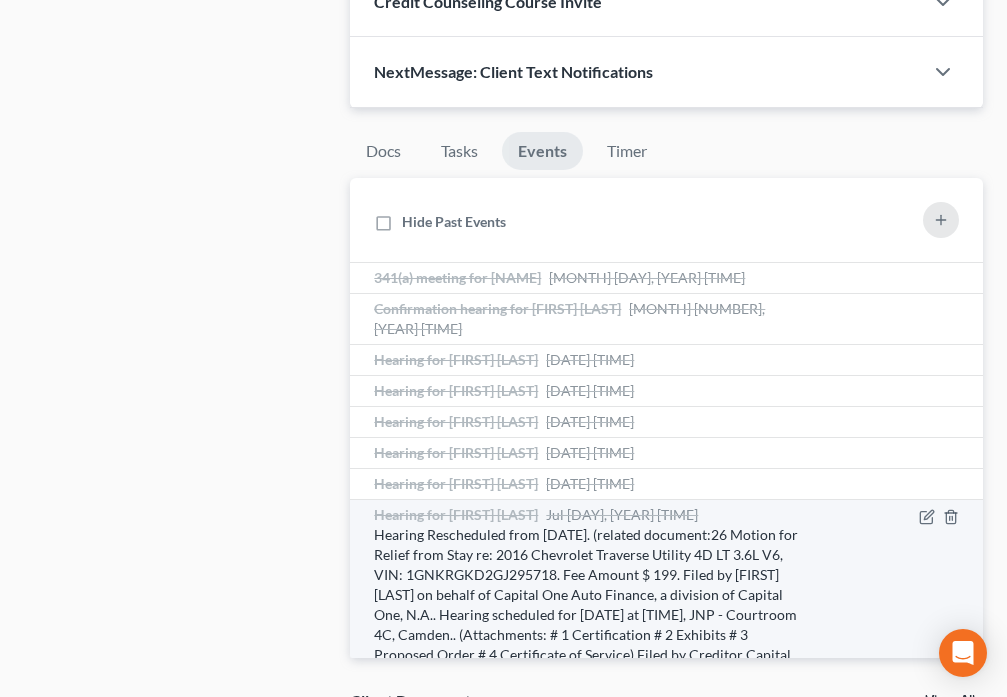 scroll, scrollTop: 1983, scrollLeft: 0, axis: vertical 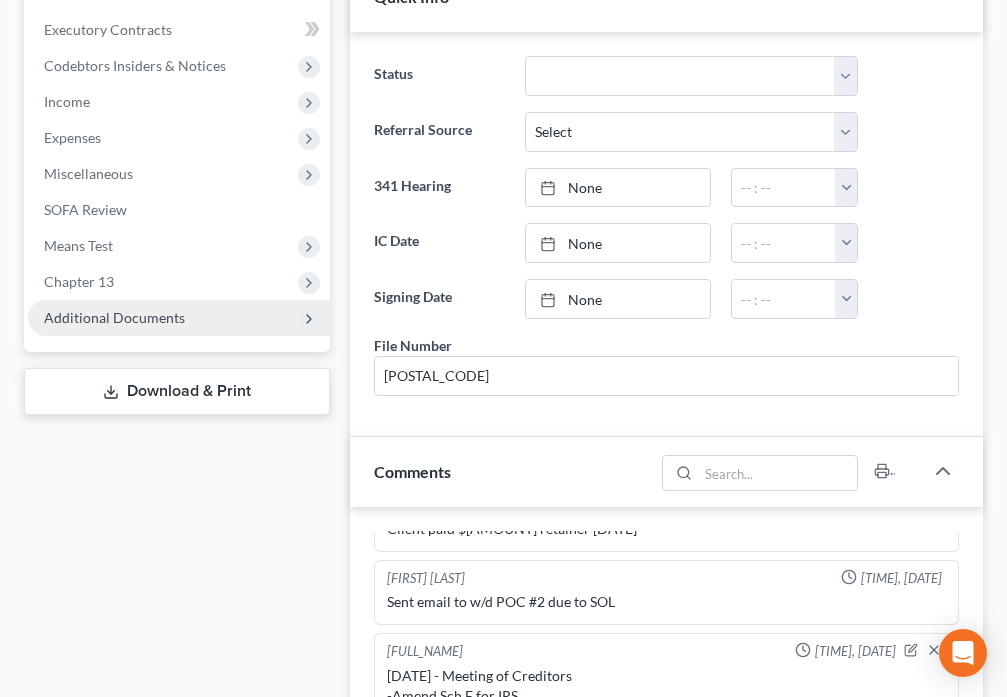 click on "Additional Documents" at bounding box center (179, 318) 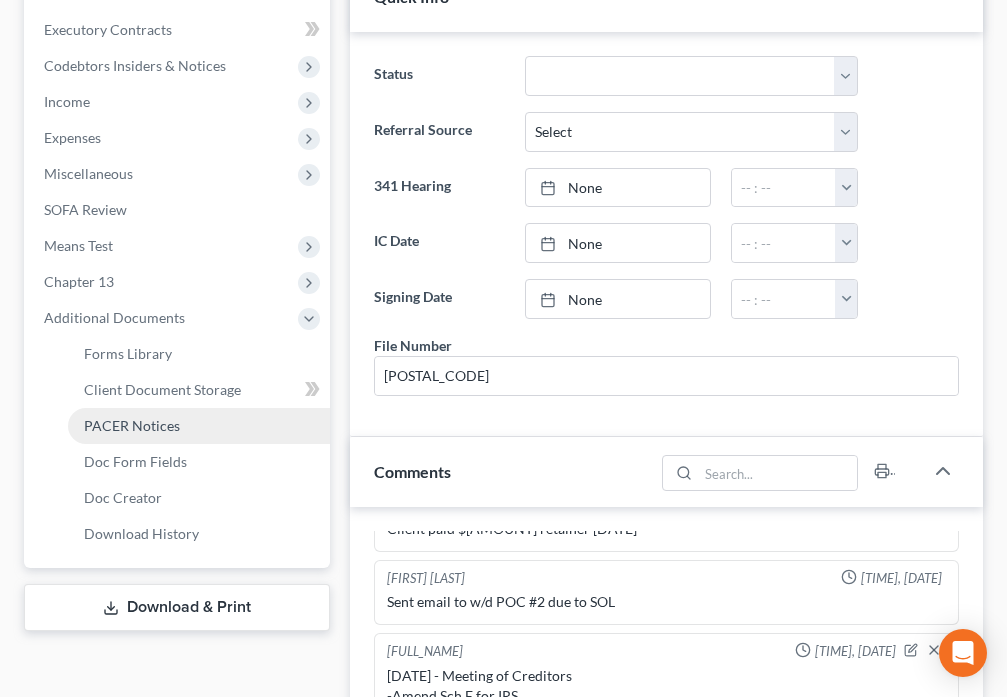 click on "PACER Notices" at bounding box center (132, 425) 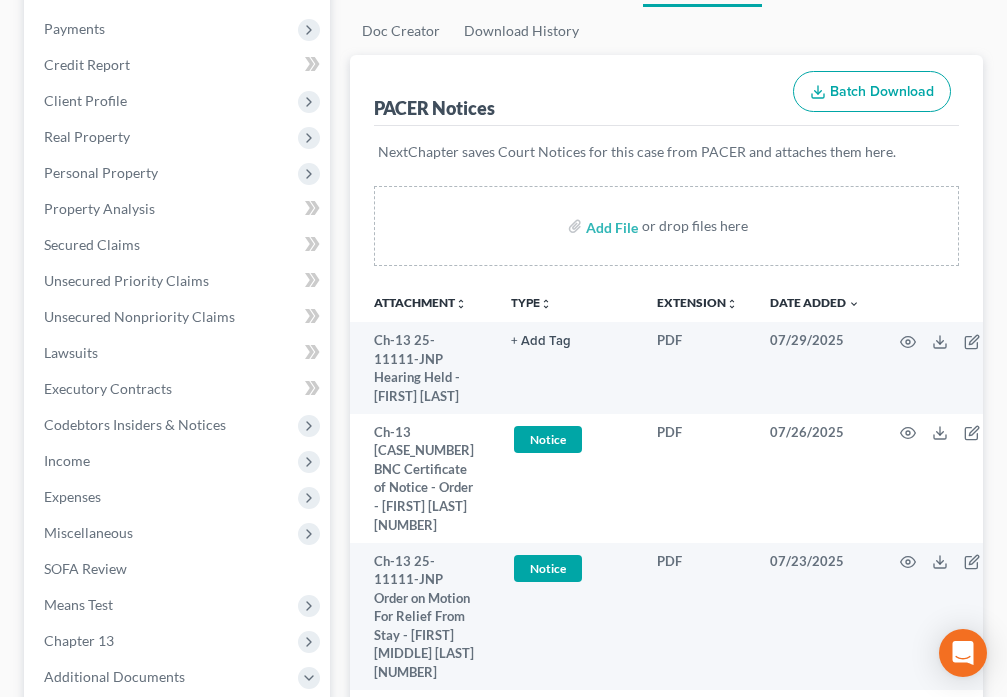 scroll, scrollTop: 327, scrollLeft: 0, axis: vertical 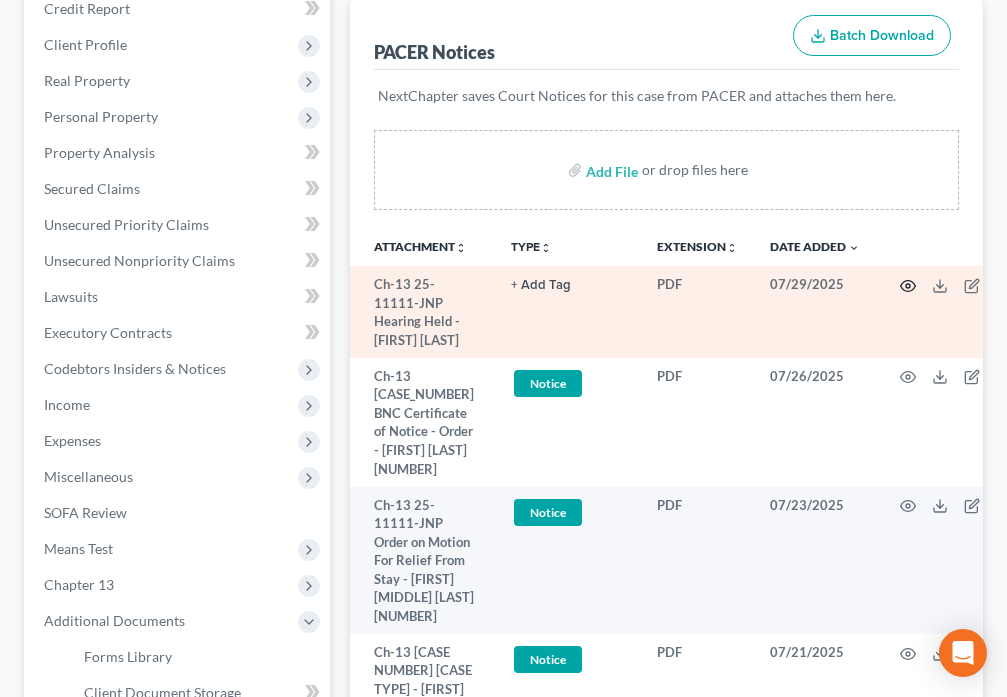 click 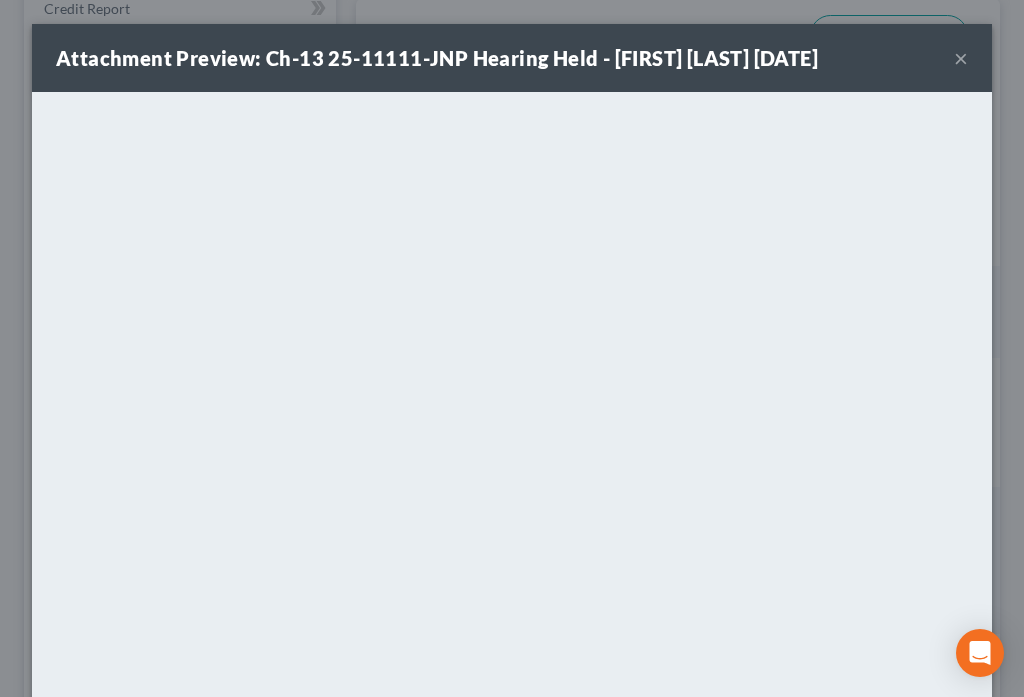 click on "×" at bounding box center [961, 58] 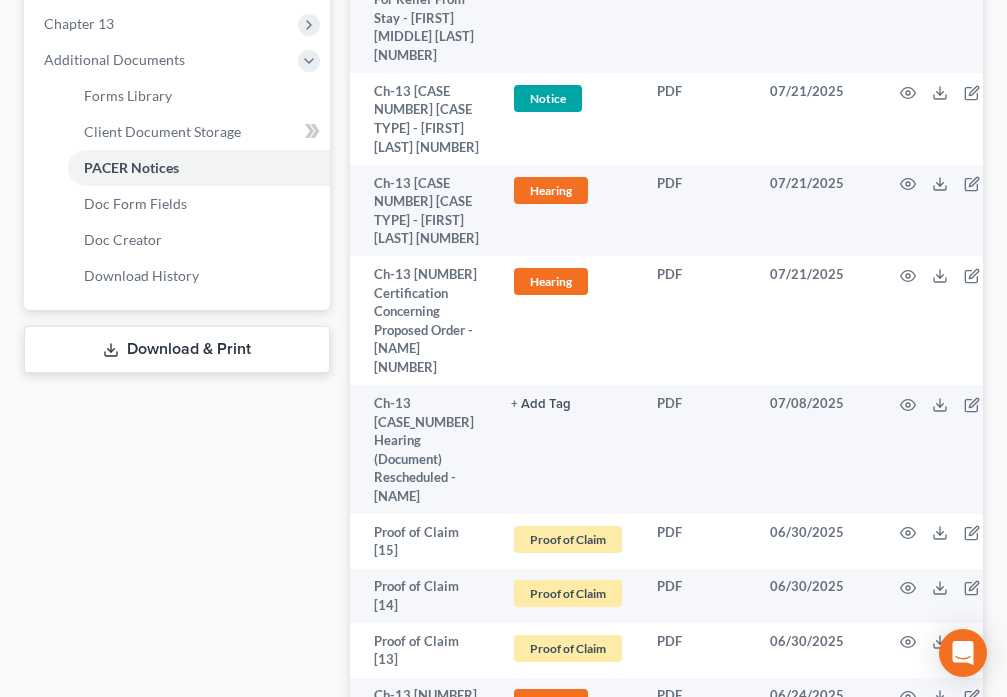 scroll, scrollTop: 887, scrollLeft: 0, axis: vertical 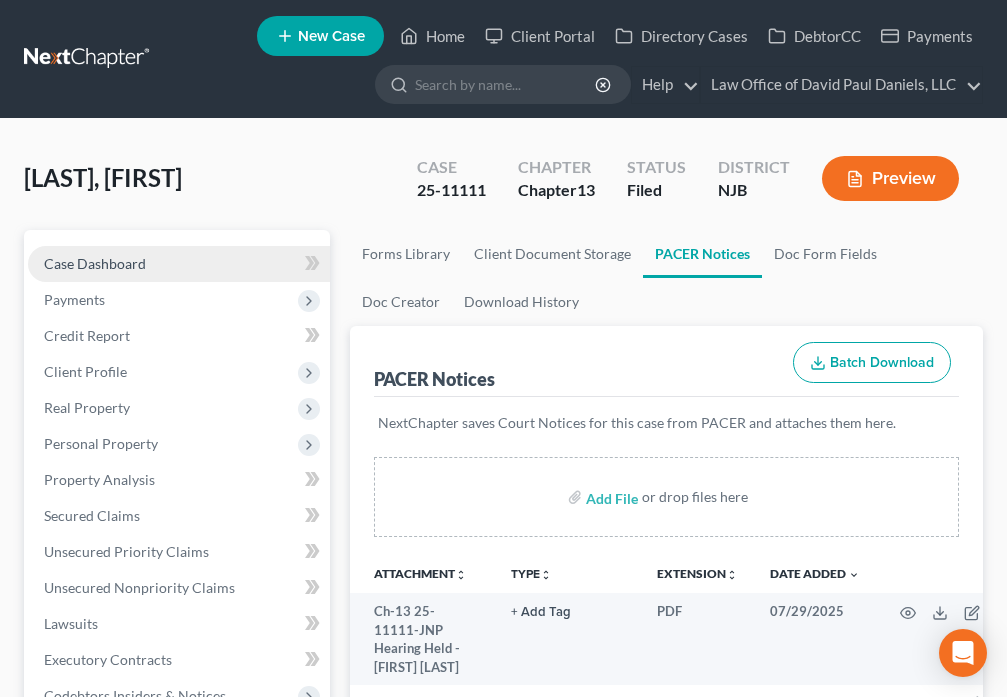click on "Case Dashboard" at bounding box center [95, 263] 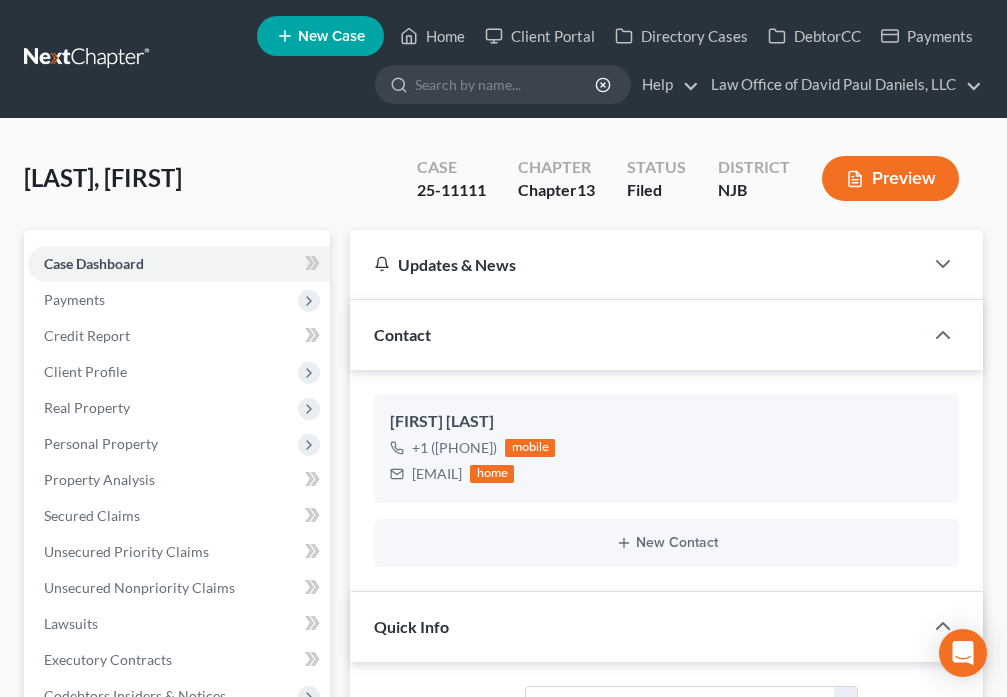 scroll, scrollTop: 863, scrollLeft: 0, axis: vertical 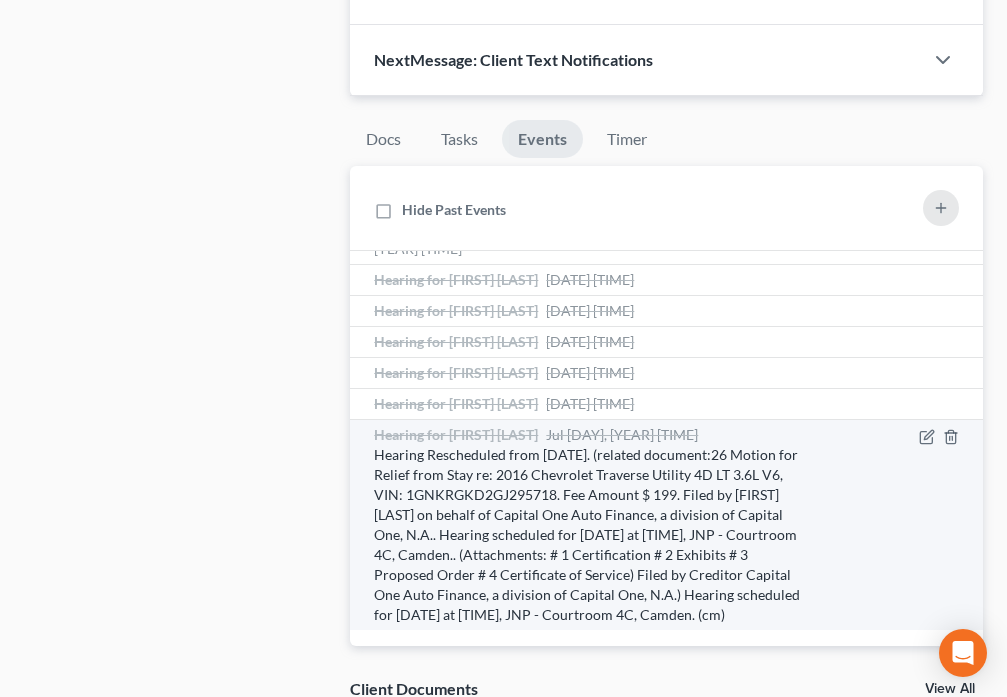click on "Jul [DAY], [YEAR] [TIME]" at bounding box center [622, 434] 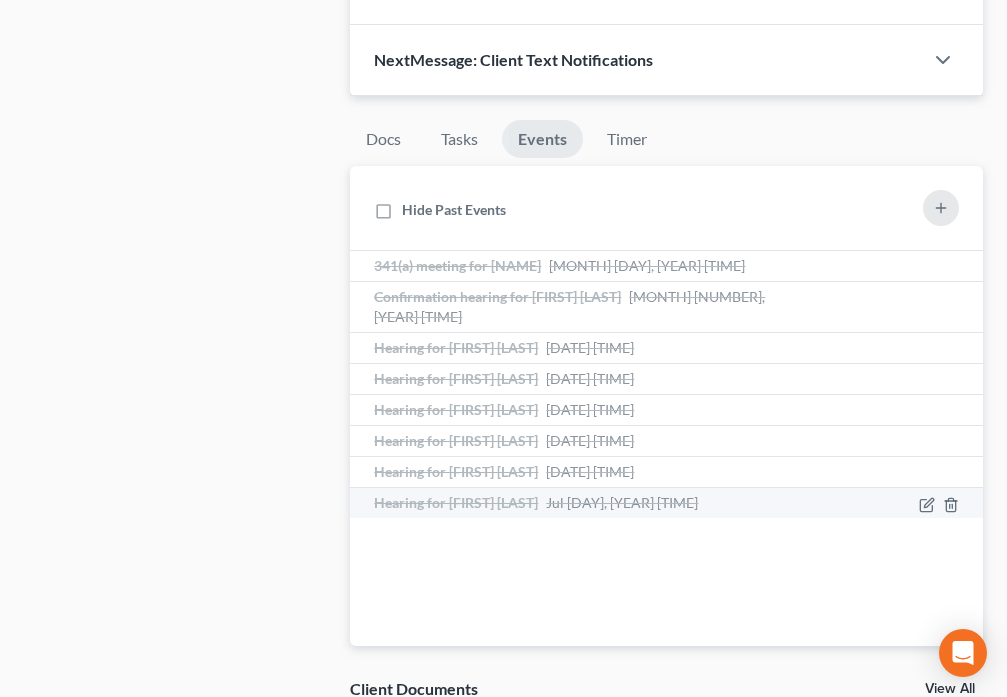 scroll, scrollTop: 0, scrollLeft: 0, axis: both 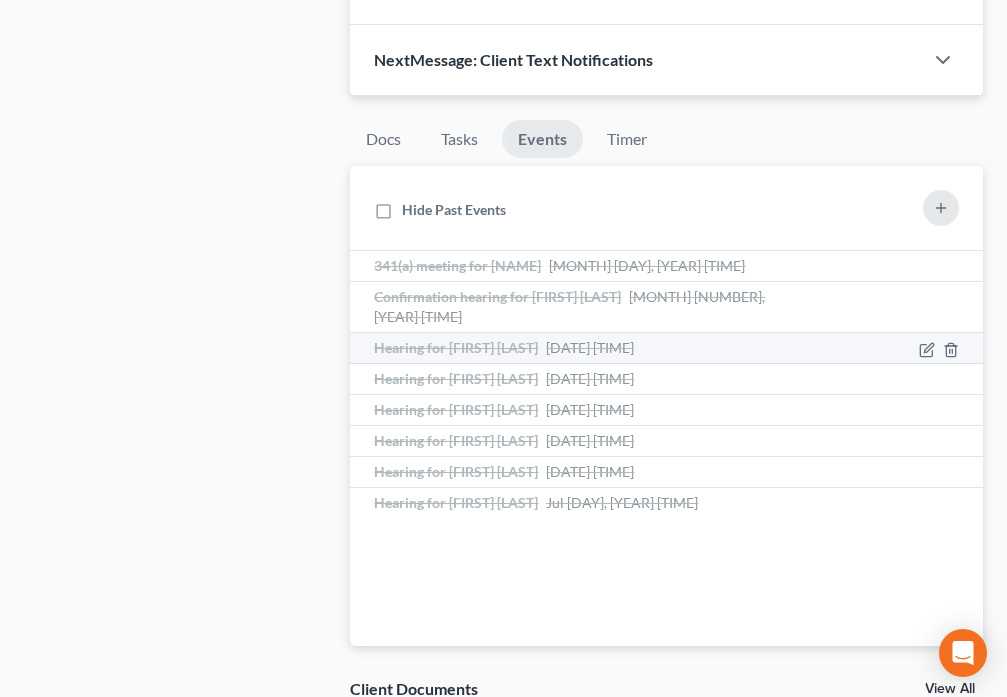 click on "[DATE] [TIME]" at bounding box center [590, 347] 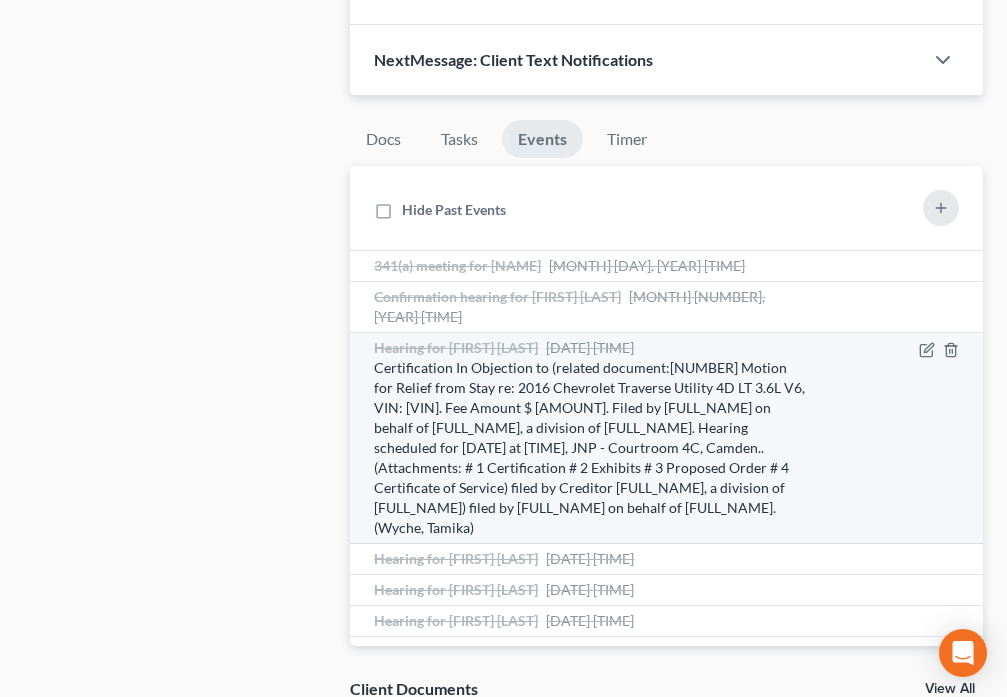 click on "[DATE] [TIME]" at bounding box center (590, 347) 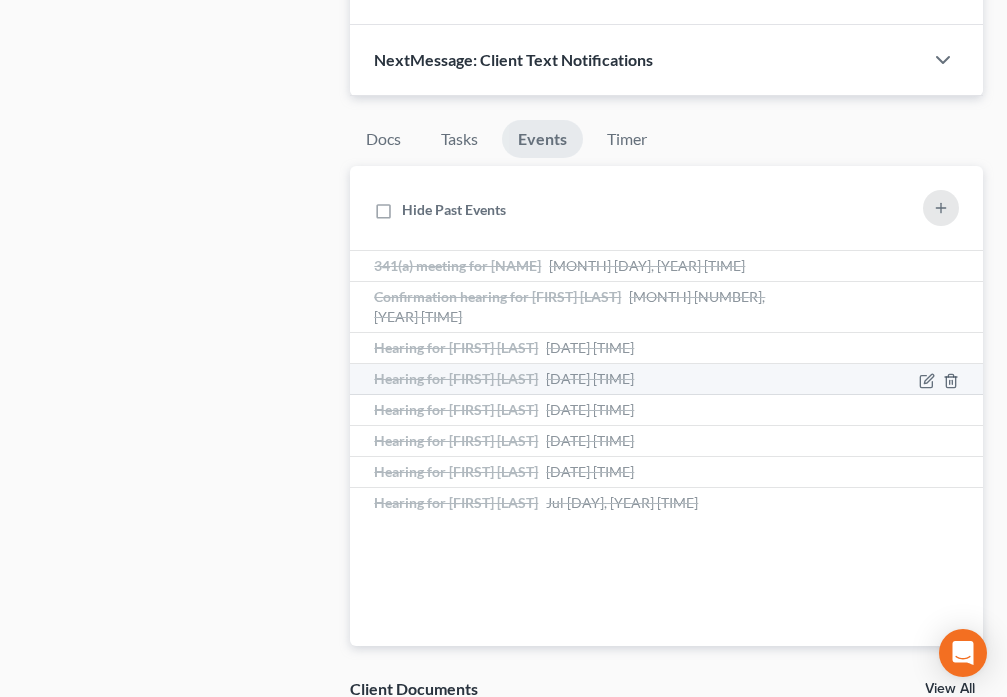 click on "[DATE] [TIME]" at bounding box center [590, 378] 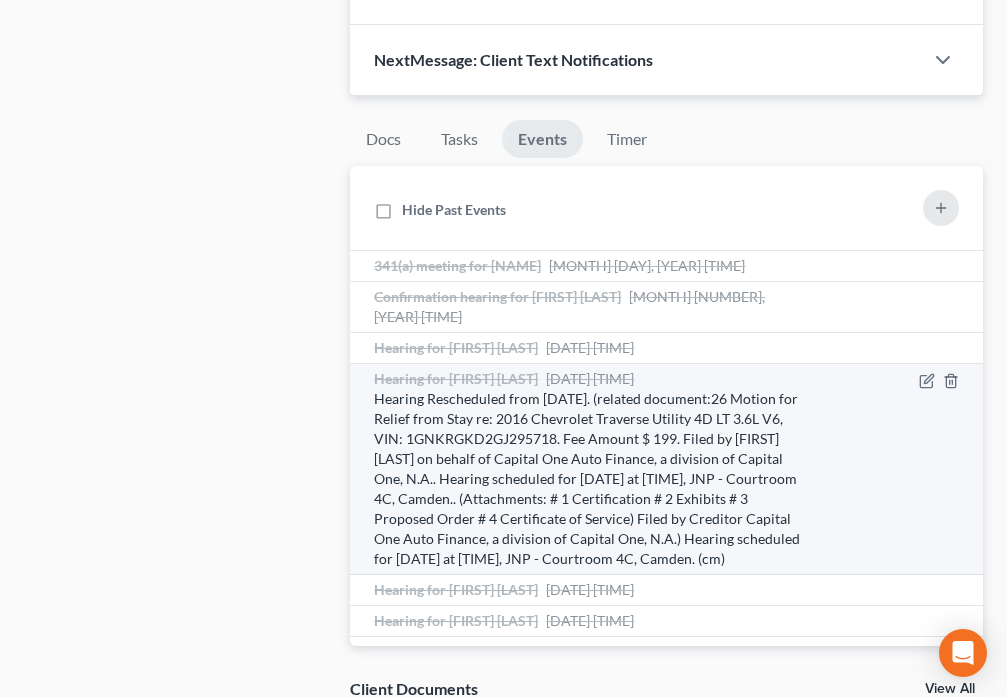 click on "[DATE] [TIME]" at bounding box center (590, 378) 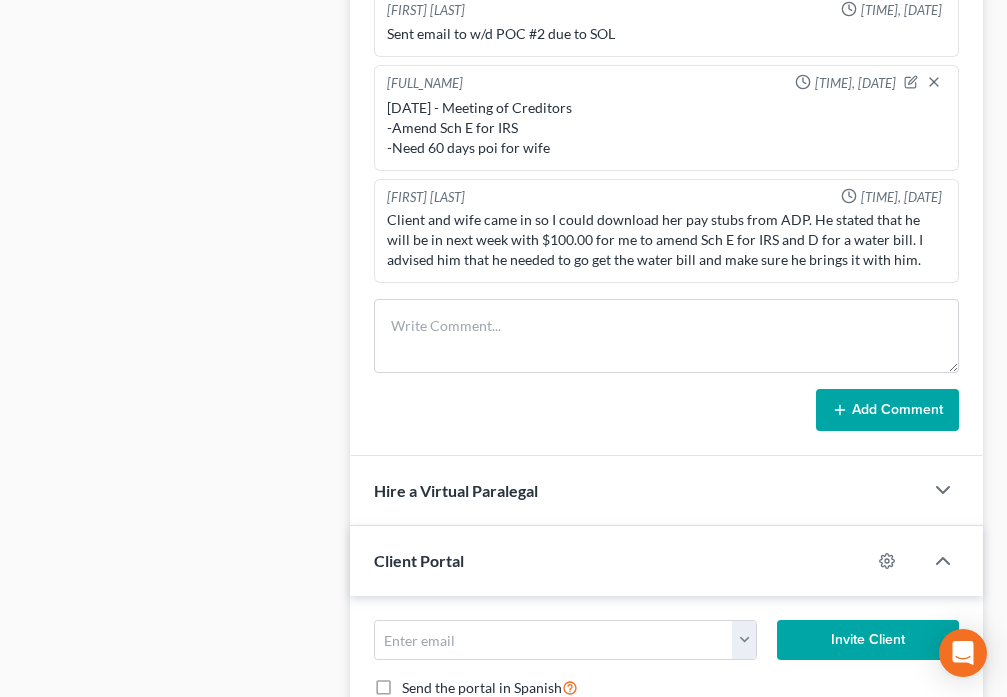 scroll, scrollTop: 1167, scrollLeft: 0, axis: vertical 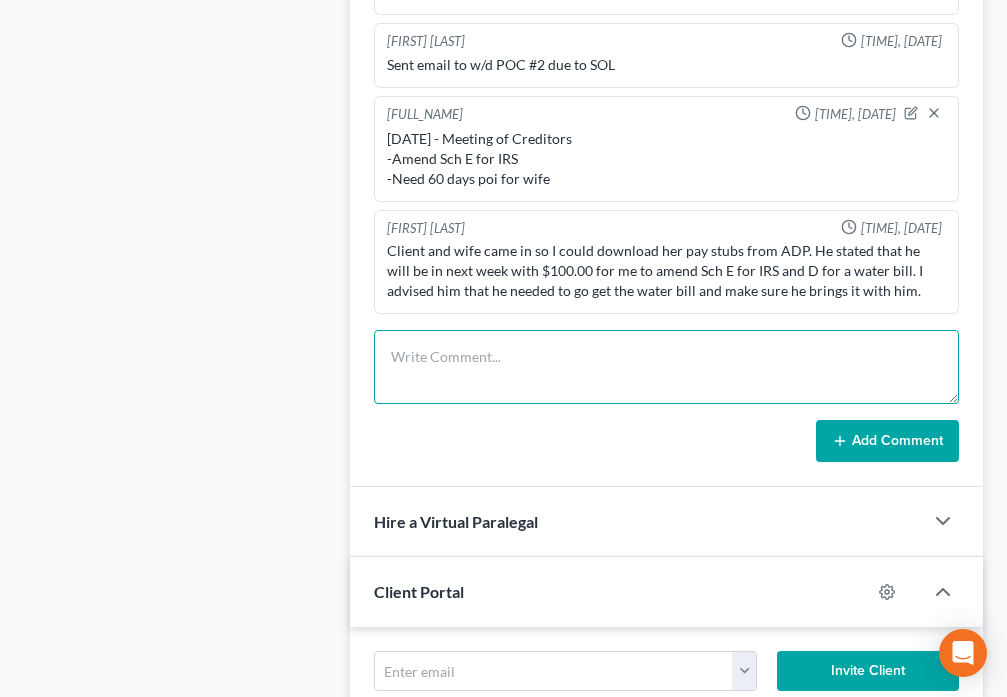 click at bounding box center [666, 367] 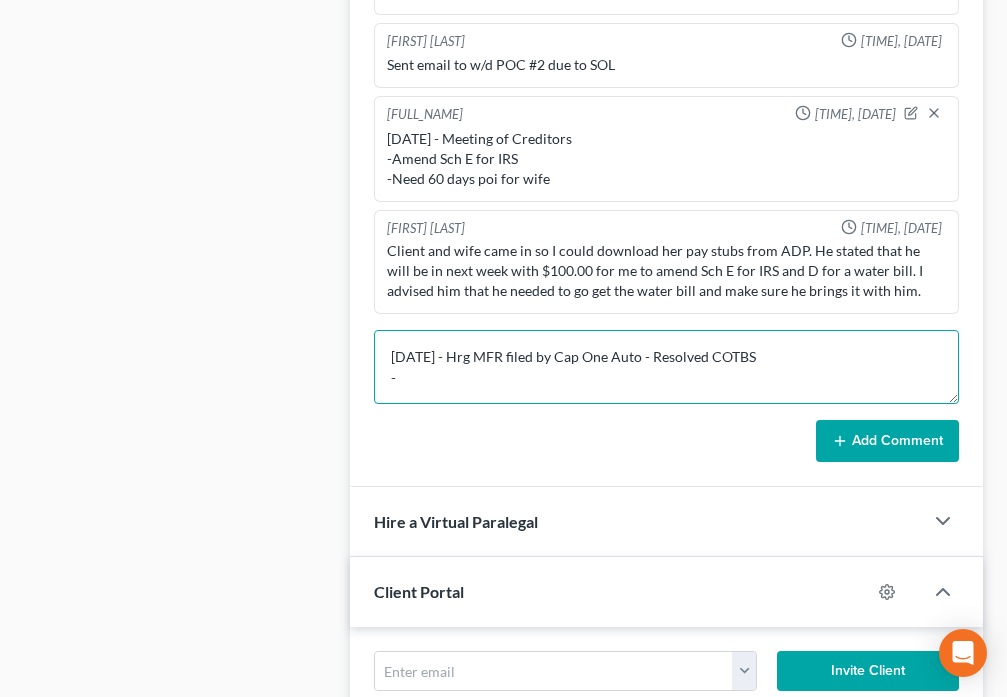 drag, startPoint x: 404, startPoint y: 387, endPoint x: 475, endPoint y: 389, distance: 71.02816 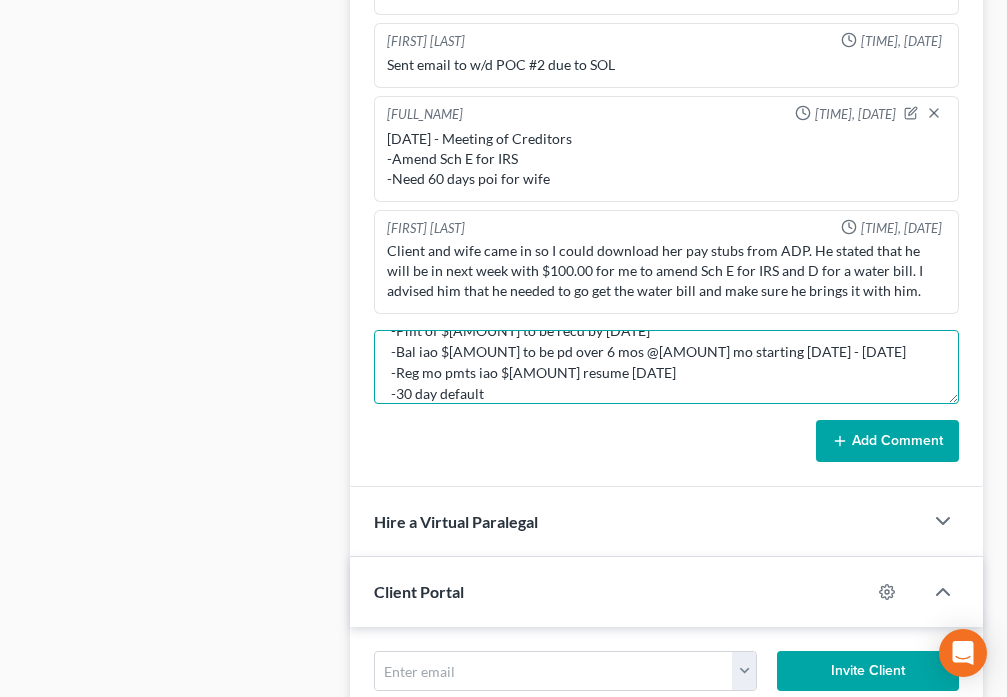 scroll, scrollTop: 89, scrollLeft: 0, axis: vertical 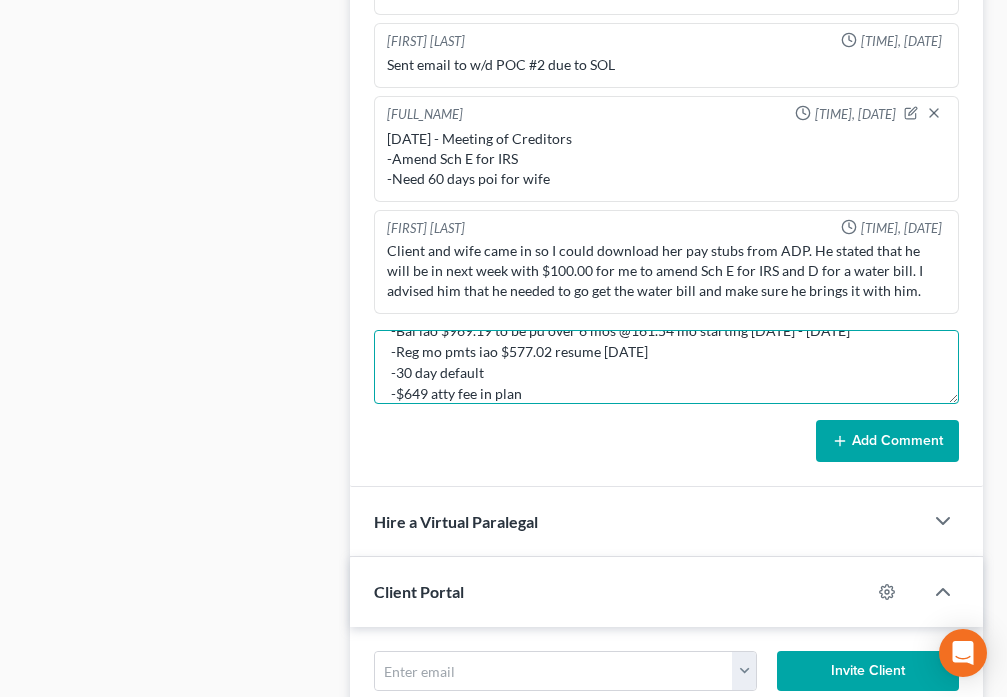 type on "[DATE] - Hrg MFR filed by Cap One Auto - Resolved COTBS
-Due [DATE] - [DATE] minus $138.89 in suspense for total iao $2,169.19
-Pmt of $1,200.00 to be recd by [DATE]
-Bal iao $969.19 to be pd over 6 mos @161.54 mo starting [DATE] - [DATE]
-Reg mo pmts iao $577.02 resume [DATE]
-30 day default
-$649 atty fee in plan" 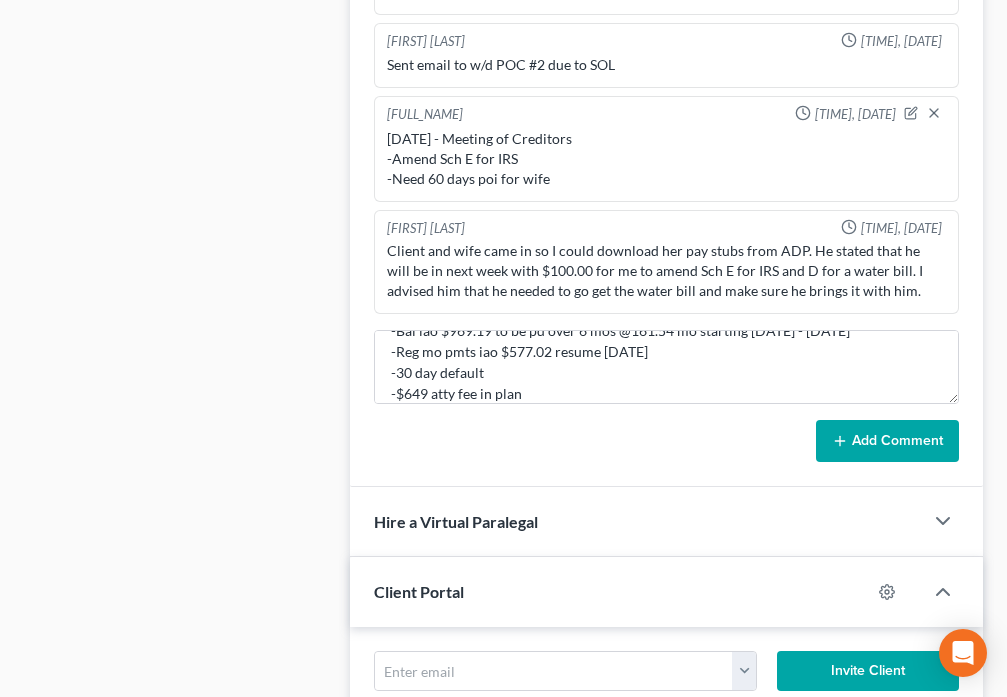 click on "Add Comment" at bounding box center (887, 441) 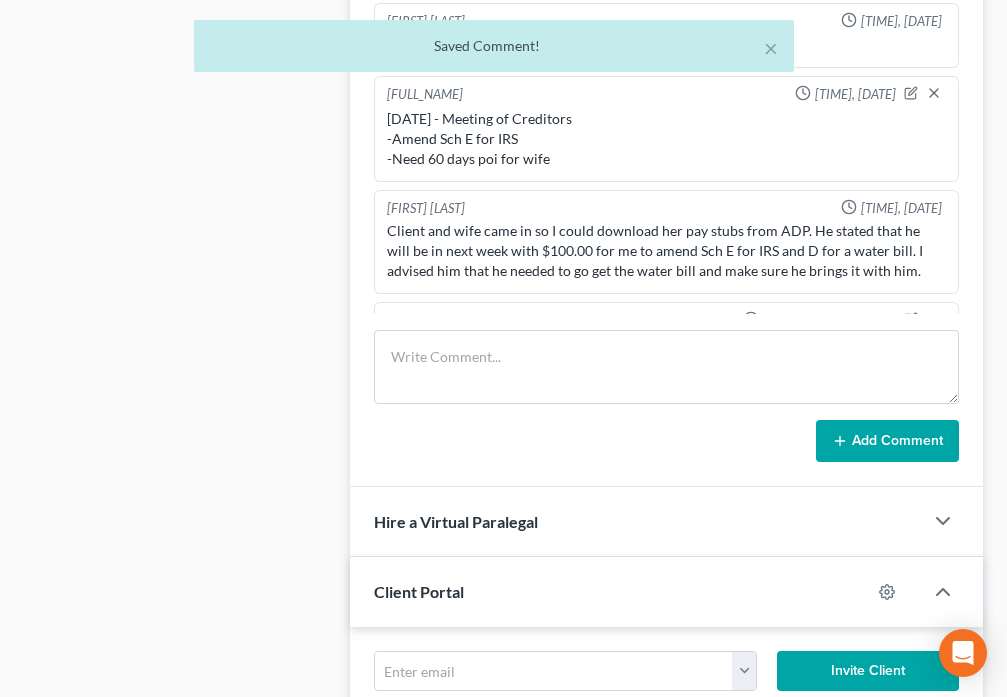 scroll, scrollTop: 0, scrollLeft: 0, axis: both 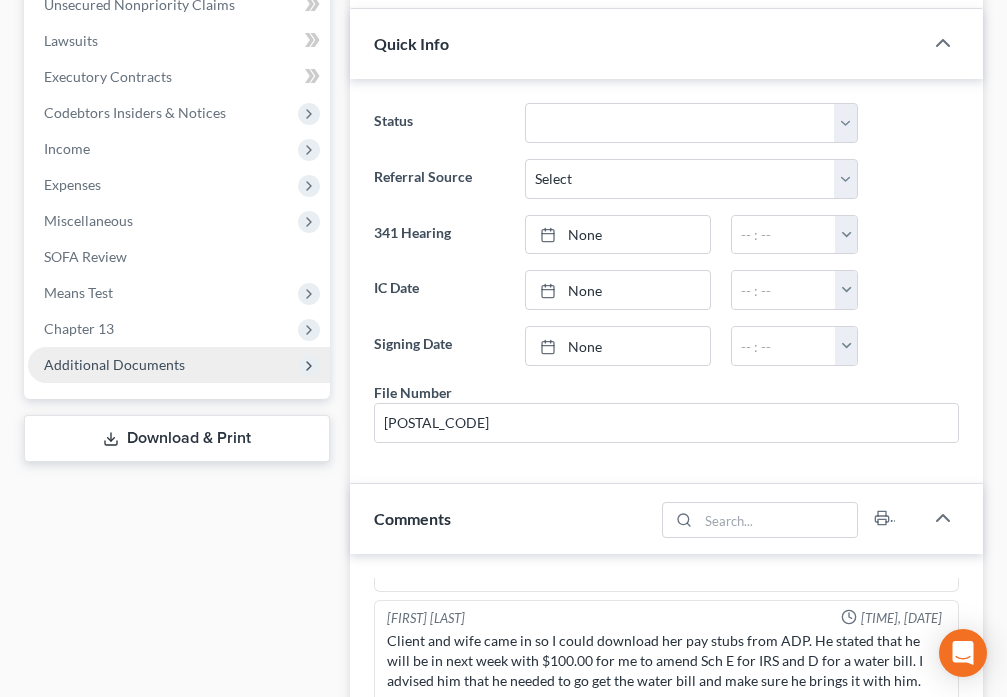 click on "Additional Documents" at bounding box center [114, 364] 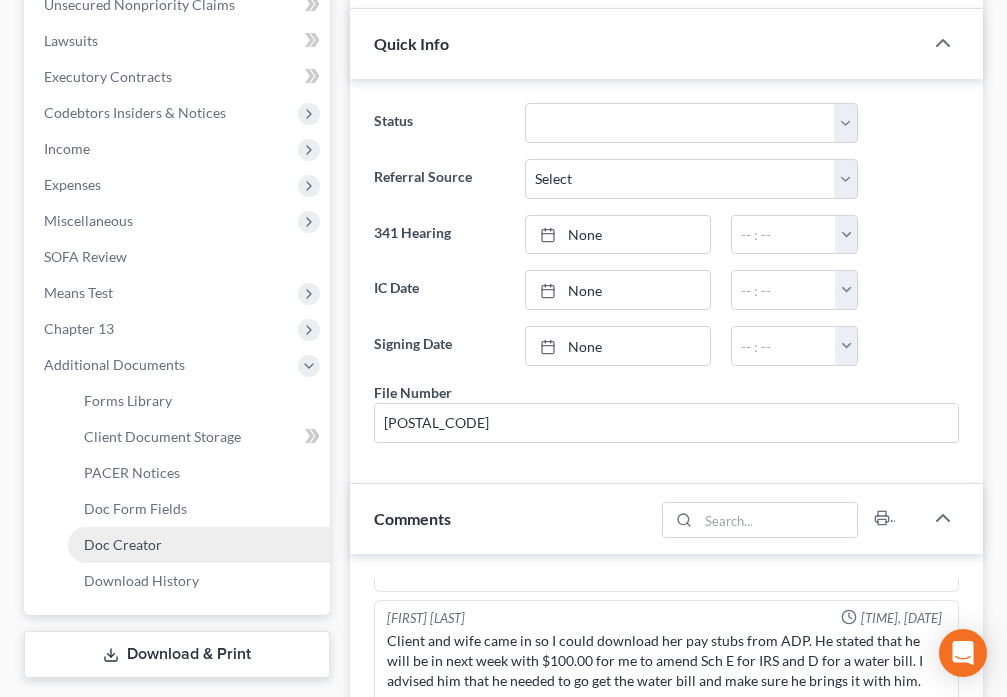 click on "Doc Creator" at bounding box center (123, 544) 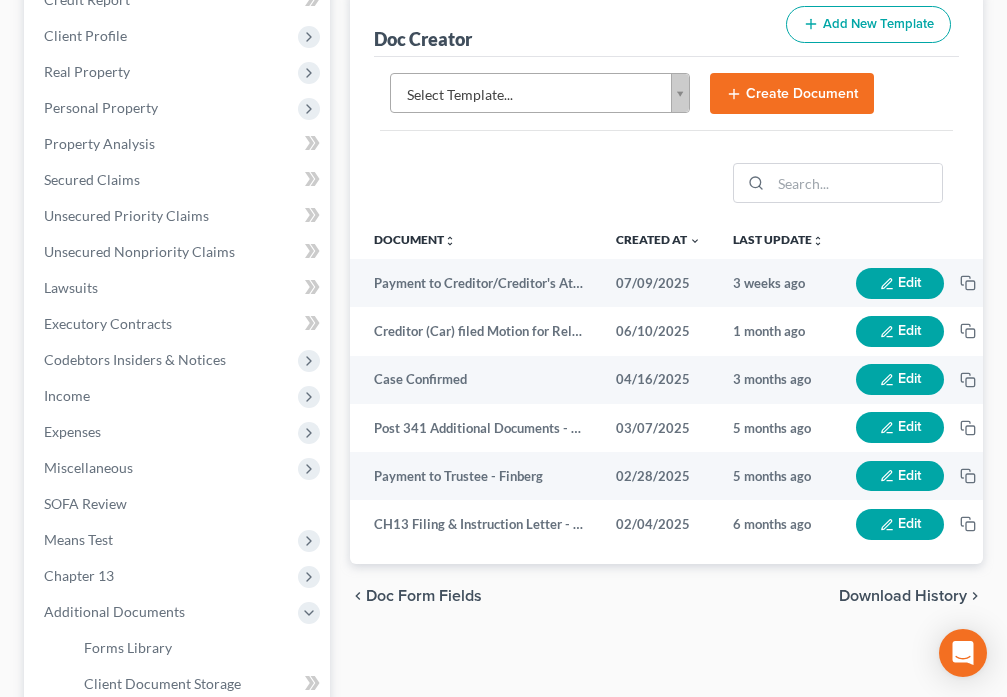 scroll, scrollTop: 0, scrollLeft: 0, axis: both 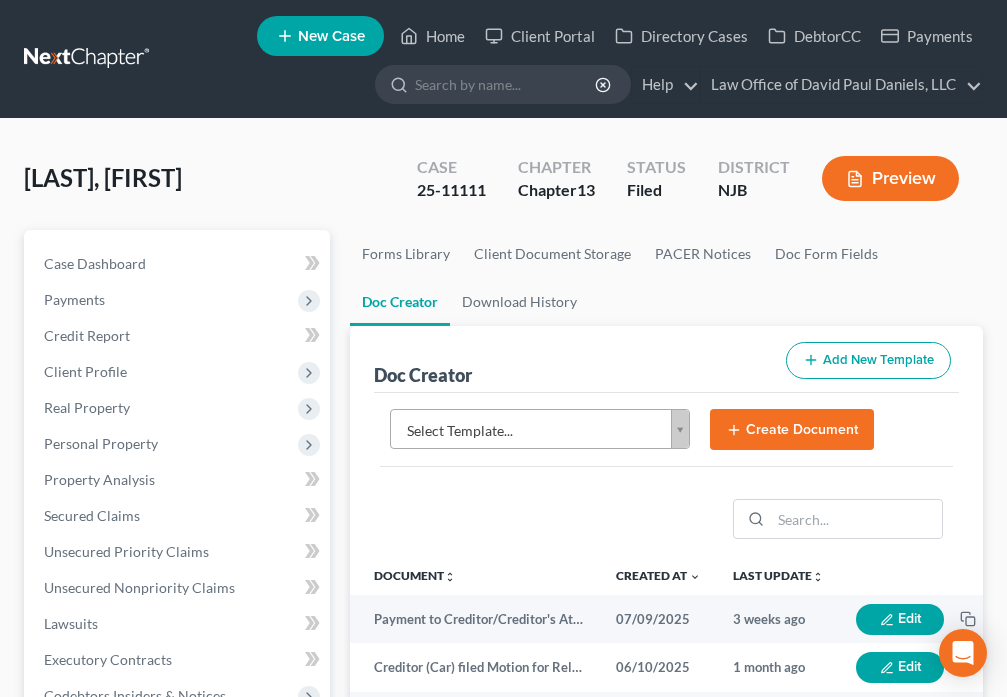 click on "Home New Case Client Portal Directory Cases DebtorCC Payments Law Office of [FIRST] [LAST], [EMAIL] My Account Settings Plan + Billing Account Add-Ons Help Center Webinars Training Videos What's new Log out New Case Home Client Portal Directory Cases DebtorCC Payments - No Result - See all results Or Press Enter... Help Help Center Webinars Training Videos What's new Law Office of [FIRST] [LAST] Law Office of [FIRST] [LAST] [EMAIL] My Account Settings Plan + Billing Account Add-Ons Log out [LAST], [FIRST] Upgraded Case 25-11111 Chapter Chapter 13 Status Filed District NJB Preview Petition Navigation Case Dashboard Payments" at bounding box center (503, 668) 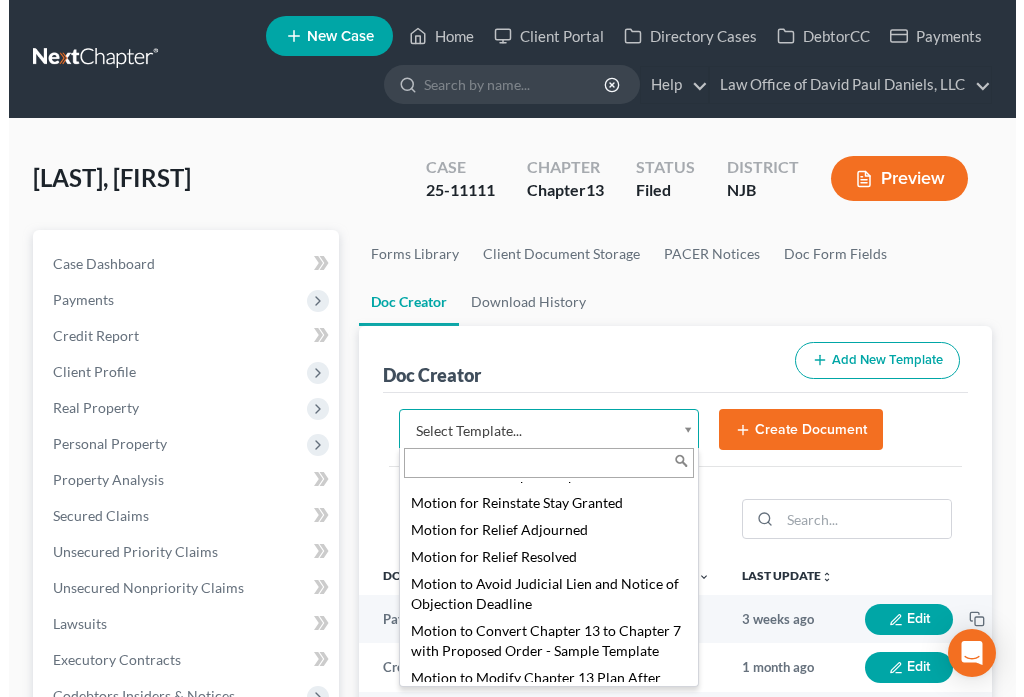 scroll, scrollTop: 1843, scrollLeft: 0, axis: vertical 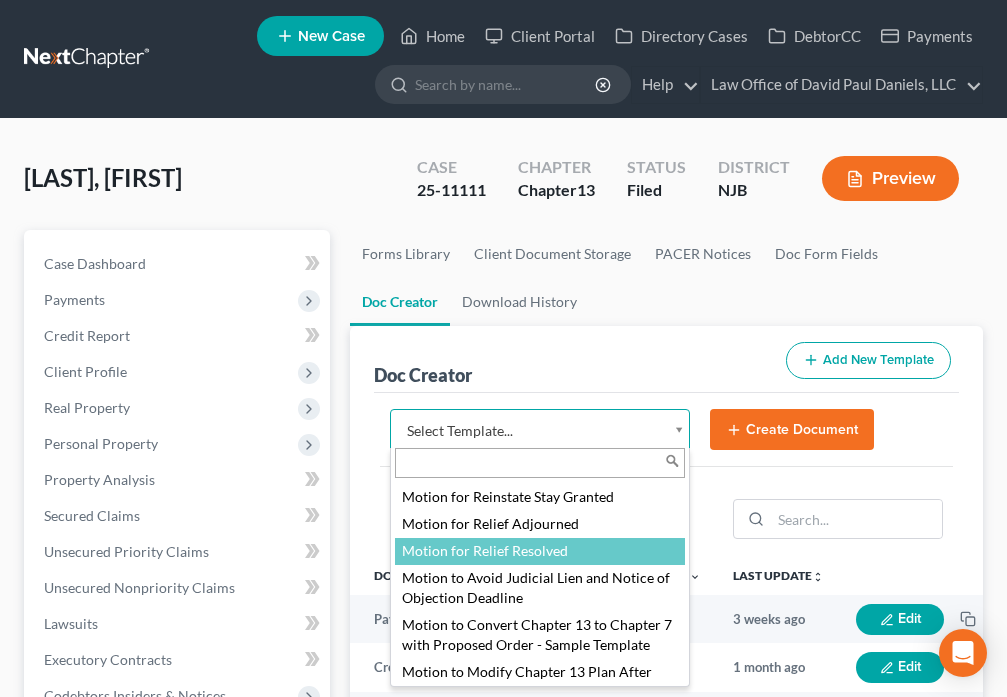 select on "88885" 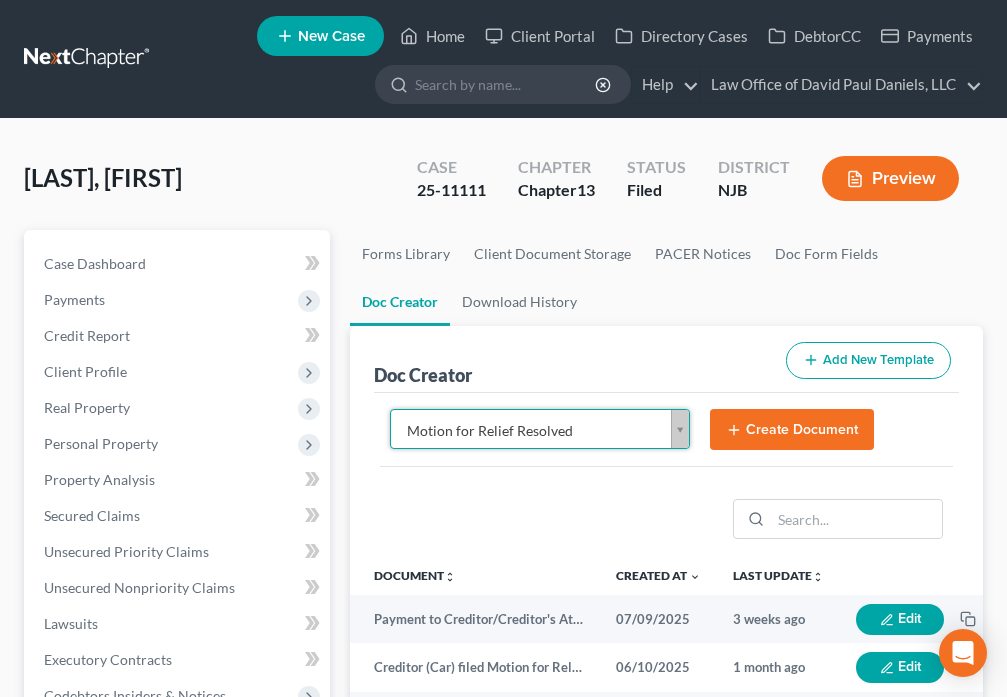 click on "Create Document" at bounding box center [792, 430] 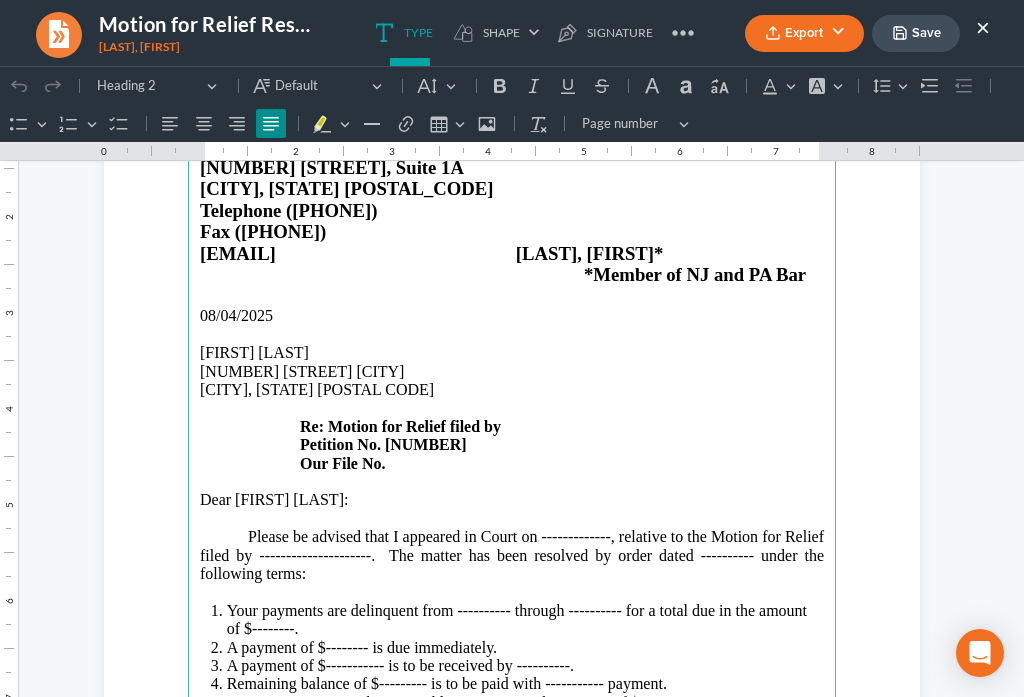 scroll, scrollTop: 187, scrollLeft: 0, axis: vertical 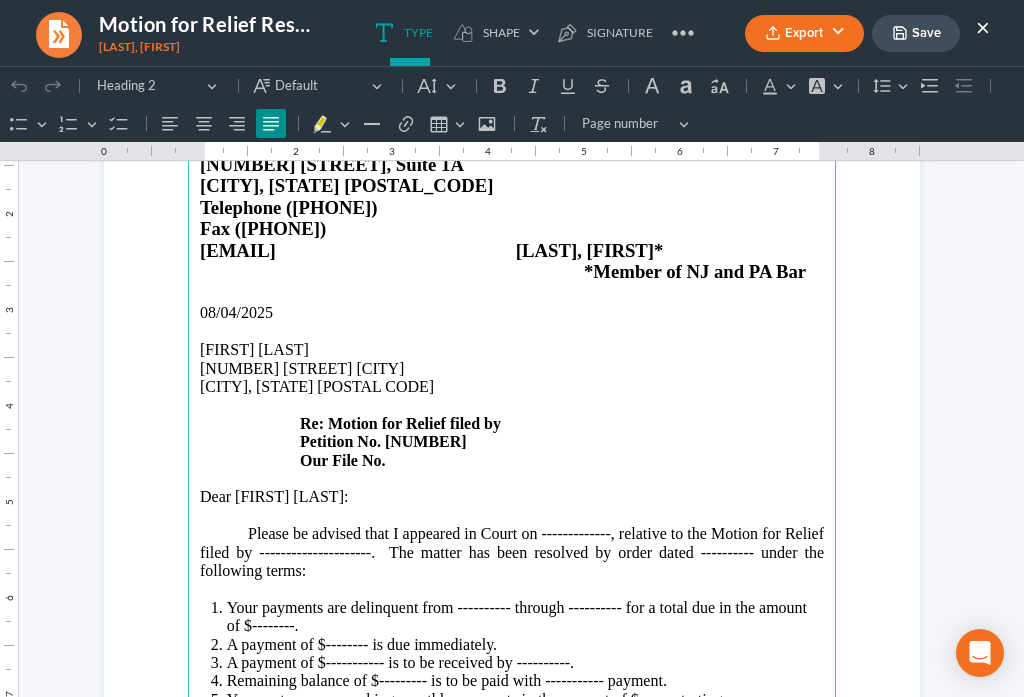 click on "[ADDRESS] [CITY], [STATE] [POSTAL_CODE] Re: Motion for Relief filed by Petition No. [CASE_NUMBER] Our File No." at bounding box center (512, 415) 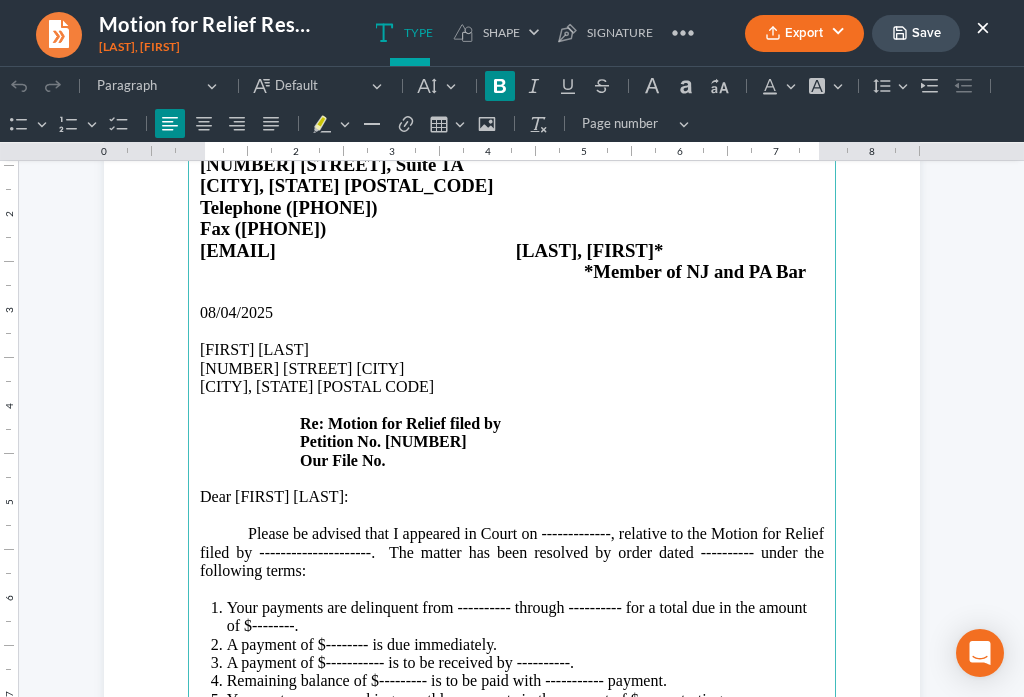 type 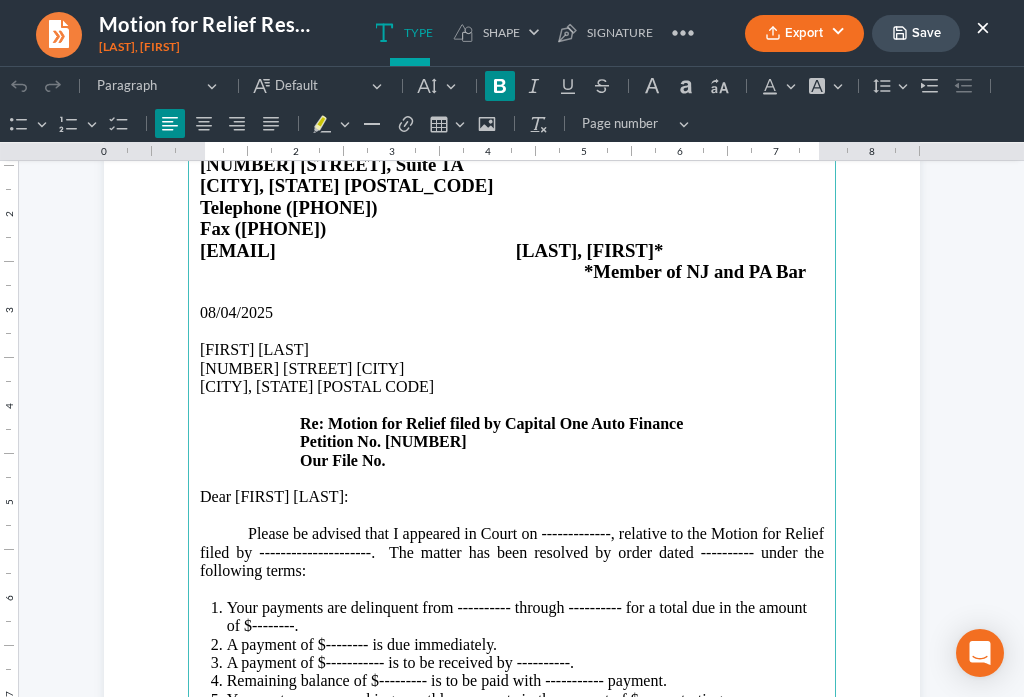click on "[NUMBER] [STREET] [NAME] [CITY], [STATE] [ZIP]                                 Re: Motion for Relief filed by Capital One Auto Finance                             Petition No. [CASE_NUMBER]                              Our File No." at bounding box center (512, 415) 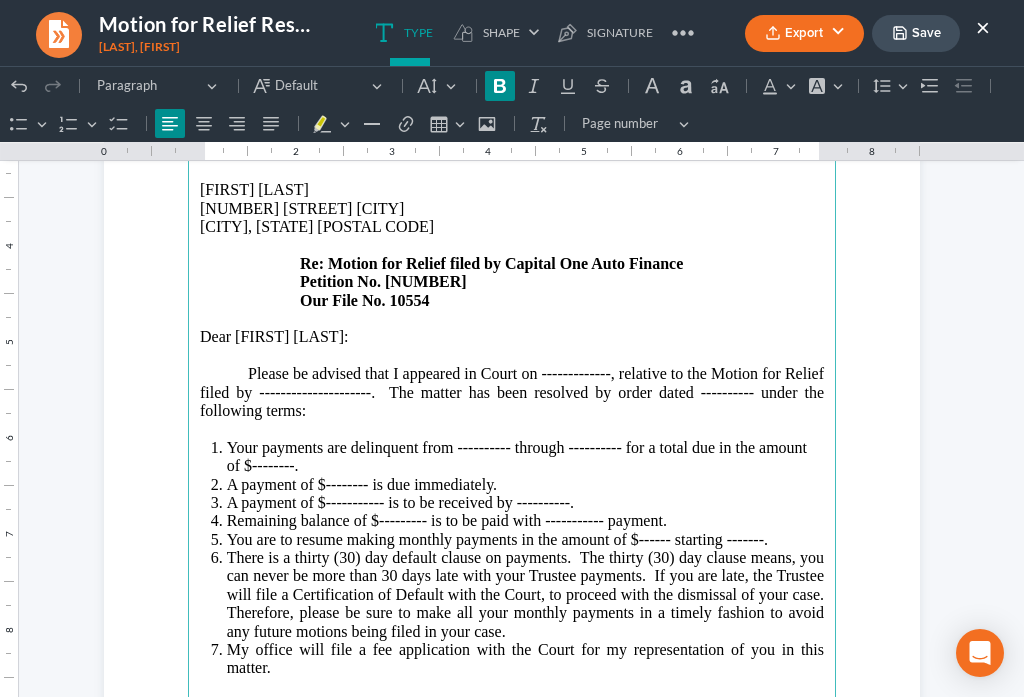 scroll, scrollTop: 373, scrollLeft: 0, axis: vertical 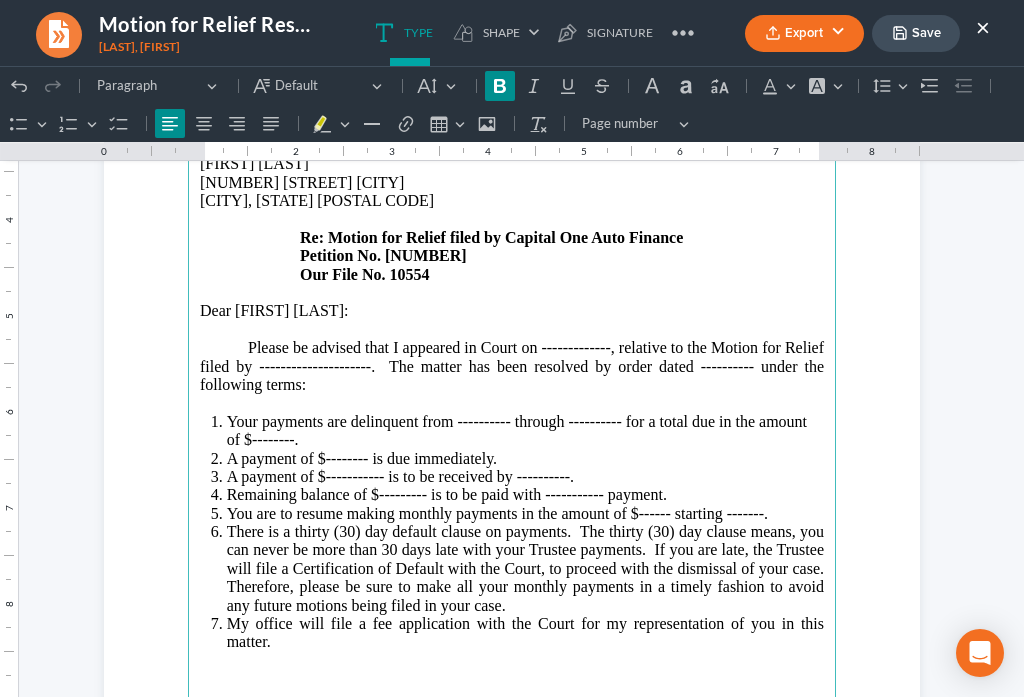 click on "[NUMBER] [STREET] [NAME] [CITY], [STATE] [ZIP]                                 Re: Motion for Relief filed by Capital One Auto Finance                             Petition No. [CASE_NUMBER]                              Our File No. [FILE_NUMBER]" at bounding box center (512, 229) 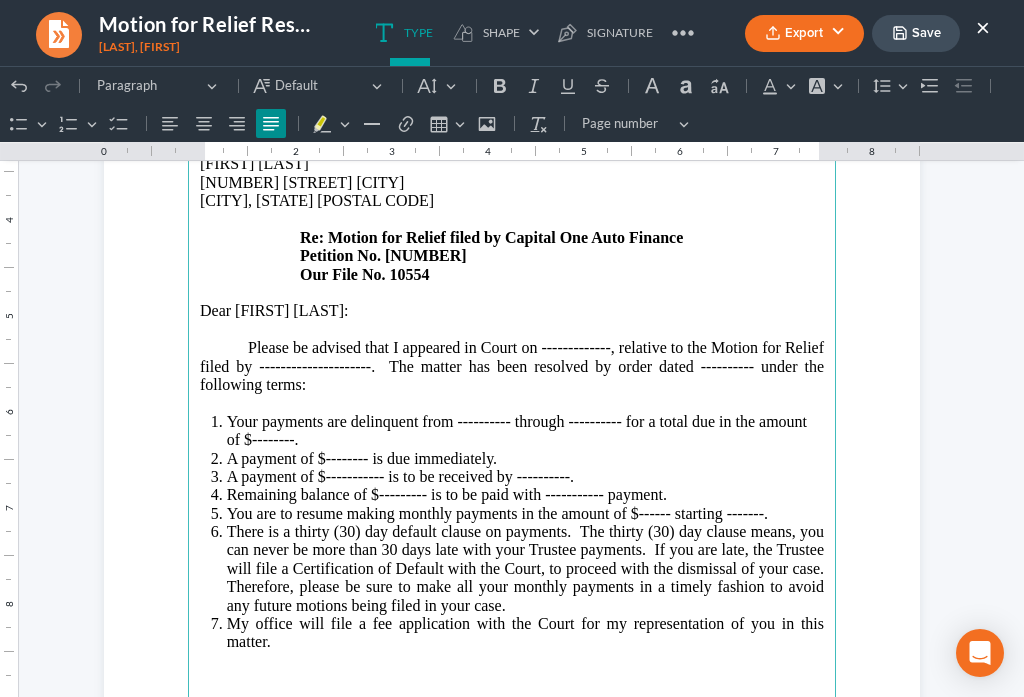 click on "Please be advised that I appeared in Court on -------------, relative to the Motion for Relief filed by ---------------------.  The matter has been resolved by order dated ---------- under the following terms:" at bounding box center (512, 366) 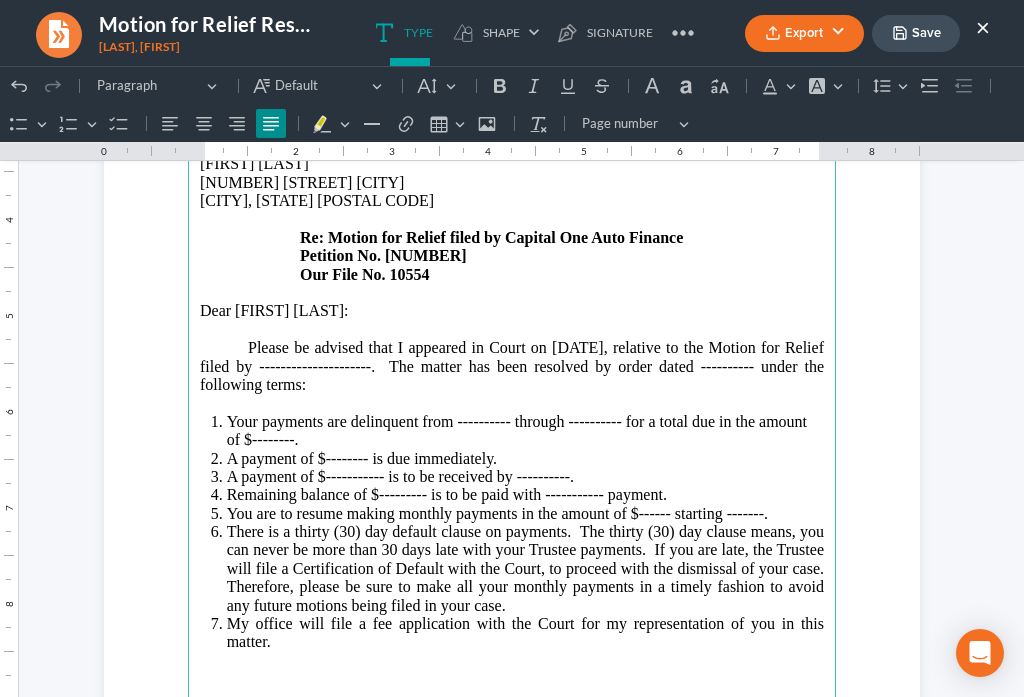 click on "Please be advised that I appeared in Court on [DATE], relative to the Motion for Relief filed by ---------------------.  The matter has been resolved by order dated ---------- under the following terms:" at bounding box center (512, 366) 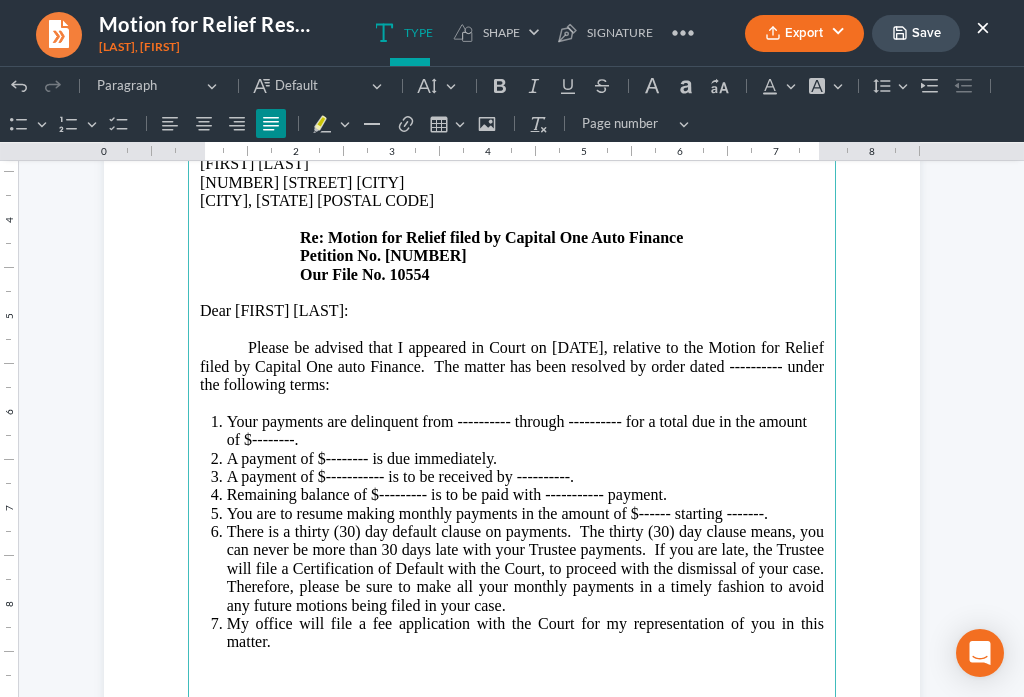 click on "LAW OFFICES OF DAVID PAUL DANIELS, LLC [NUMBER] [STREET], Suite [NUMBER] [CITY], [STATE] [POSTAL_CODE] Telephone [PHONE] Fax [PHONE] daviddanielslaw@example.com Tamika Wyche* *Member of NJ and PA Bar [DATE] Brian K. Williams [NUMBER] [STREET] [CITY], [STATE] [POSTAL_CODE] Re: Motion for Relief filed by Capital One Auto Finance Petition No. [NUMBER] Our File No. [NUMBER] Dear Brian K. Williams: A payment of $[AMOUNT] is due immediately." at bounding box center [512, 364] 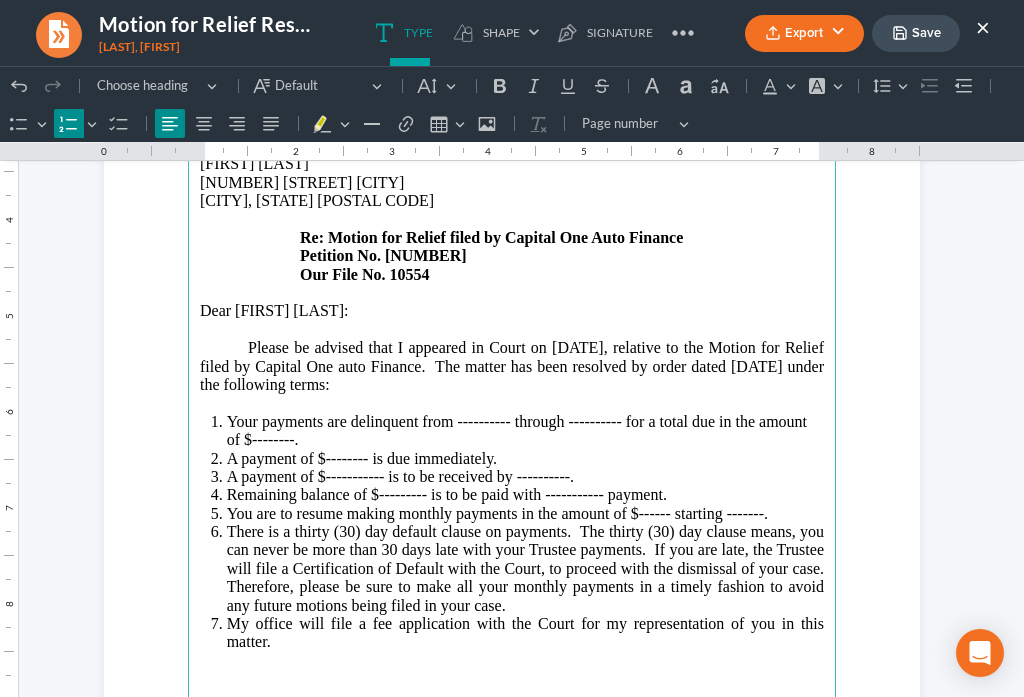 click on "Your payments are delinquent from ---------- through ---------- for a total due in the amount of $--------." at bounding box center (525, 431) 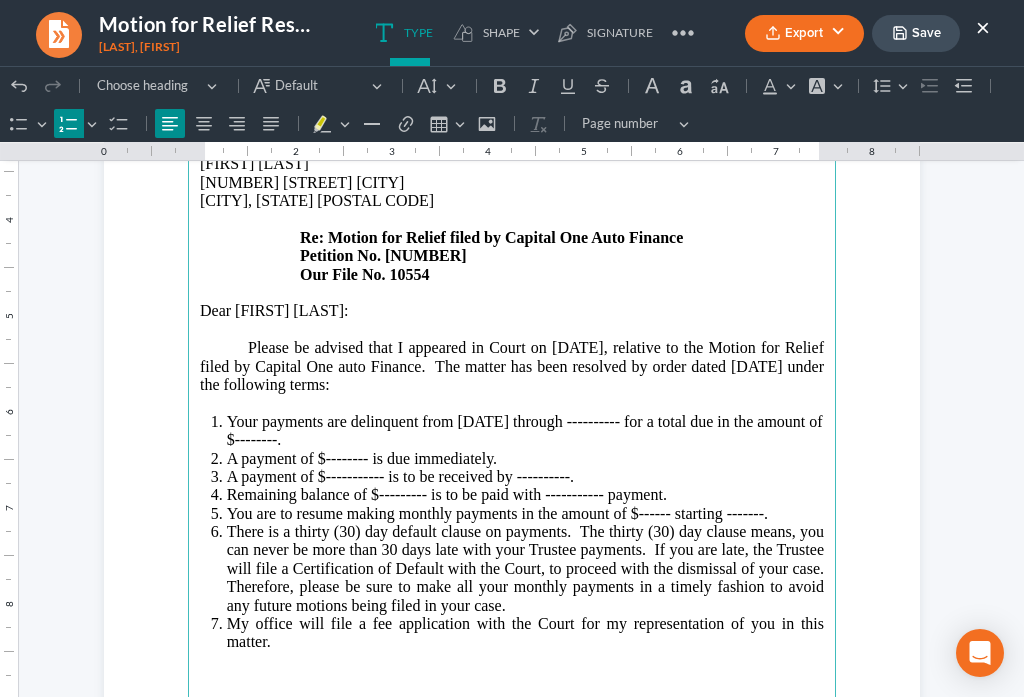 click on "Your payments are delinquent from [DATE] through ---------- for a total due in the amount of $--------." at bounding box center (525, 431) 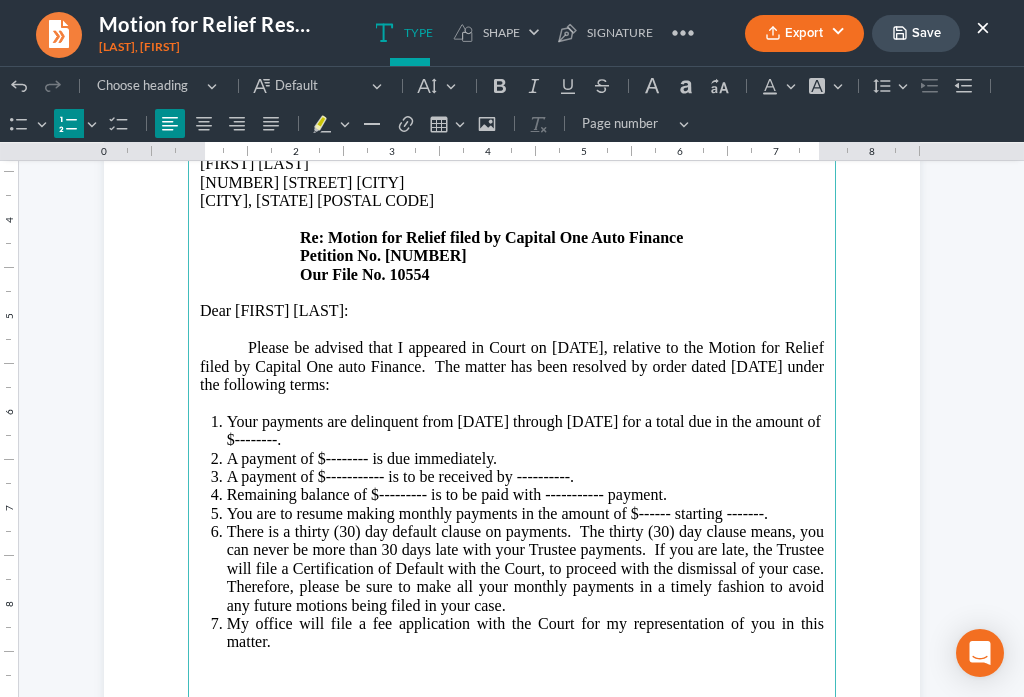 click on "Your payments are delinquent from [DATE] through [DATE] for a total due in the amount of $--------." at bounding box center [525, 431] 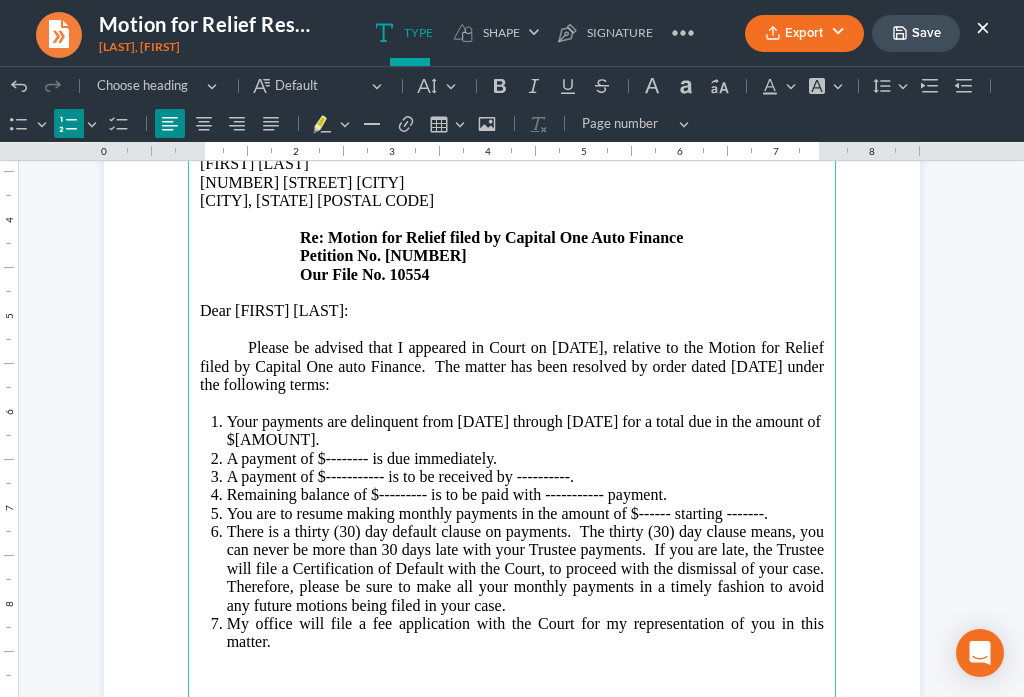 drag, startPoint x: 358, startPoint y: 458, endPoint x: 434, endPoint y: 421, distance: 84.5281 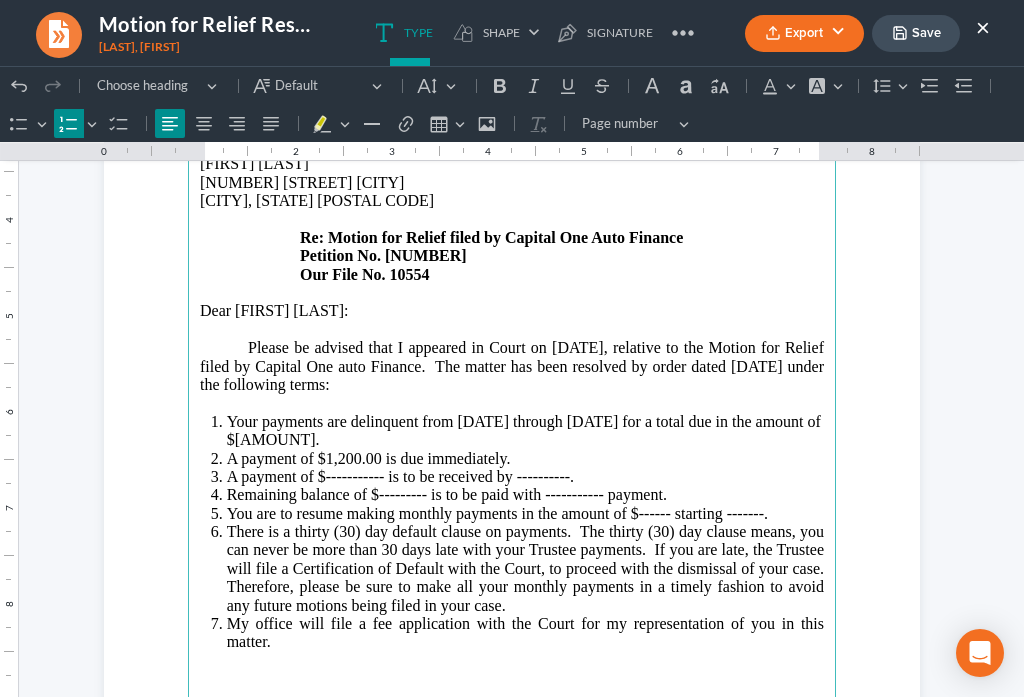 click on "A payment of $1,200.00 is due immediately." at bounding box center [525, 459] 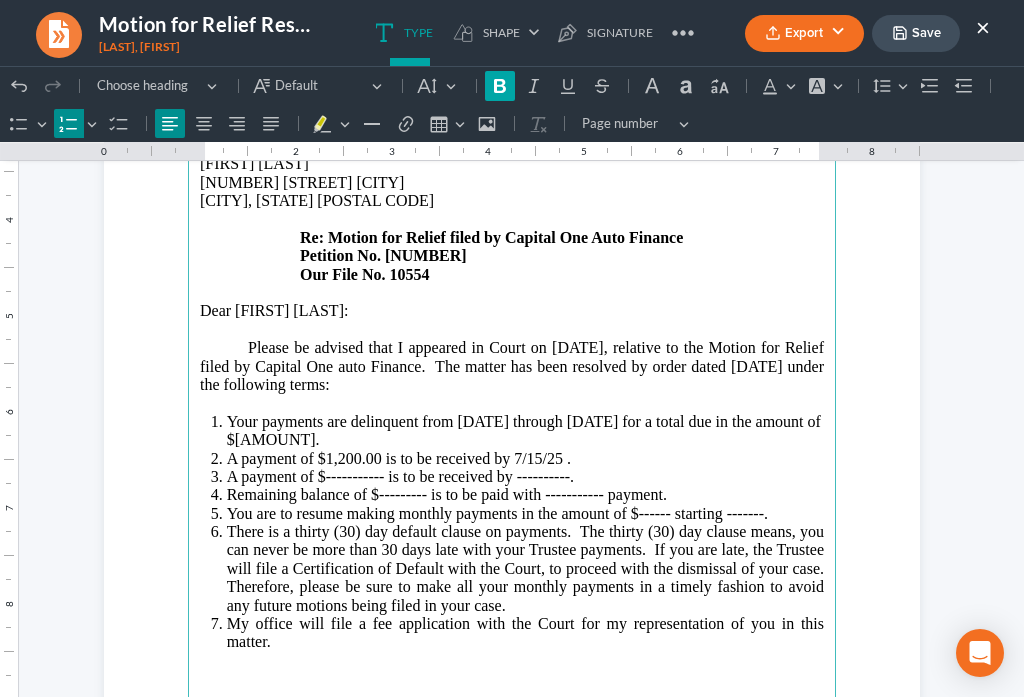 click 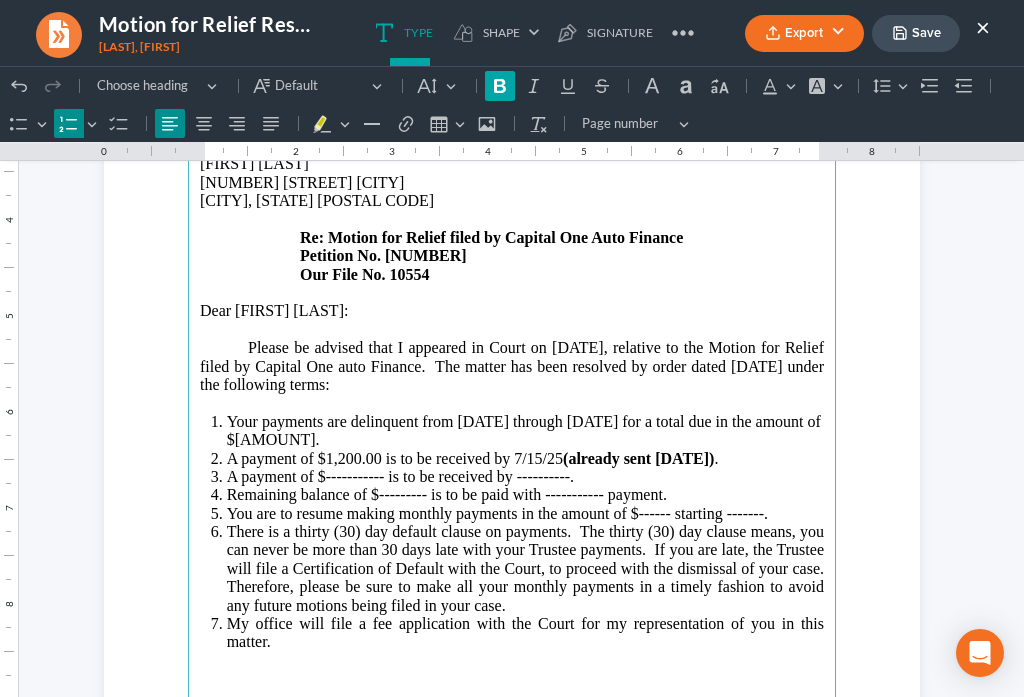 click 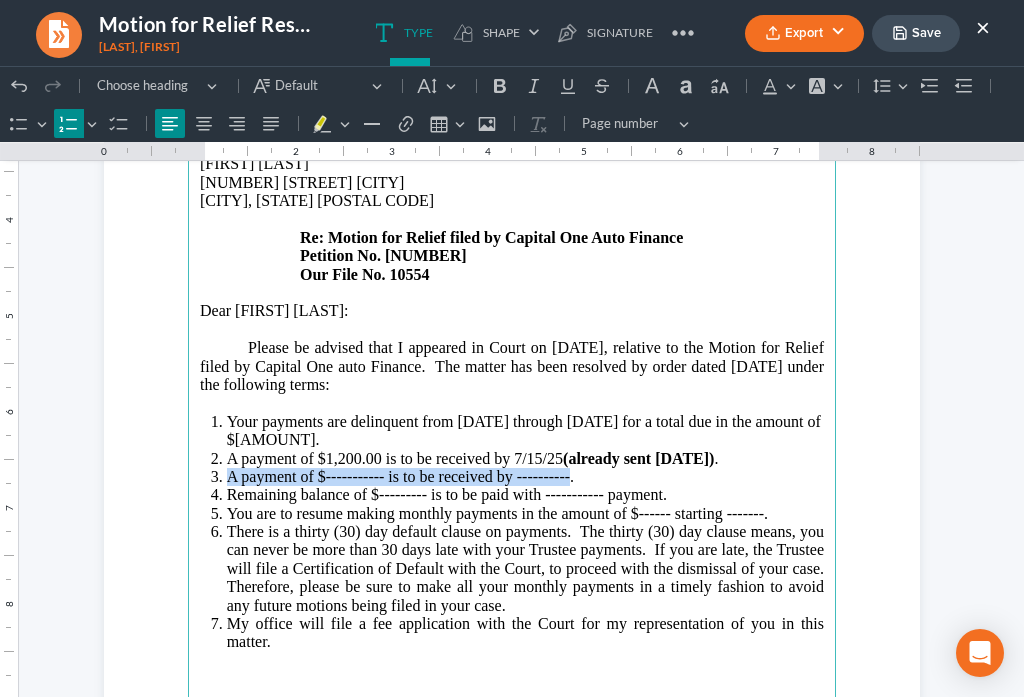 drag, startPoint x: 220, startPoint y: 484, endPoint x: 562, endPoint y: 478, distance: 342.0526 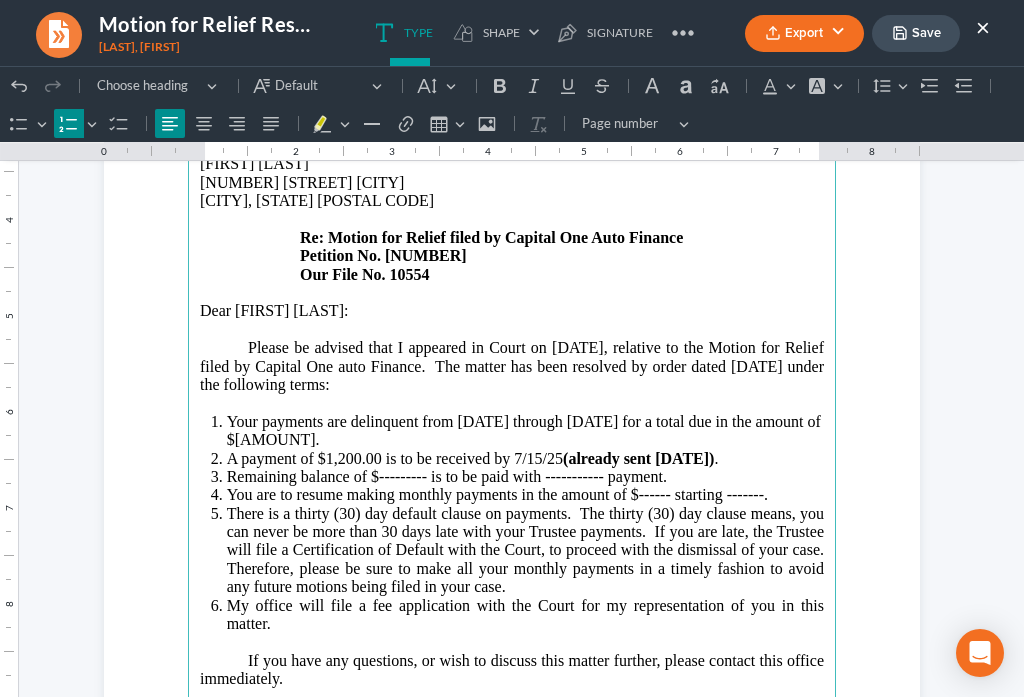 click on "Remaining balance of $--------- is to be paid with ----------- payment." at bounding box center (525, 477) 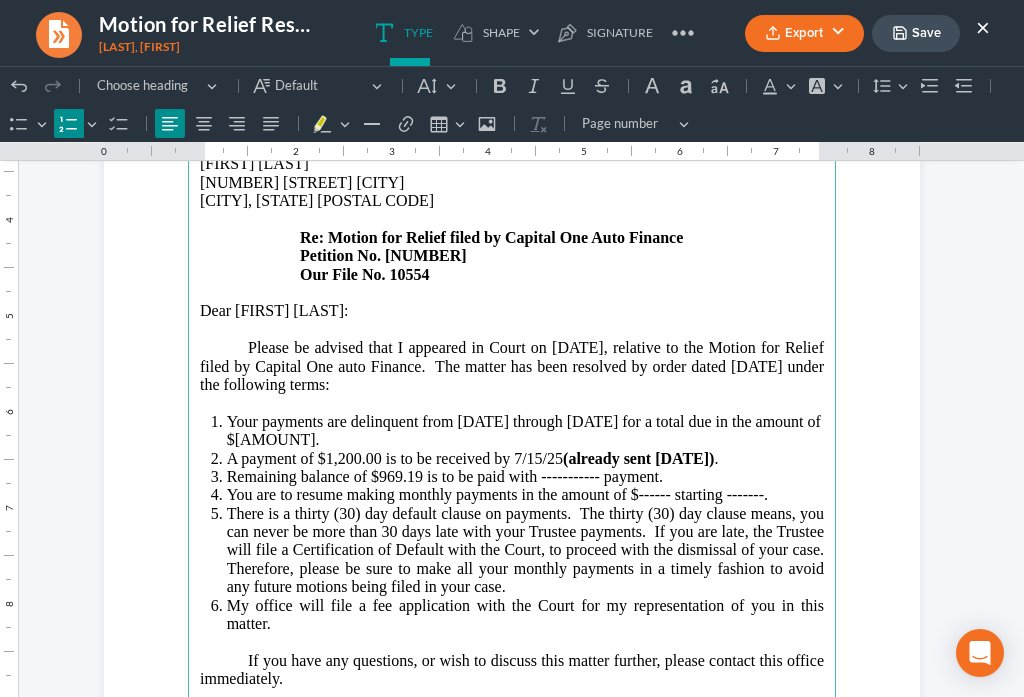 click on "Remaining balance of $969.19 is to be paid with ----------- payment." at bounding box center (525, 477) 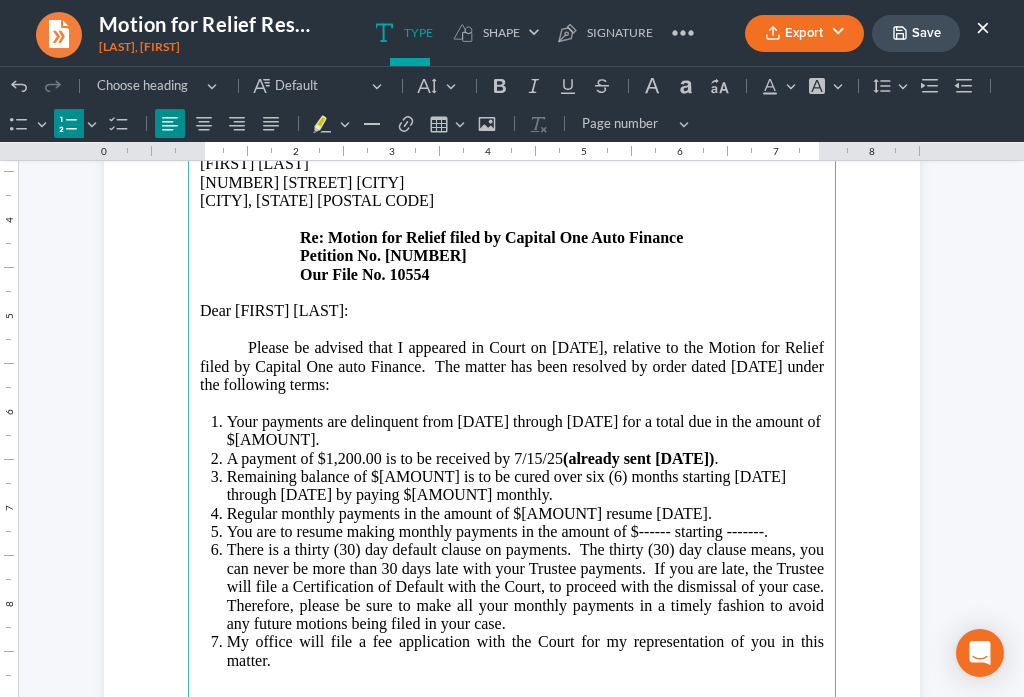 click on "Regular monthly payments in the amount of $[AMOUNT] resume [DATE]." at bounding box center (525, 514) 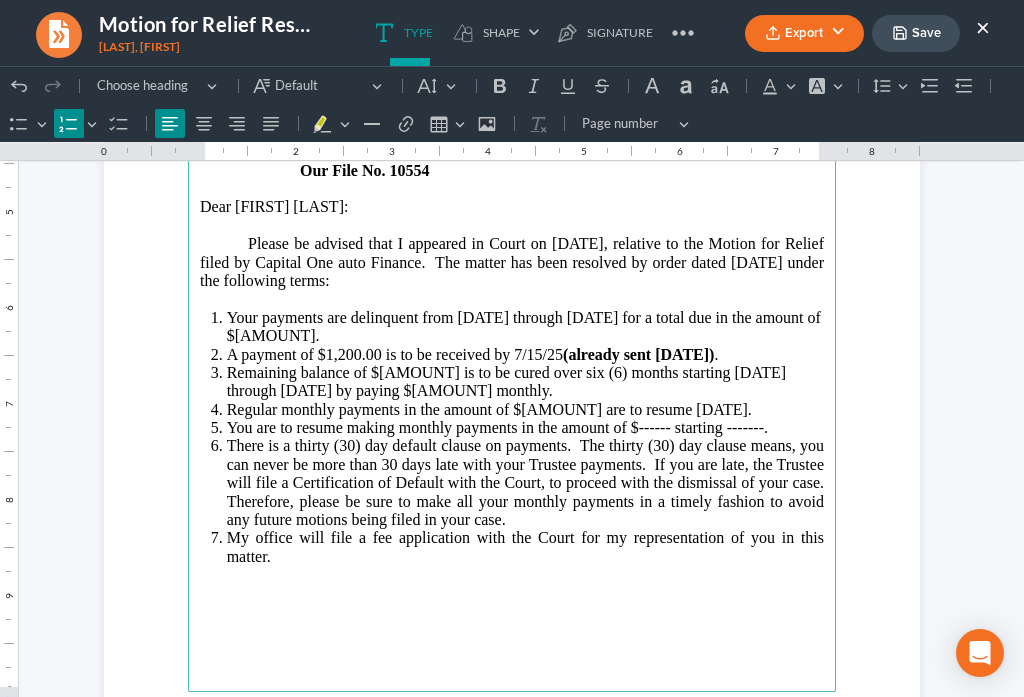 scroll, scrollTop: 513, scrollLeft: 0, axis: vertical 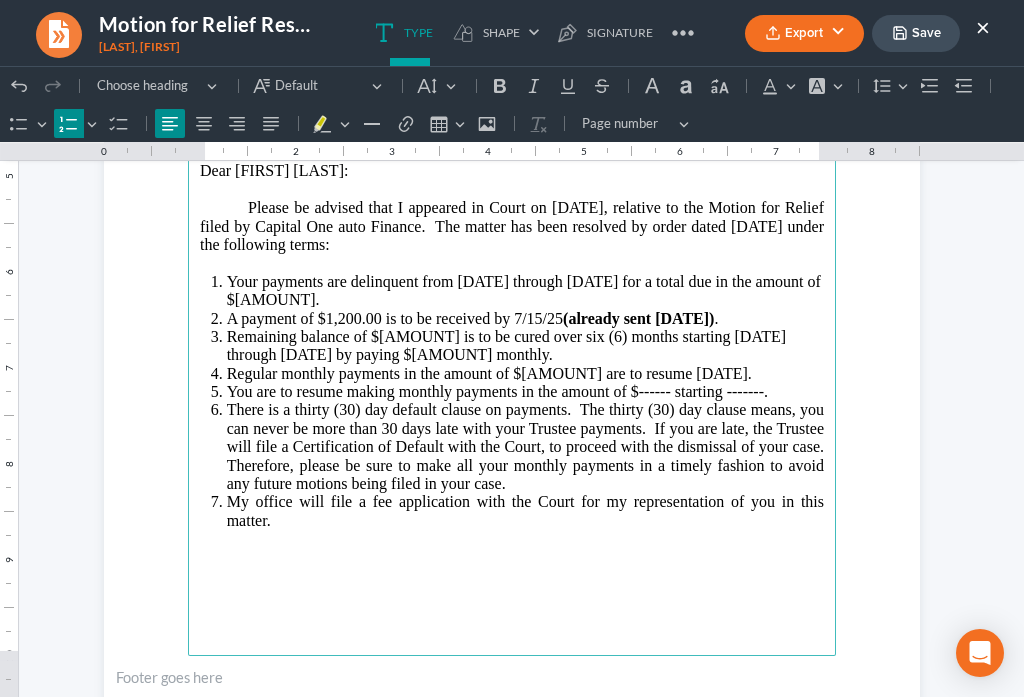 click on "You are to resume making monthly payments in the amount of $------ starting -------." at bounding box center [525, 392] 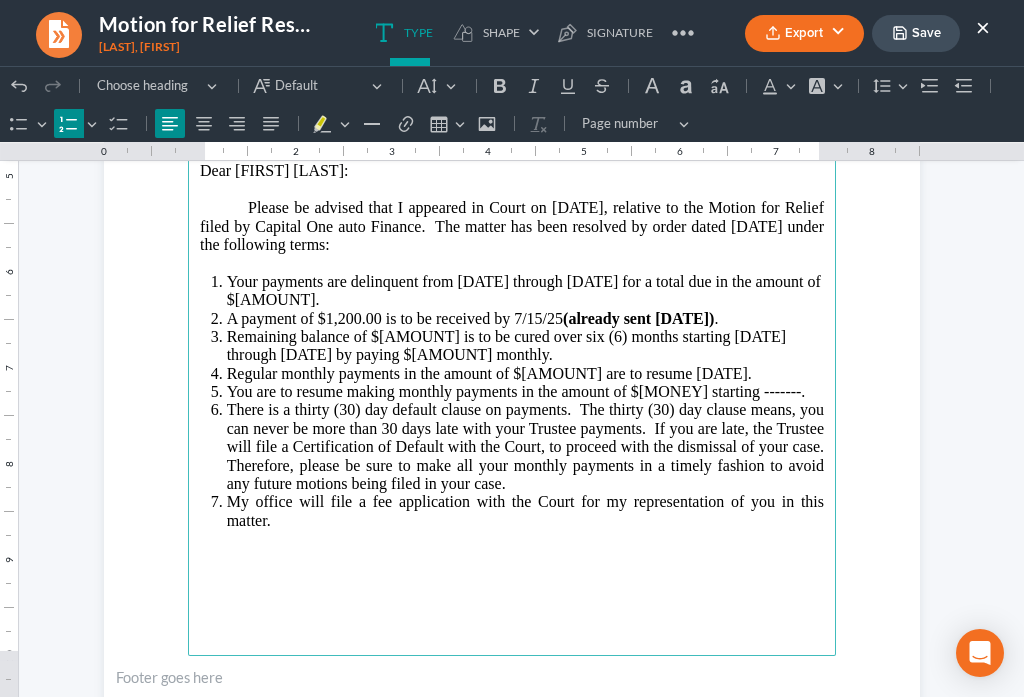 click on "You are to resume making monthly payments in the amount of $[MONEY] starting -------." at bounding box center (525, 392) 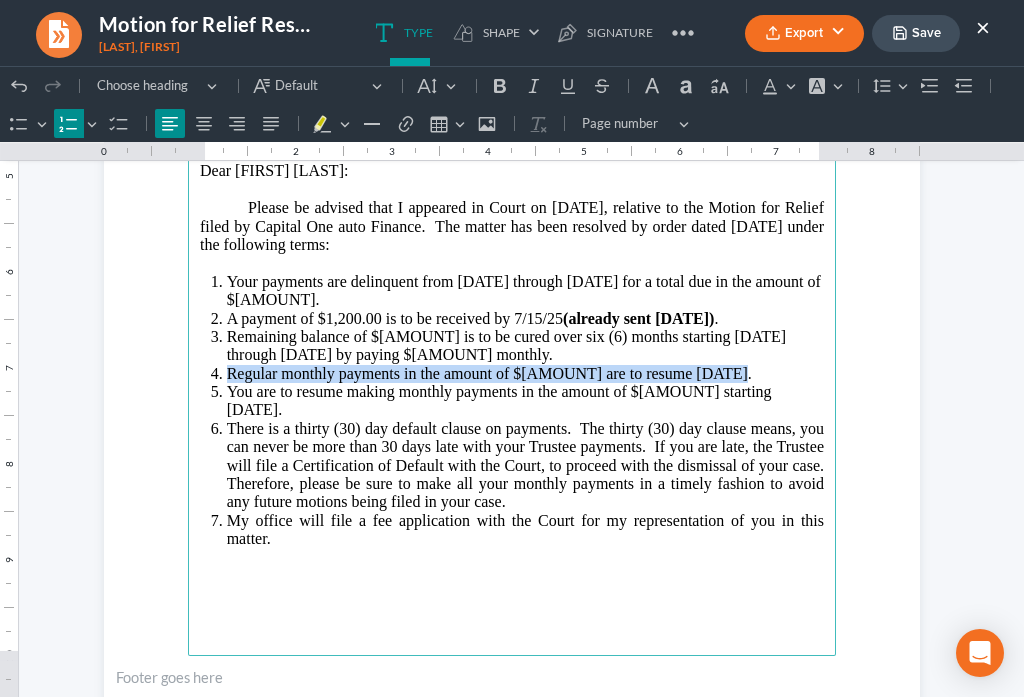 drag, startPoint x: 241, startPoint y: 374, endPoint x: 702, endPoint y: 371, distance: 461.00977 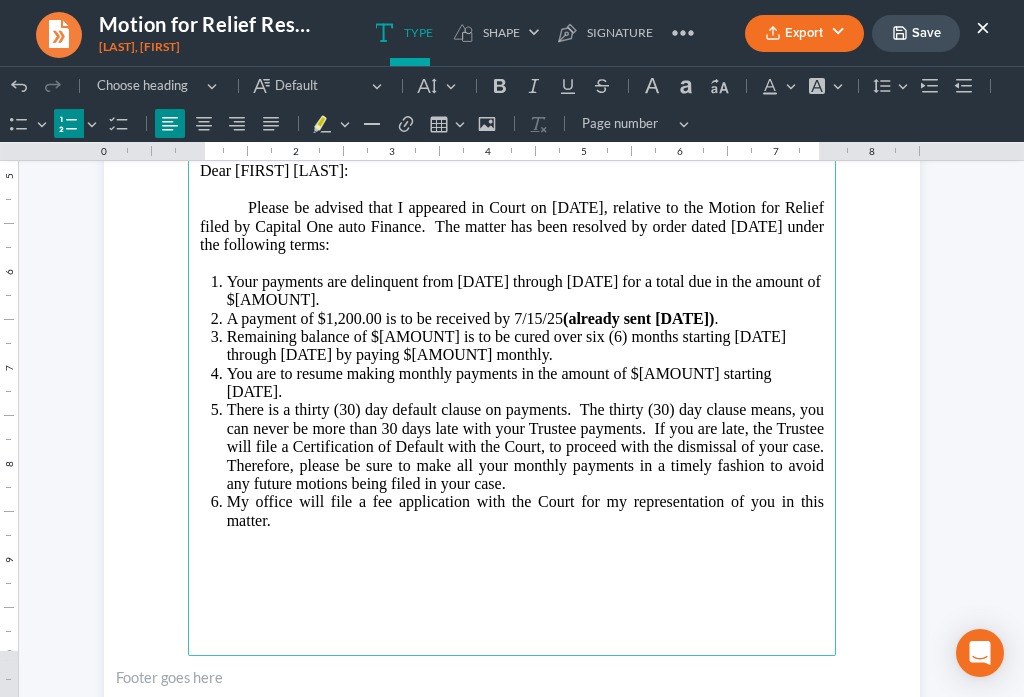 click on "There is a thirty (30) day default clause on payments.  The thirty (30) day clause means, you can never be more than 30 days late with your Trustee payments.  If you are late, the Trustee will file a Certification of Default with the Court, to proceed with the dismissal of your case. Therefore, please be sure to make all your monthly payments in a timely fashion to avoid any future motions being filed in your case." at bounding box center [525, 447] 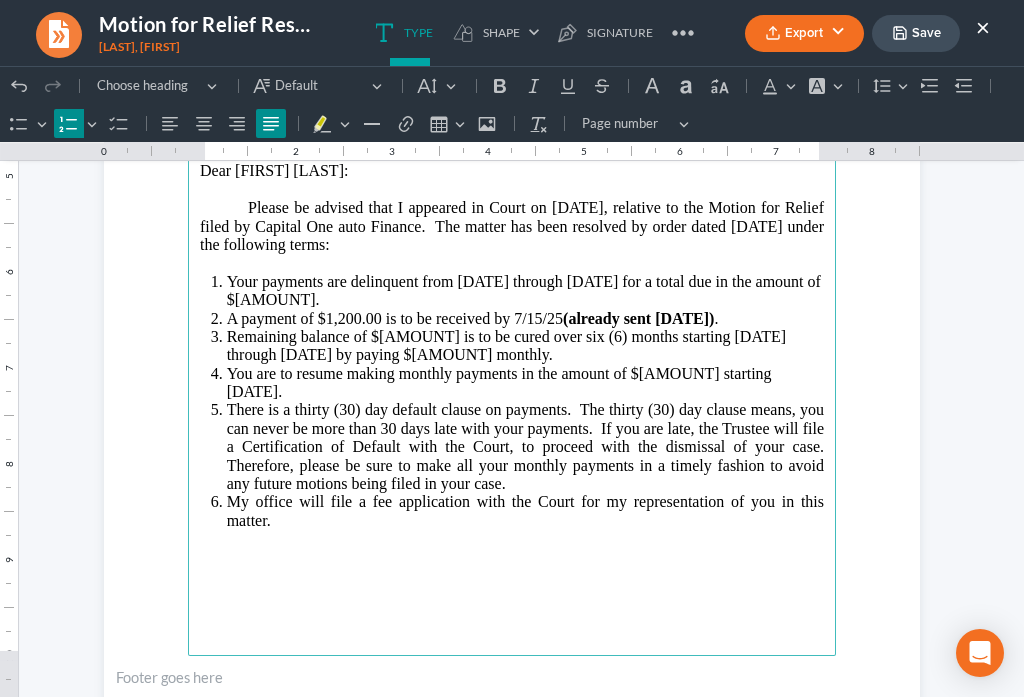 click on "There is a thirty (30) day default clause on payments.  The thirty (30) day clause means, you can never be more than 30 days late with your payments.  If you are late, the Trustee will file a Certification of Default with the Court, to proceed with the dismissal of your case. Therefore, please be sure to make all your monthly payments in a timely fashion to avoid any future motions being filed in your case." at bounding box center (525, 447) 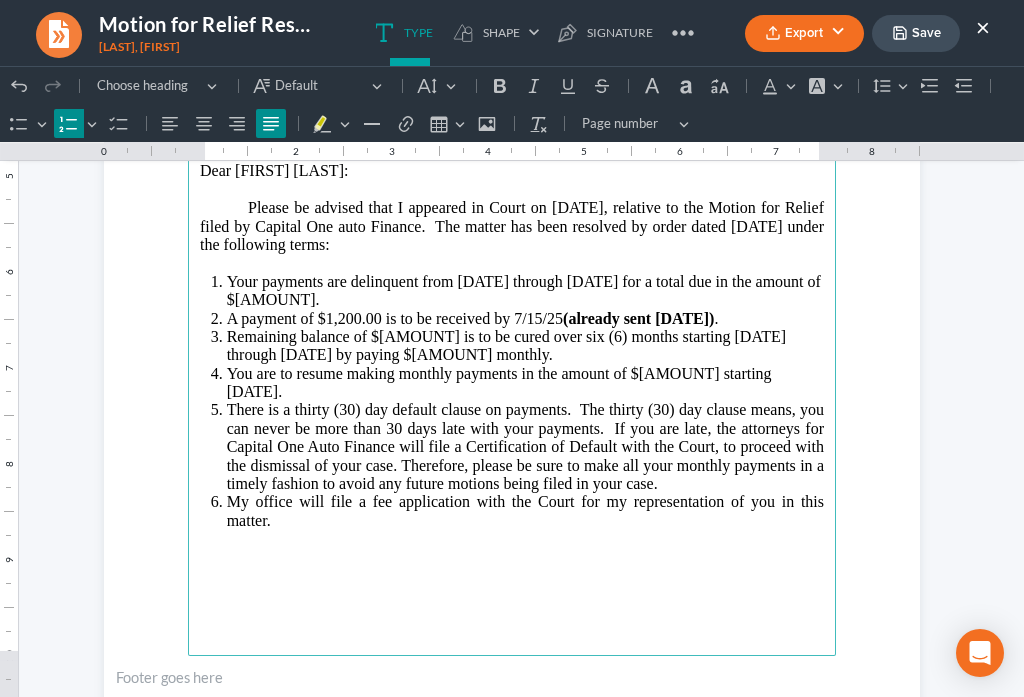 click on "There is a thirty (30) day default clause on payments.  The thirty (30) day clause means, you can never be more than 30 days late with your payments.  If you are late, the attorneys for Capital One Auto Finance will file a Certification of Default with the Court, to proceed with the dismissal of your case. Therefore, please be sure to make all your monthly payments in a timely fashion to avoid any future motions being filed in your case." at bounding box center [525, 447] 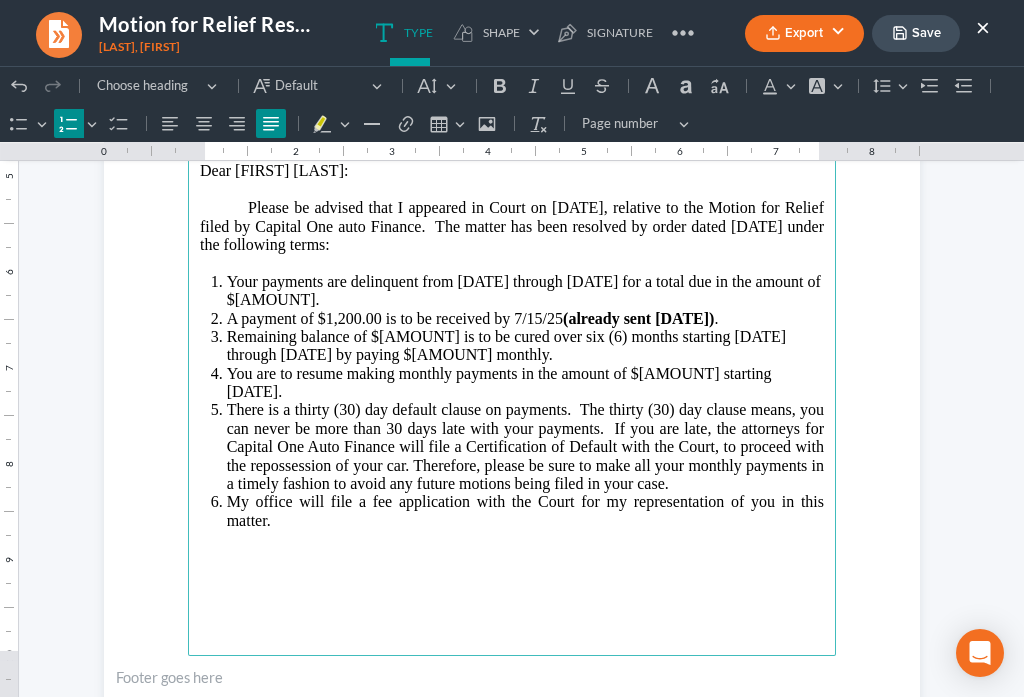 click on "There is a thirty (30) day default clause on payments.  The thirty (30) day clause means, you can never be more than 30 days late with your payments.  If you are late, the attorneys for Capital One Auto Finance will file a Certification of Default with the Court, to proceed with the repossession of your car. Therefore, please be sure to make all your monthly payments in a timely fashion to avoid any future motions being filed in your case." at bounding box center [525, 447] 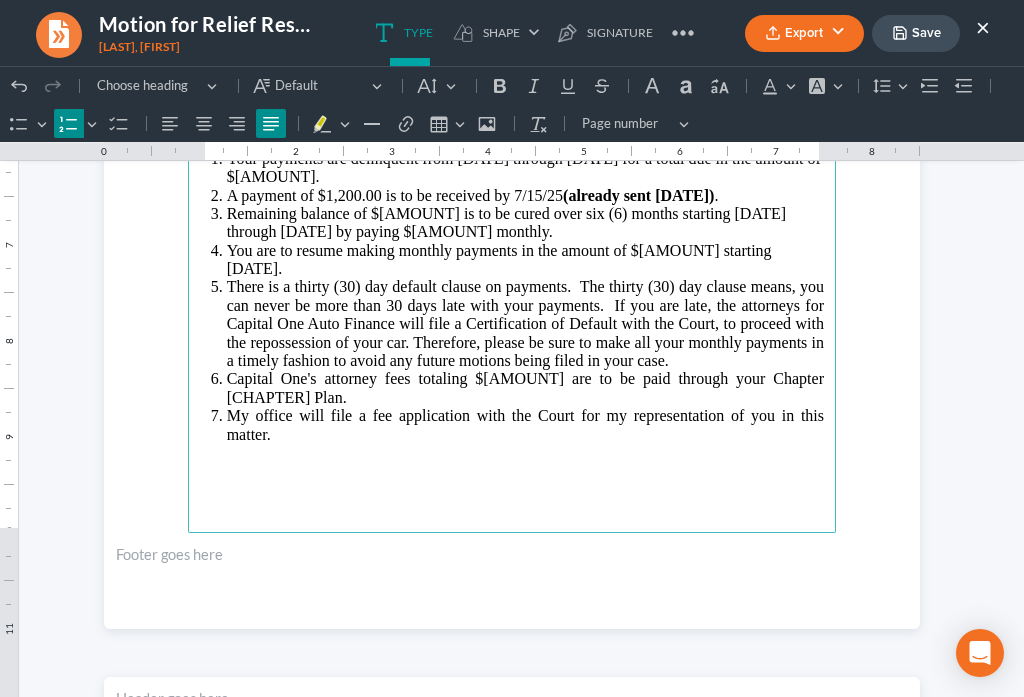 scroll, scrollTop: 700, scrollLeft: 0, axis: vertical 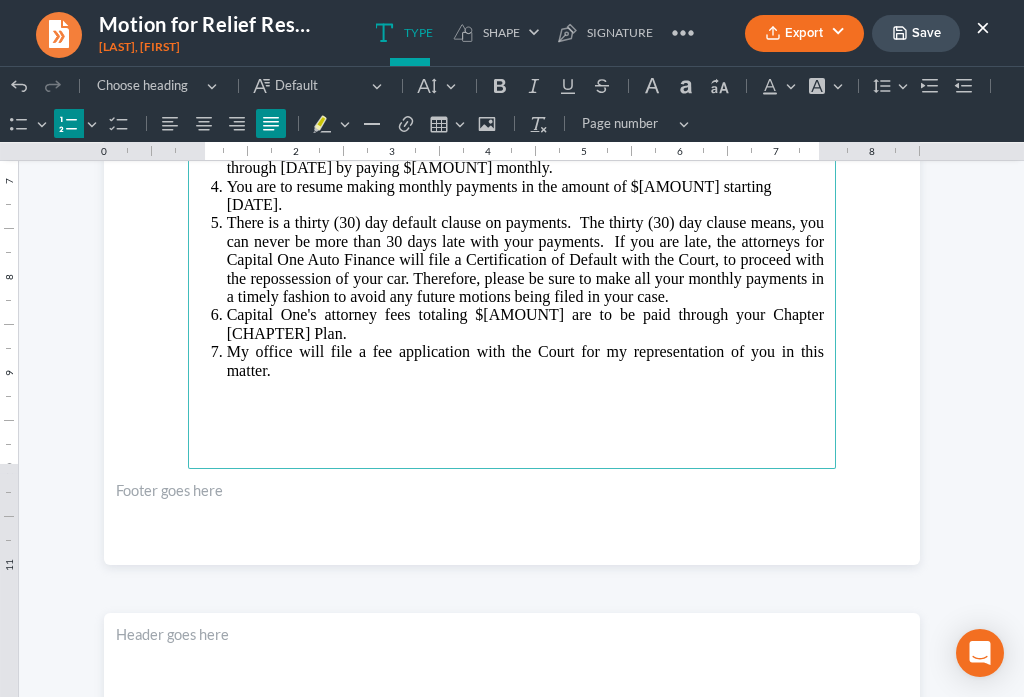 click on "My office will file a fee application with the Court for my representation of you in this matter." at bounding box center (525, 370) 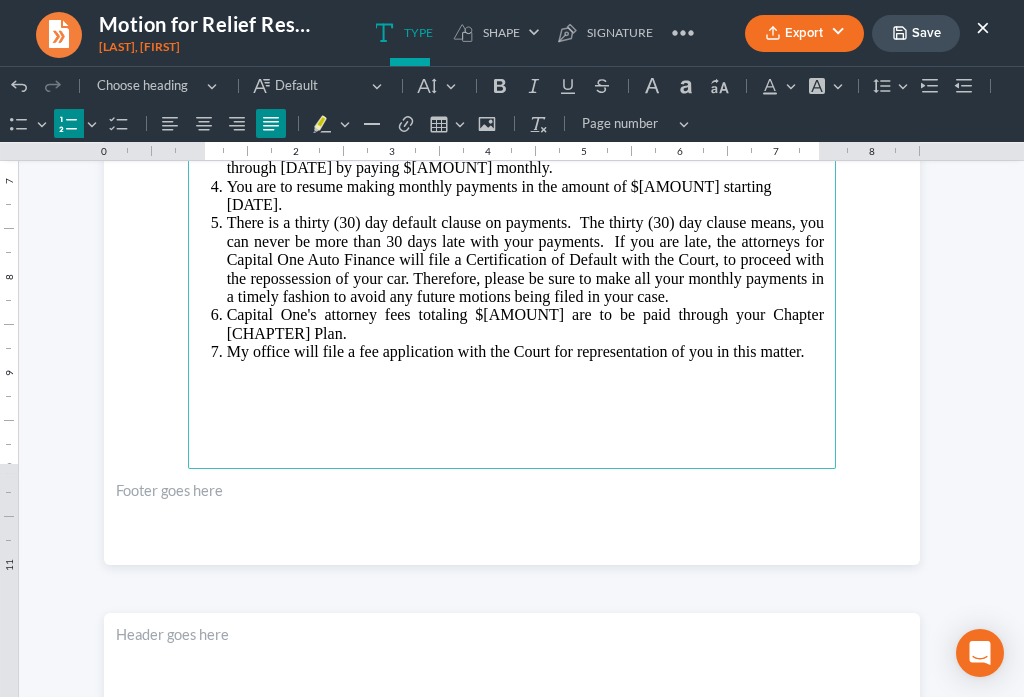 click on "LAW OFFICES OF DAVID PAUL DANIELS, LLC [NUMBER] [STREET], [CITY], [STATE] [POSTAL CODE] Telephone [PHONE] Fax [PHONE] [EMAIL] *Member of NJ and PA Bar [DATE] [FIRST] [LAST] [NUMBER] [STREET] [CITY], [STATE] [POSTAL CODE] Re: Motion for Relief filed by [BRAND] Petition No. [PETITION] Our File No. [FILE NUMBER] Dear [FIRST] [LAST]: A payment of $1,200.00 is to be received by [DATE] (already sent [DATE])." at bounding box center [512, 37] 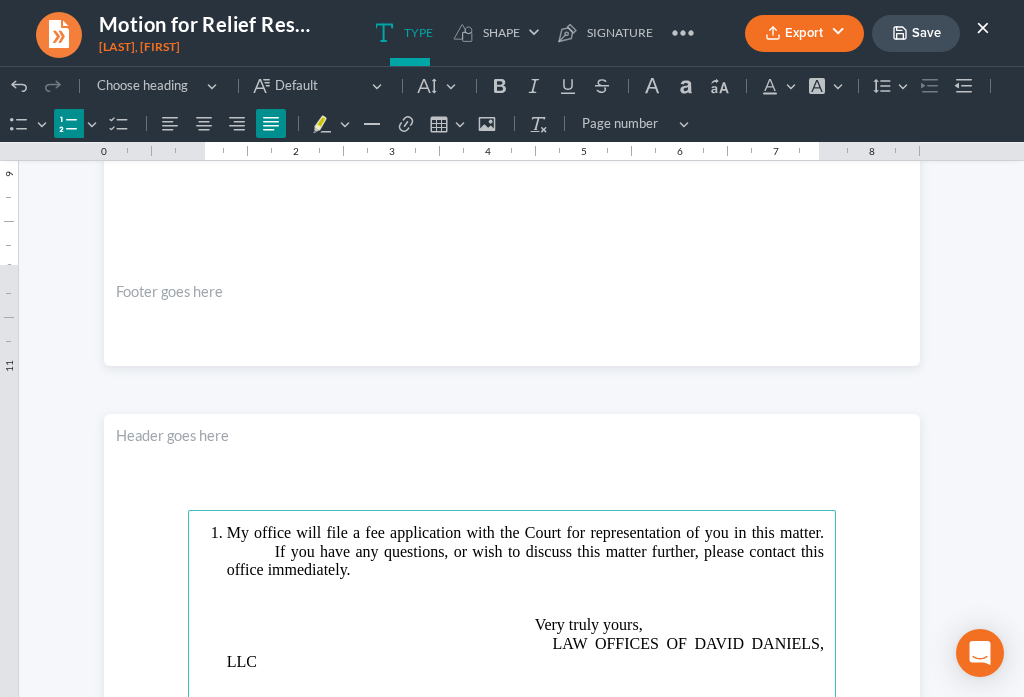 scroll, scrollTop: 909, scrollLeft: 0, axis: vertical 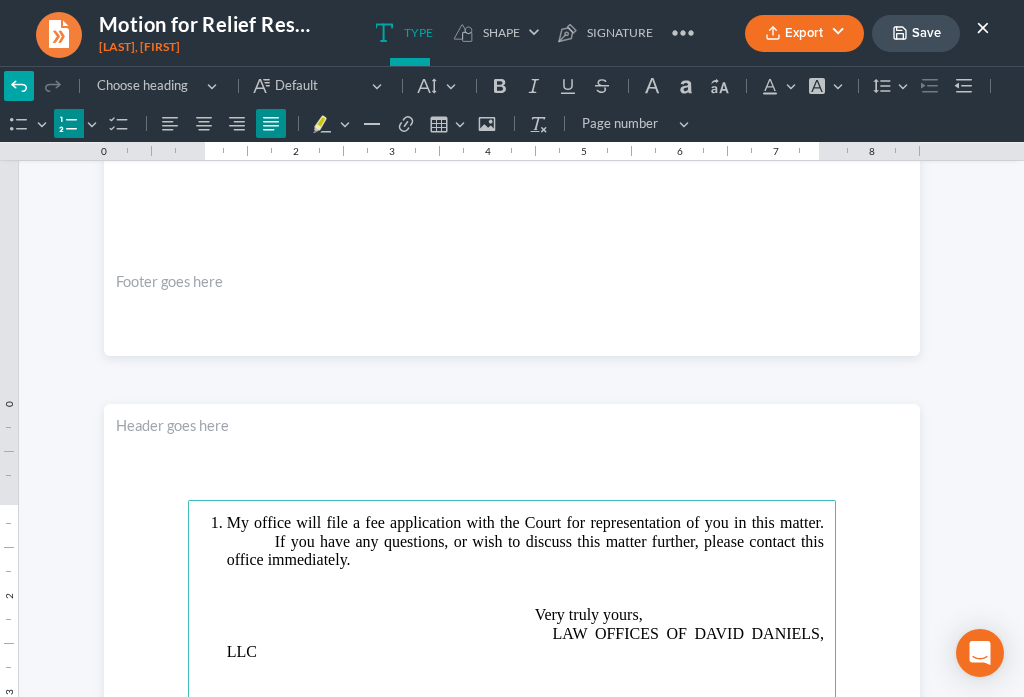 click 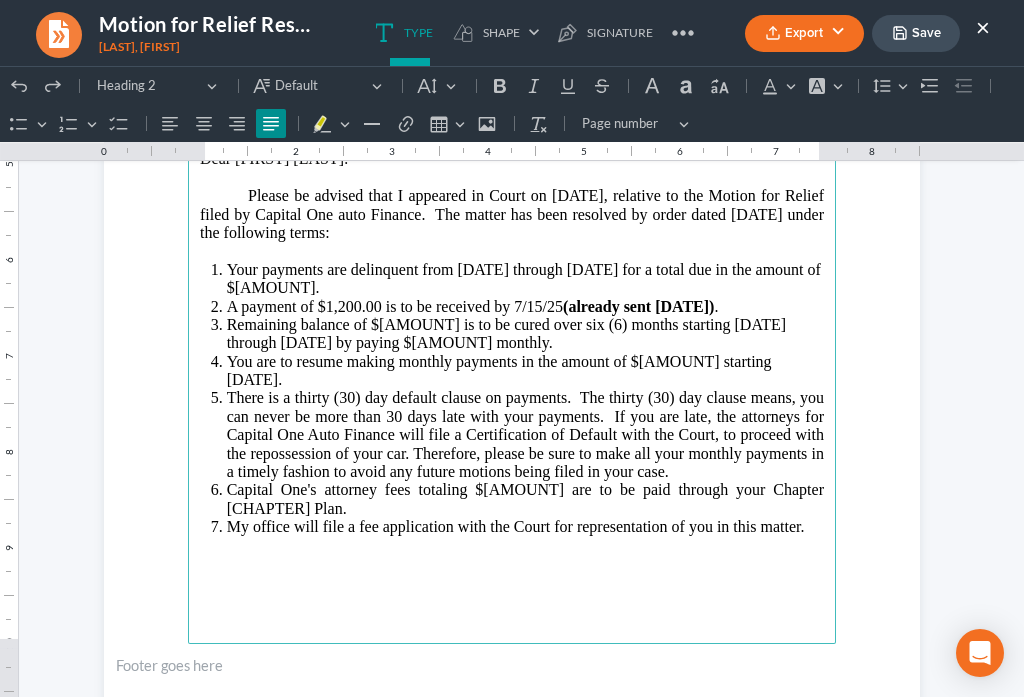 scroll, scrollTop: 512, scrollLeft: 0, axis: vertical 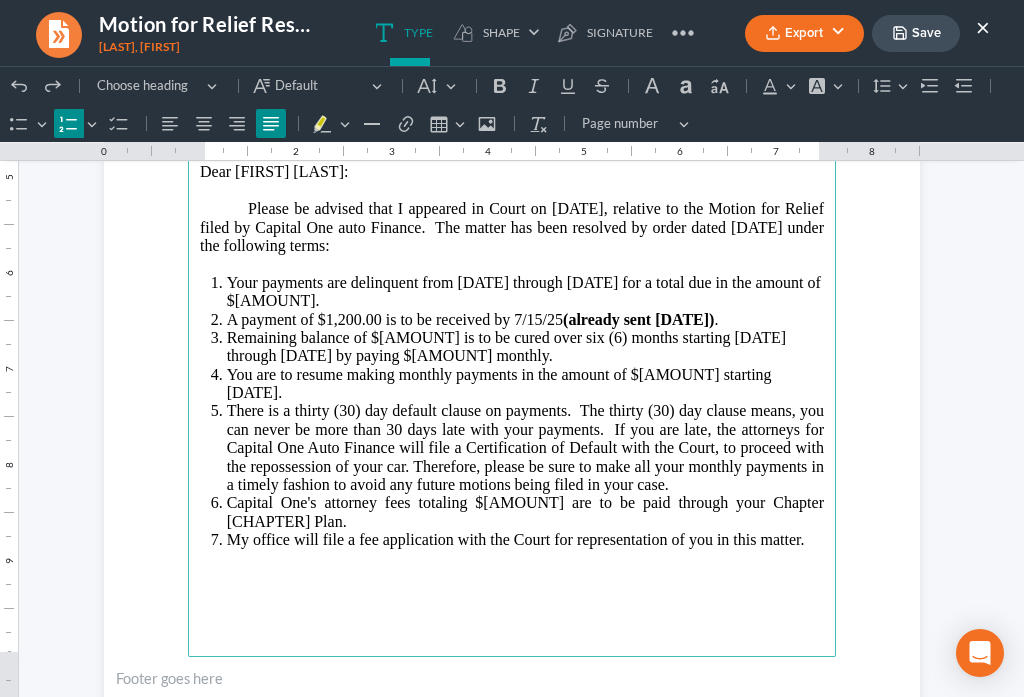 click on "My office will file a fee application with the Court for representation of you in this matter." at bounding box center (525, 549) 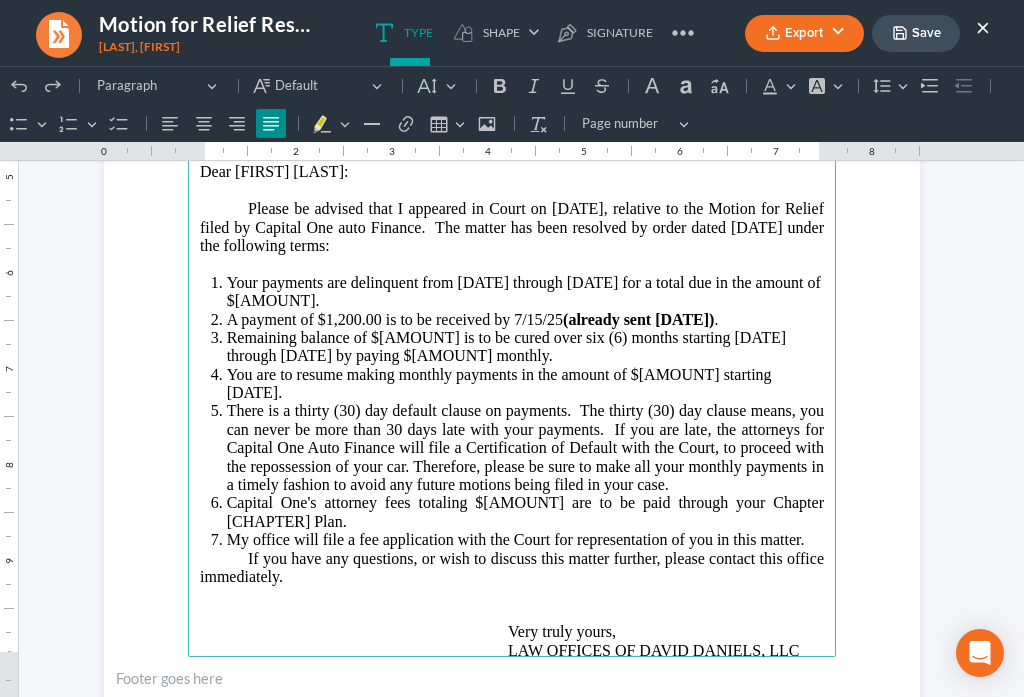 click on "If you have any questions, or wish to discuss this matter further, please contact this office immediately.                                                                          Very truly yours,                                                                        LAW OFFICES OF [FIRST] [LAST], LLC" at bounding box center [512, 605] 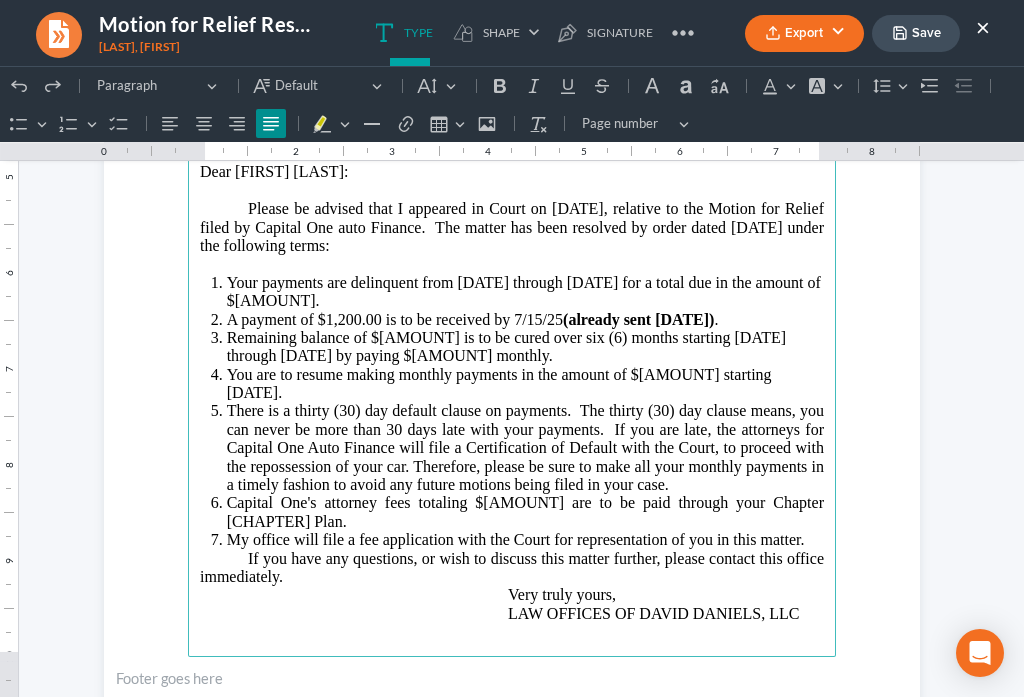 click on "If you have any questions, or wish to discuss this matter further, please contact this office immediately.                                                                         Very truly yours,                                                                                     LAW OFFICES OF [NAME], LLC" at bounding box center (512, 587) 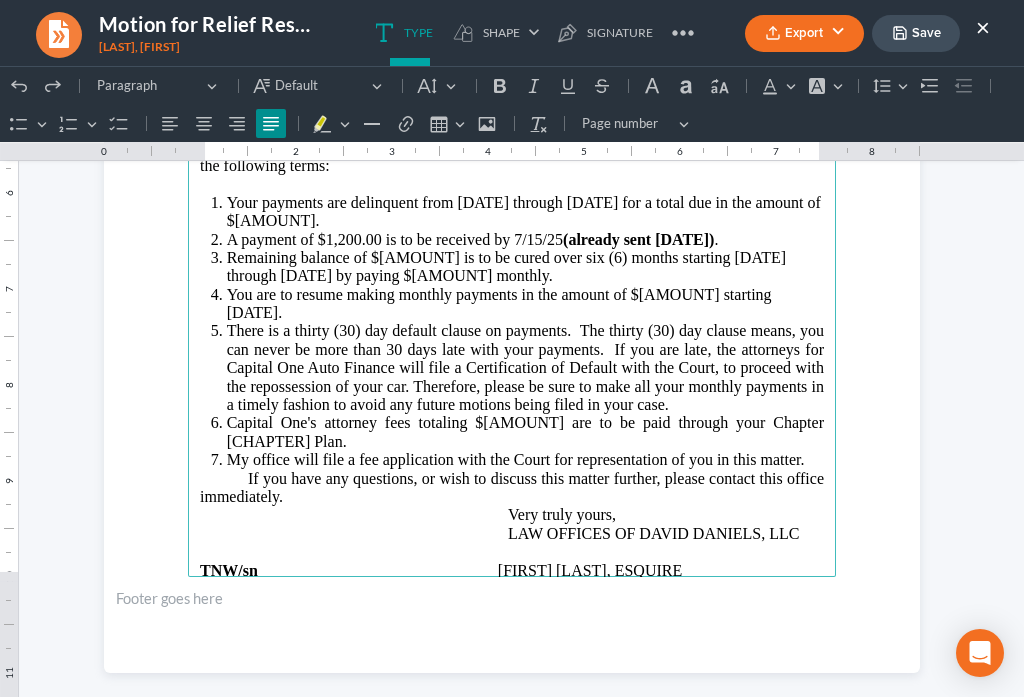 scroll, scrollTop: 419, scrollLeft: 0, axis: vertical 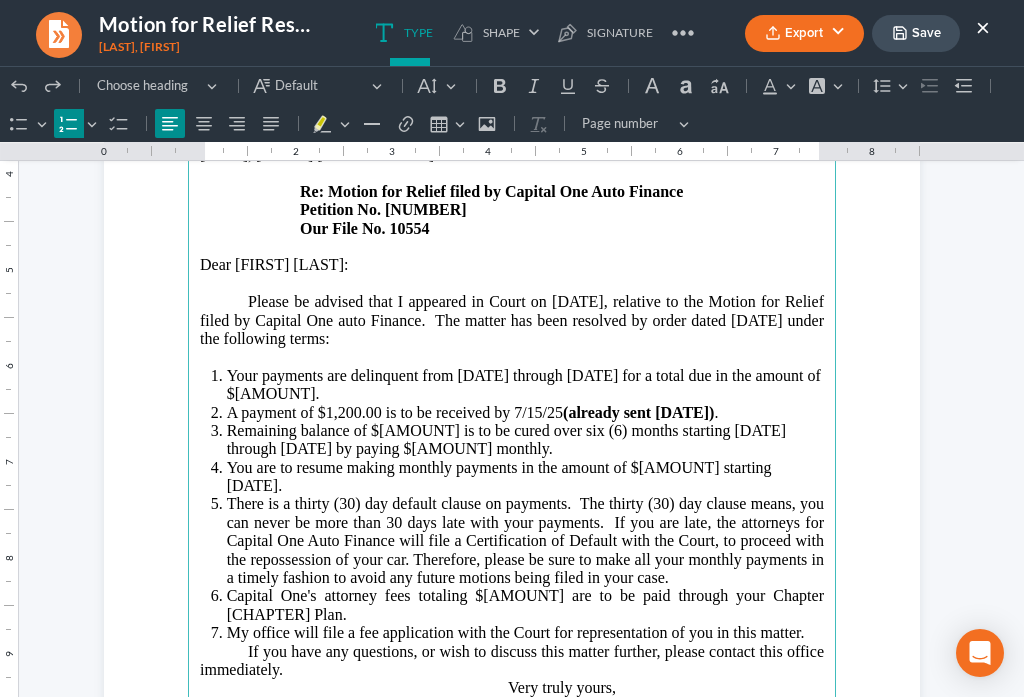 click on "Your payments are delinquent from [DATE] through [DATE] for a total due in the amount of $[AMOUNT]." at bounding box center (525, 385) 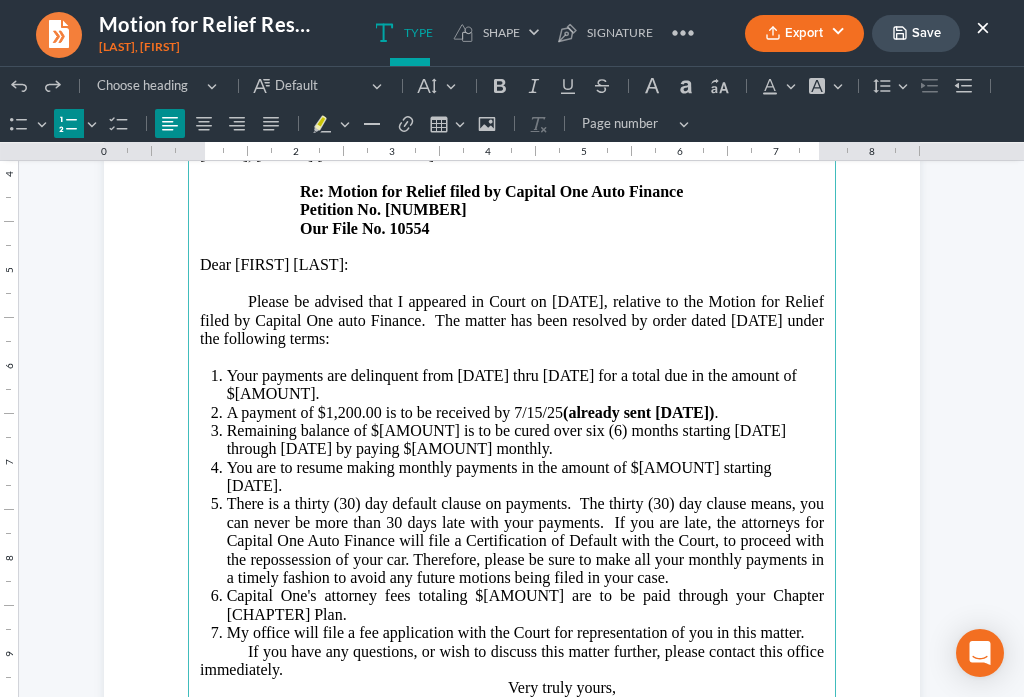 click on "Your payments are delinquent from [DATE] thru [DATE] for a total due in the amount of $[AMOUNT]." at bounding box center (525, 385) 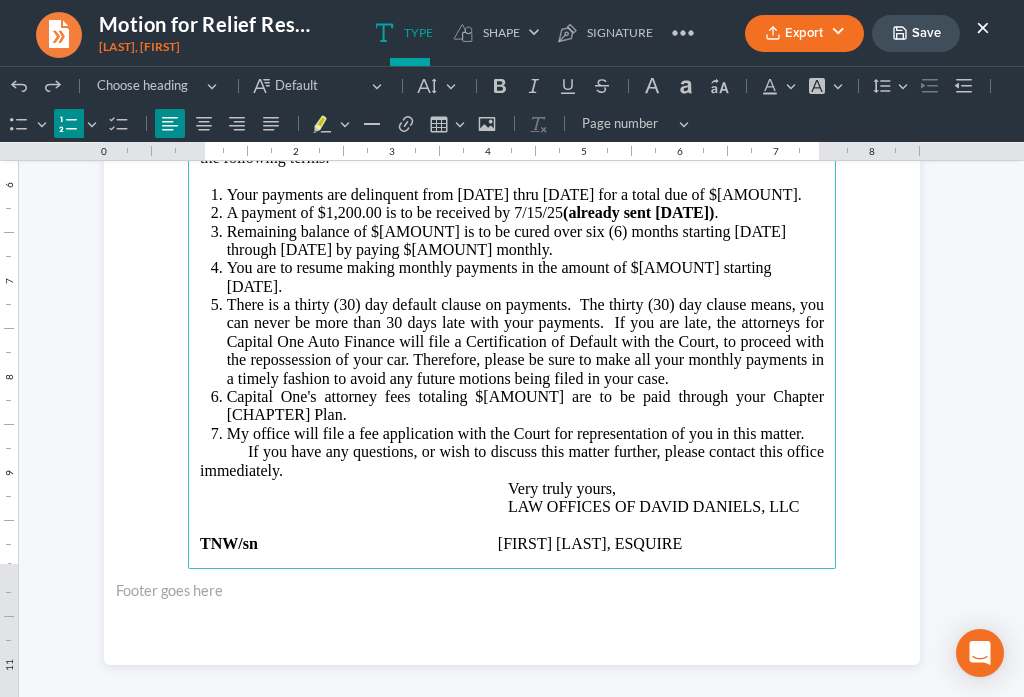 scroll, scrollTop: 616, scrollLeft: 0, axis: vertical 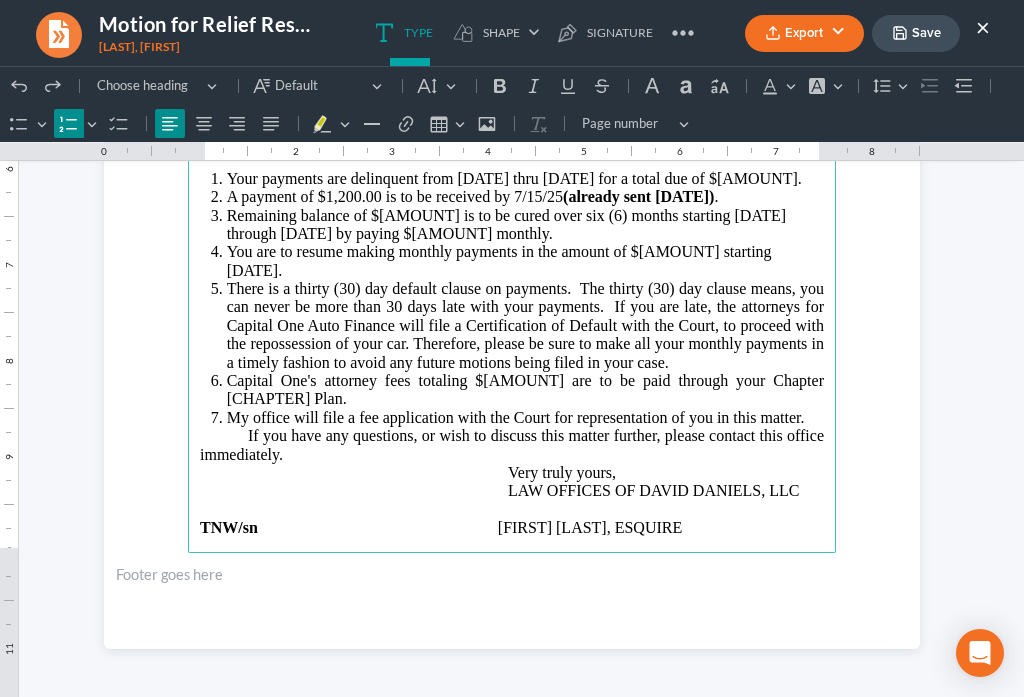click on "If you have any questions, or wish to discuss this matter further, please contact this office immediately.                                                                         Very truly yours,                                                                                     LAW OFFICES OF [NAME], LLC" at bounding box center (512, 464) 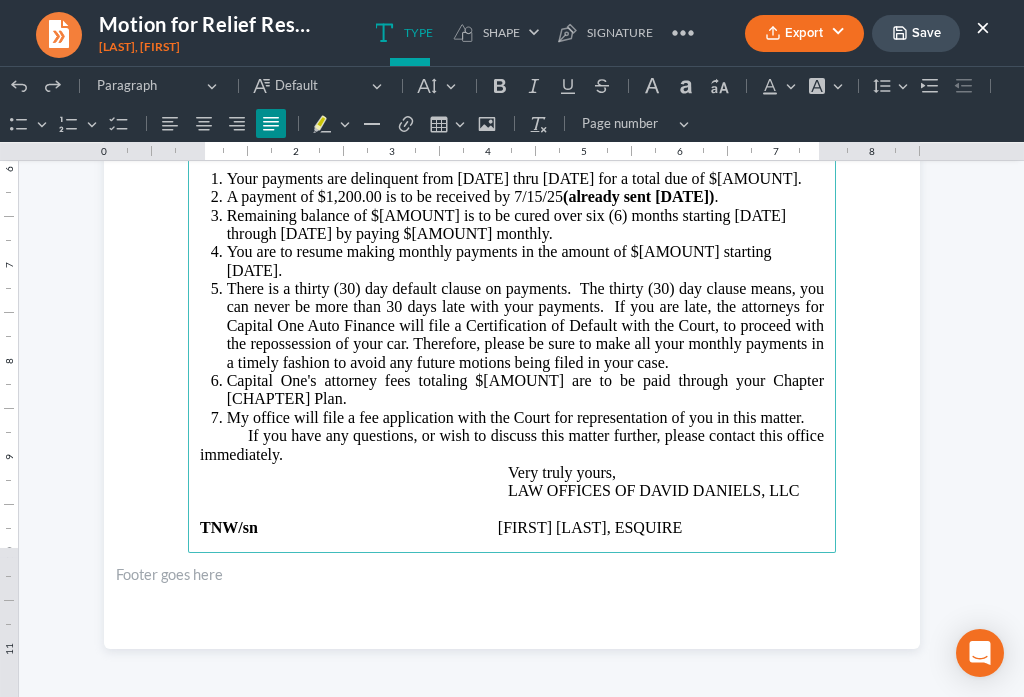 click on "If you have any questions, or wish to discuss this matter further, please contact this office immediately.                                                                         Very truly yours,                                                                                     LAW OFFICES OF [NAME], LLC" at bounding box center [512, 464] 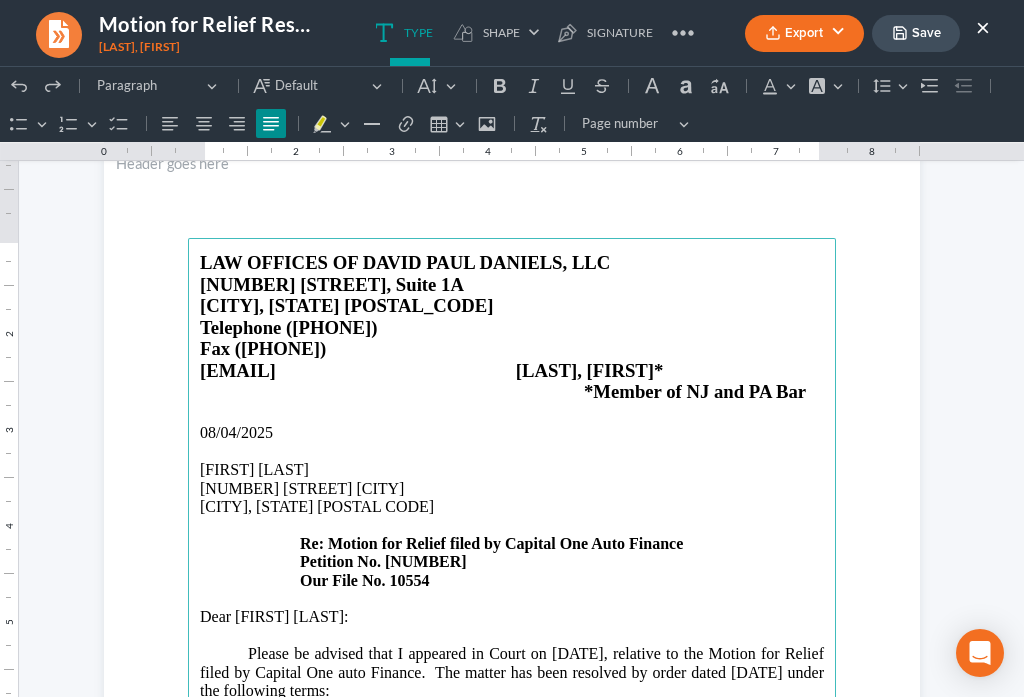 scroll, scrollTop: 0, scrollLeft: 0, axis: both 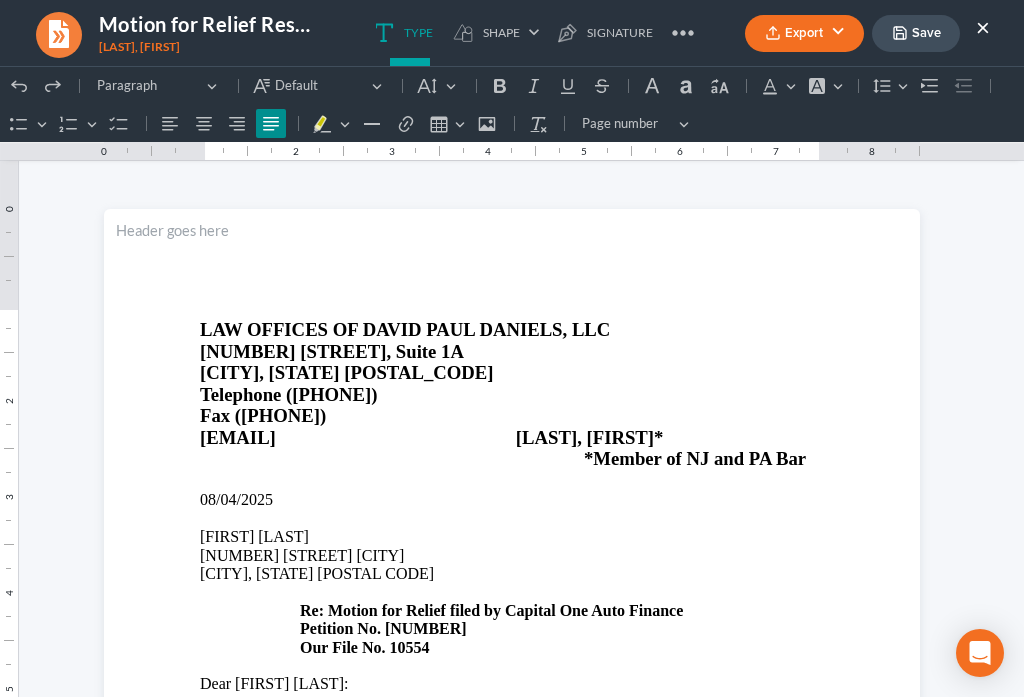 click on "Save" at bounding box center [916, 33] 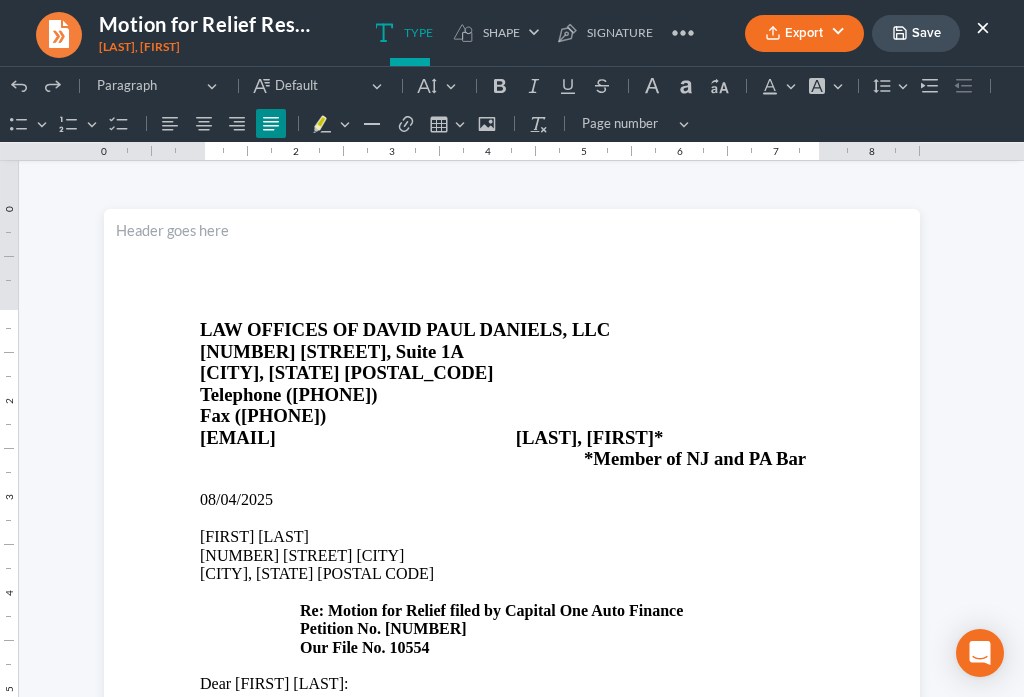click on "Export" at bounding box center (804, 33) 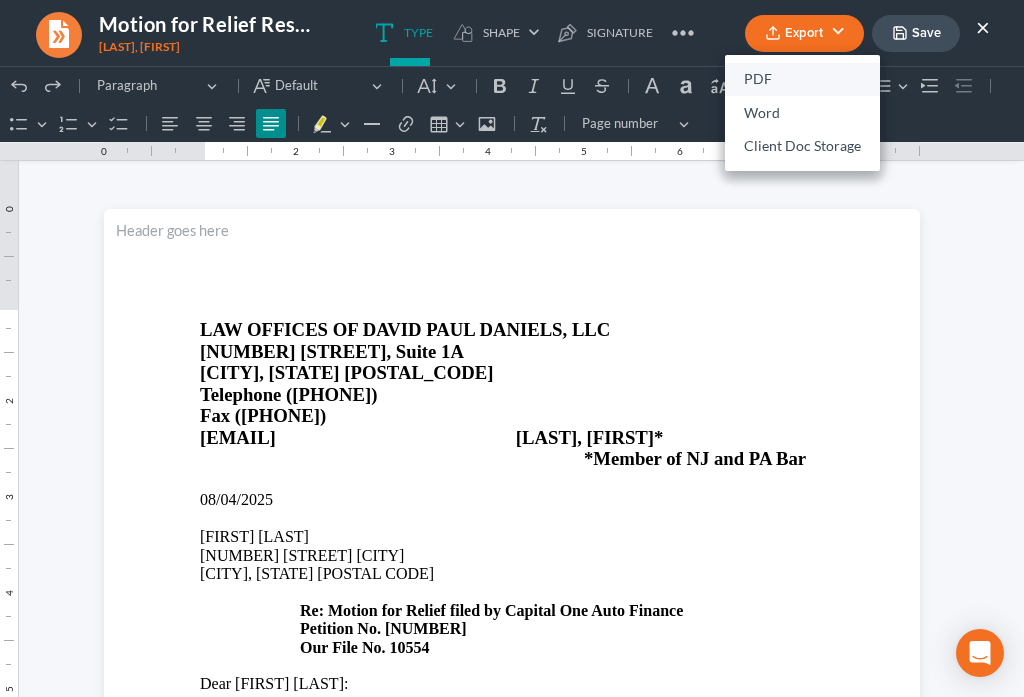 click on "PDF" at bounding box center [802, 80] 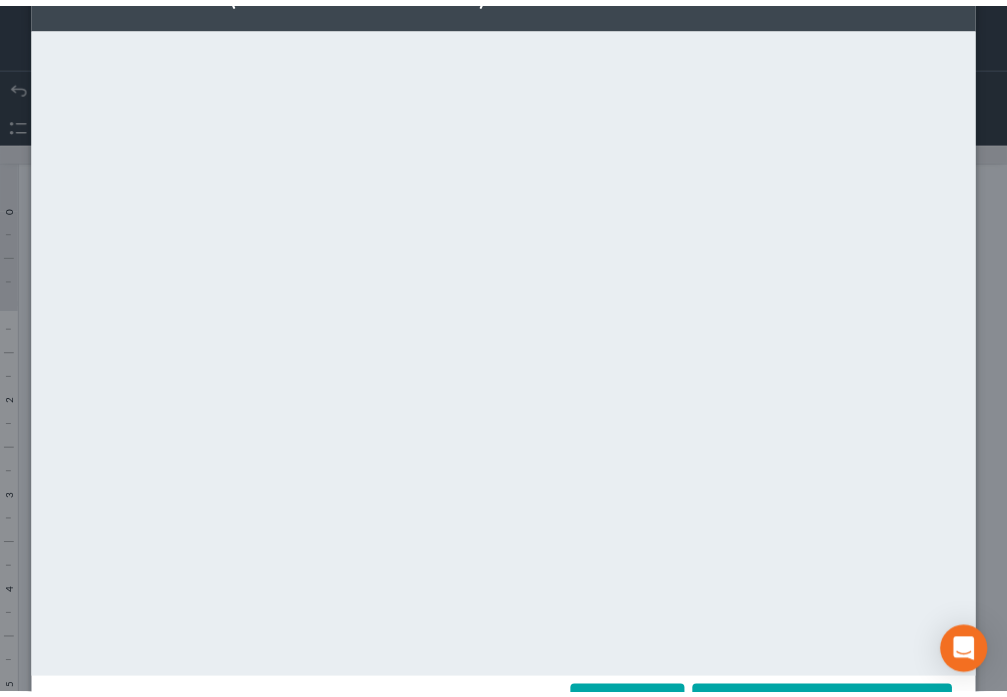 scroll, scrollTop: 140, scrollLeft: 0, axis: vertical 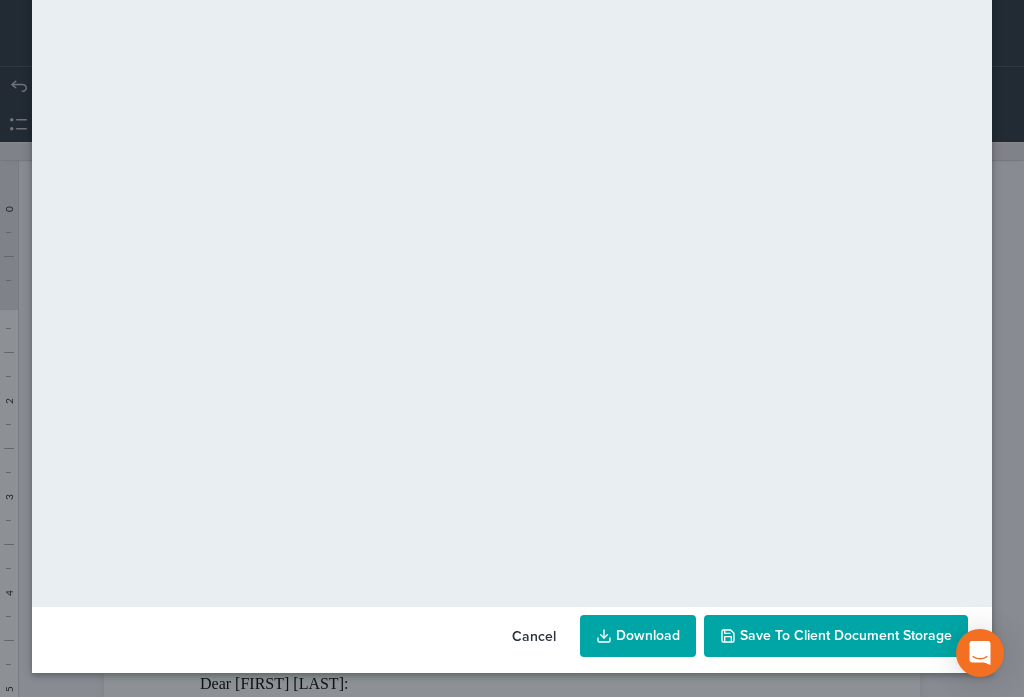 click on "Save to Client Document Storage" at bounding box center [846, 635] 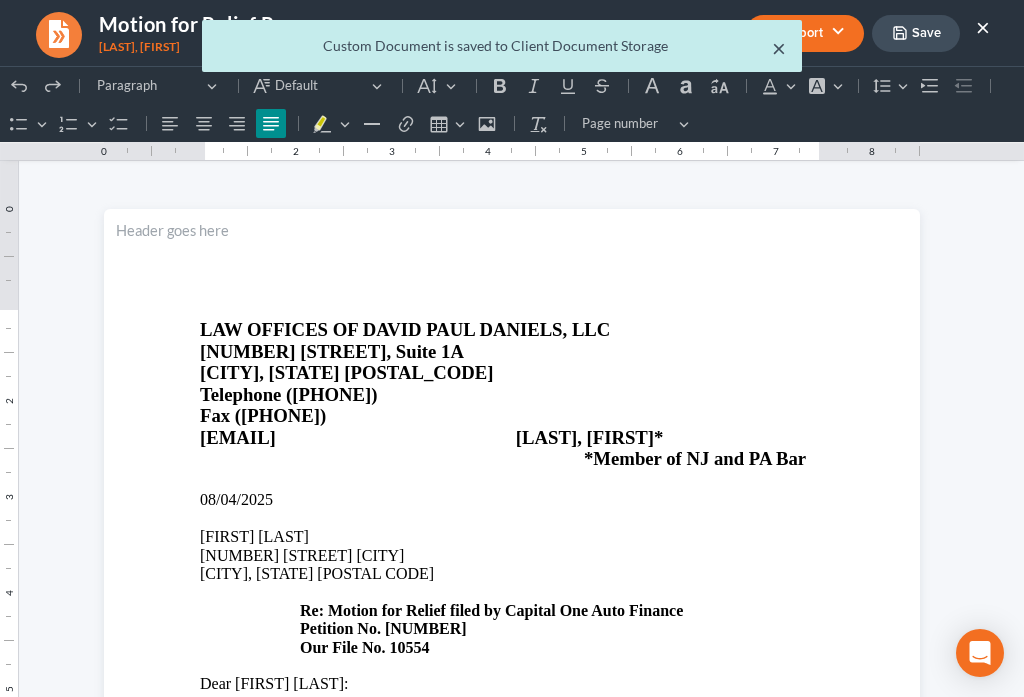 click on "×" at bounding box center [779, 48] 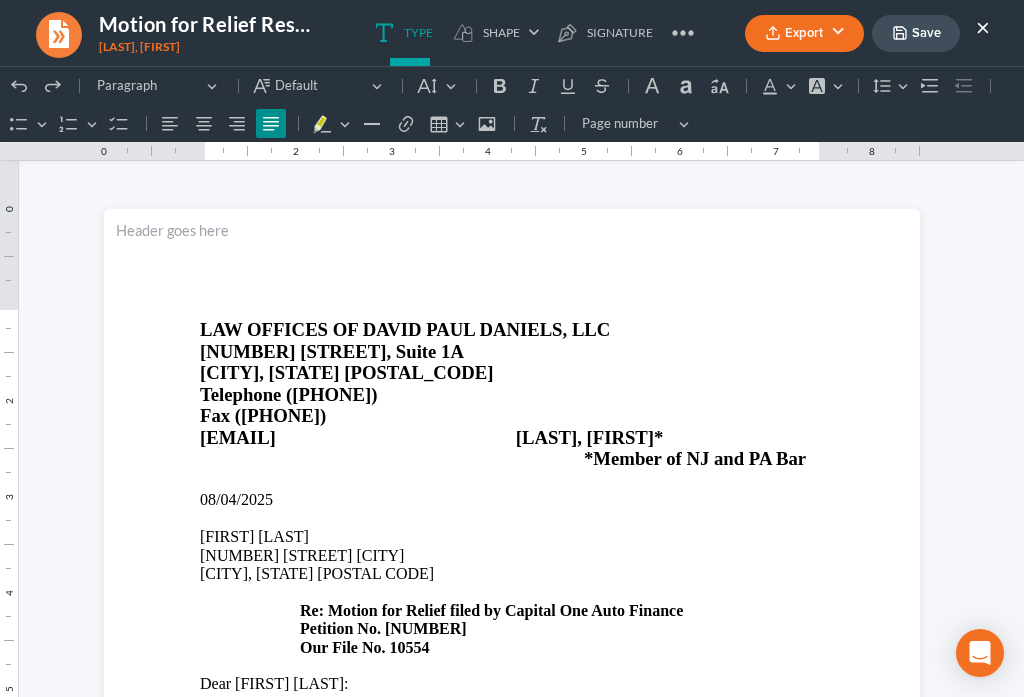 click on "×" at bounding box center (983, 27) 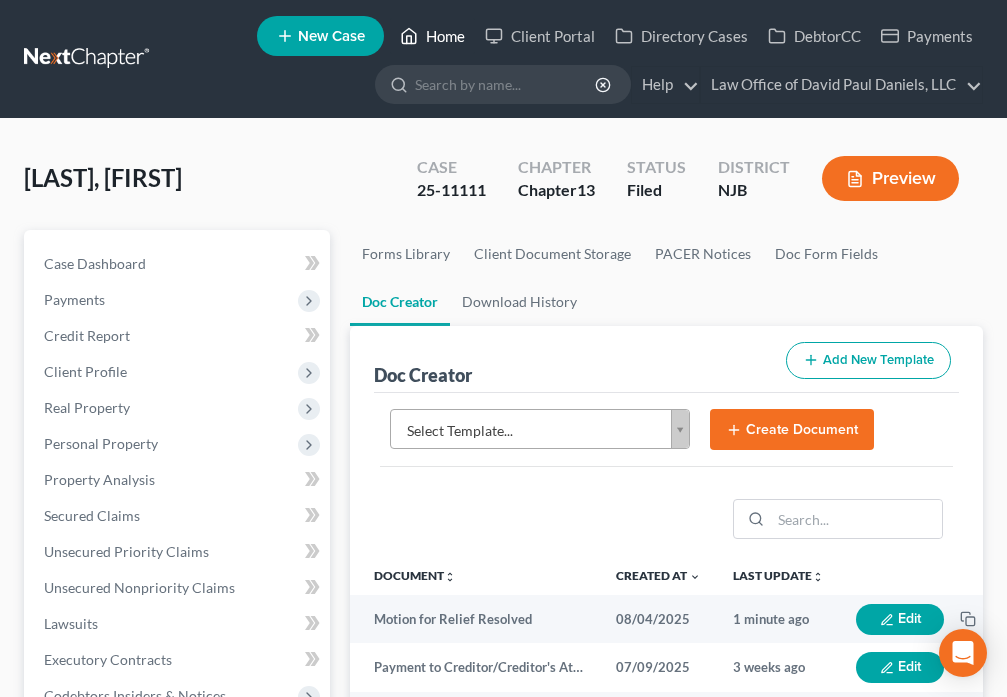 click on "Home" at bounding box center (432, 36) 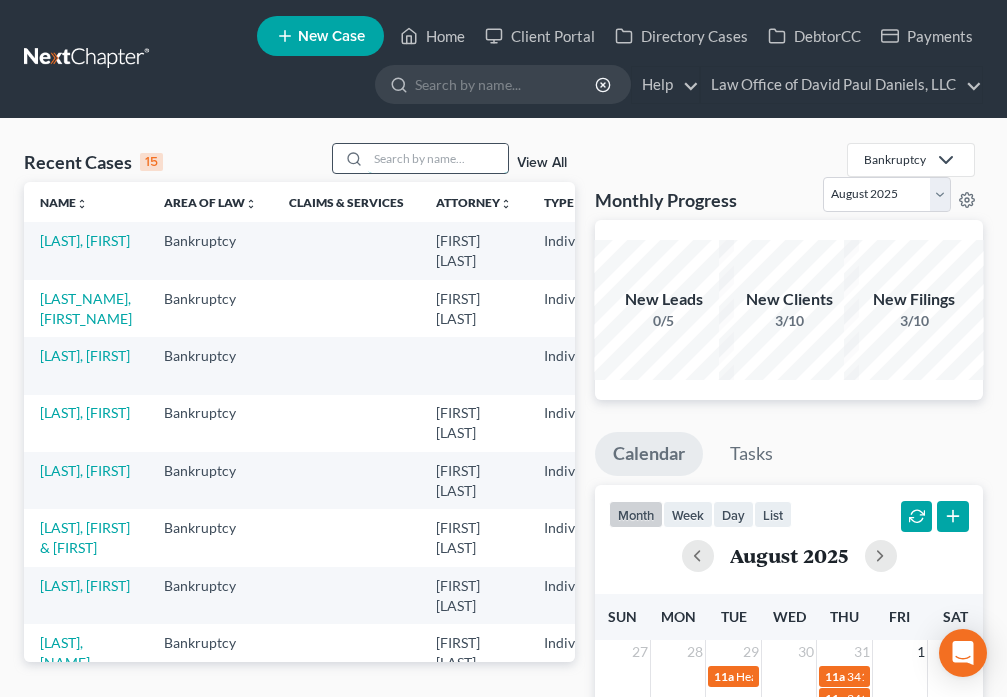click at bounding box center [438, 158] 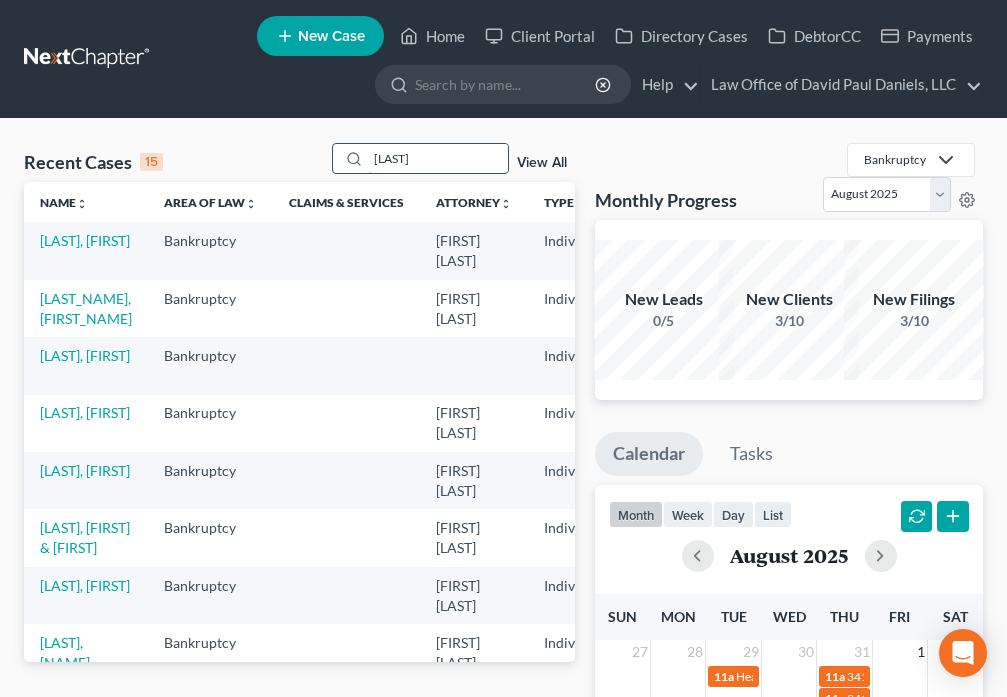 type on "[LAST]" 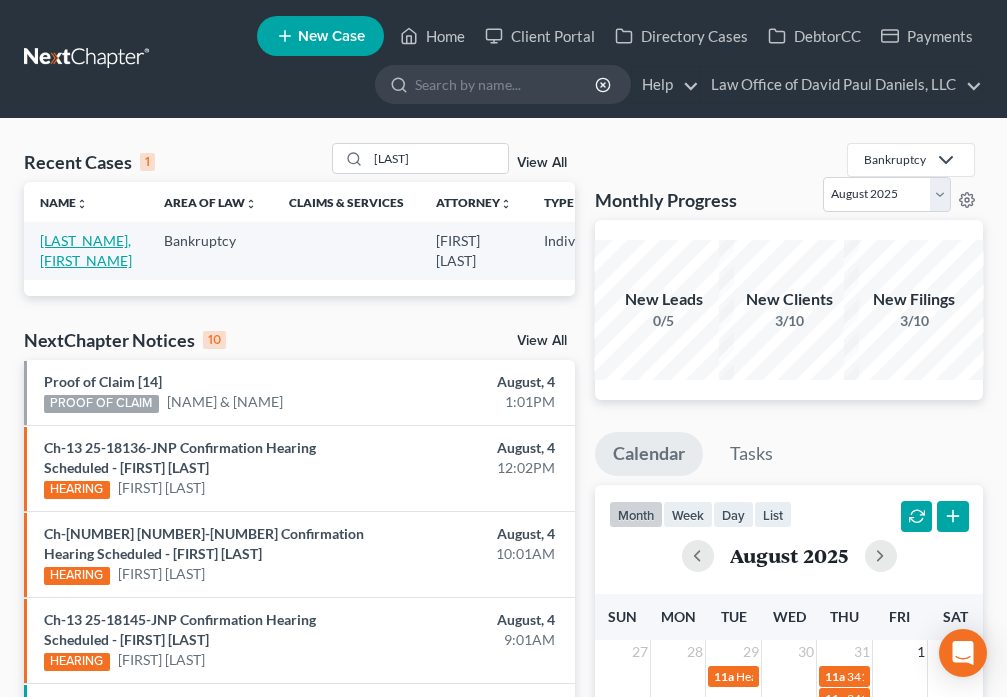 click on "[LAST_NAME], [FIRST_NAME]" at bounding box center (86, 250) 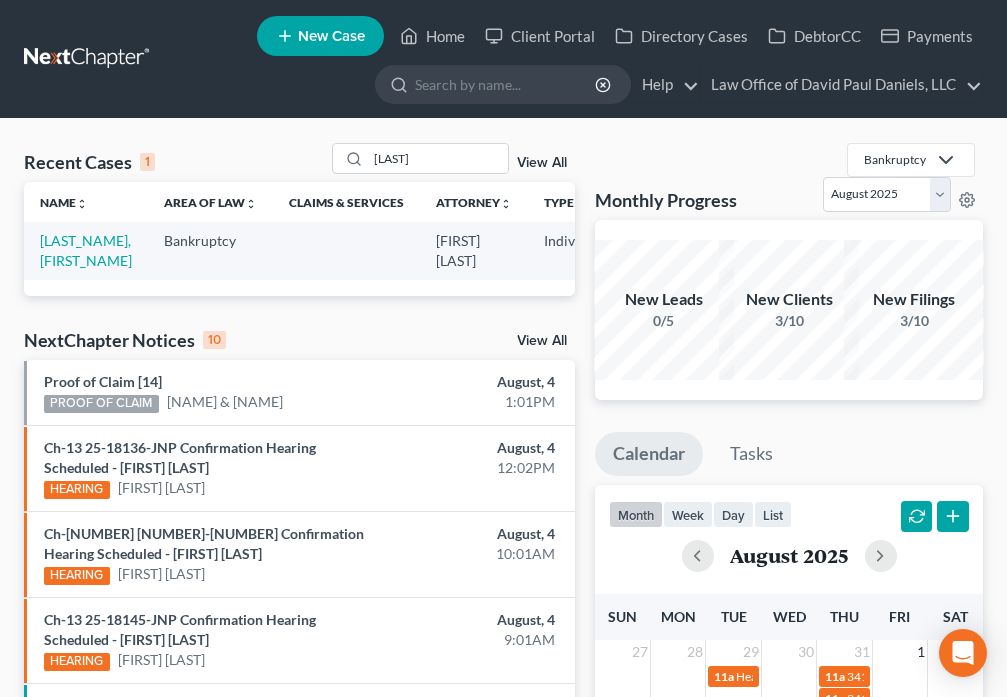 select on "4" 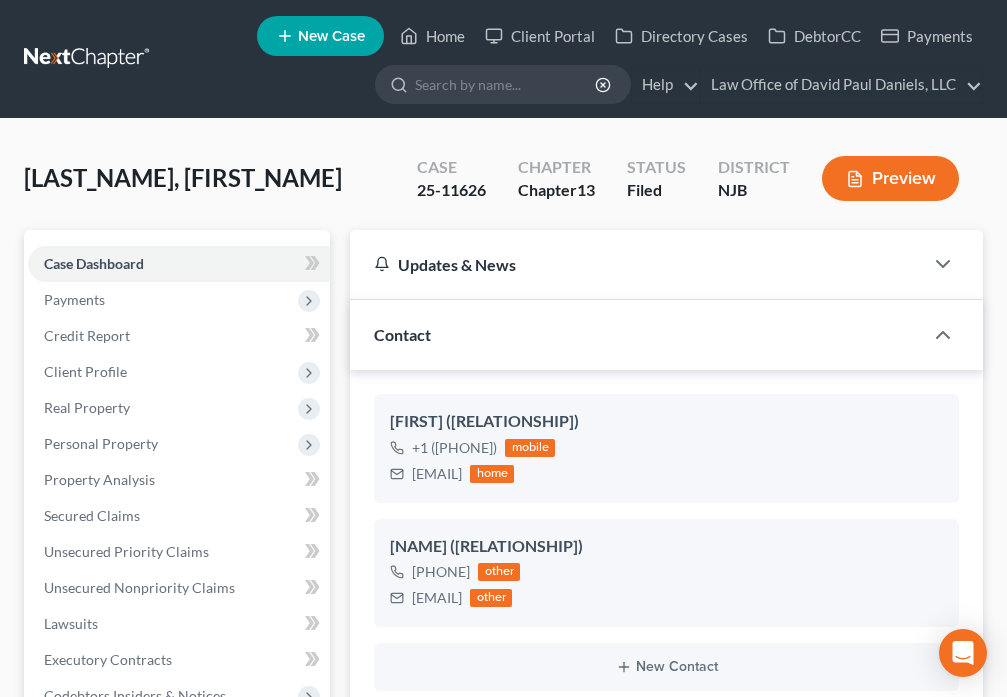 scroll, scrollTop: 677, scrollLeft: 0, axis: vertical 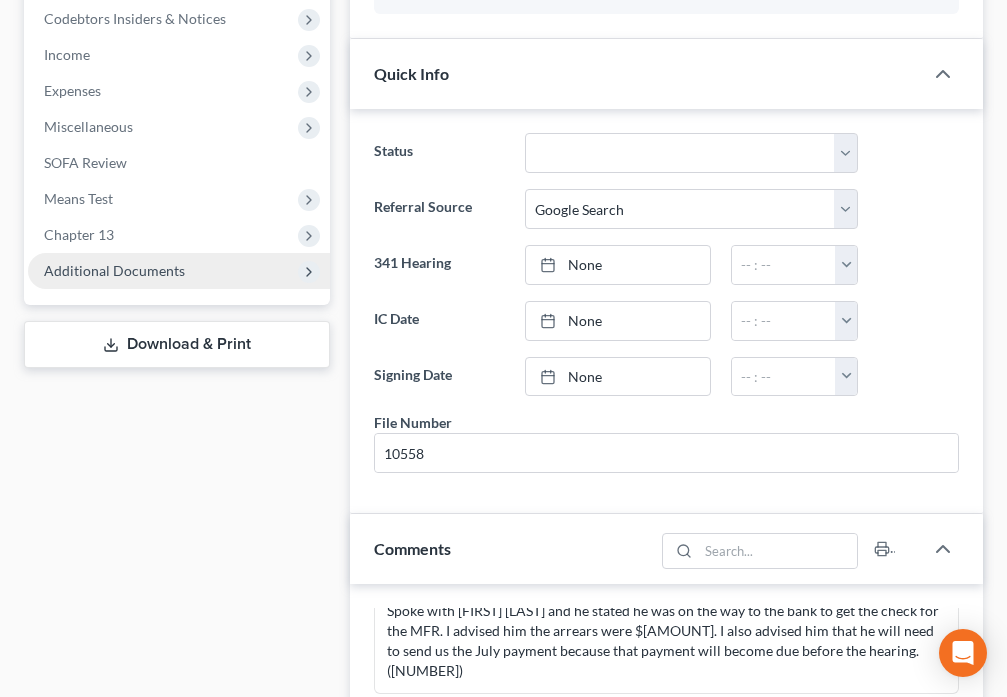 click on "Additional Documents" at bounding box center (114, 270) 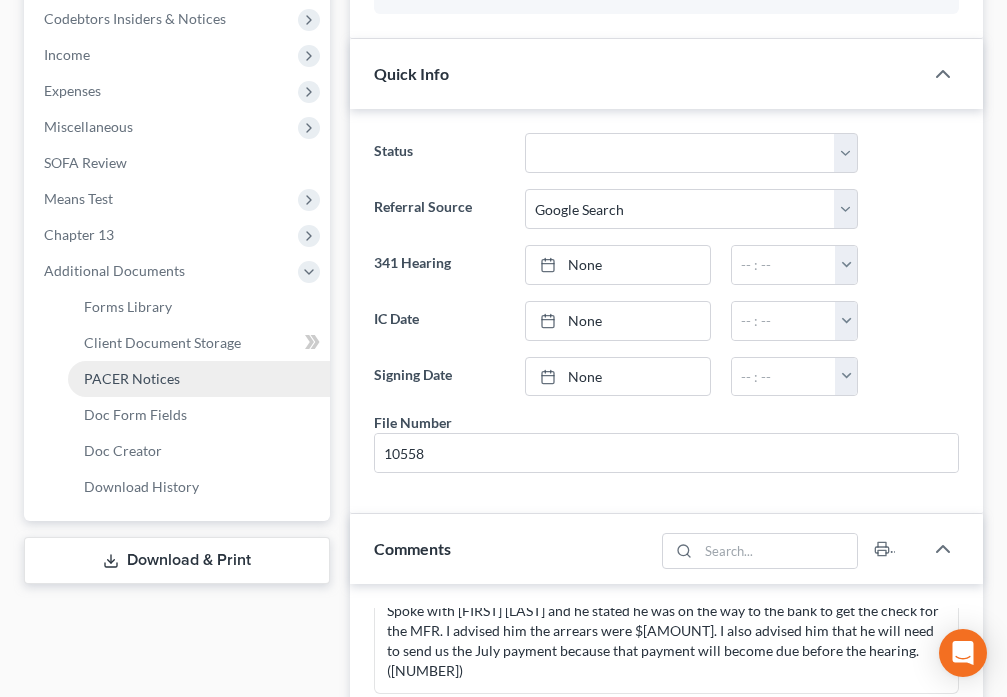click on "PACER Notices" at bounding box center [132, 378] 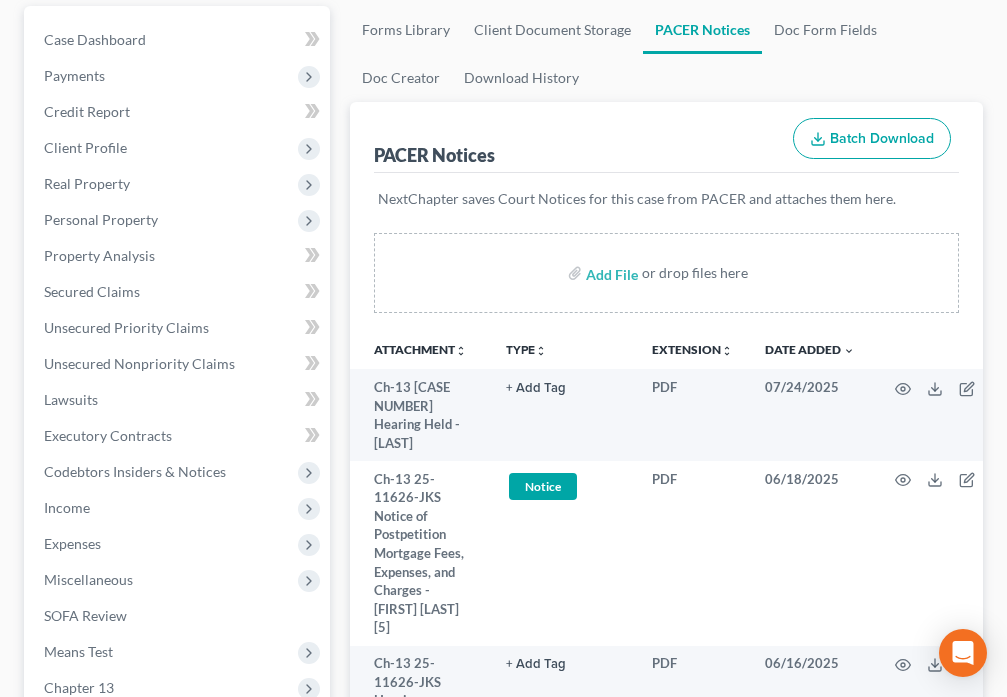 scroll, scrollTop: 233, scrollLeft: 0, axis: vertical 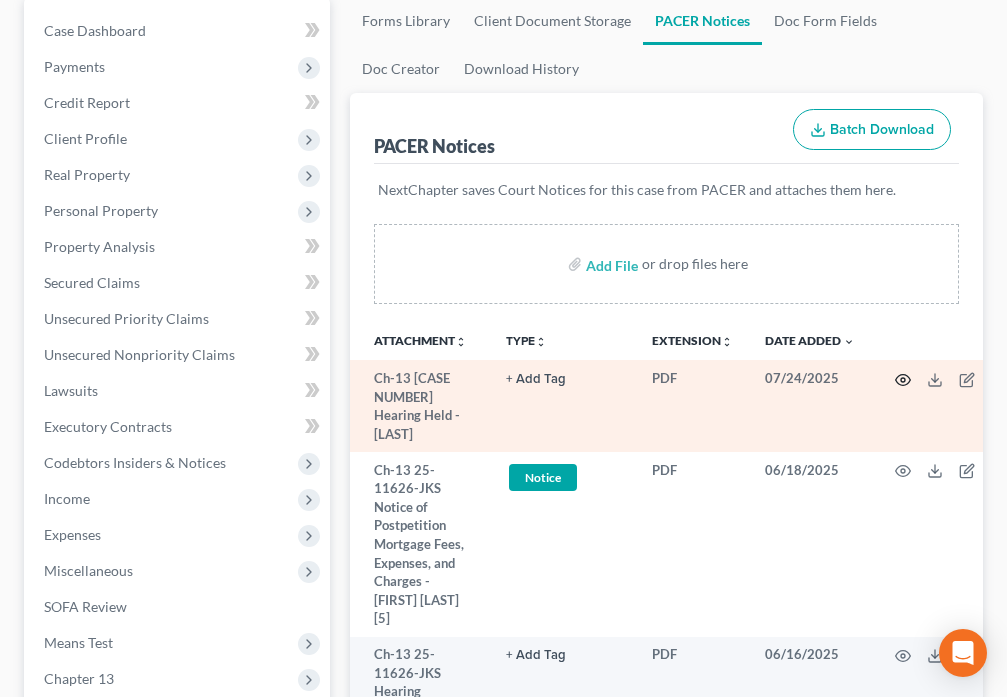 click 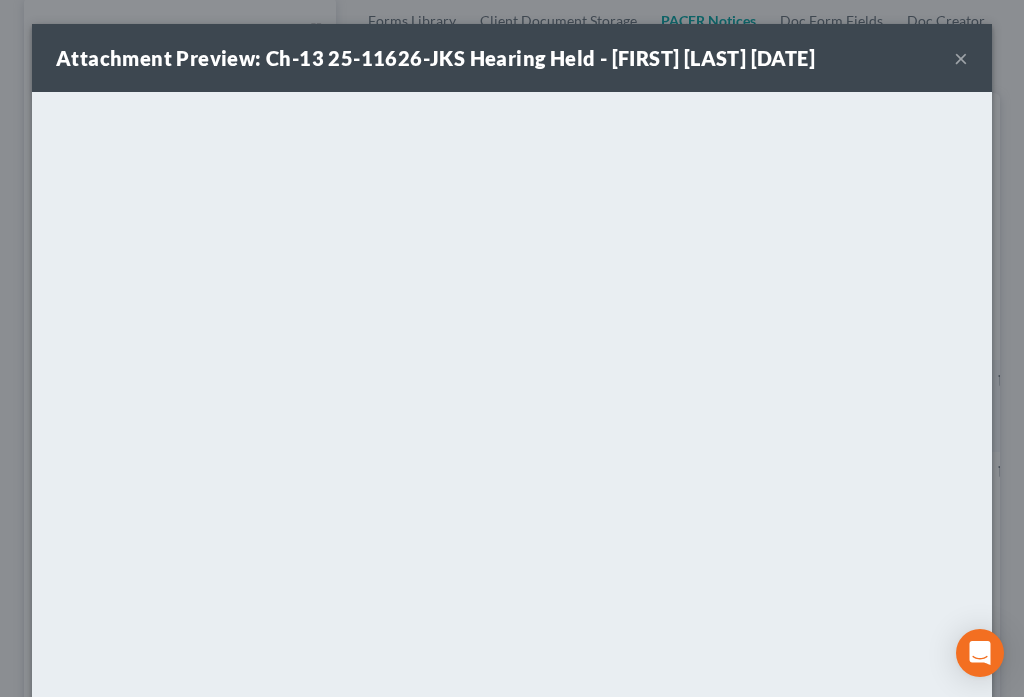 click on "×" at bounding box center (961, 58) 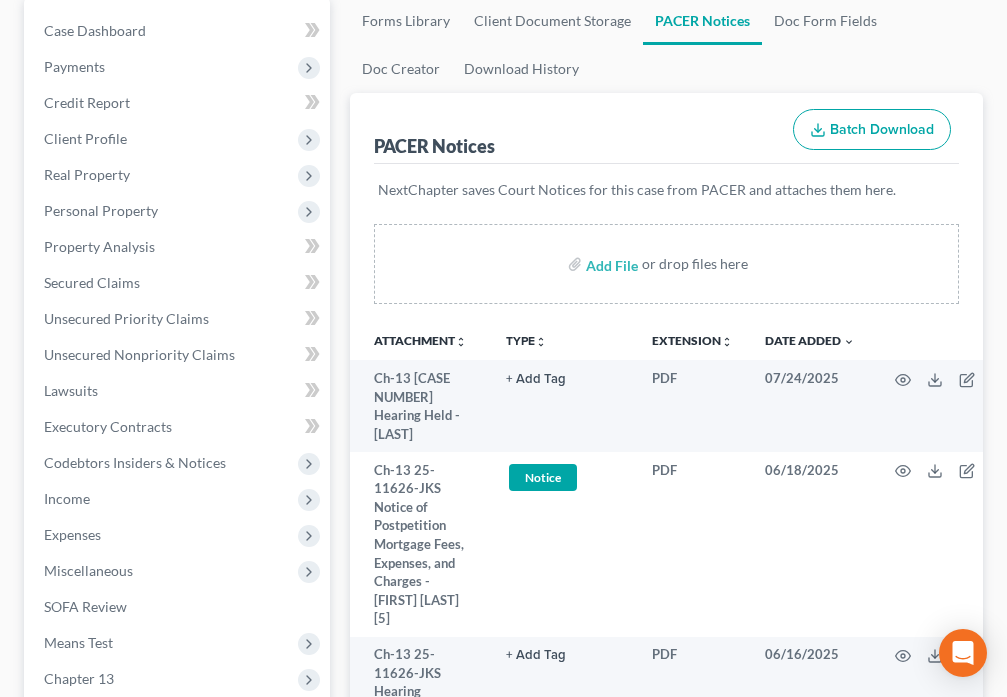 scroll, scrollTop: 0, scrollLeft: 0, axis: both 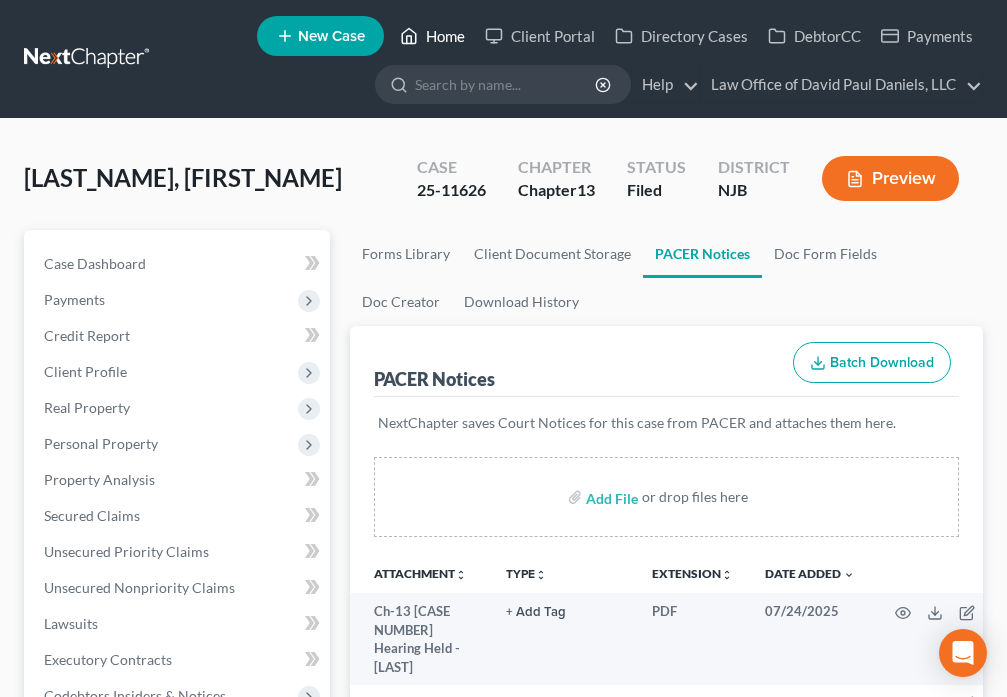 click on "Home" at bounding box center (432, 36) 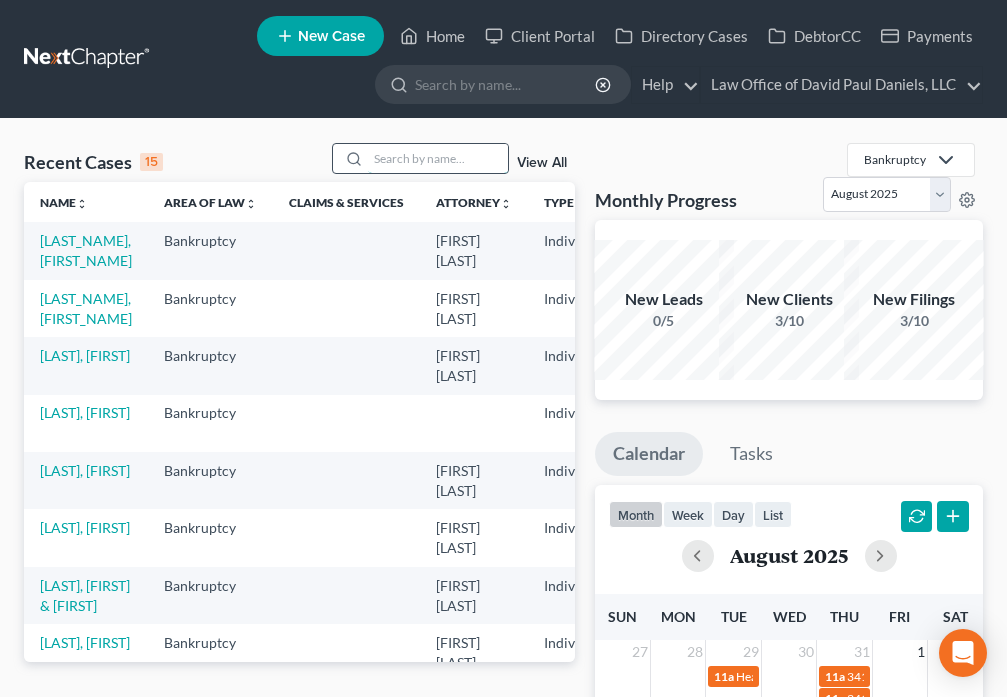 click at bounding box center (438, 158) 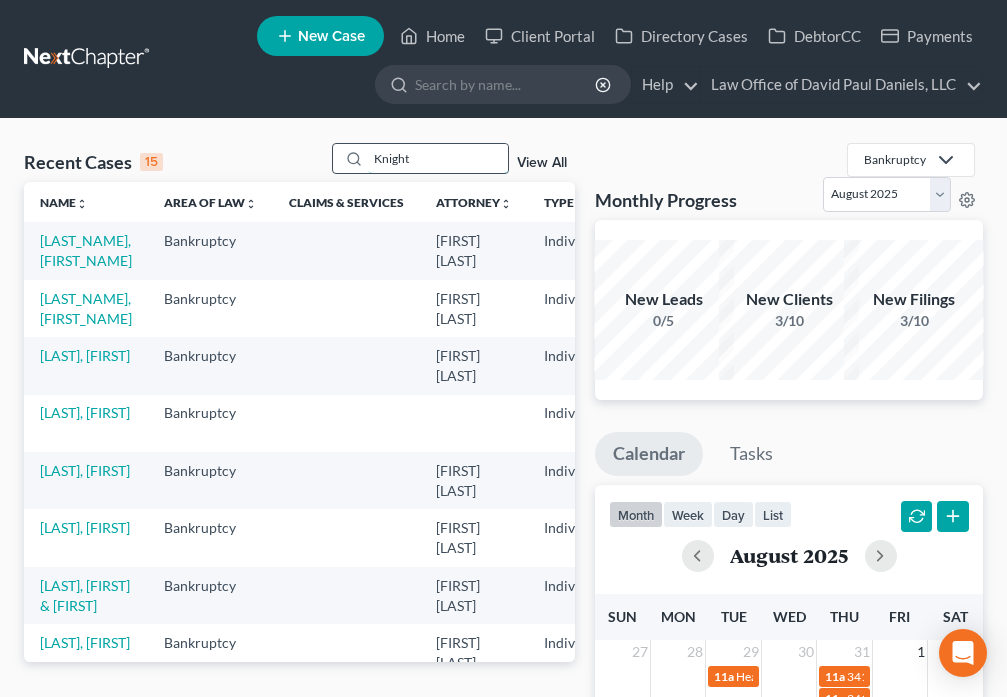 type on "Knight" 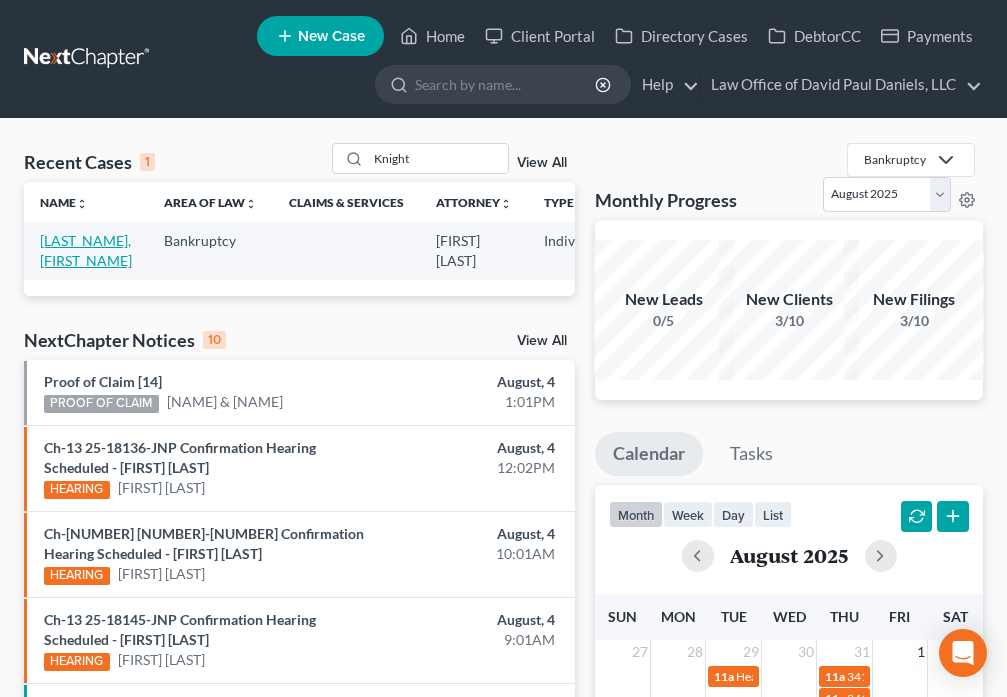click on "[LAST_NAME], [FIRST_NAME]" at bounding box center (86, 250) 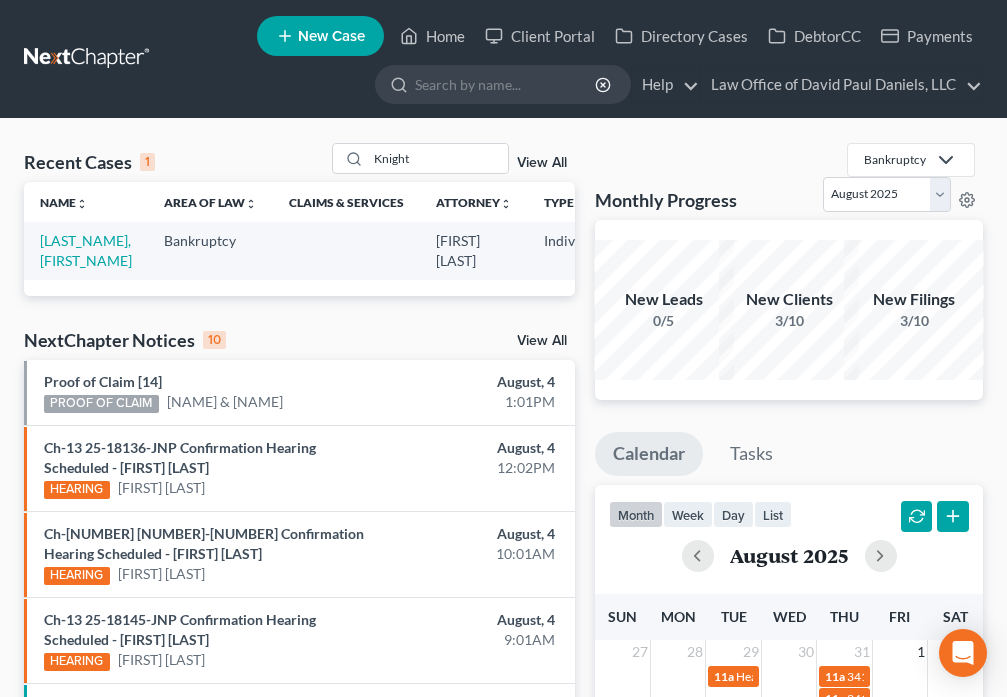 select on "6" 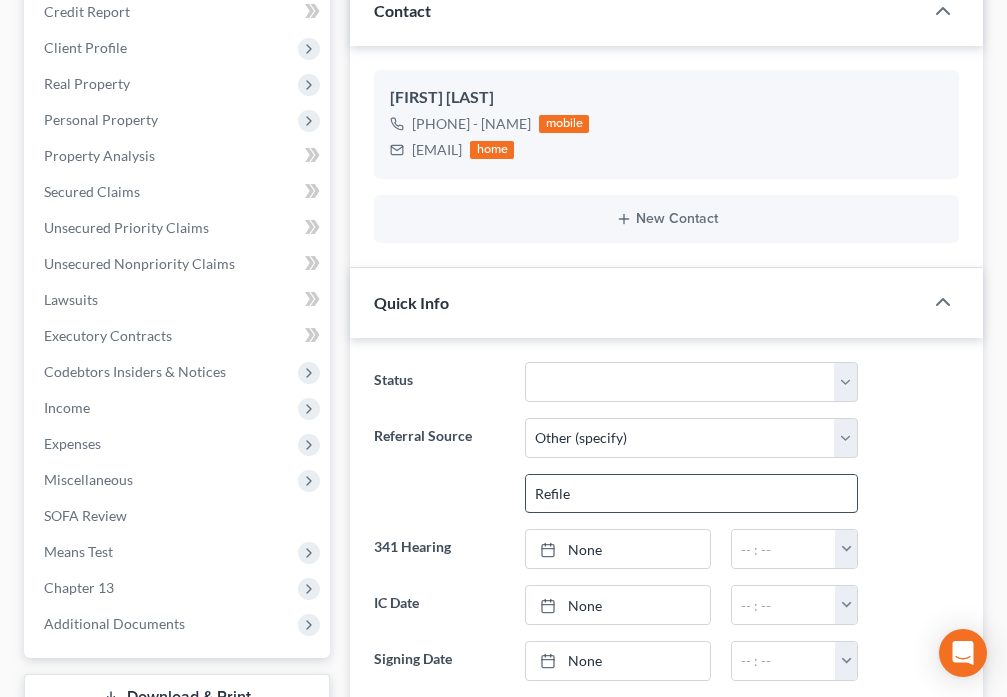 scroll, scrollTop: 653, scrollLeft: 0, axis: vertical 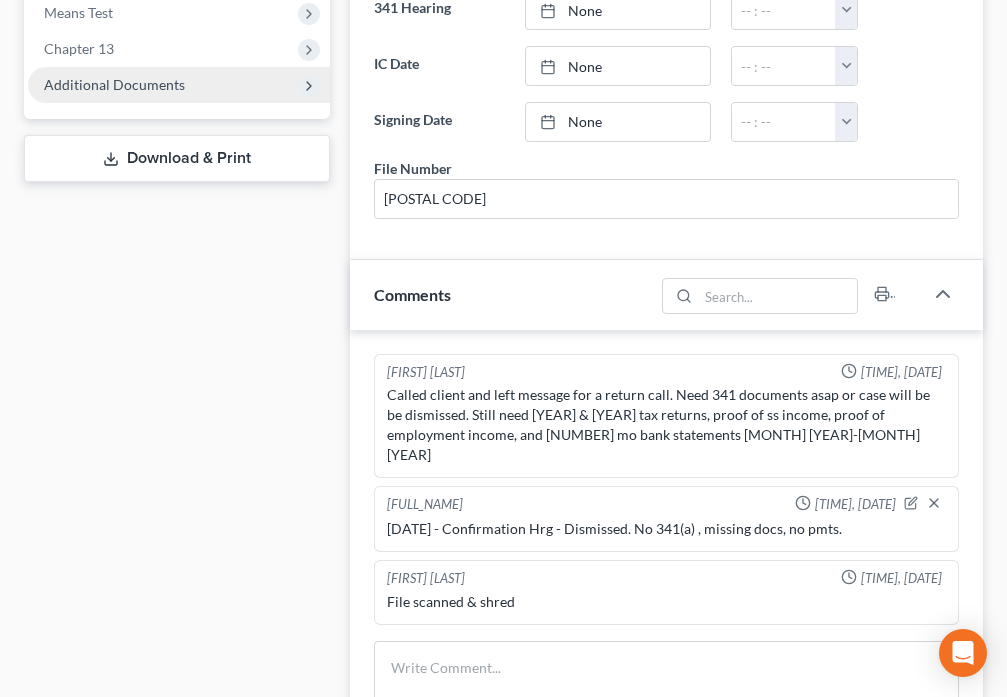 click on "Additional Documents" at bounding box center (179, 85) 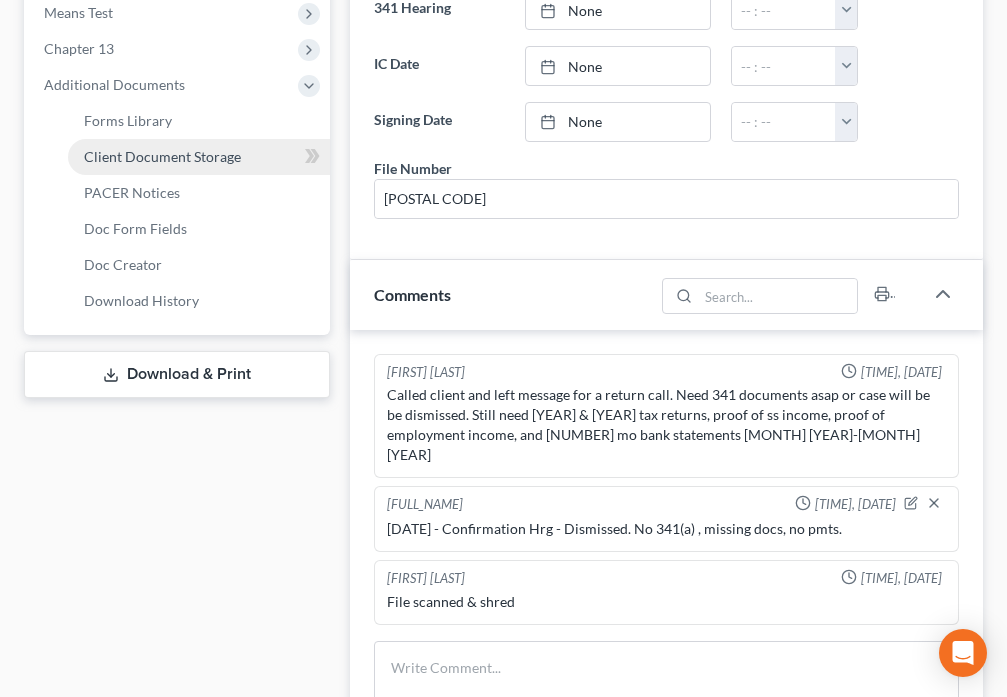 click on "Client Document Storage" at bounding box center (162, 156) 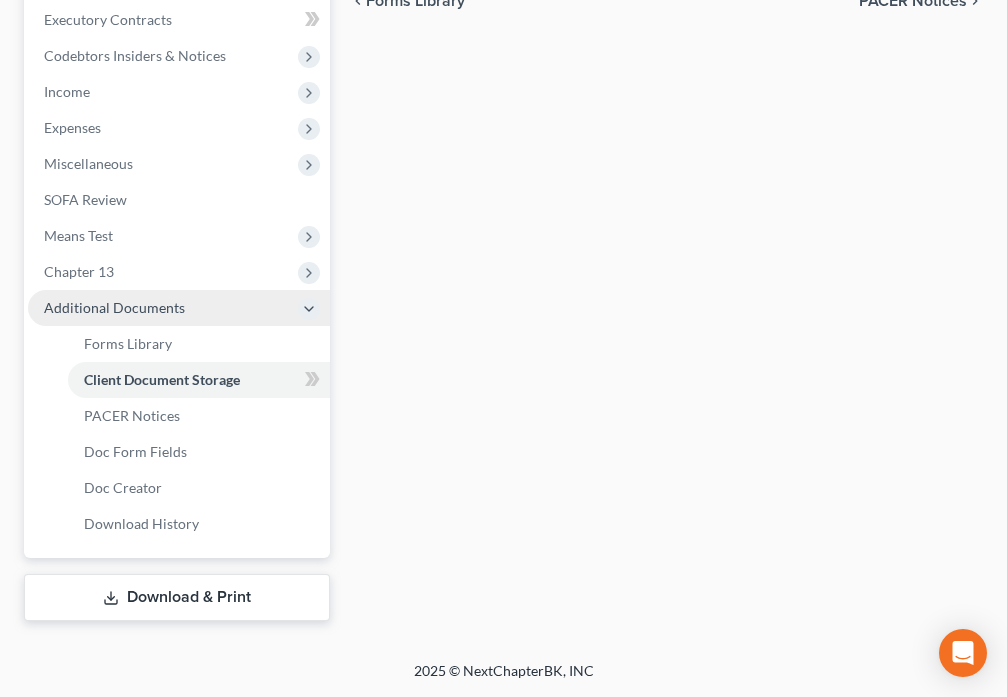 select on "9" 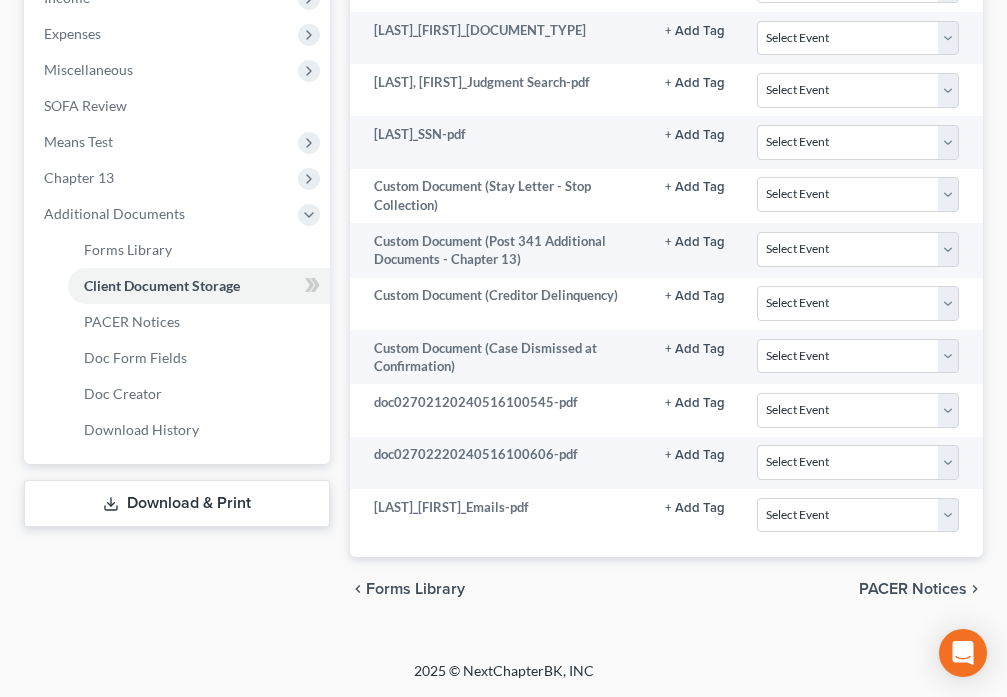 scroll, scrollTop: 781, scrollLeft: 0, axis: vertical 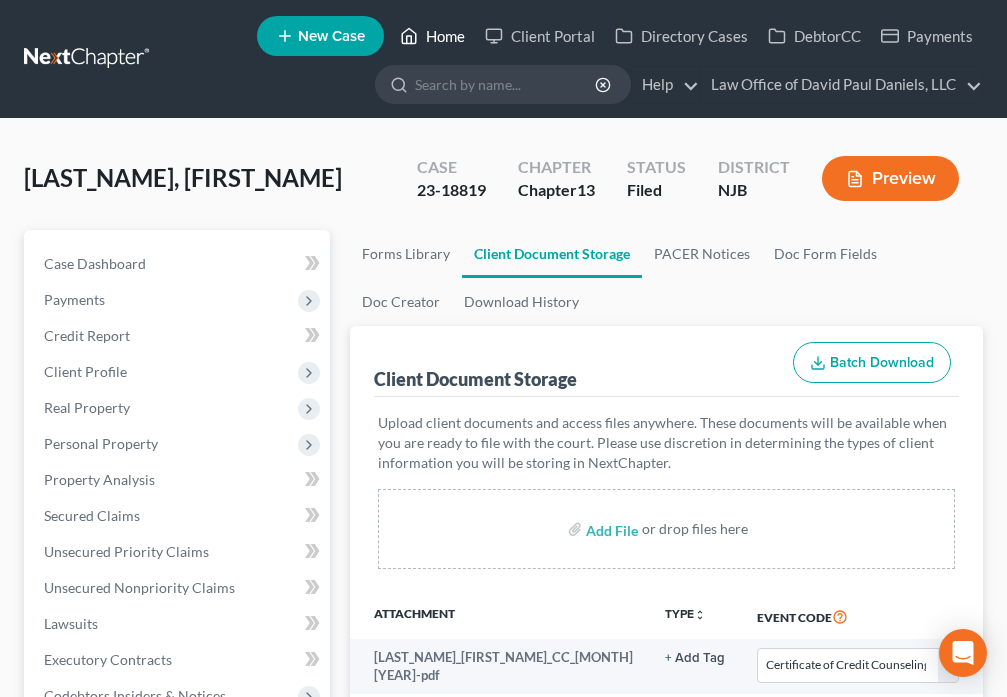 click on "Home" at bounding box center (432, 36) 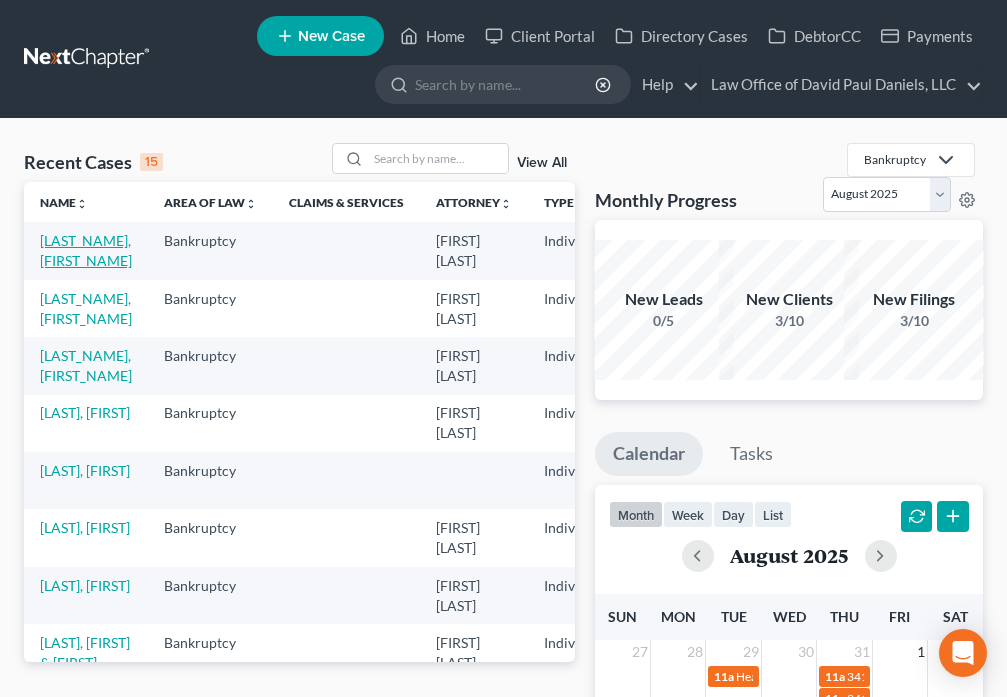 click on "[LAST_NAME], [FIRST_NAME]" at bounding box center [86, 250] 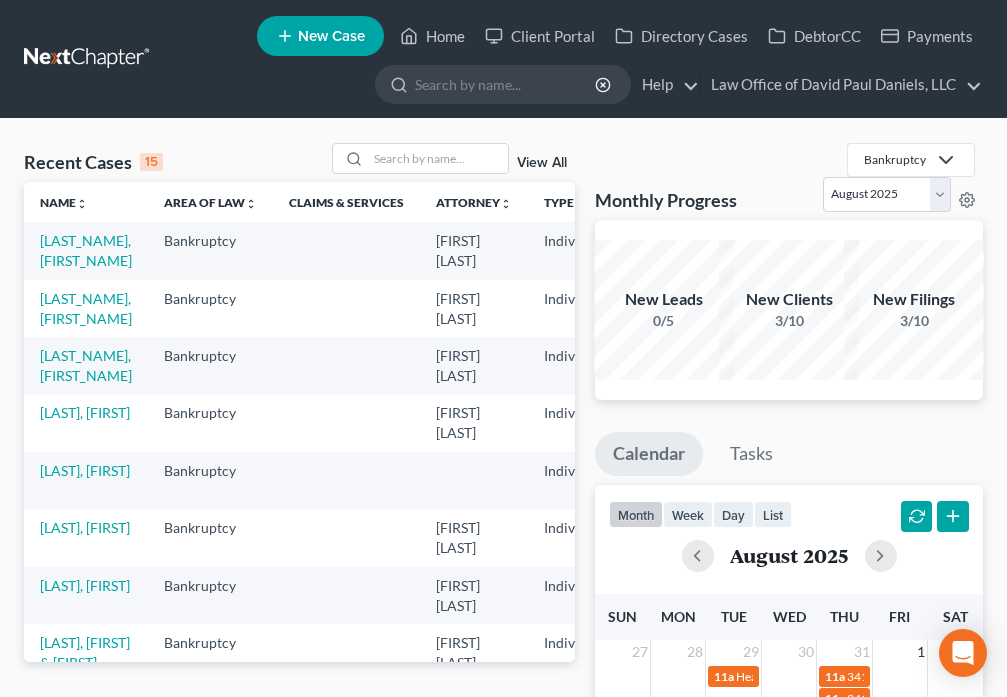 select on "6" 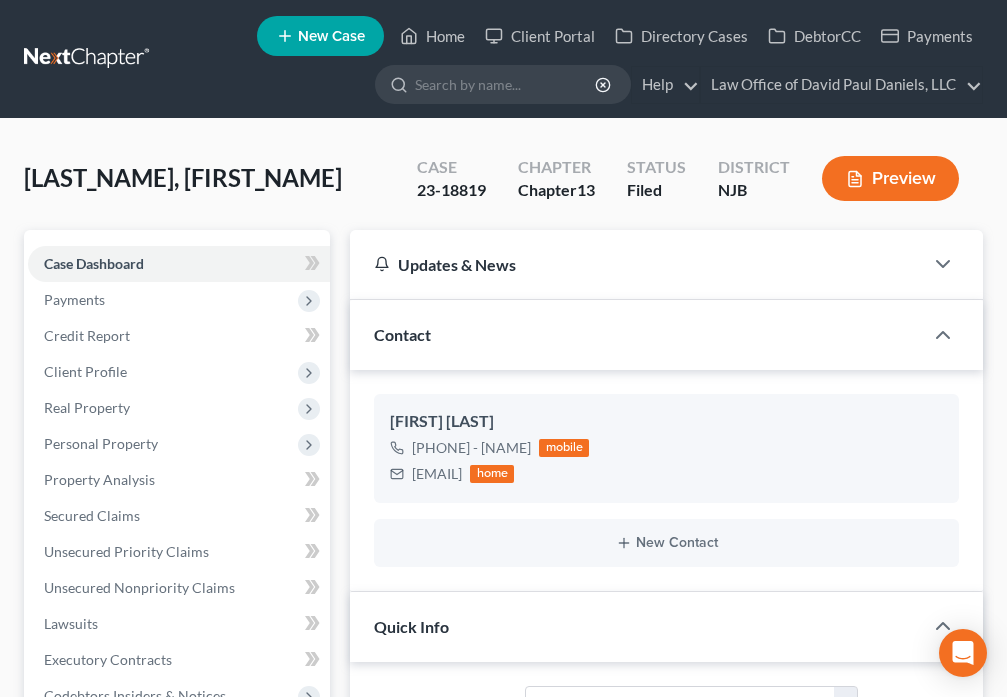 scroll, scrollTop: 1270, scrollLeft: 0, axis: vertical 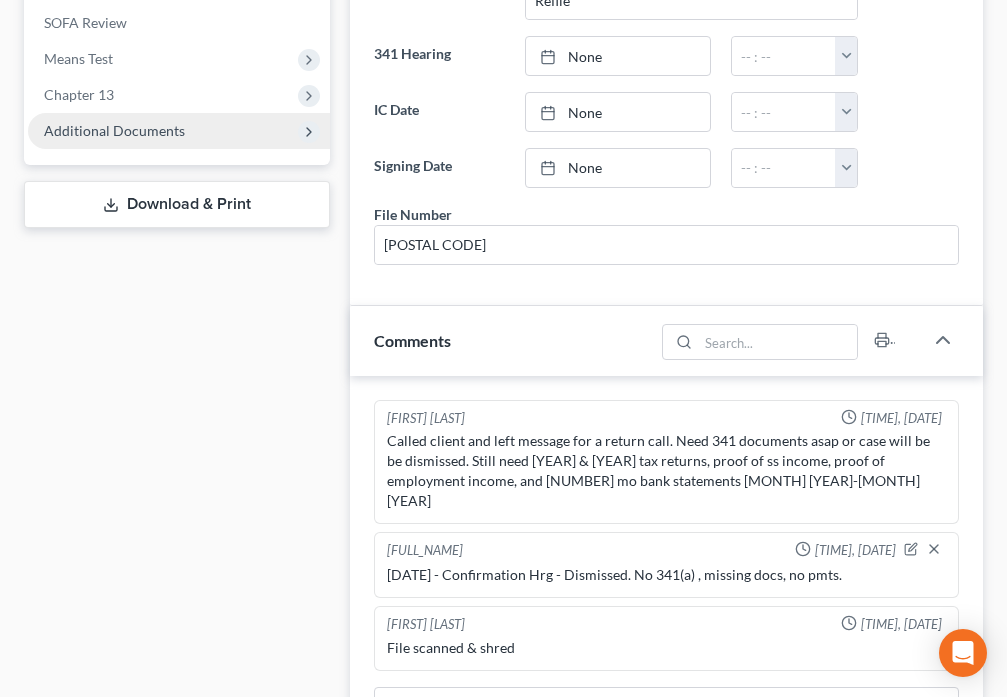 click on "Additional Documents" at bounding box center [179, 131] 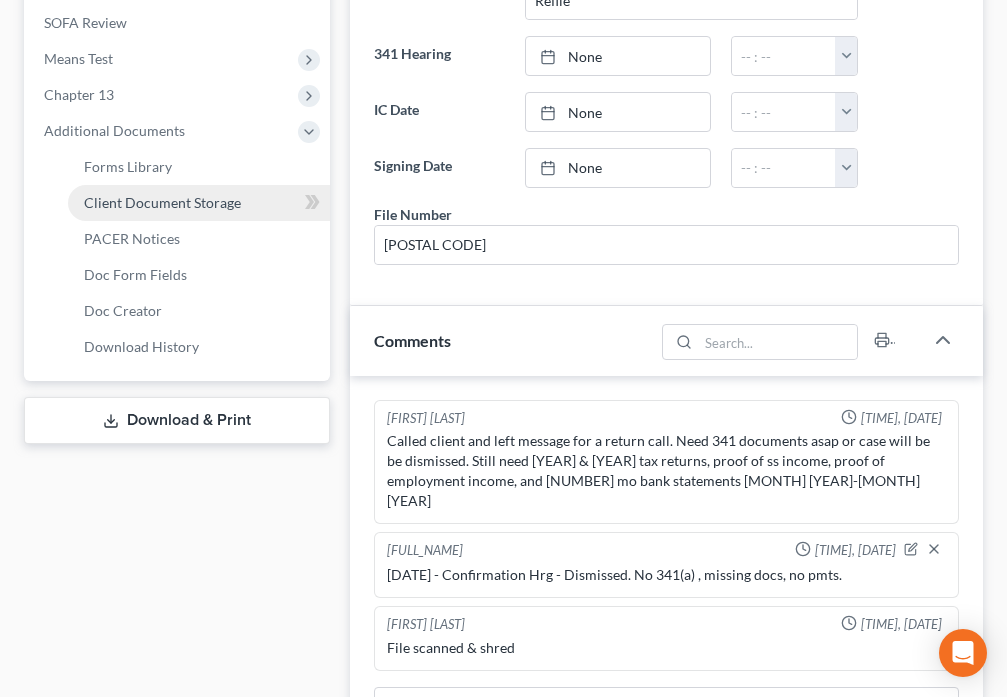 click on "Client Document Storage" at bounding box center (199, 203) 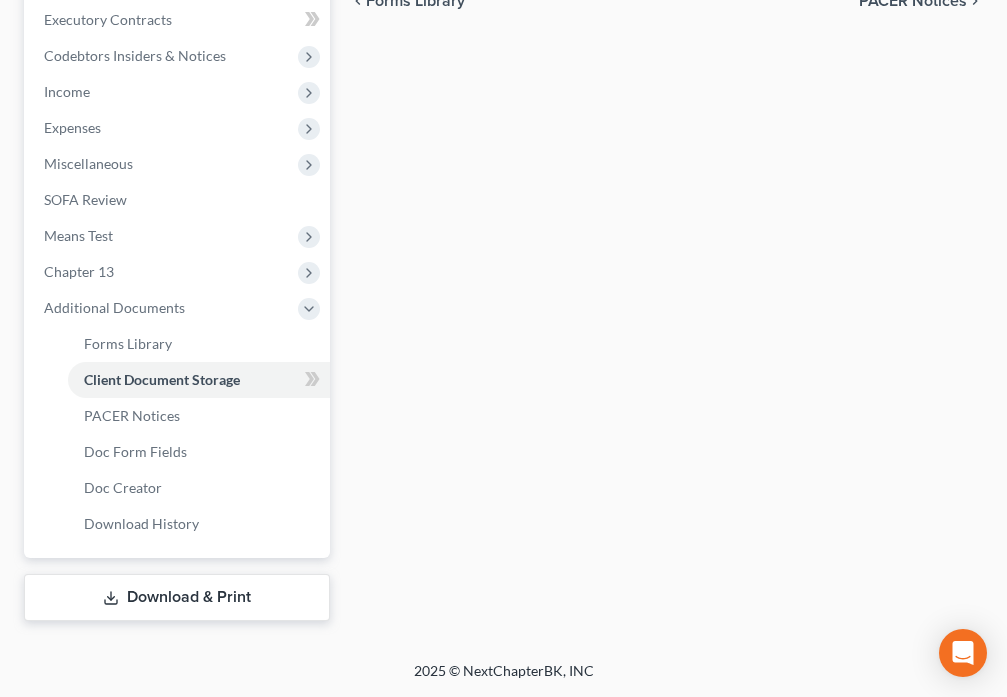 select on "9" 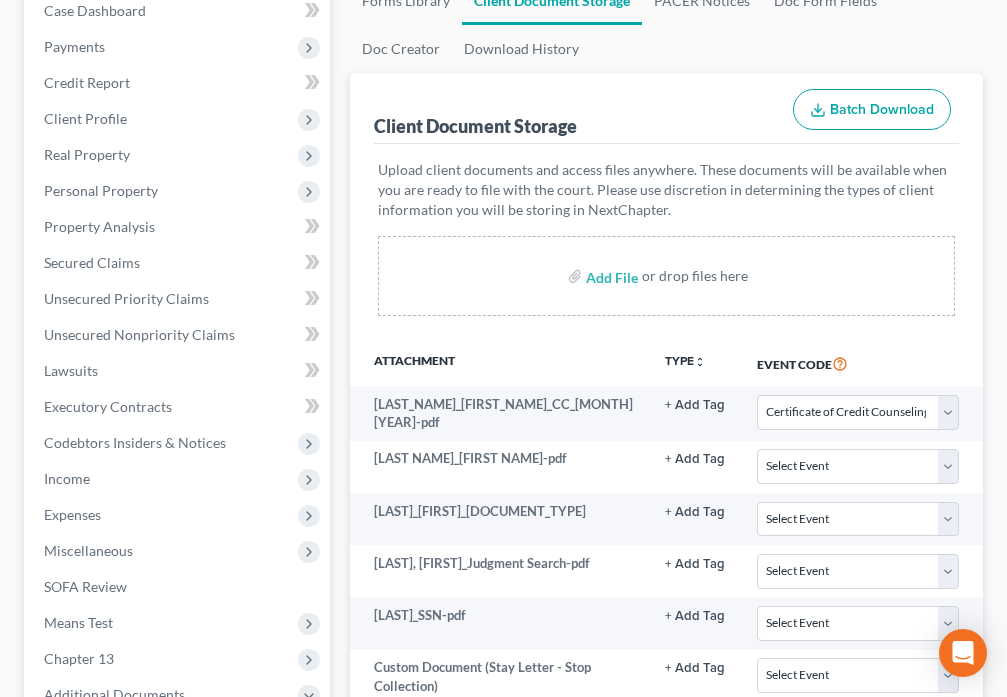 scroll, scrollTop: 221, scrollLeft: 0, axis: vertical 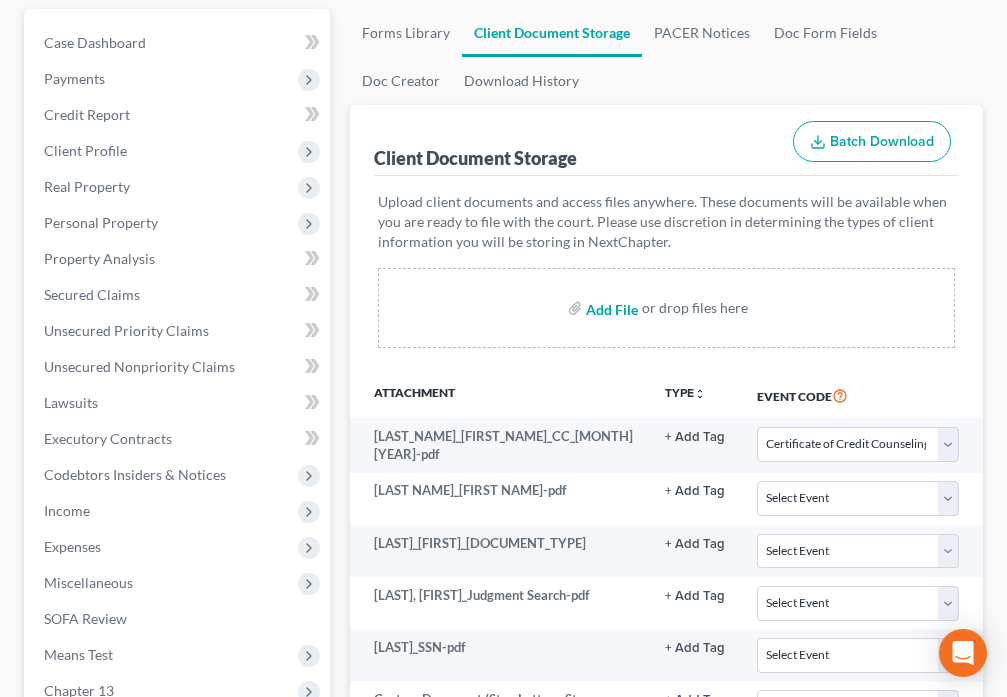 click at bounding box center (610, 308) 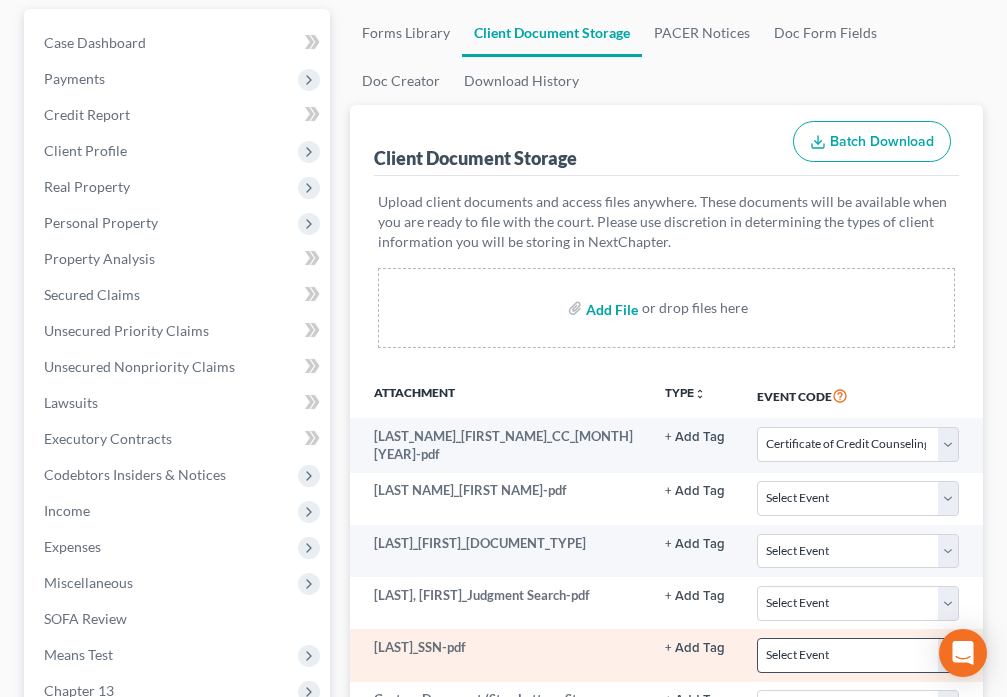 type 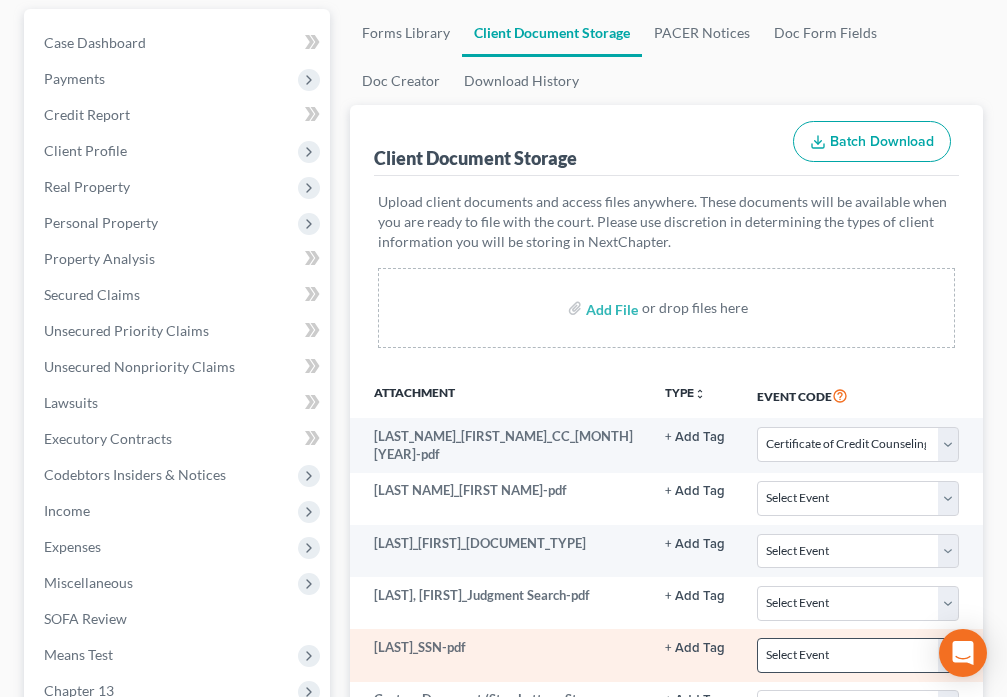select on "9" 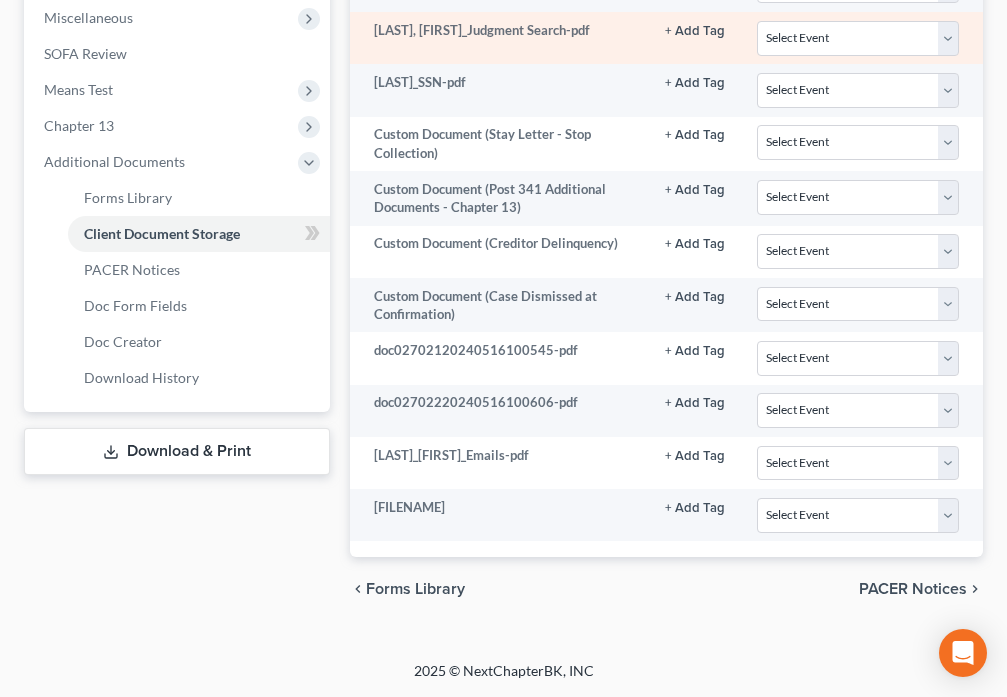 scroll, scrollTop: 833, scrollLeft: 0, axis: vertical 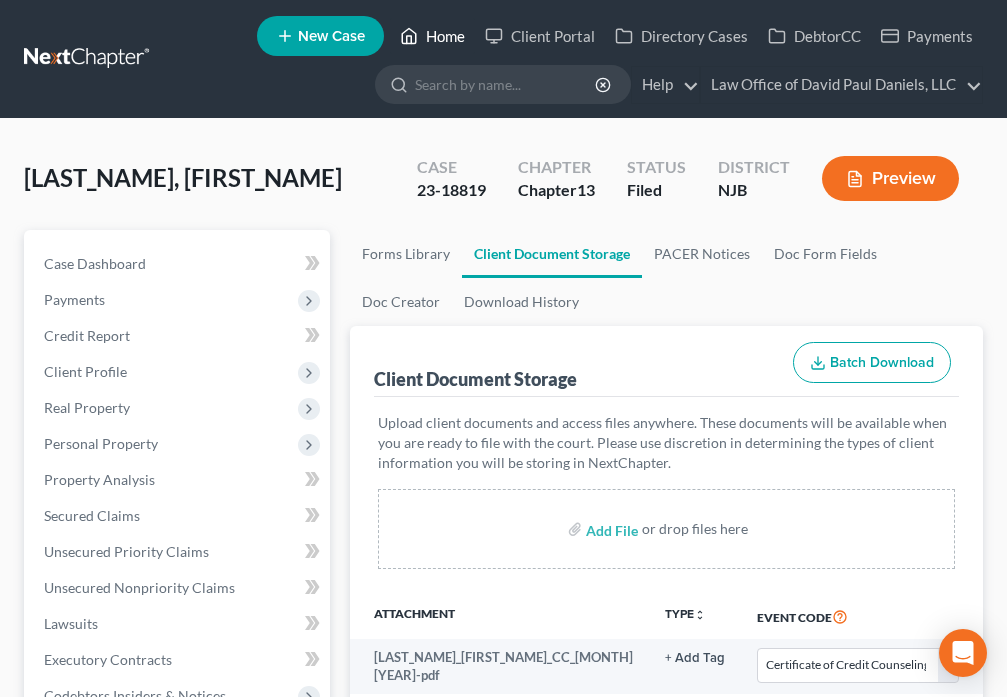 click 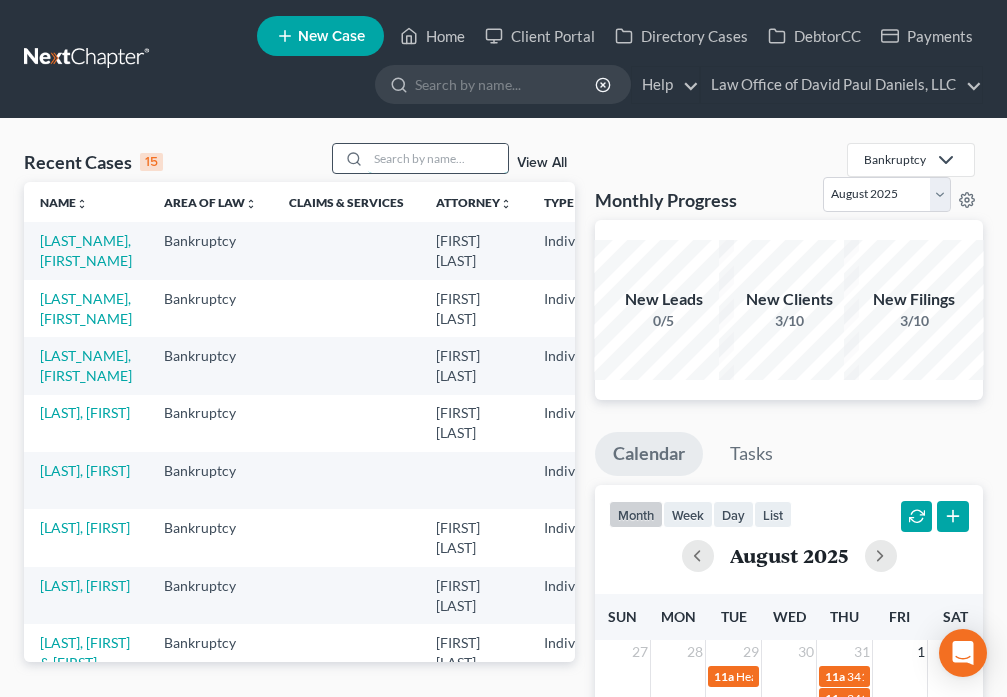 click at bounding box center (438, 158) 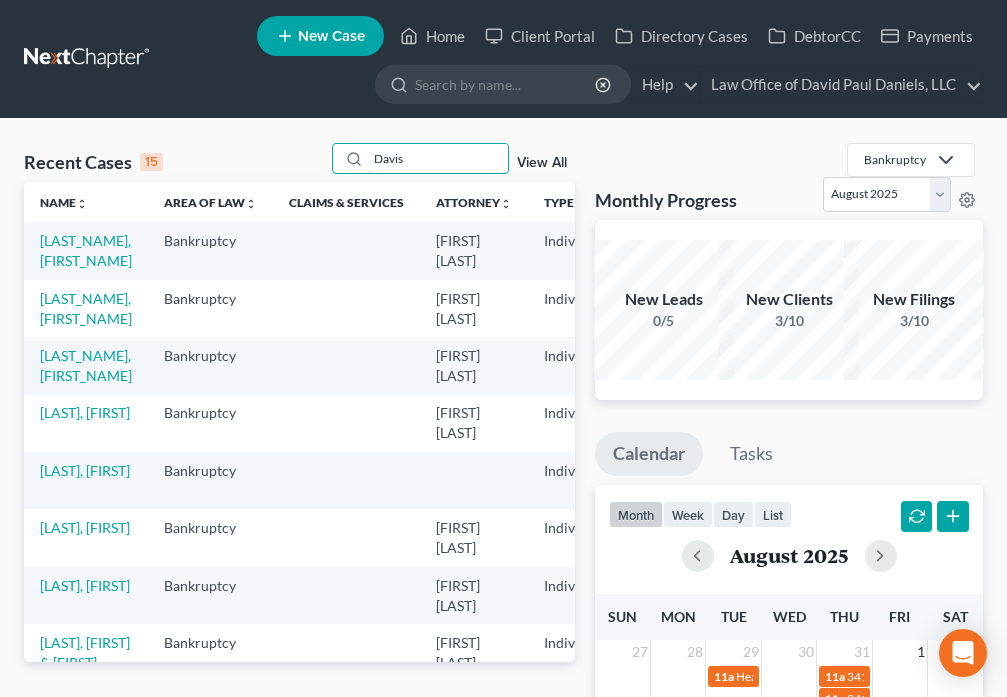 type on "Davis" 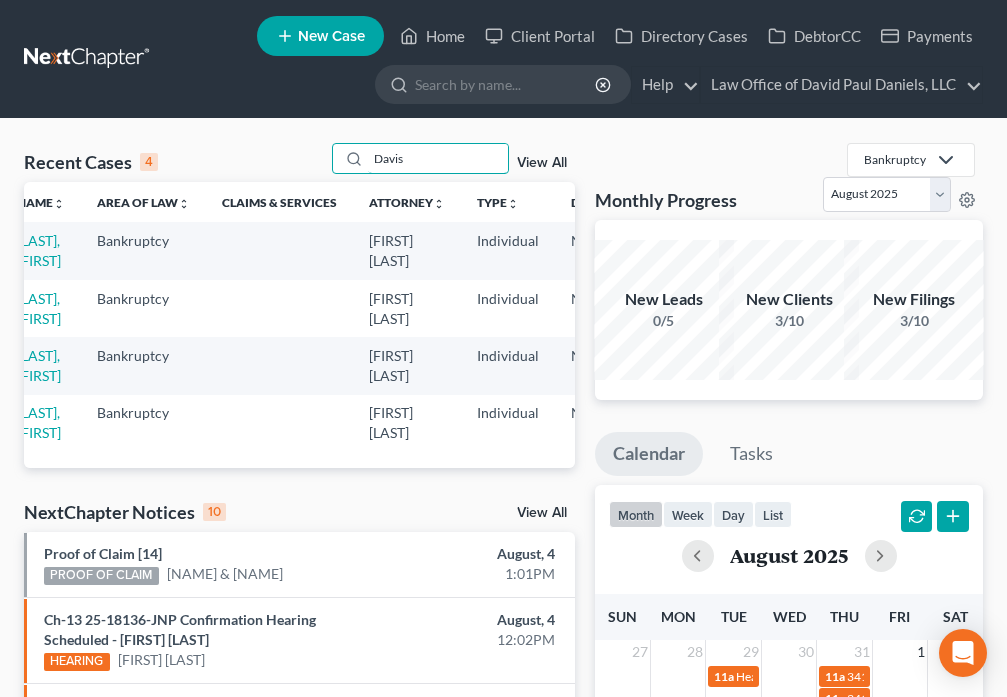 scroll, scrollTop: 0, scrollLeft: 0, axis: both 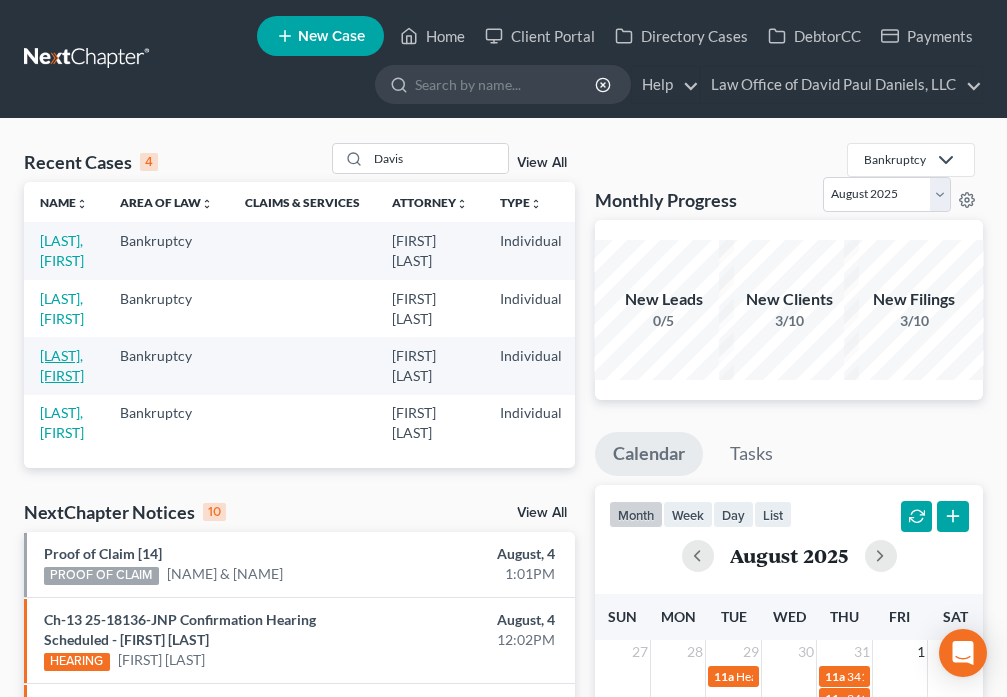 click on "[LAST], [FIRST]" at bounding box center (62, 365) 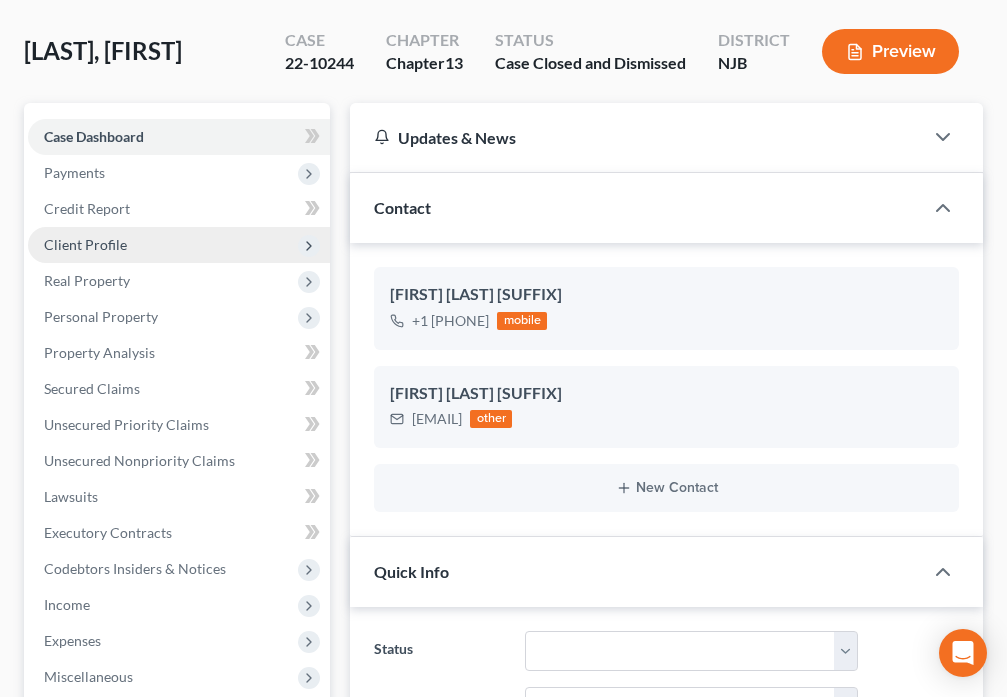 scroll, scrollTop: 840, scrollLeft: 0, axis: vertical 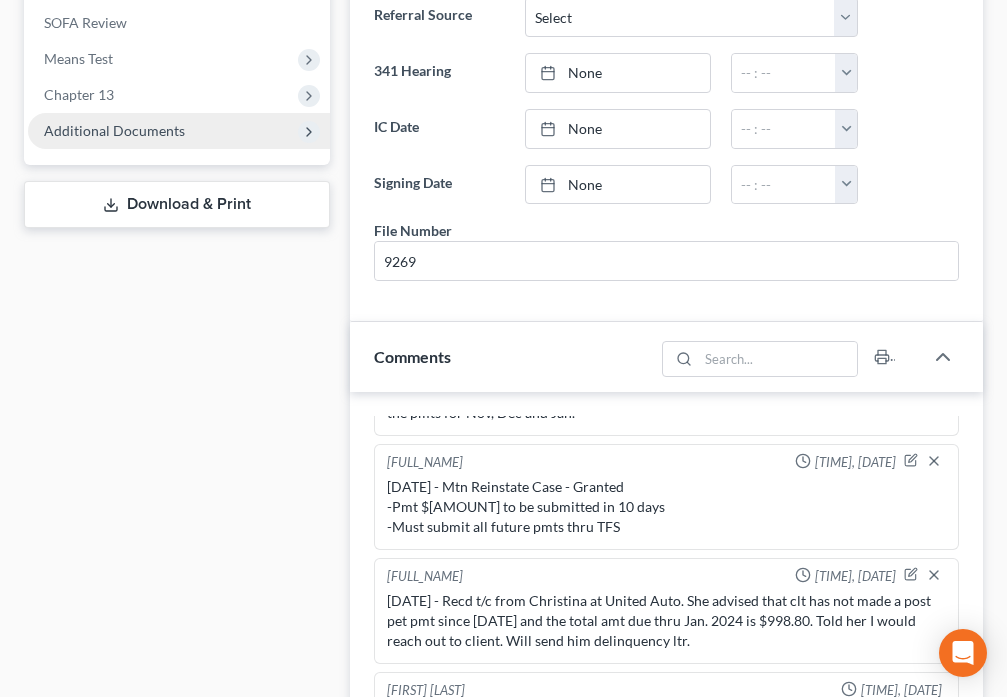 click on "Additional Documents" at bounding box center [114, 130] 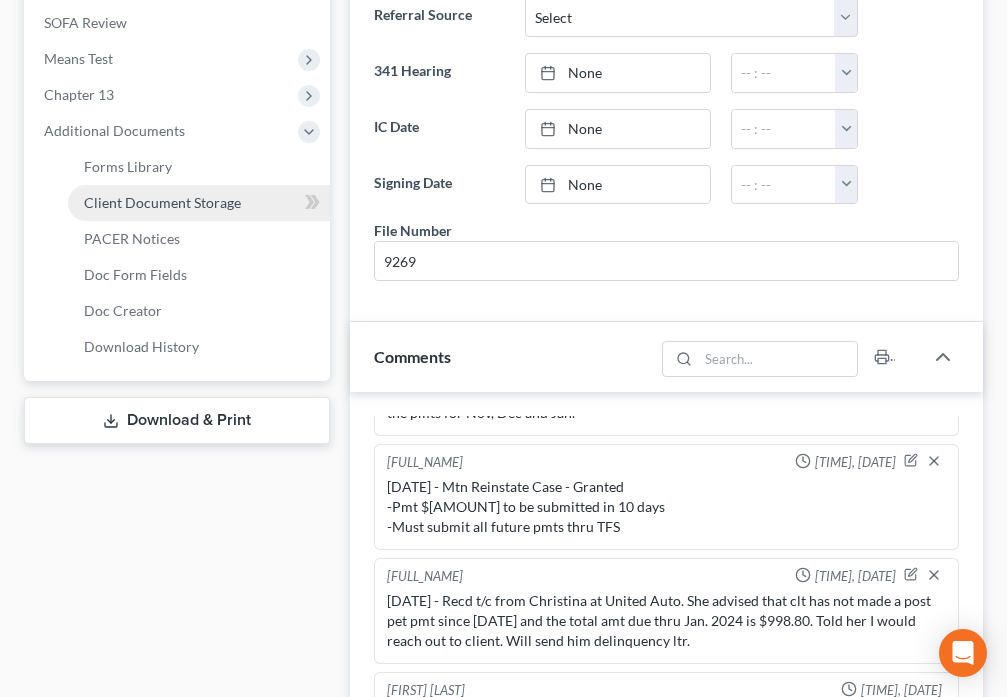 click on "Client Document Storage" at bounding box center (199, 203) 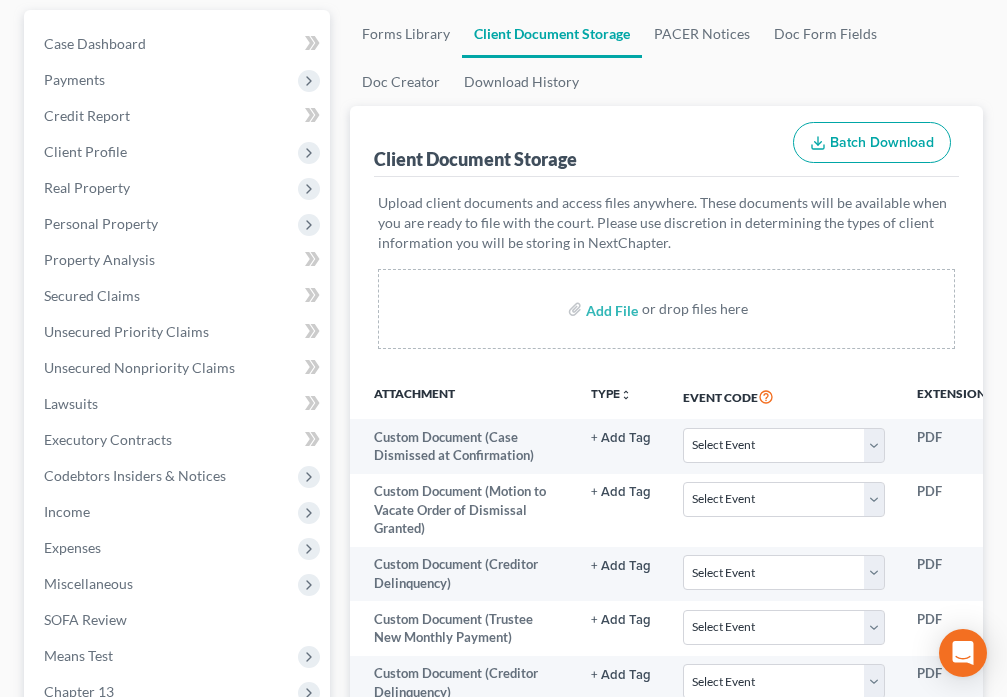 scroll, scrollTop: 0, scrollLeft: 0, axis: both 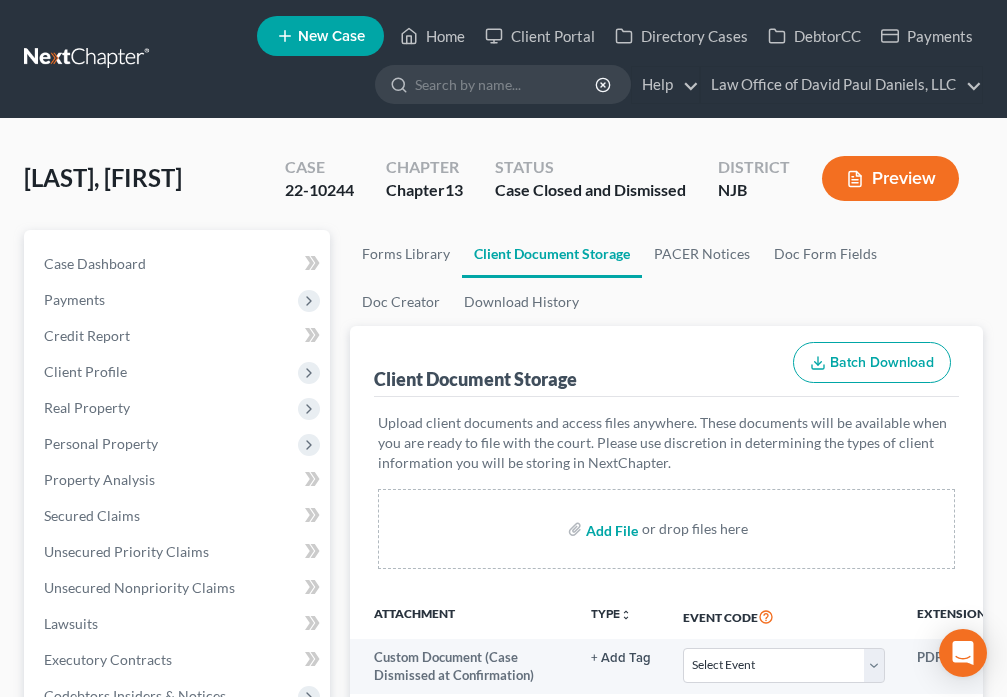 click at bounding box center [610, 529] 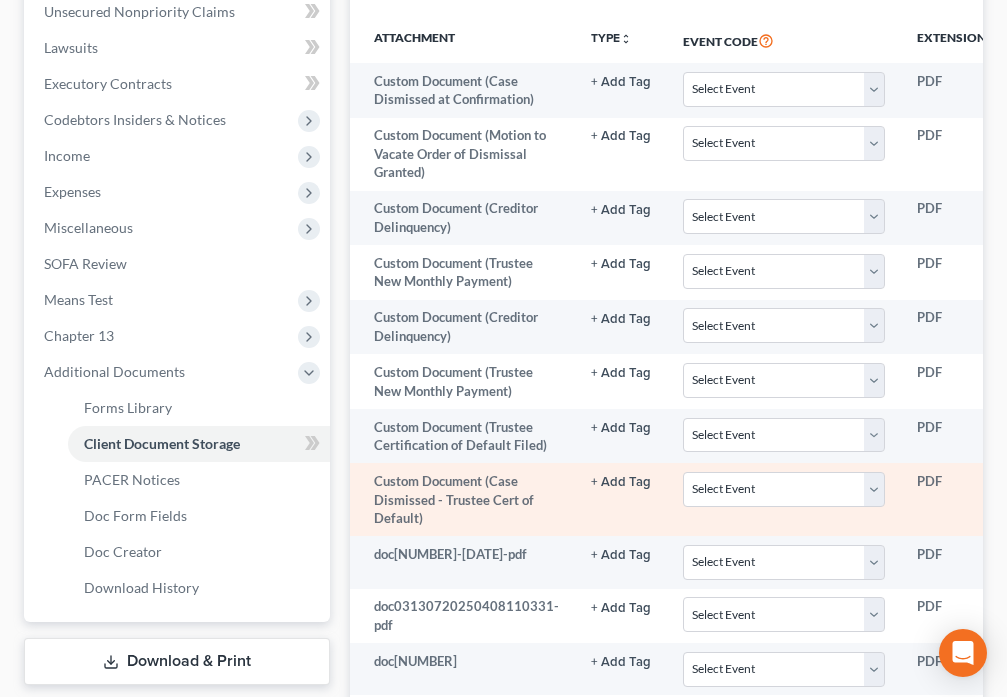 scroll, scrollTop: 840, scrollLeft: 0, axis: vertical 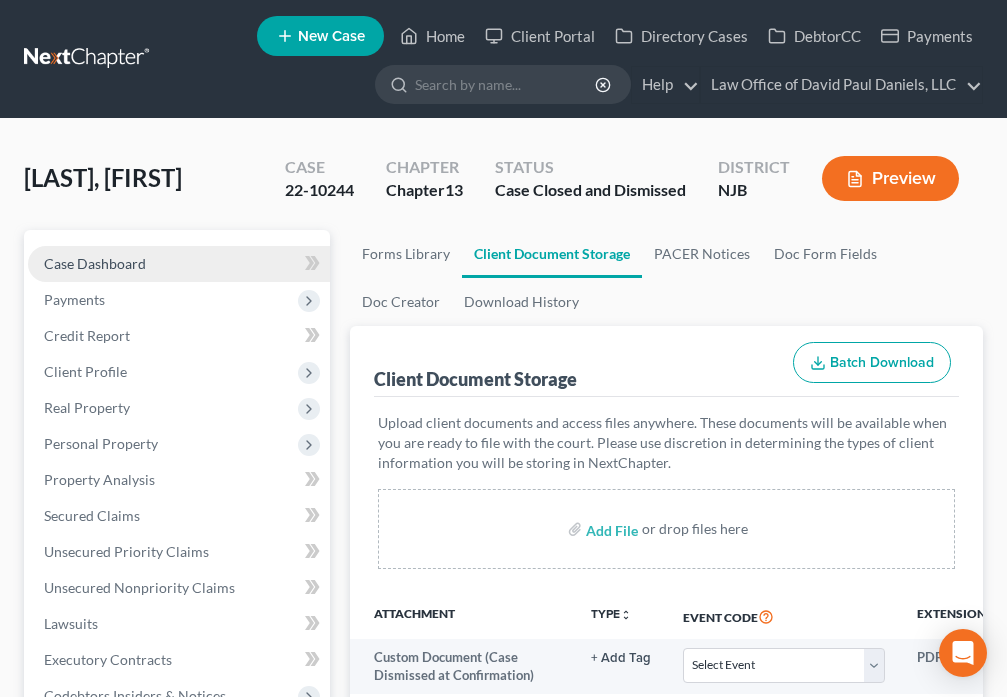 click on "Case Dashboard" at bounding box center [95, 263] 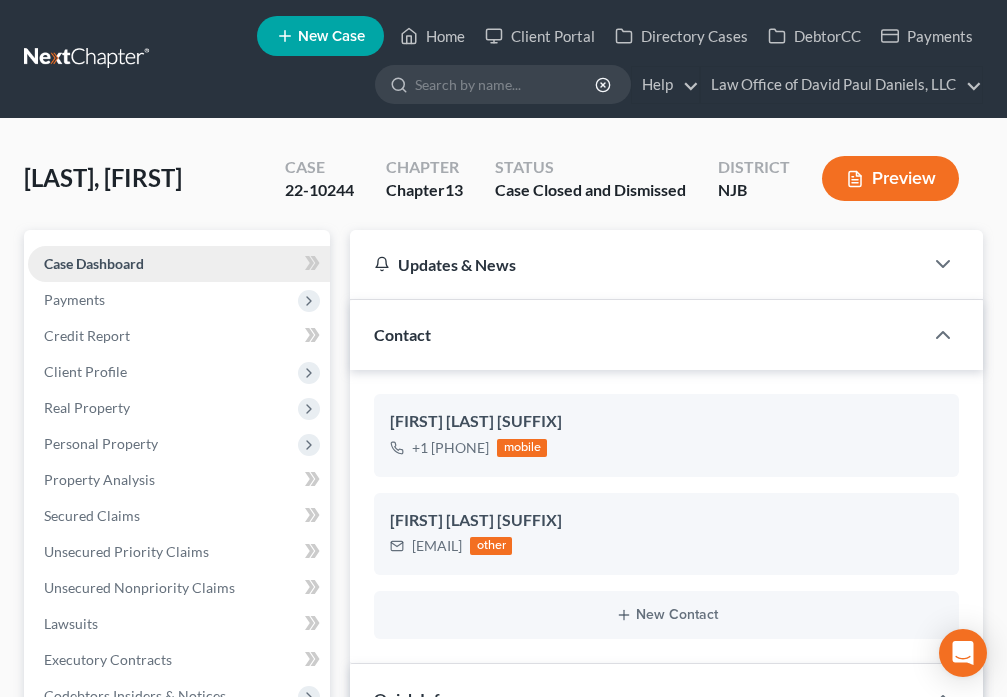 scroll, scrollTop: 386, scrollLeft: 0, axis: vertical 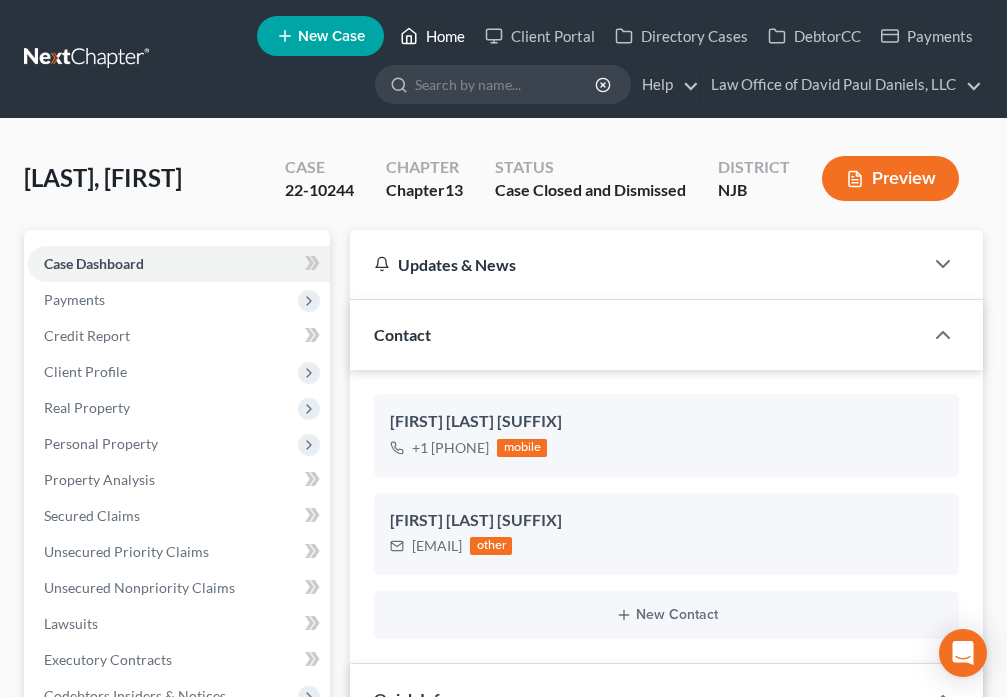 click 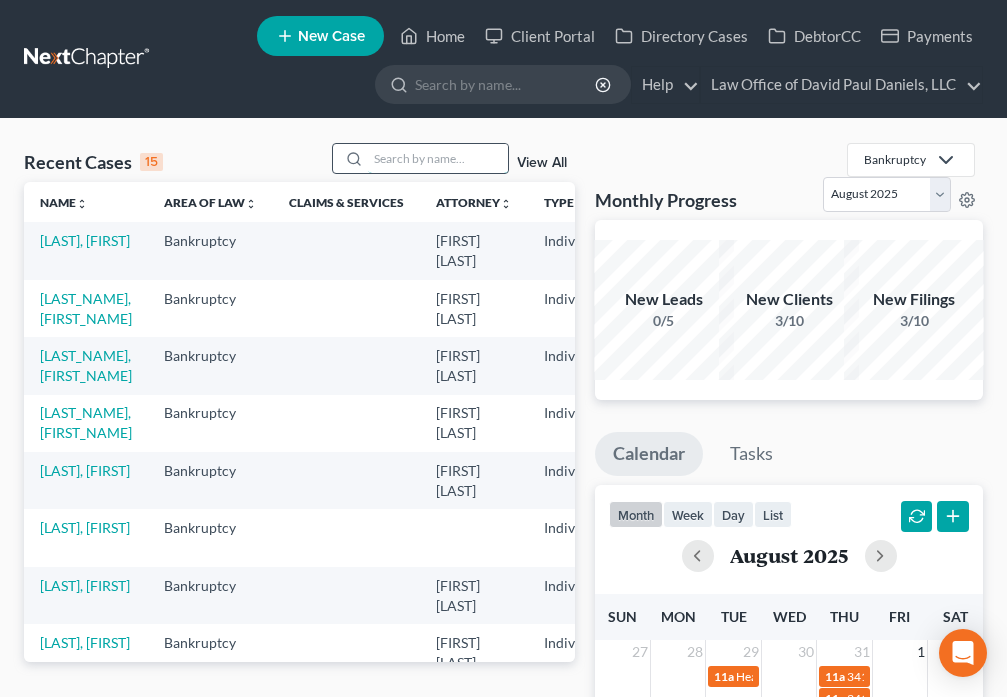 click at bounding box center (438, 158) 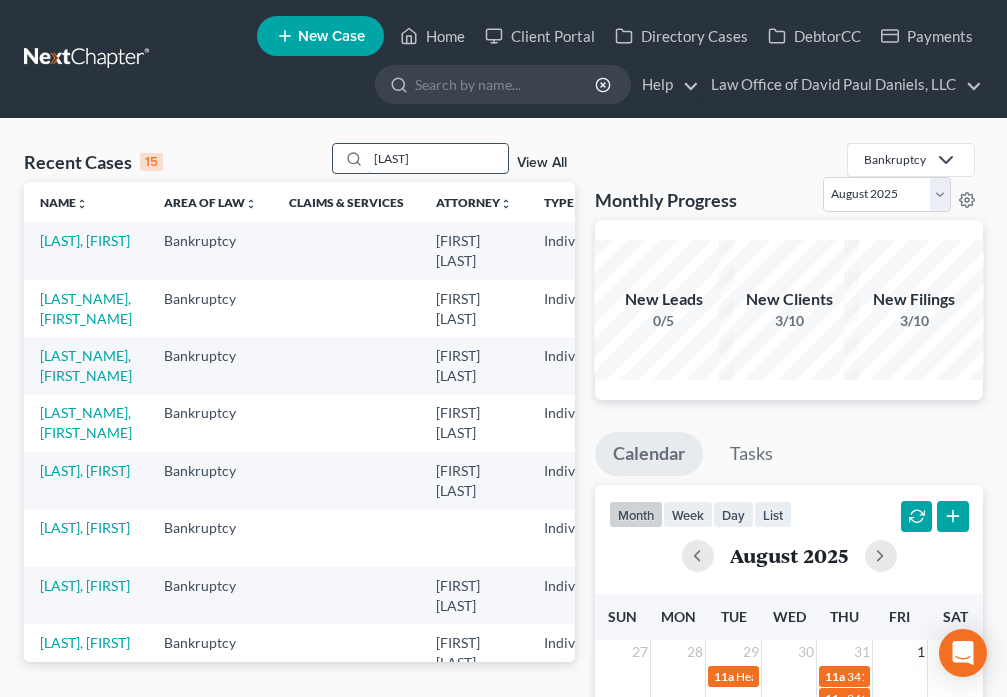 type on "[LAST]" 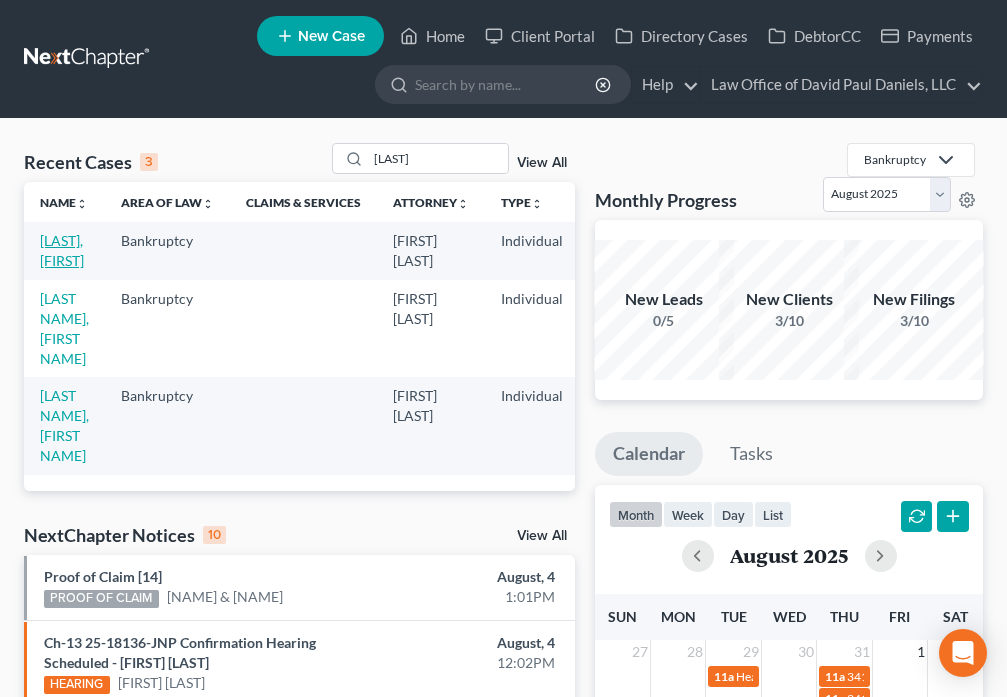 click on "[LAST], [FIRST]" at bounding box center [62, 250] 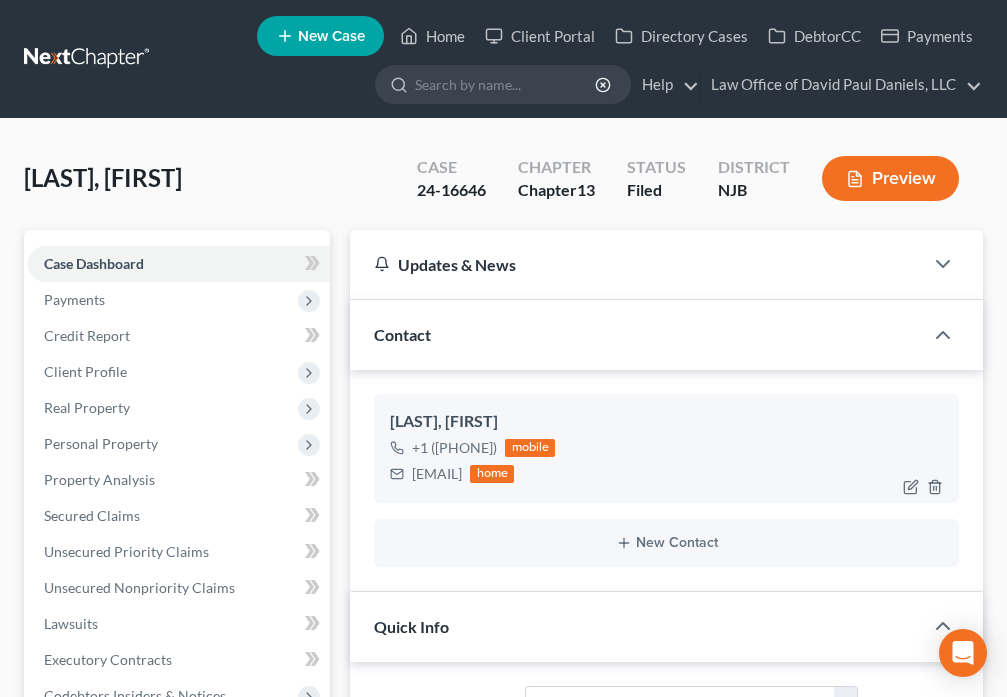 scroll, scrollTop: 80, scrollLeft: 0, axis: vertical 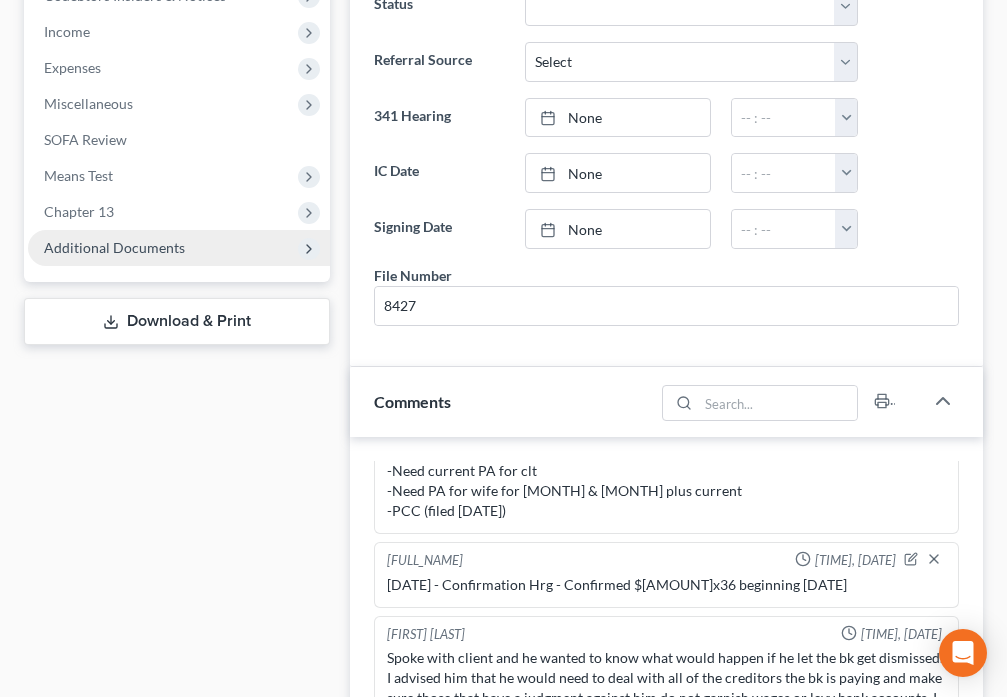 click on "Additional Documents" at bounding box center (114, 247) 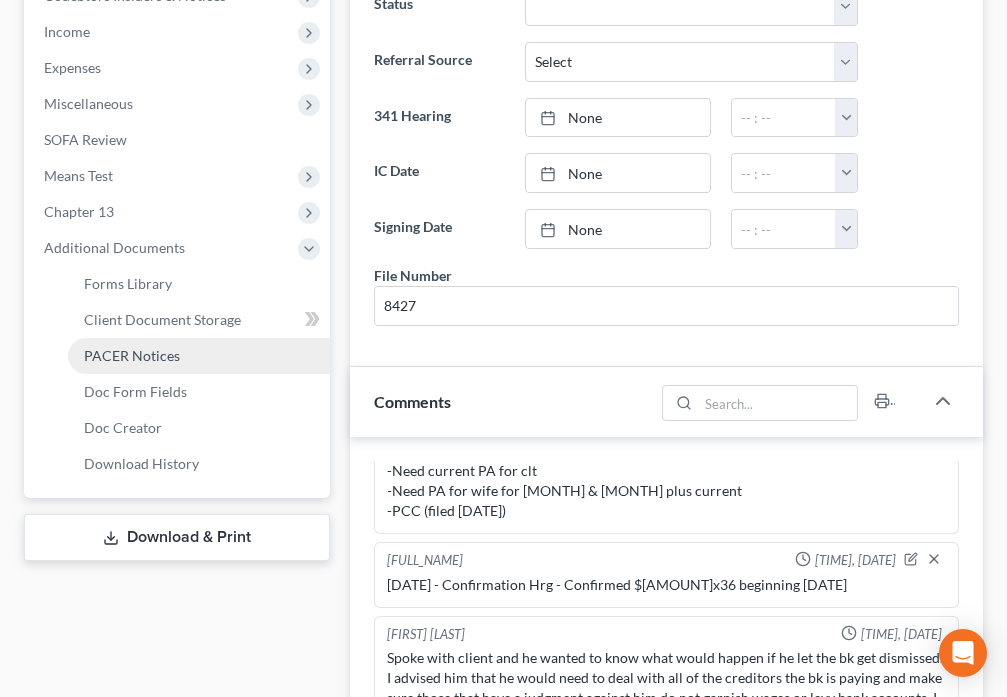 click on "PACER Notices" at bounding box center (199, 356) 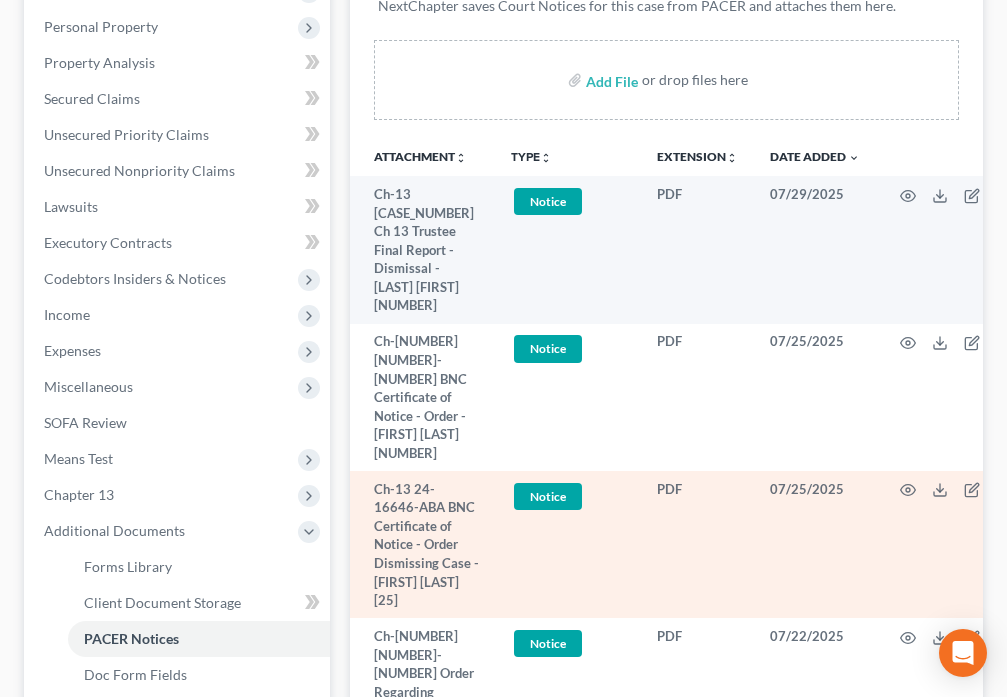 scroll, scrollTop: 420, scrollLeft: 0, axis: vertical 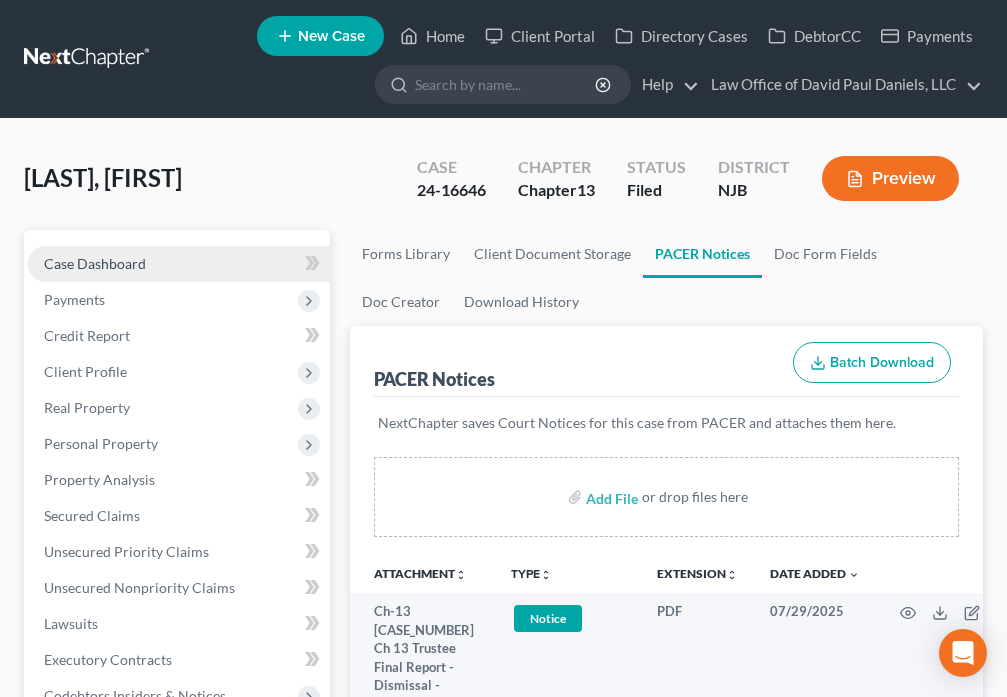 click on "Case Dashboard" at bounding box center [95, 263] 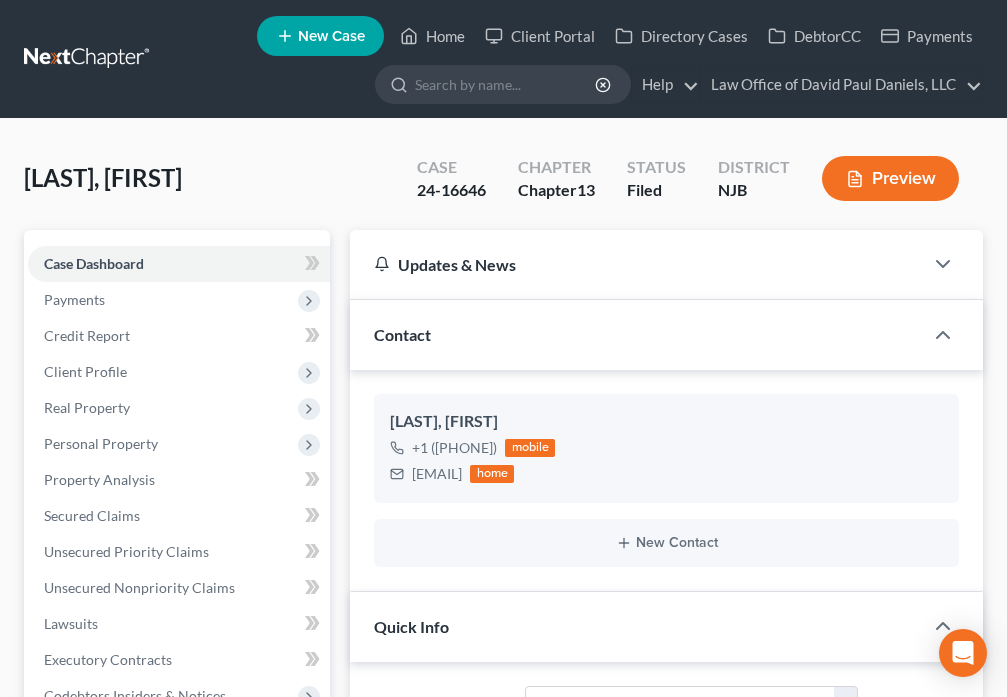 scroll, scrollTop: 653, scrollLeft: 0, axis: vertical 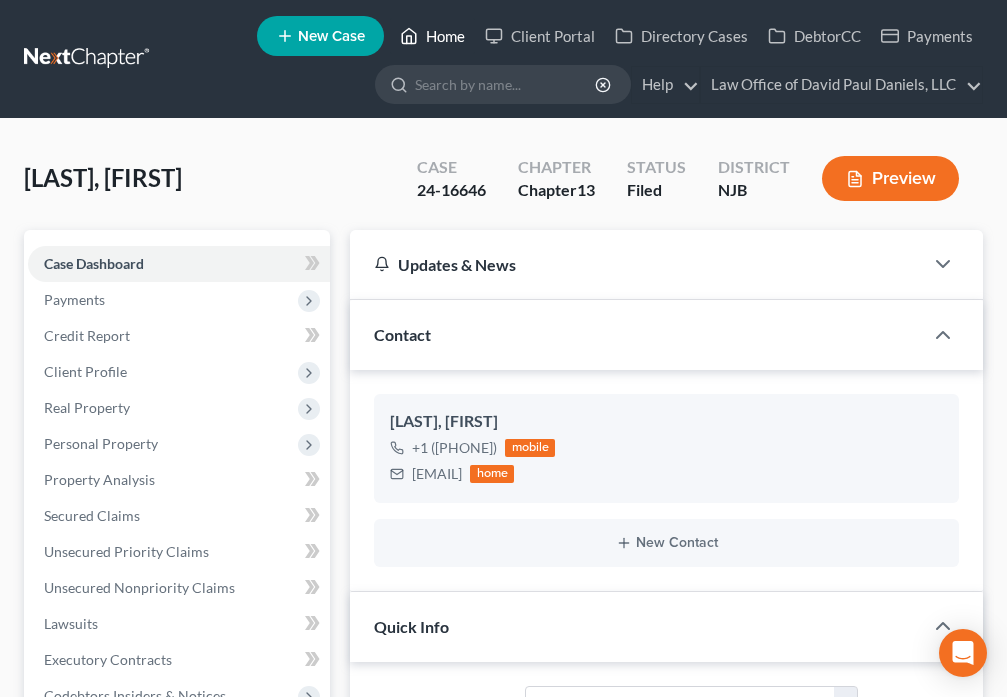 click 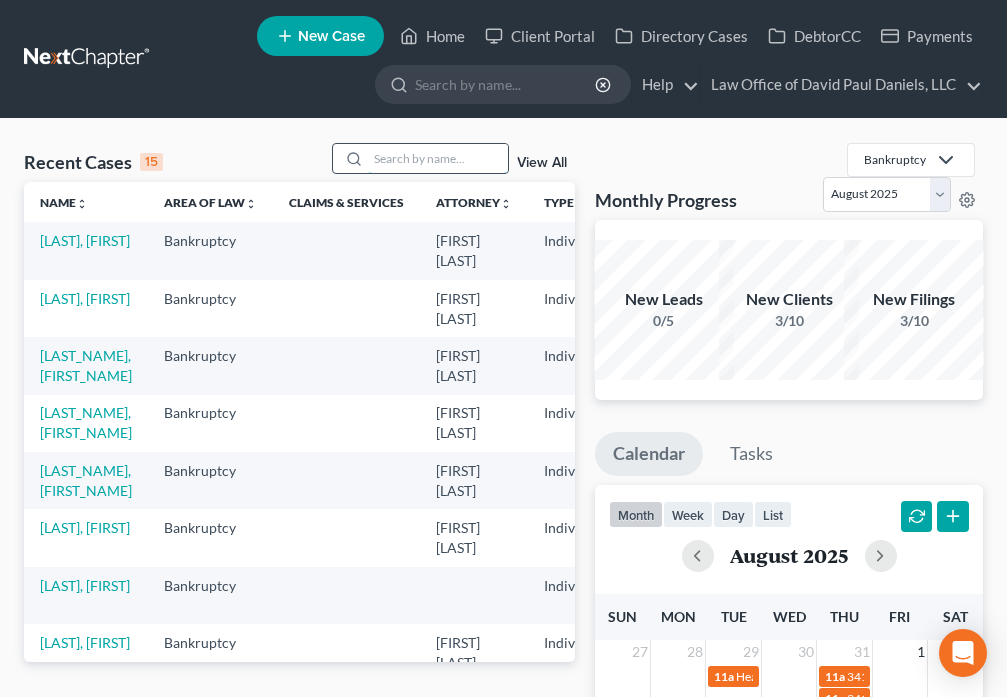 click at bounding box center (438, 158) 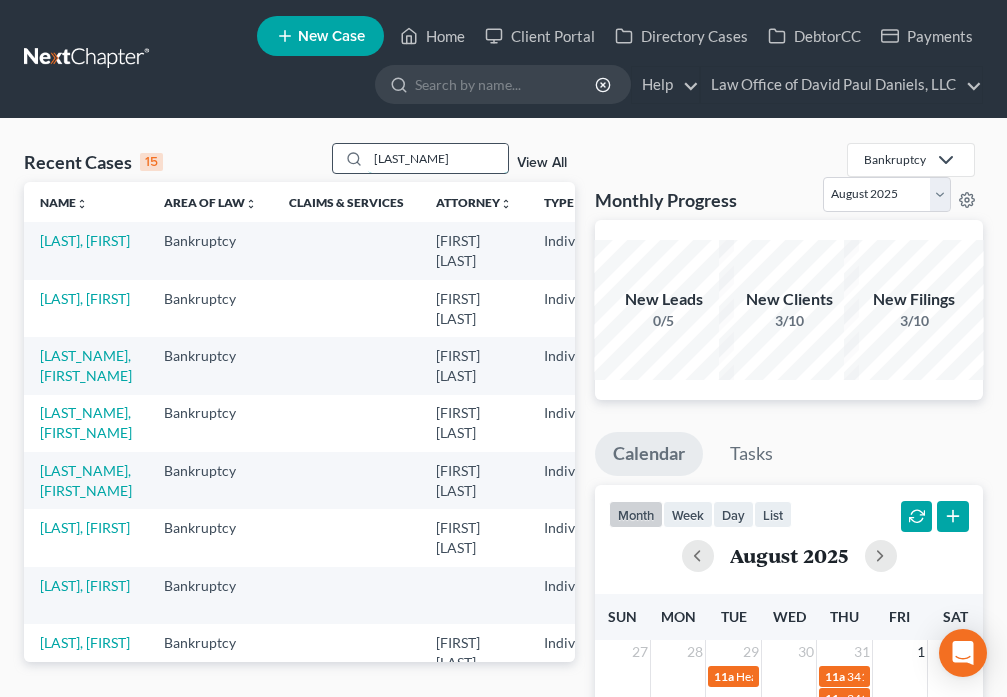 type on "[LAST_NAME]" 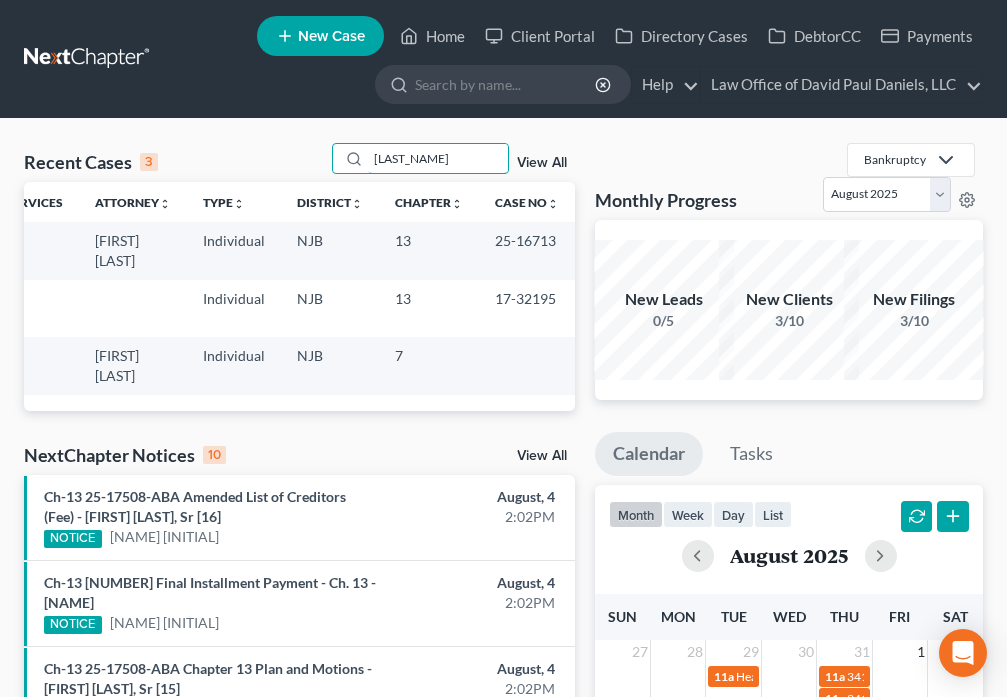 scroll, scrollTop: 0, scrollLeft: 0, axis: both 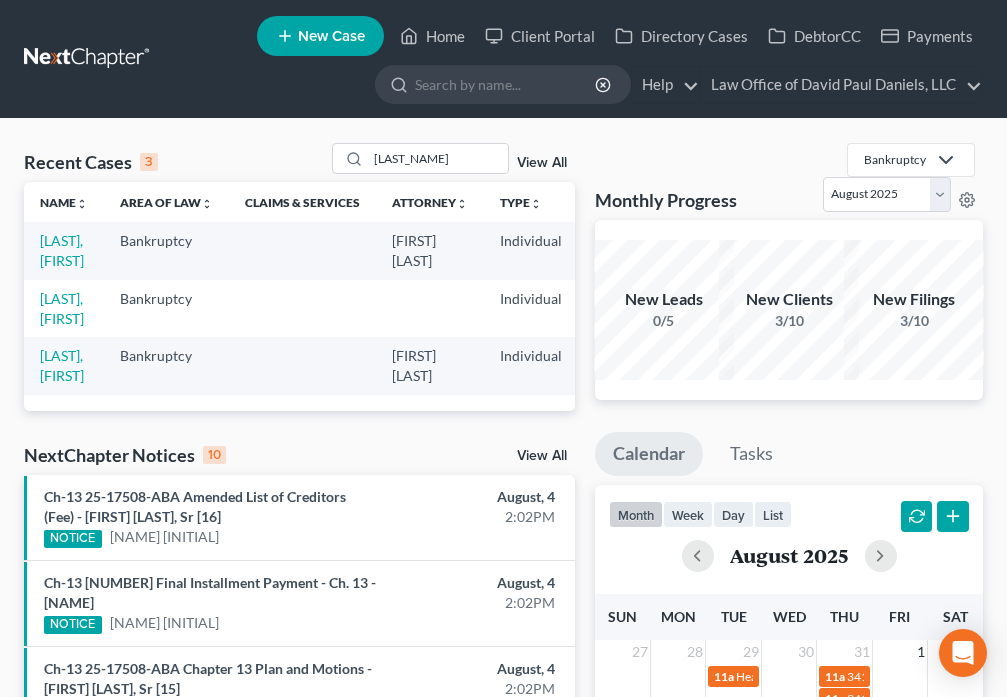 click on "[LAST], [FIRST]" at bounding box center [64, 250] 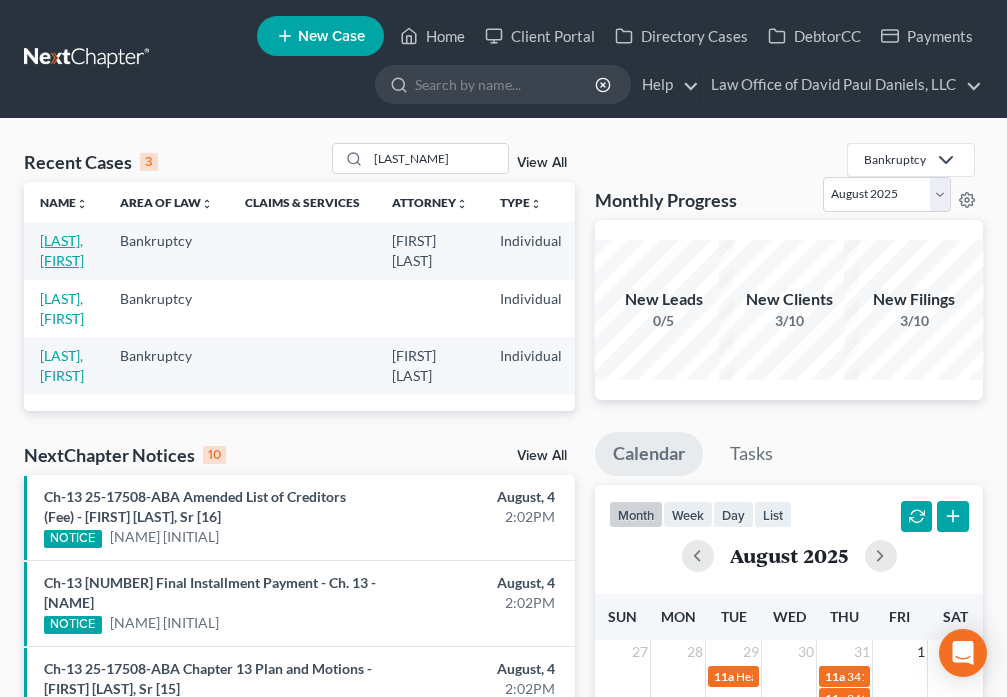 click on "[LAST], [FIRST]" at bounding box center [62, 250] 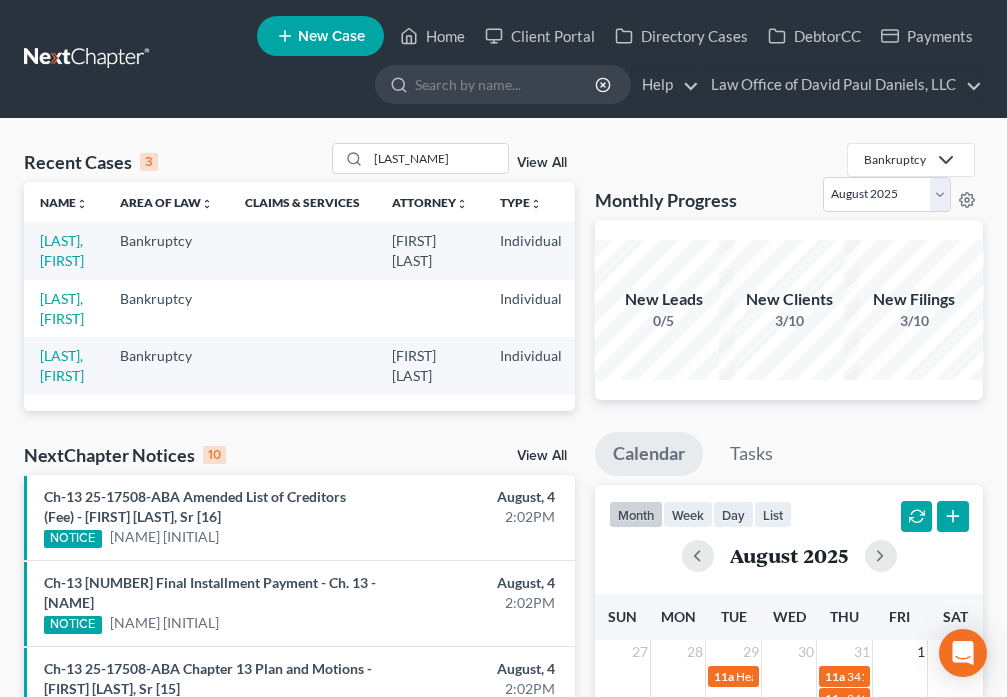 select on "6" 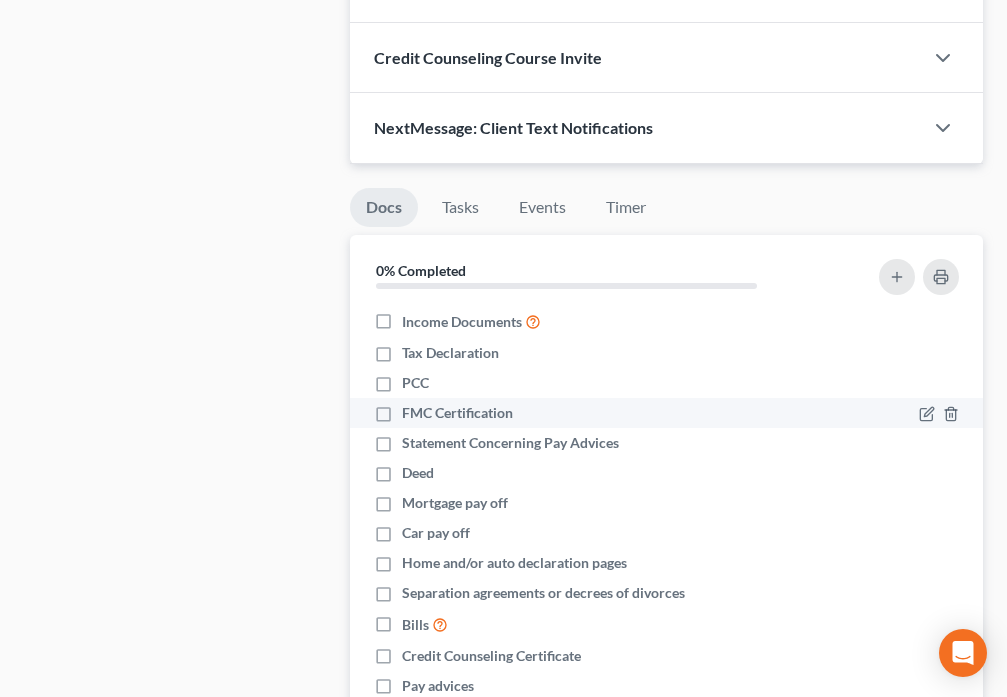 scroll, scrollTop: 1572, scrollLeft: 0, axis: vertical 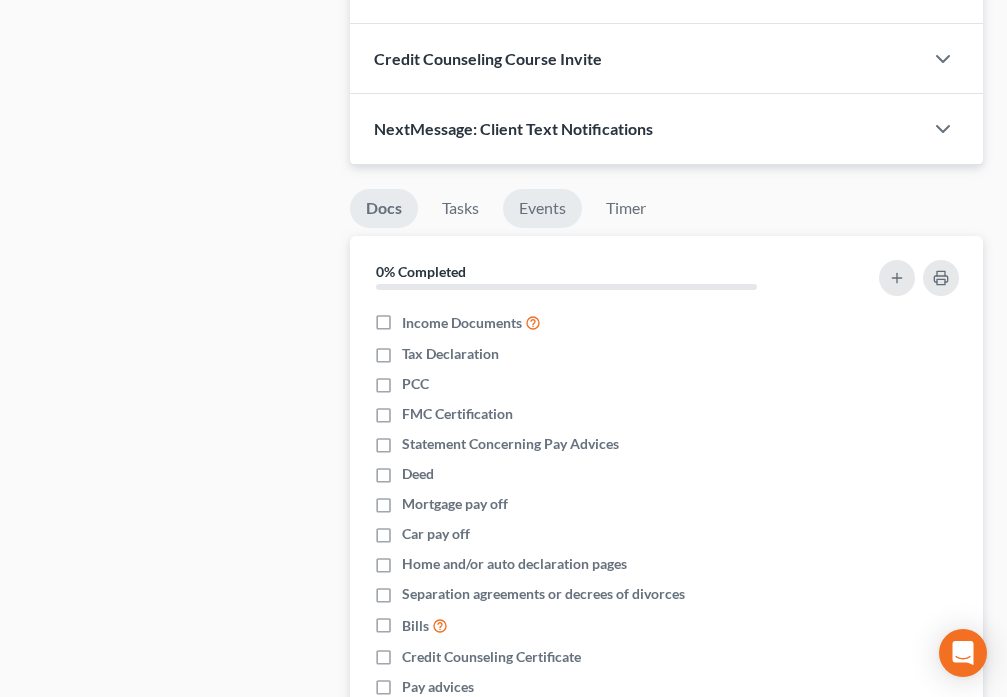 click on "Events" at bounding box center [542, 208] 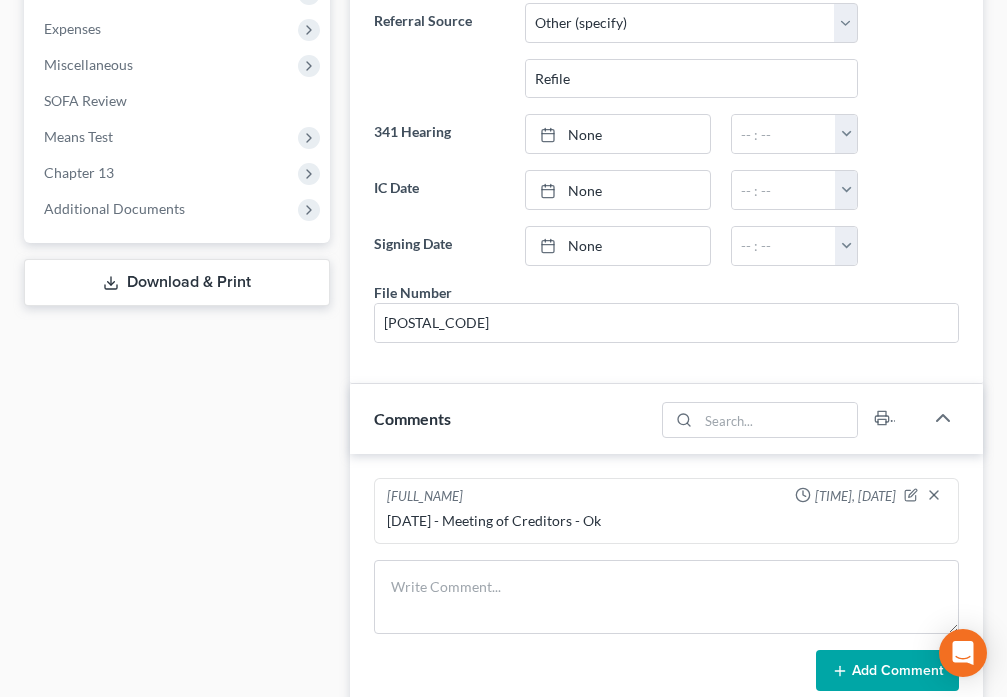scroll, scrollTop: 732, scrollLeft: 0, axis: vertical 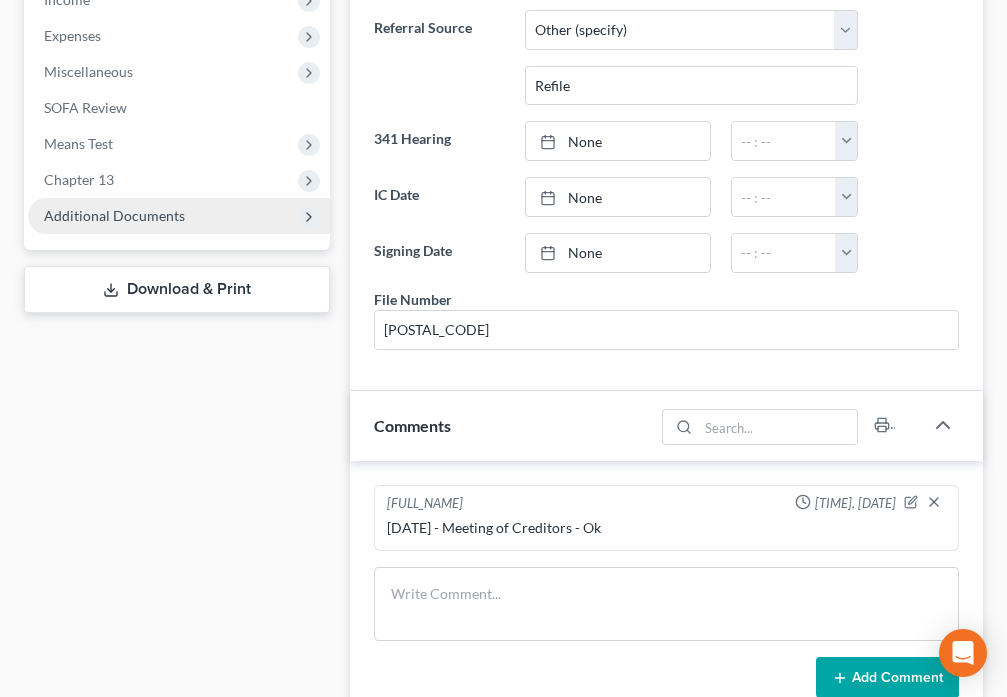 click on "Additional Documents" at bounding box center [179, 216] 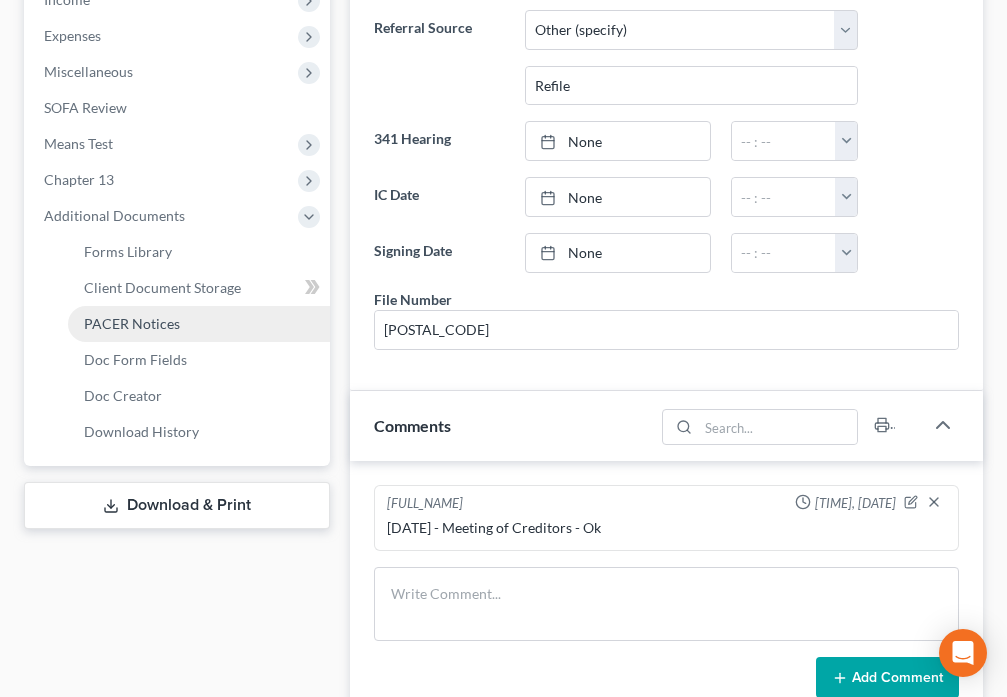 click on "PACER Notices" at bounding box center (132, 323) 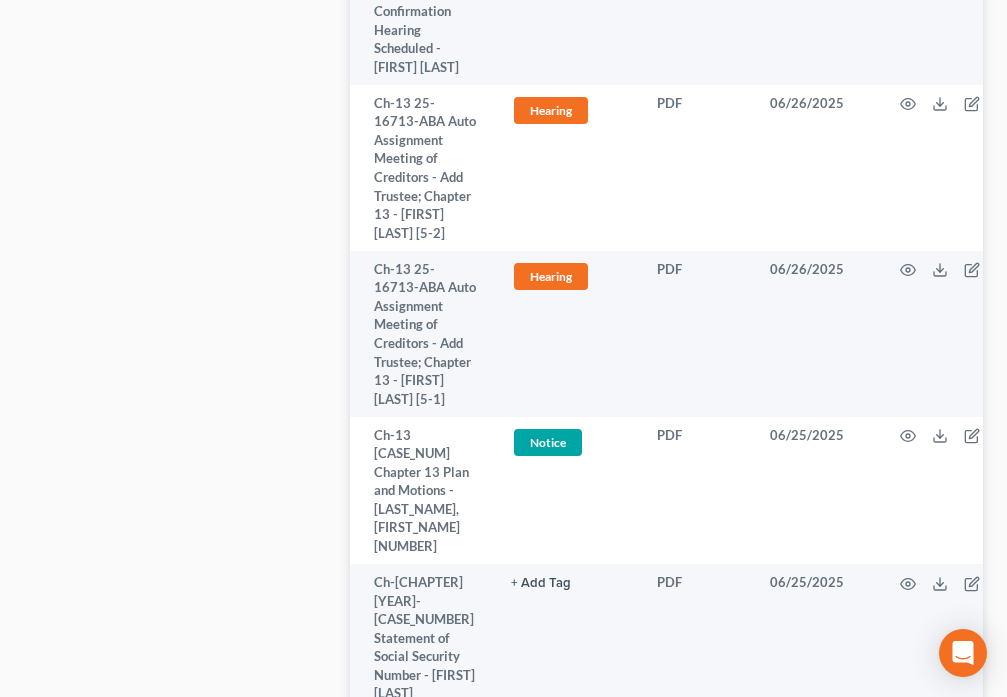scroll, scrollTop: 2170, scrollLeft: 0, axis: vertical 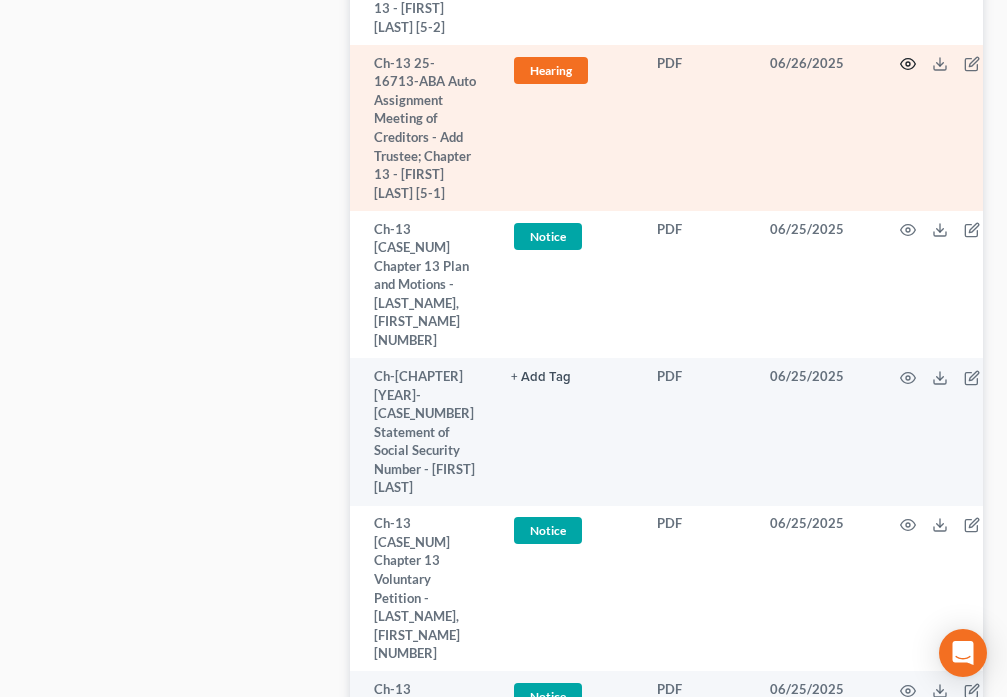 click 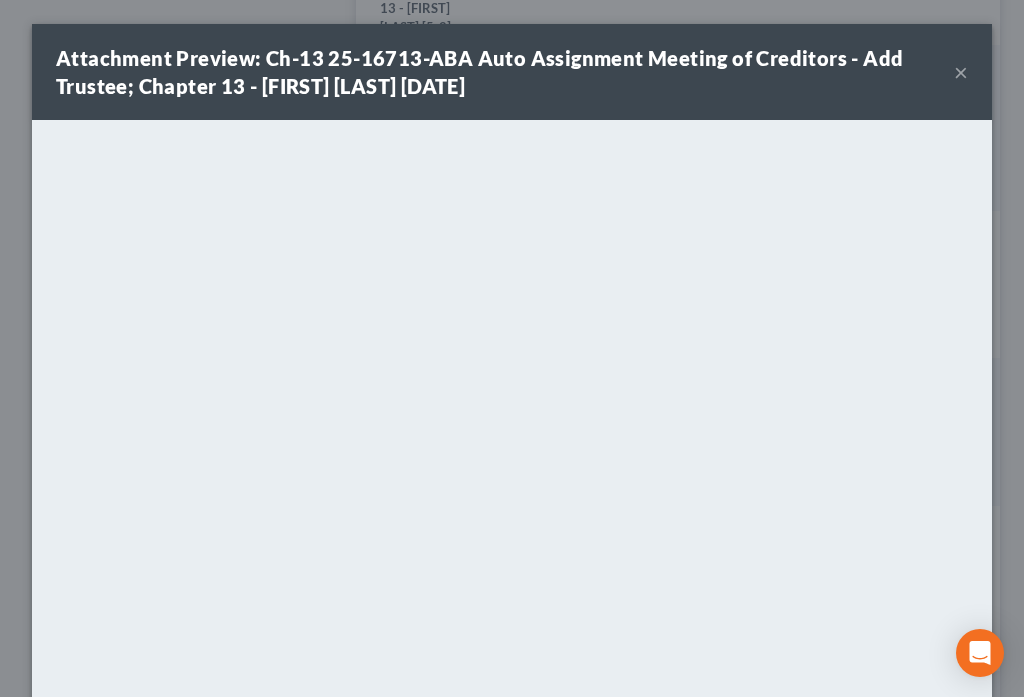 click on "×" at bounding box center [961, 72] 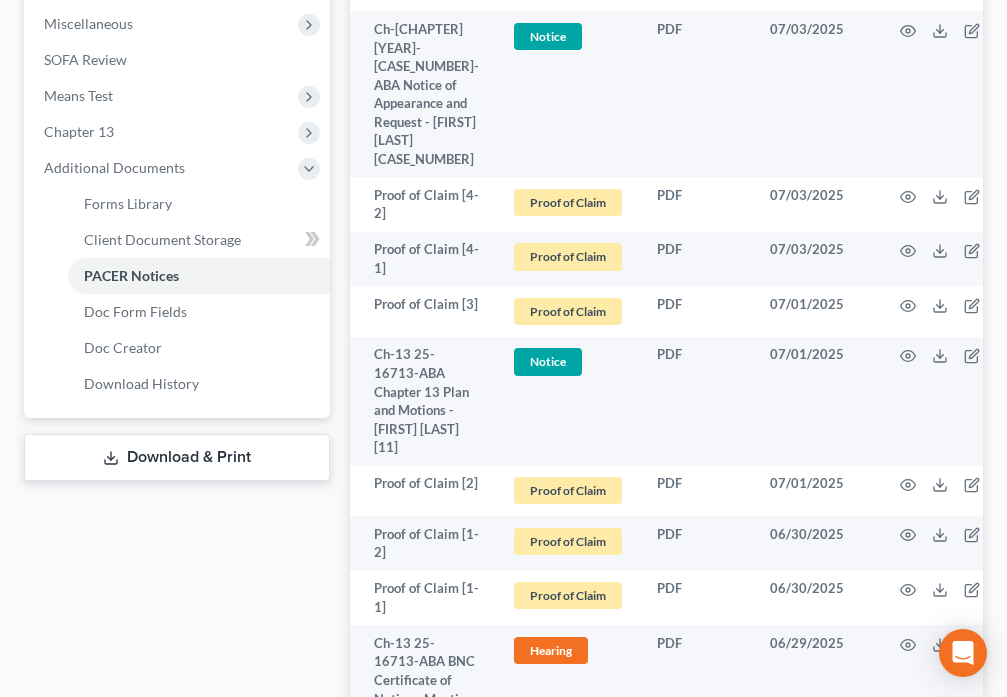 scroll, scrollTop: 770, scrollLeft: 0, axis: vertical 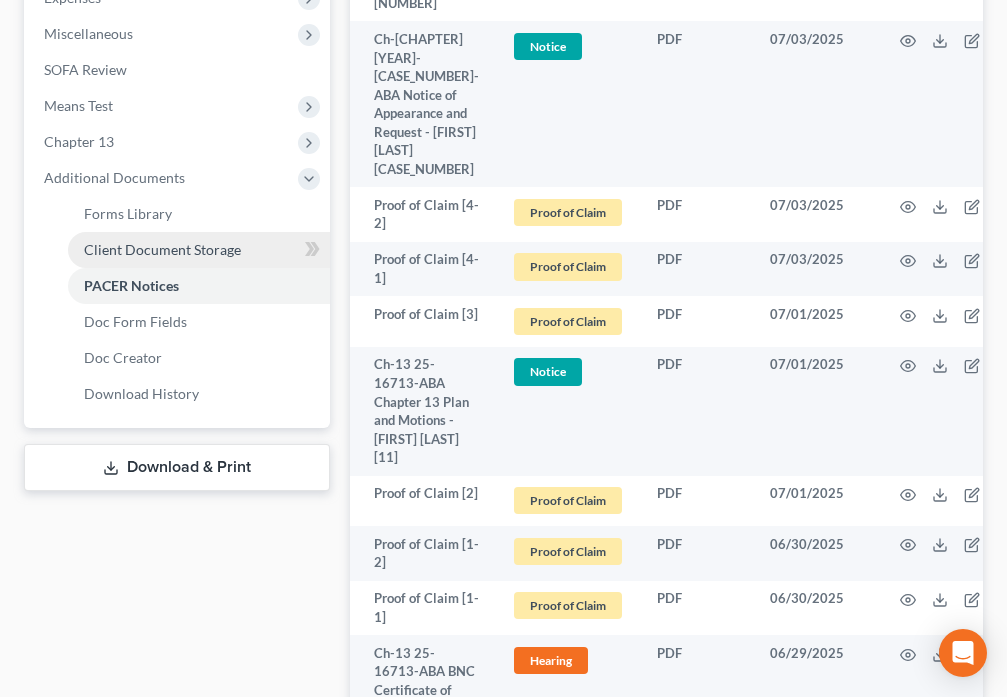 click on "Client Document Storage" at bounding box center [162, 249] 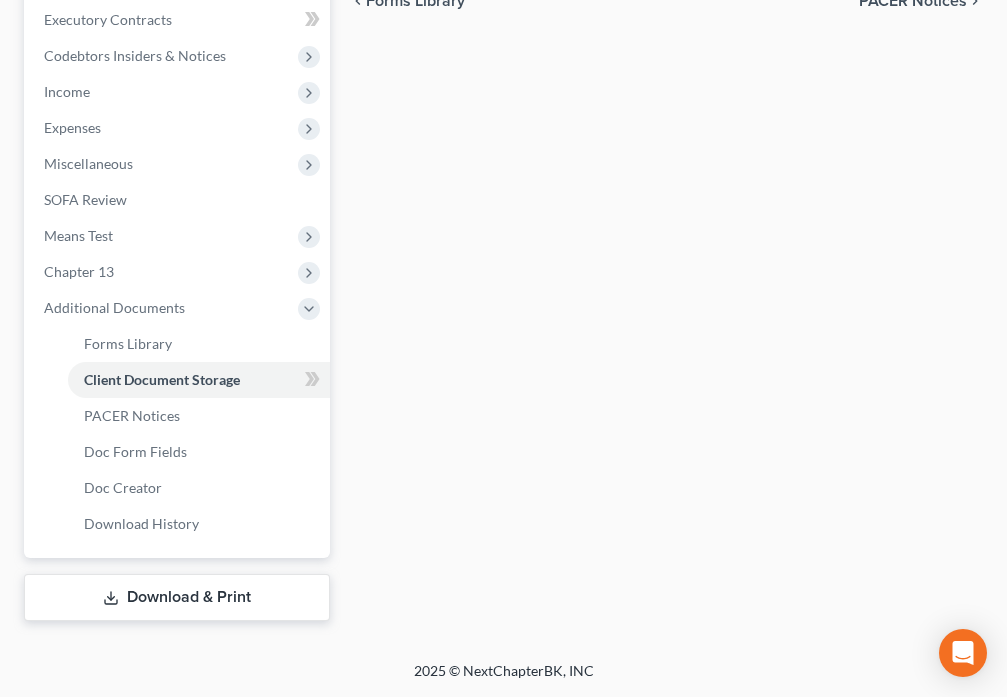 select on "9" 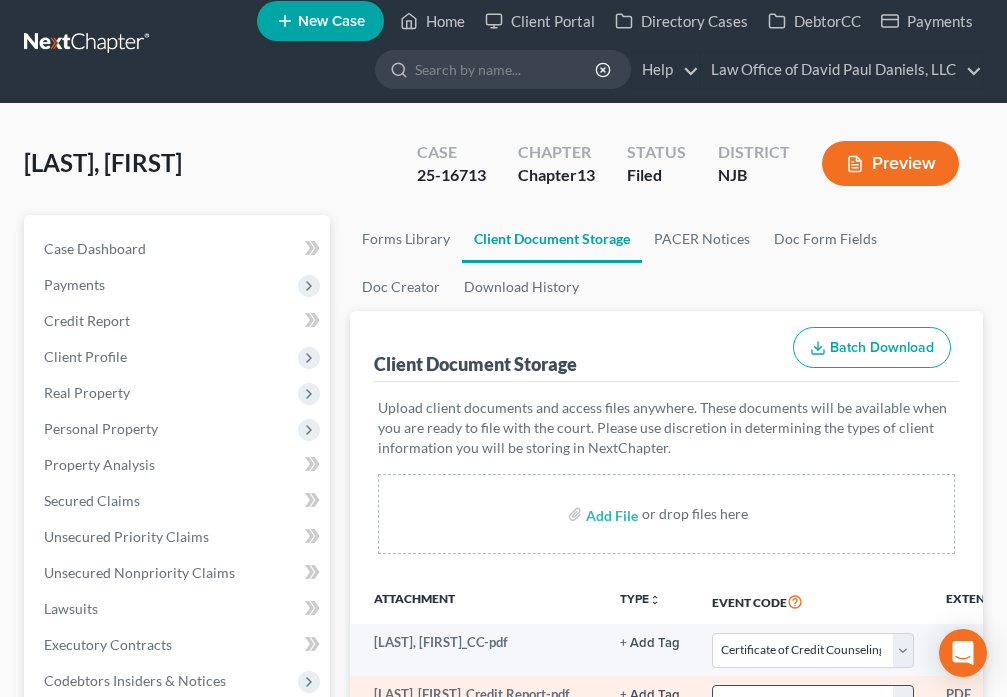 scroll, scrollTop: 0, scrollLeft: 0, axis: both 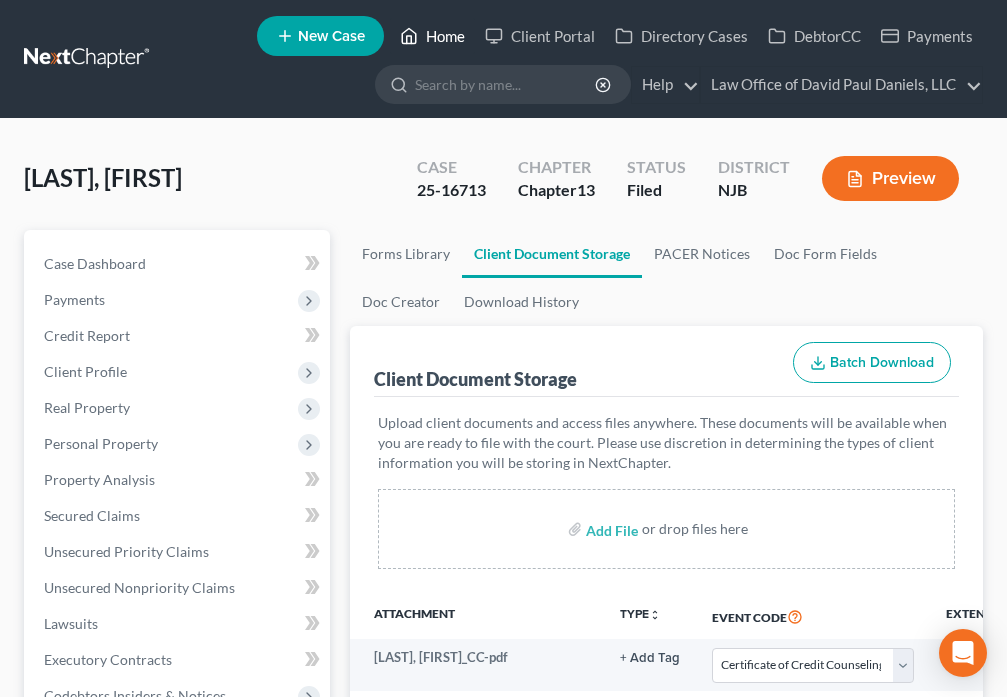 click 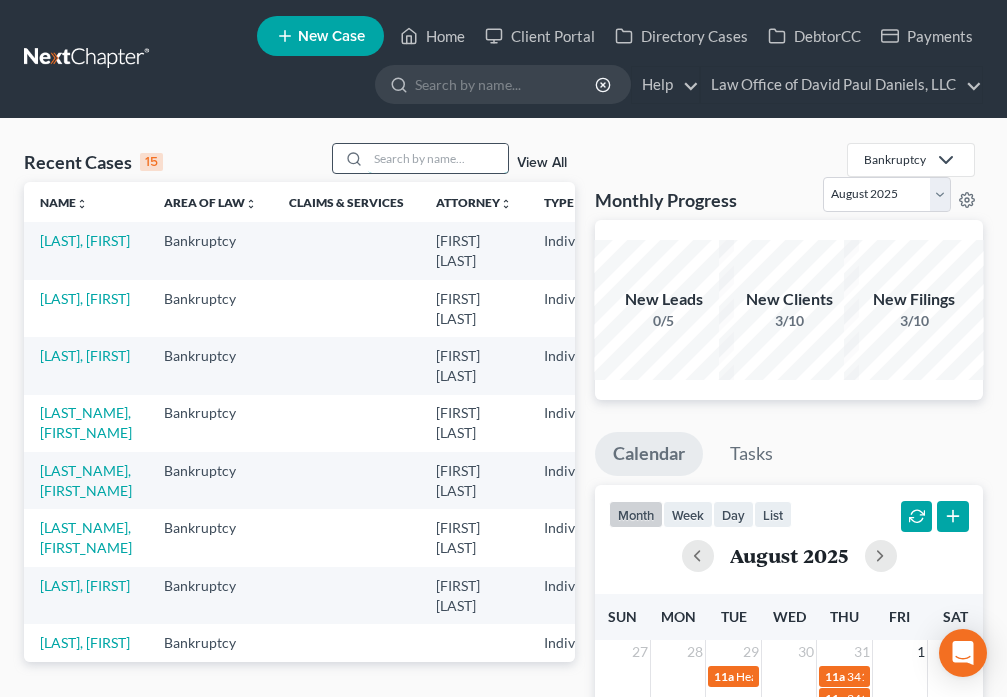 click at bounding box center (438, 158) 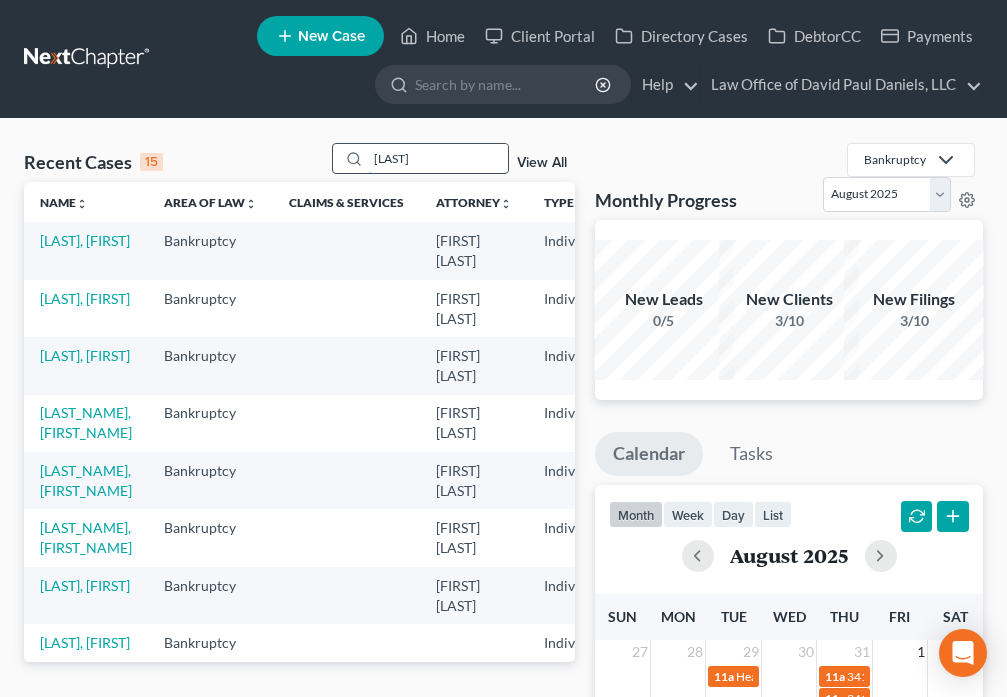 type on "[LAST]" 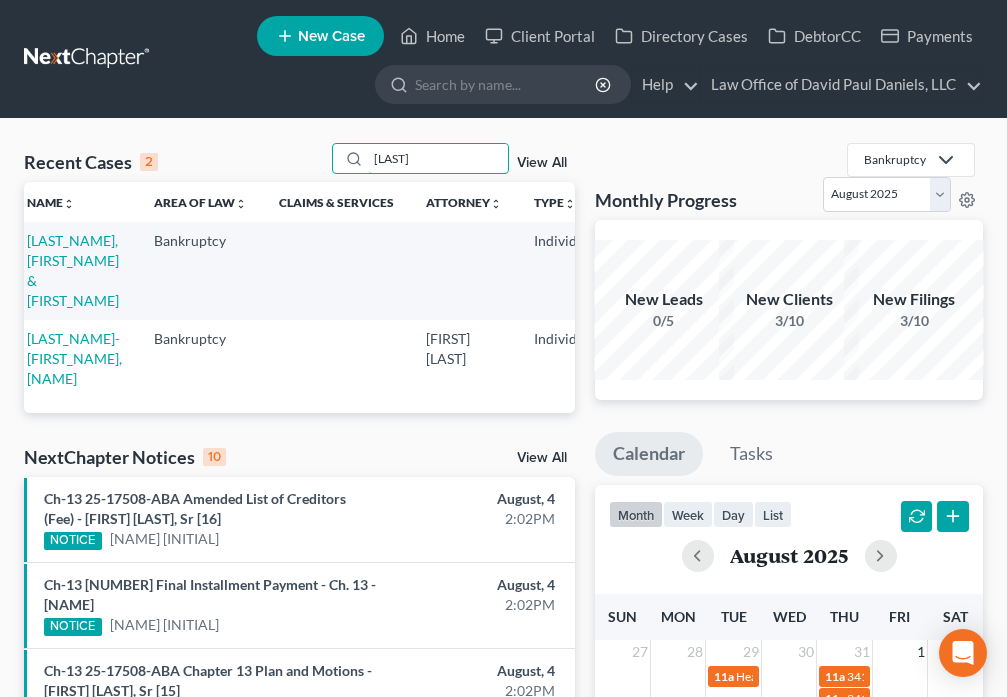 scroll, scrollTop: 0, scrollLeft: 0, axis: both 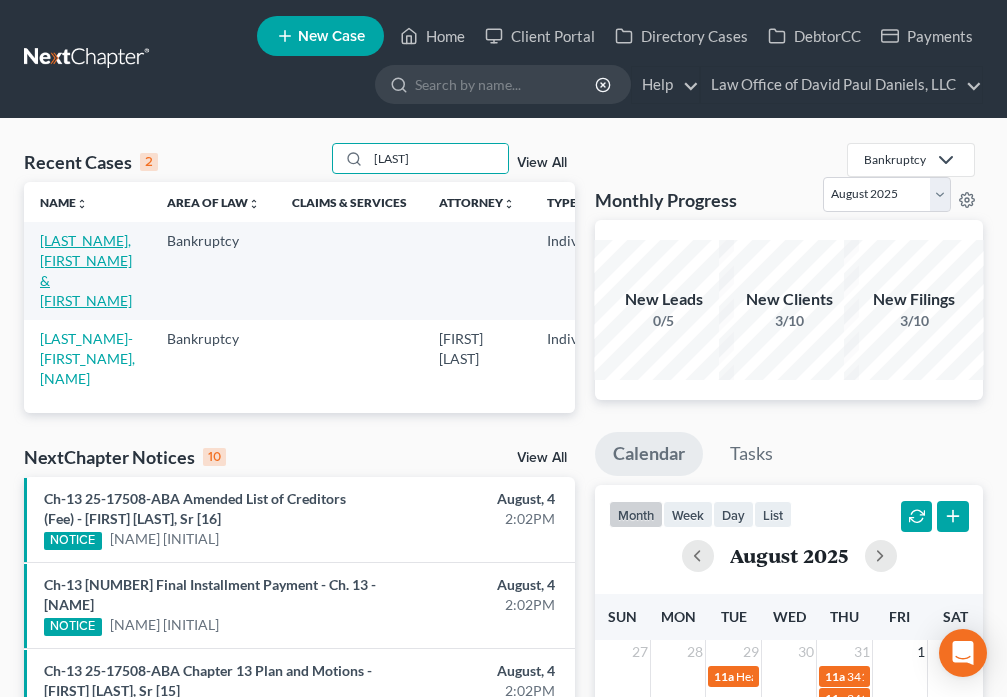 click on "[LAST_NAME], [FIRST_NAME] & [FIRST_NAME]" at bounding box center [86, 270] 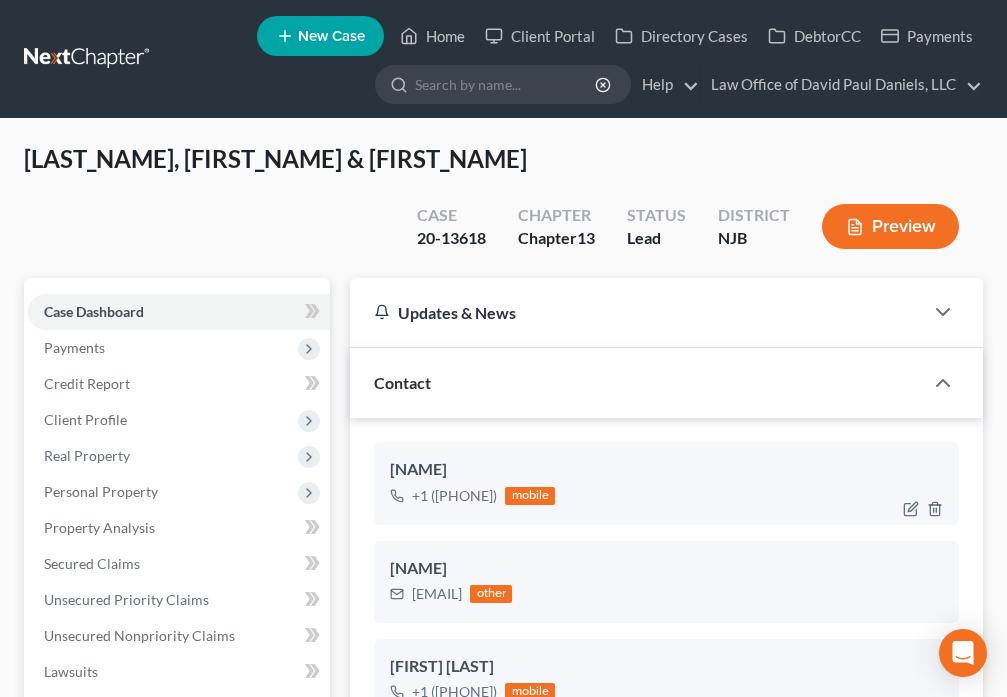 scroll, scrollTop: 443, scrollLeft: 0, axis: vertical 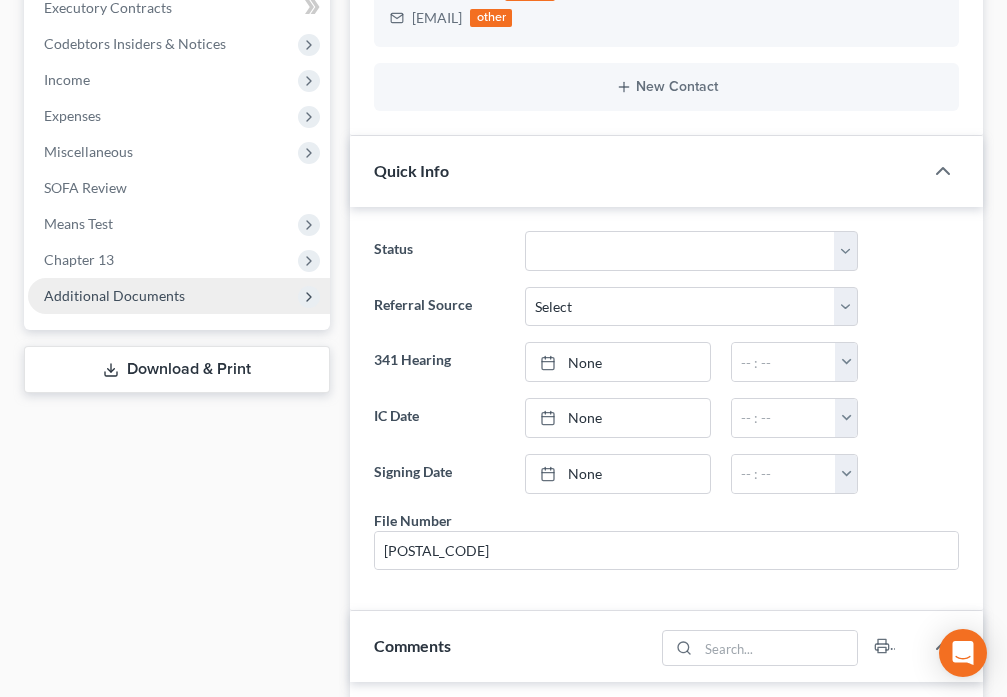 click on "Additional Documents" at bounding box center [114, 295] 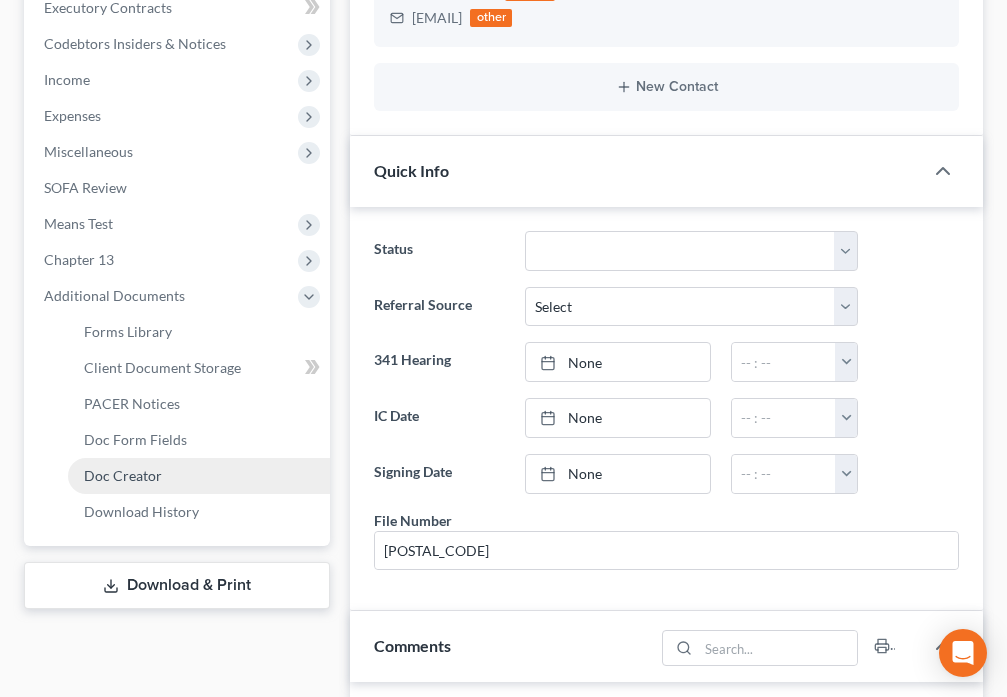click on "Doc Creator" at bounding box center [199, 476] 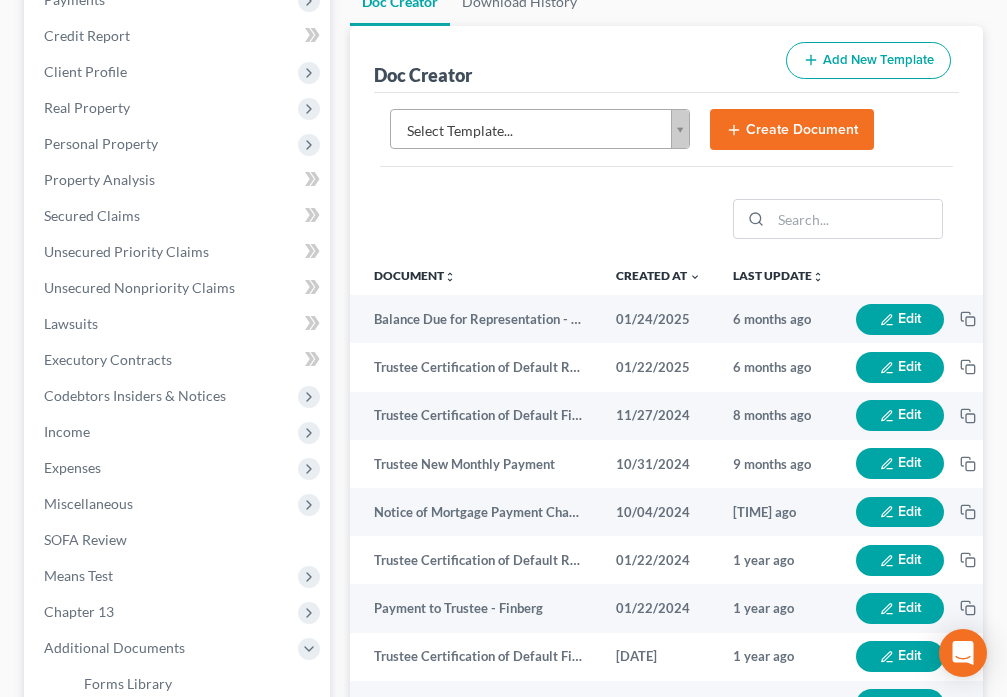 scroll, scrollTop: 0, scrollLeft: 0, axis: both 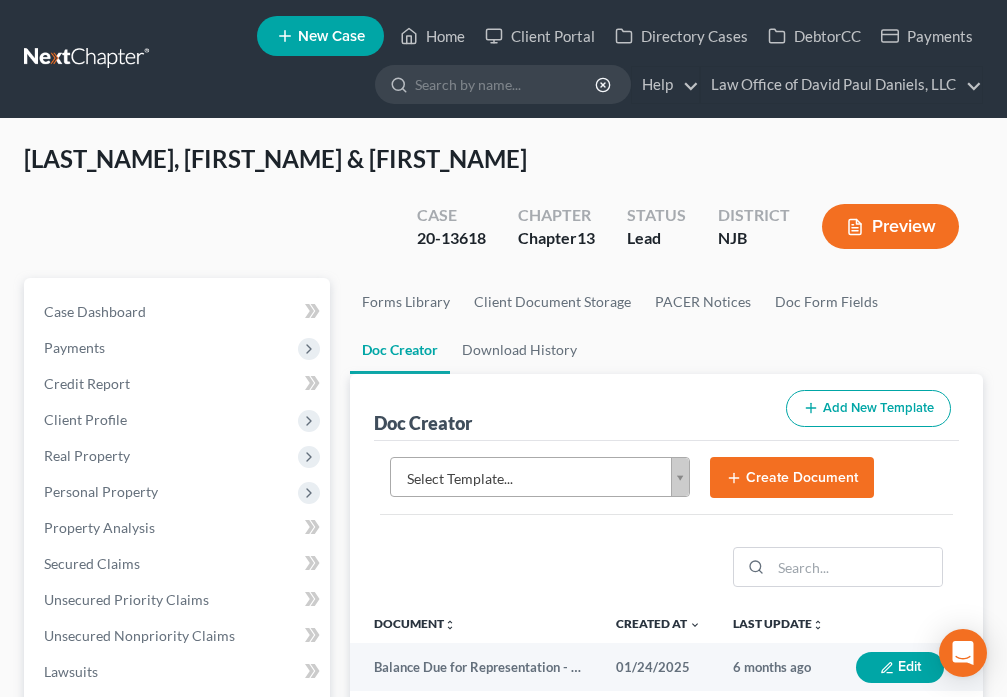 click on "Home New Case Client Portal Directory Cases DebtorCC Payments Law Office of David Paul Daniels, LLC [EMAIL] My Account Settings Plan + Billing Account Add-Ons Help Center Webinars Training Videos What's new Log out New Case Home Client Portal Directory Cases DebtorCC Payments         - No Result - See all results Or Press Enter... Help Help Center Webinars Training Videos What's new Law Office of David Paul Daniels, LLC Law Office of David Paul Daniels, LLC [EMAIL] My Account Settings Plan + Billing Account Add-Ons Log out 	 [LAST], [NAME] & [LAST] Upgraded Case [CASE_NUMBER] Chapter Chapter  13 Status Lead District NJB Preview Petition Navigation
Case Dashboard
Payments" at bounding box center (503, 737) 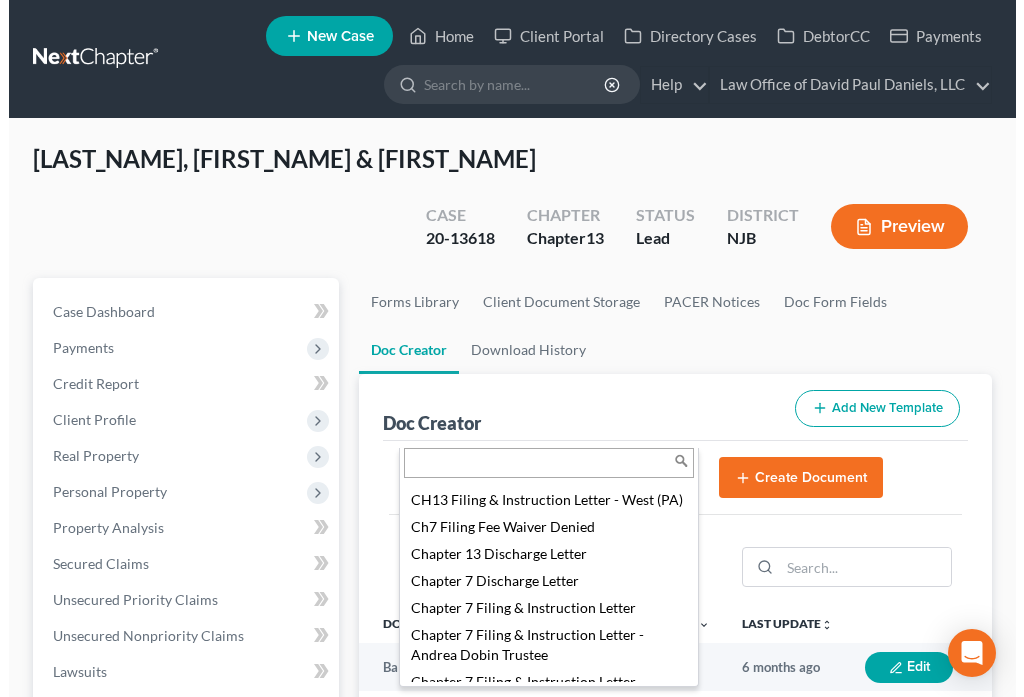 scroll, scrollTop: 560, scrollLeft: 0, axis: vertical 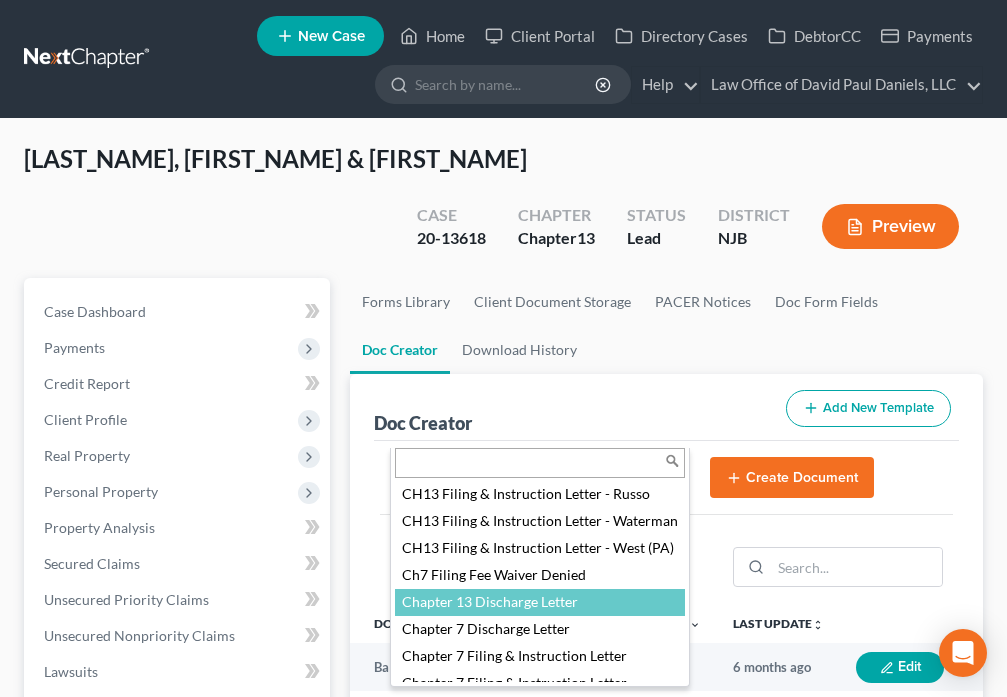 select on "[POSTAL_CODE]" 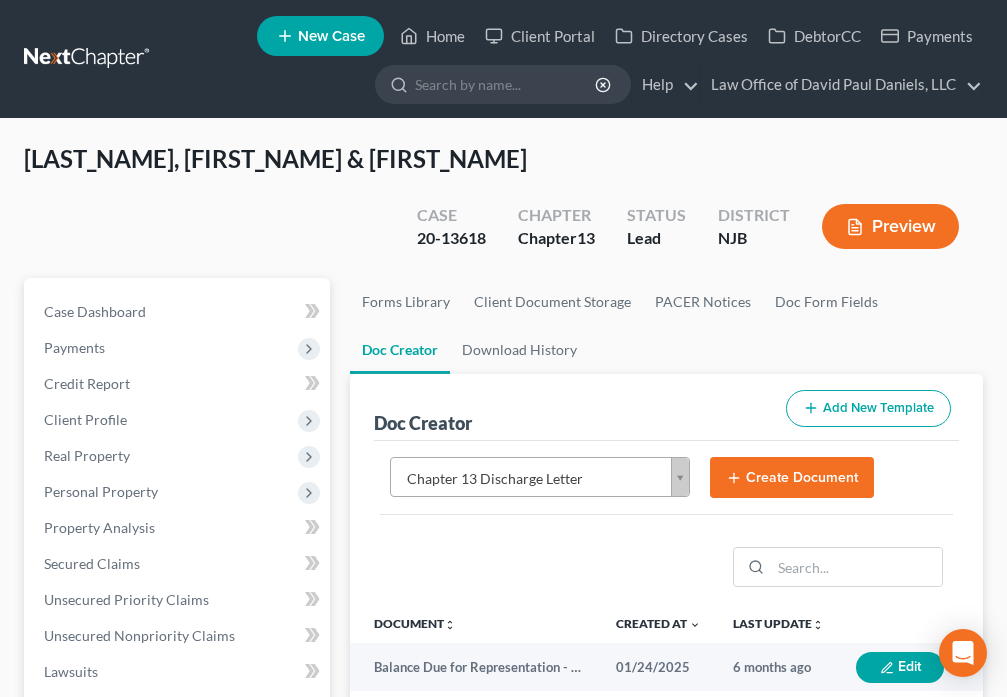 click on "Create Document" at bounding box center (792, 478) 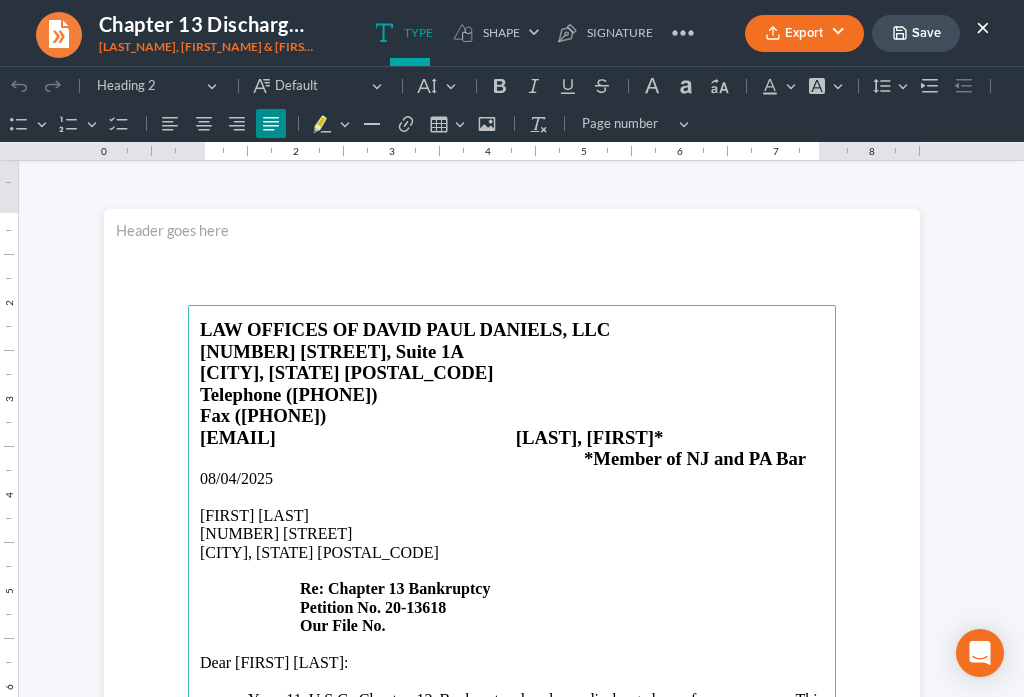 scroll, scrollTop: 0, scrollLeft: 0, axis: both 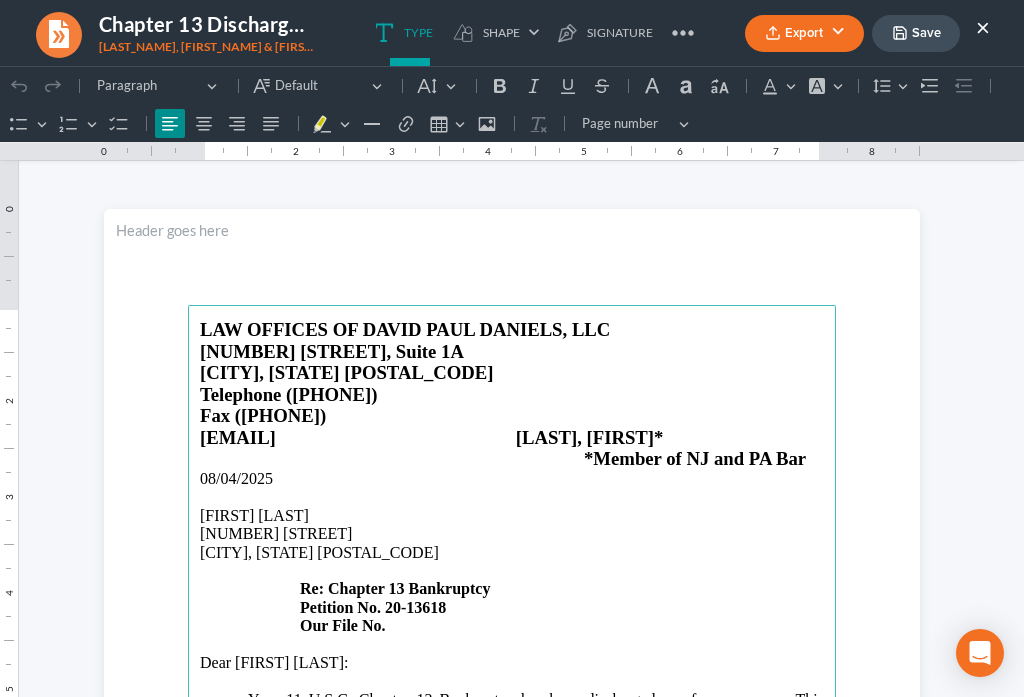 click on "[FIRST] [LAST]" at bounding box center (512, 516) 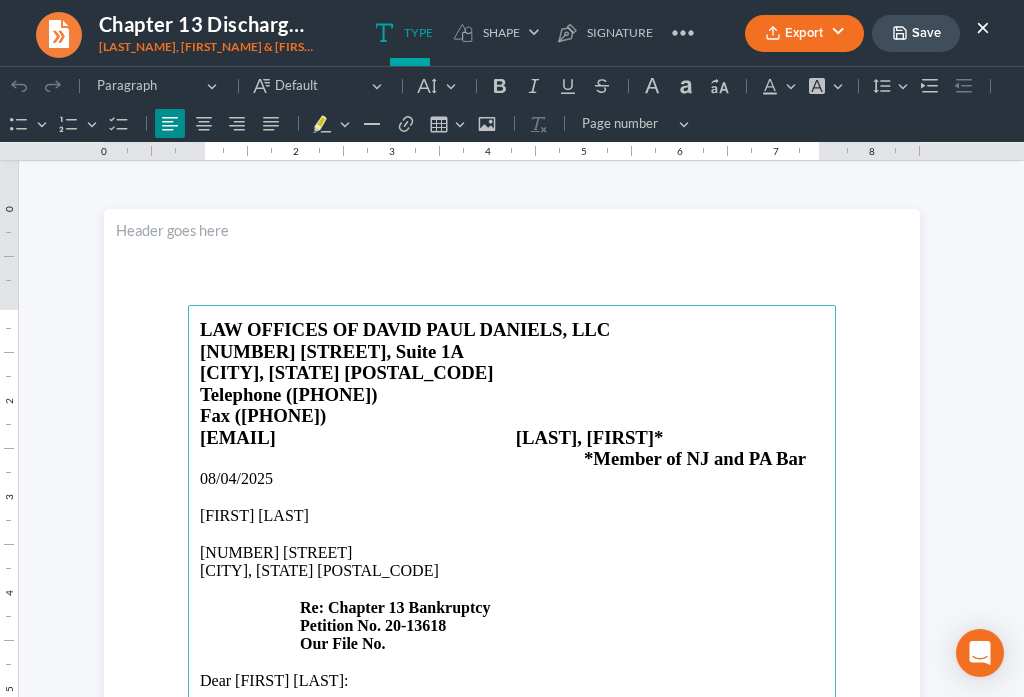type 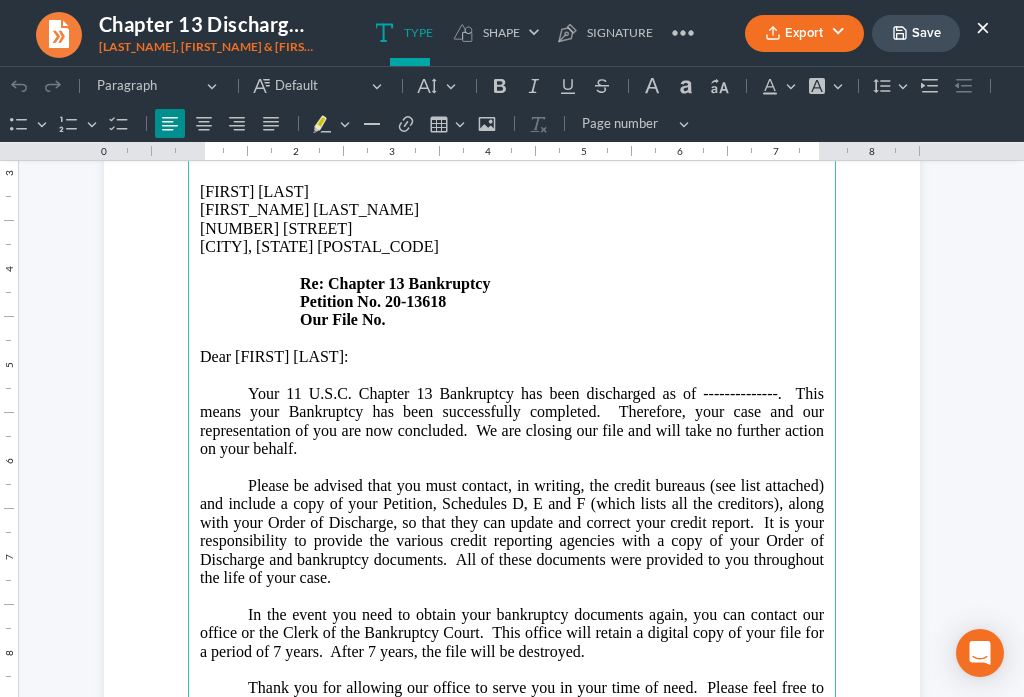 scroll, scrollTop: 327, scrollLeft: 0, axis: vertical 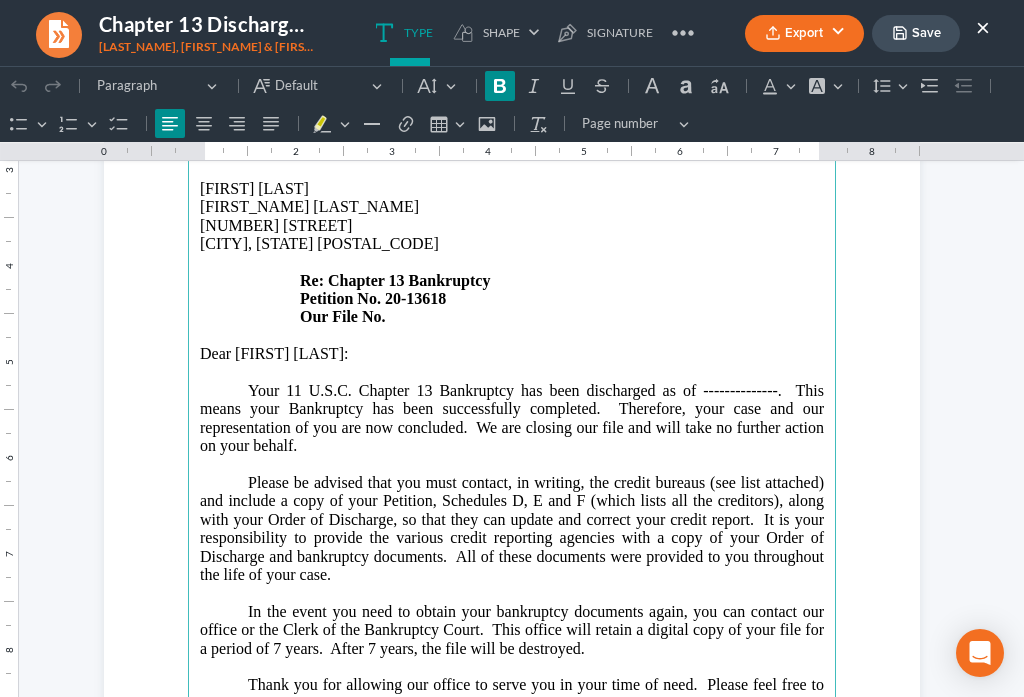 click on "[NUMBER] [STREET] [CITY], [STATE] [ZIP]                                 Re: Chapter 13 Bankruptcy                              Petition No. [NUMBER]                              Our File No." at bounding box center (512, 272) 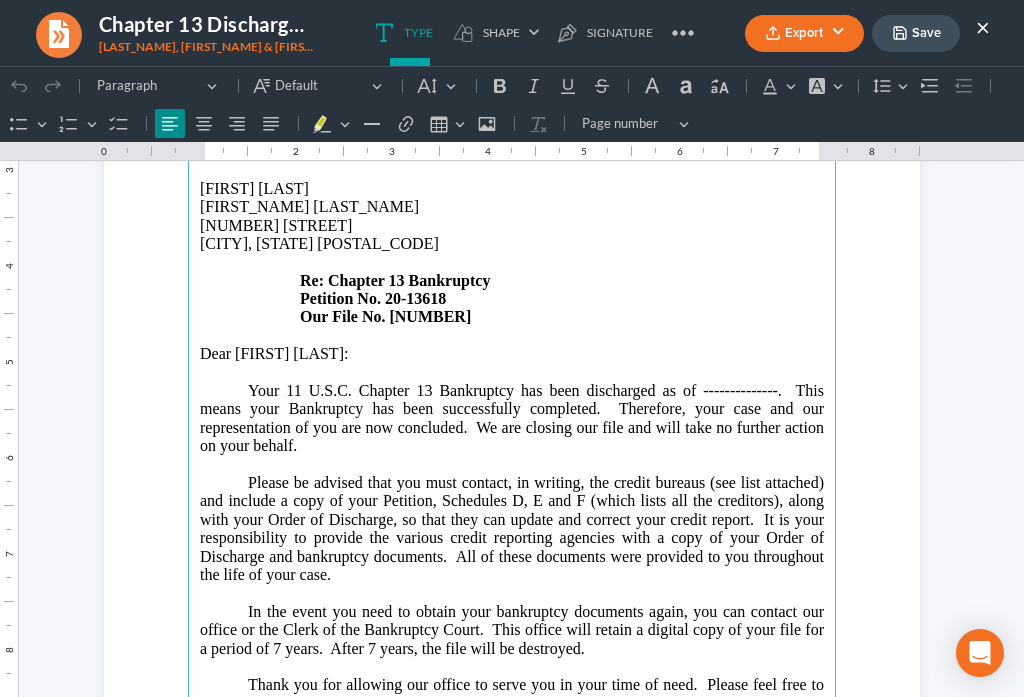click on "Dear [FIRST] [LAST]:" at bounding box center (512, 354) 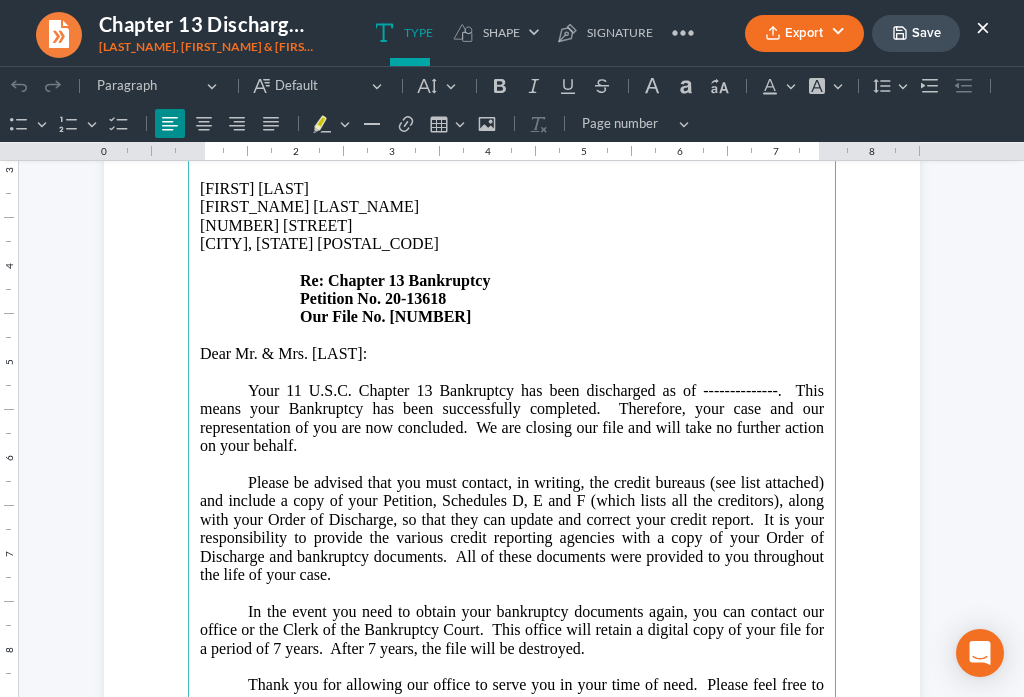 click on "Your 11 U.S.C. Chapter 13 Bankruptcy has been discharged as of --------------.  This means your Bankruptcy has been successfully completed.  Therefore, your case and our representation of you are now concluded.  We are closing our file and will take no further action on your behalf." at bounding box center [512, 419] 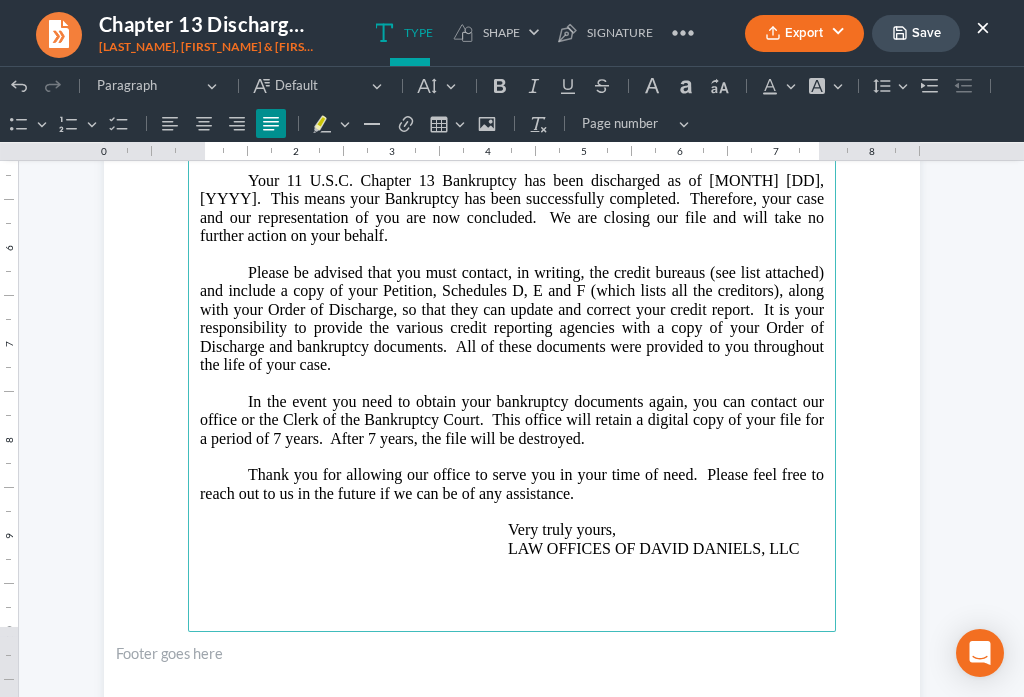 scroll, scrollTop: 560, scrollLeft: 0, axis: vertical 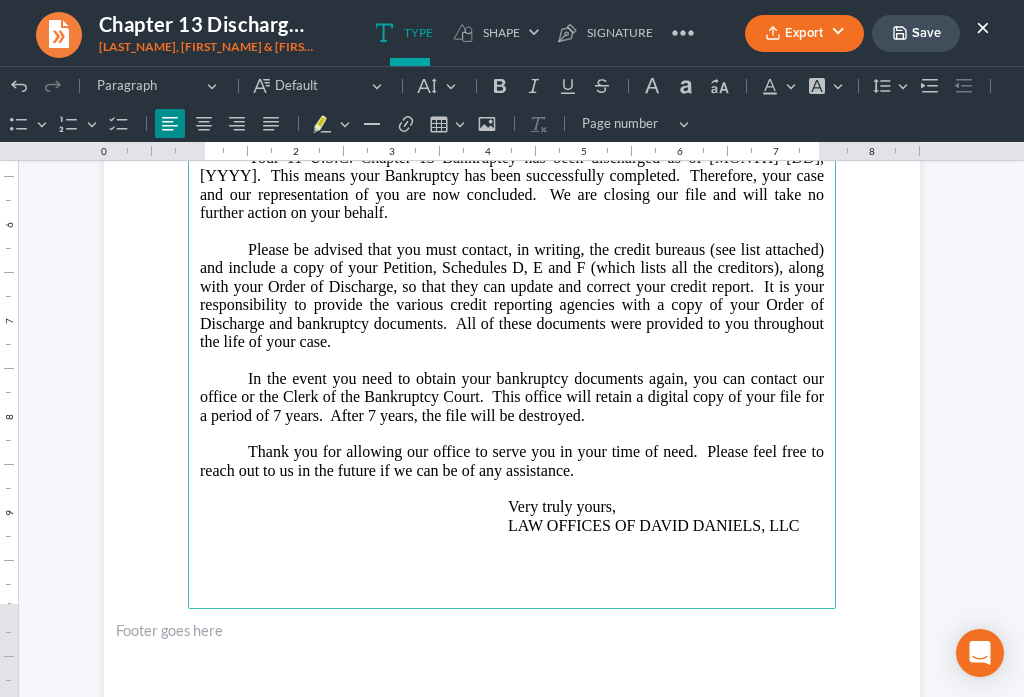 click on "Very truly yours, LAW OFFICES OF DAVID [LAST], LLC" at bounding box center [512, 507] 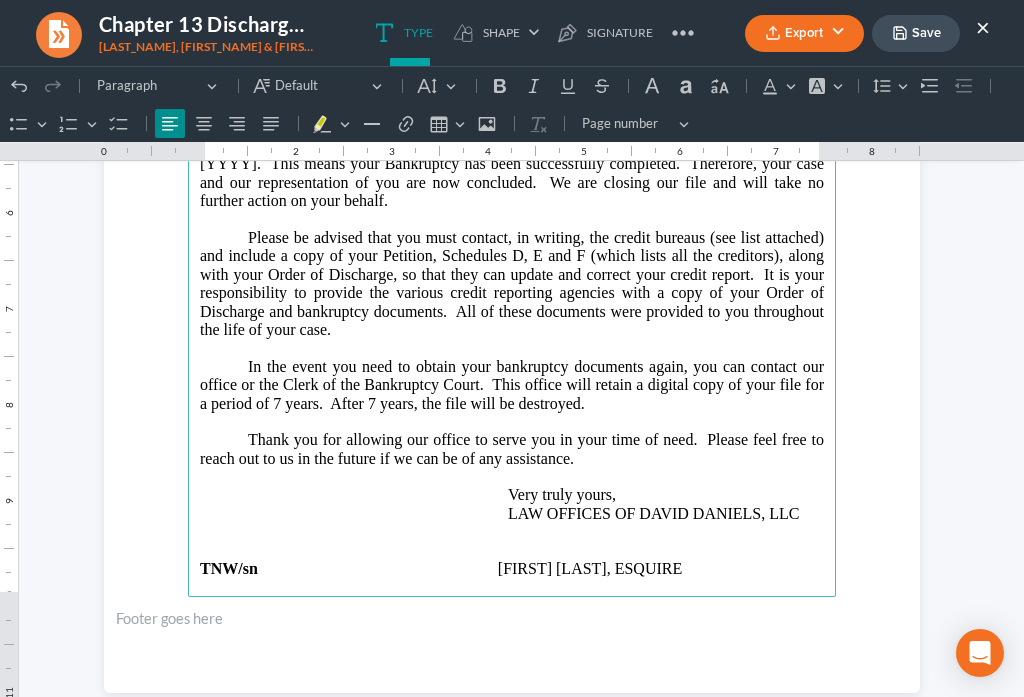 scroll, scrollTop: 513, scrollLeft: 0, axis: vertical 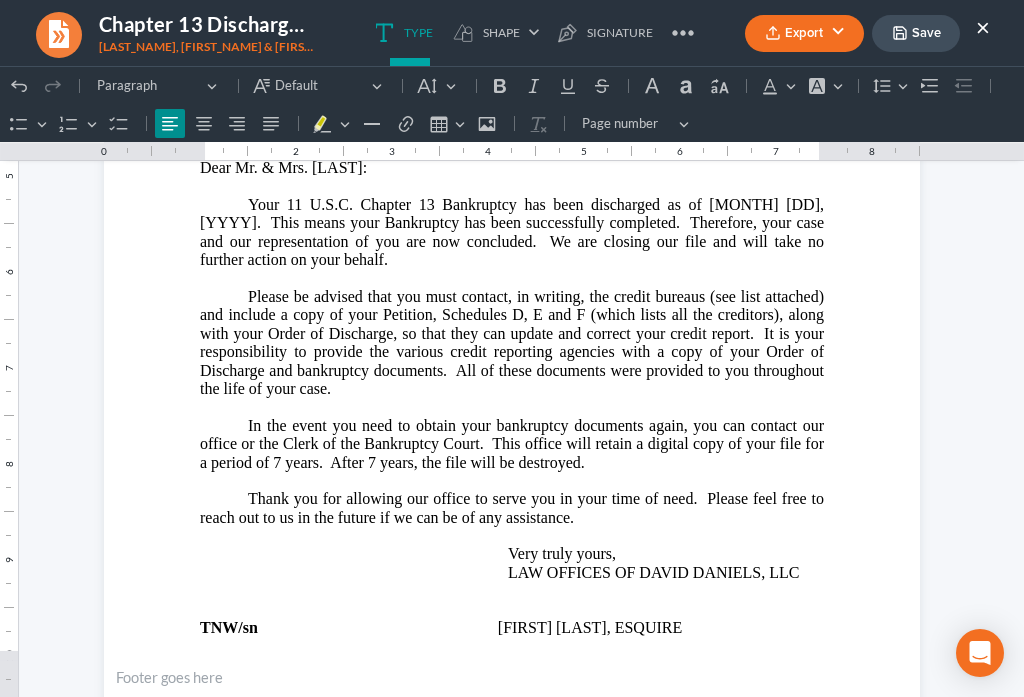 click on "Save" at bounding box center (916, 33) 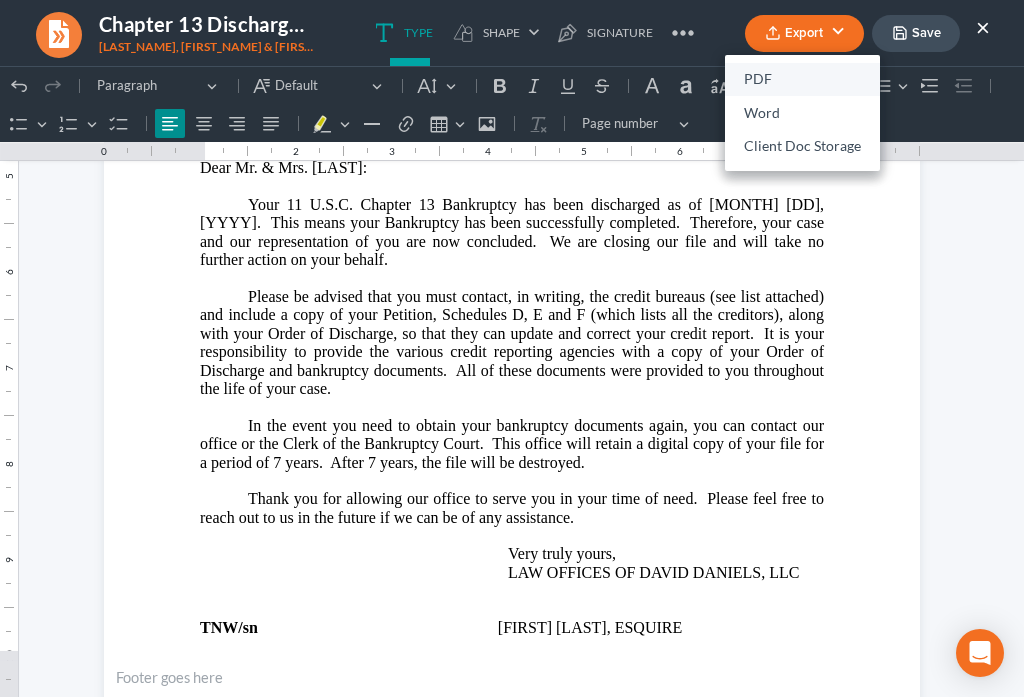 click on "PDF" at bounding box center [802, 80] 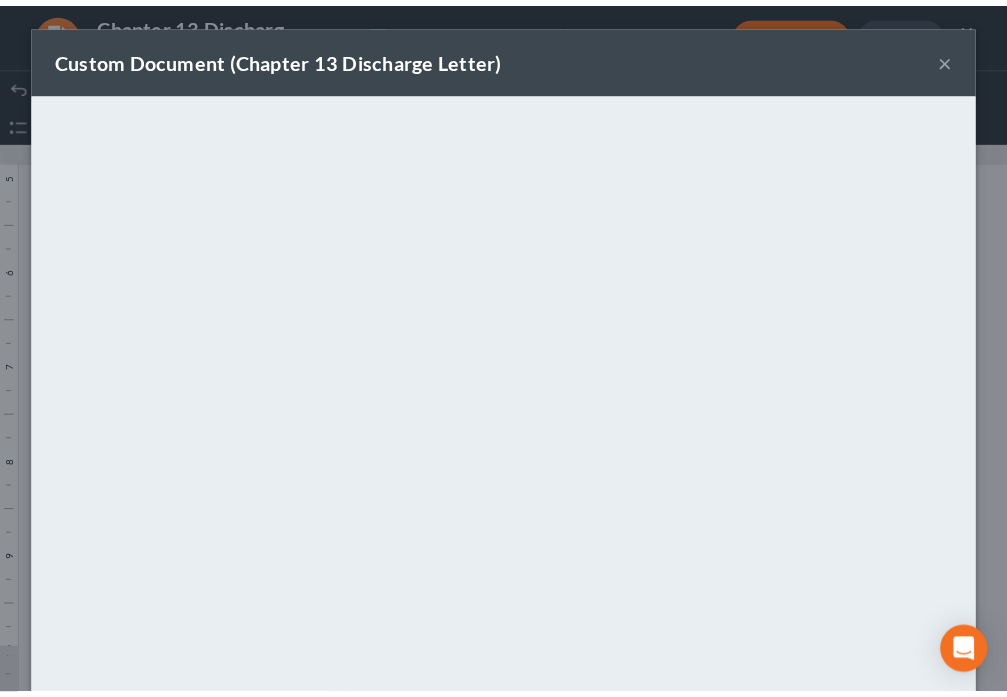scroll, scrollTop: 140, scrollLeft: 0, axis: vertical 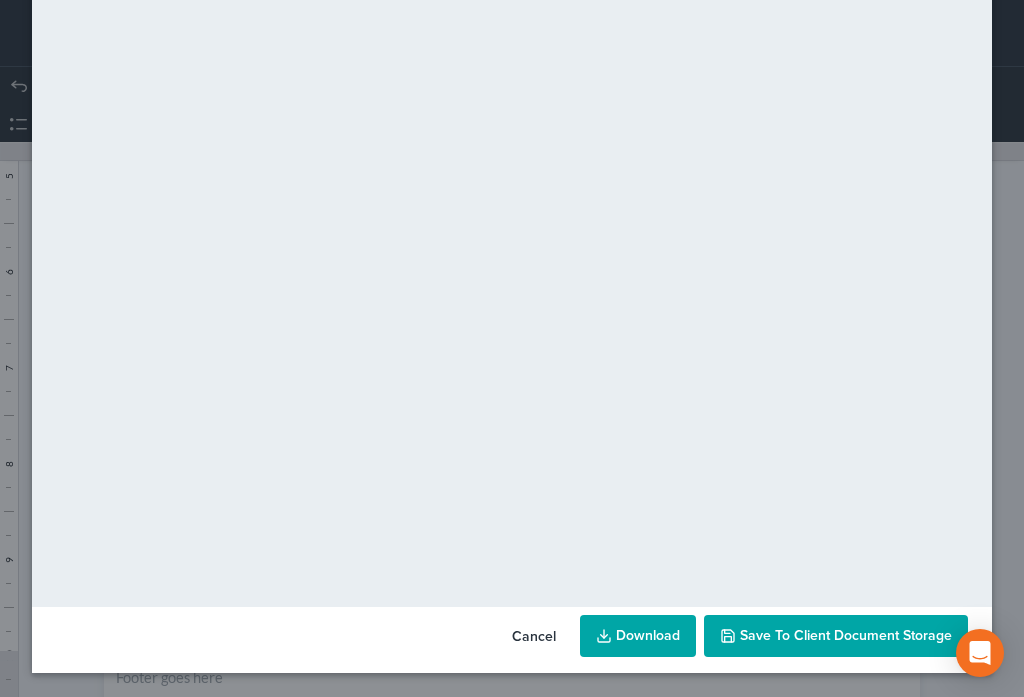 click on "Save to Client Document Storage" at bounding box center [846, 635] 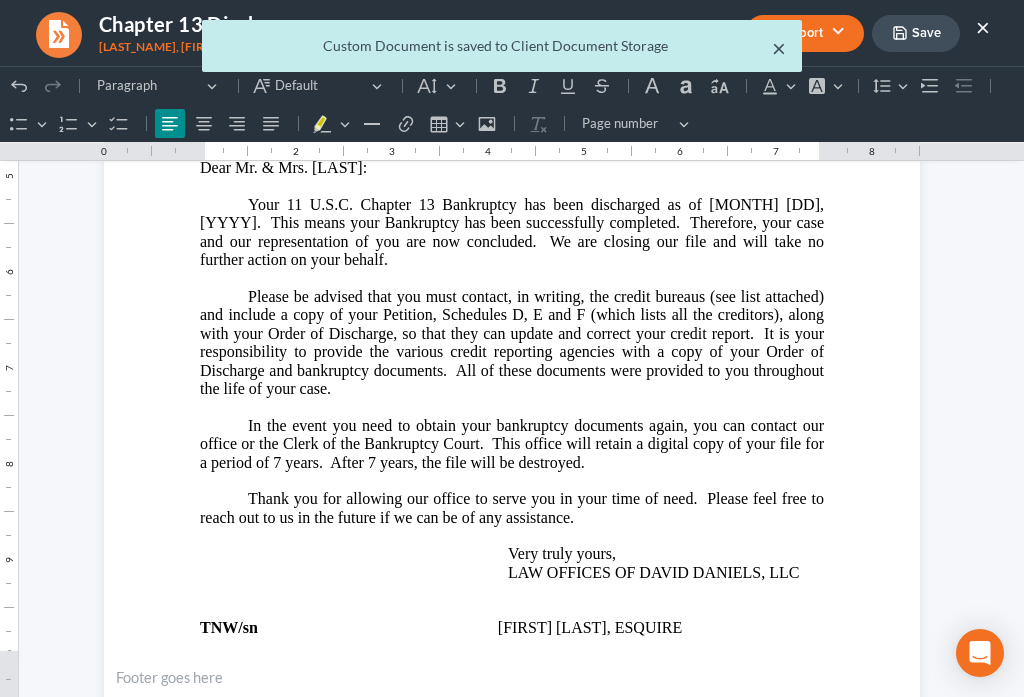 click on "×" at bounding box center (779, 48) 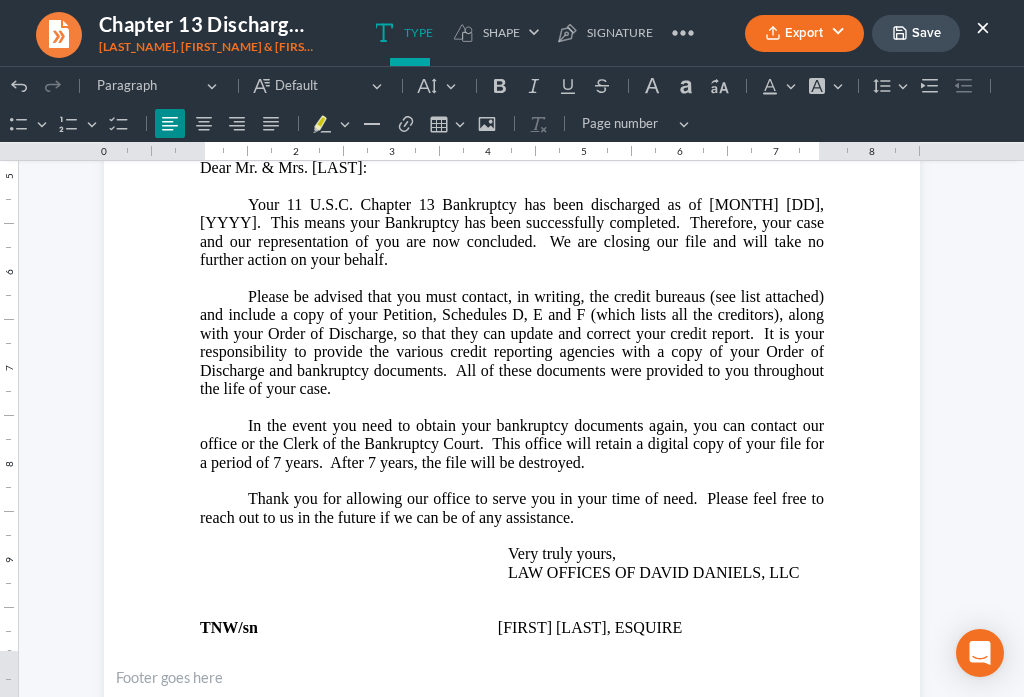 click on "×" at bounding box center (983, 27) 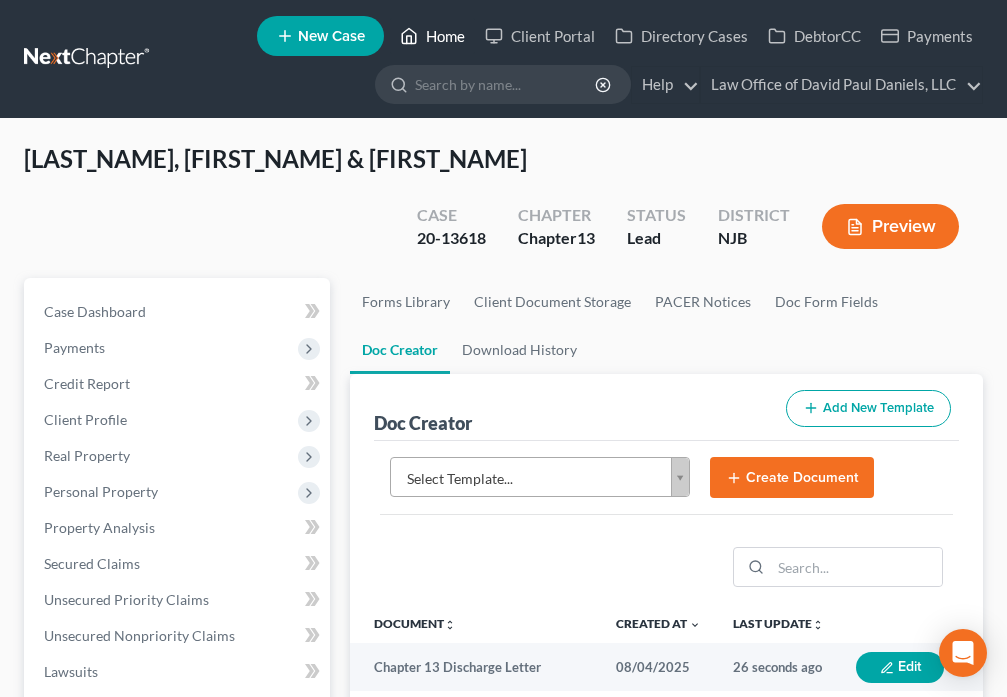 click 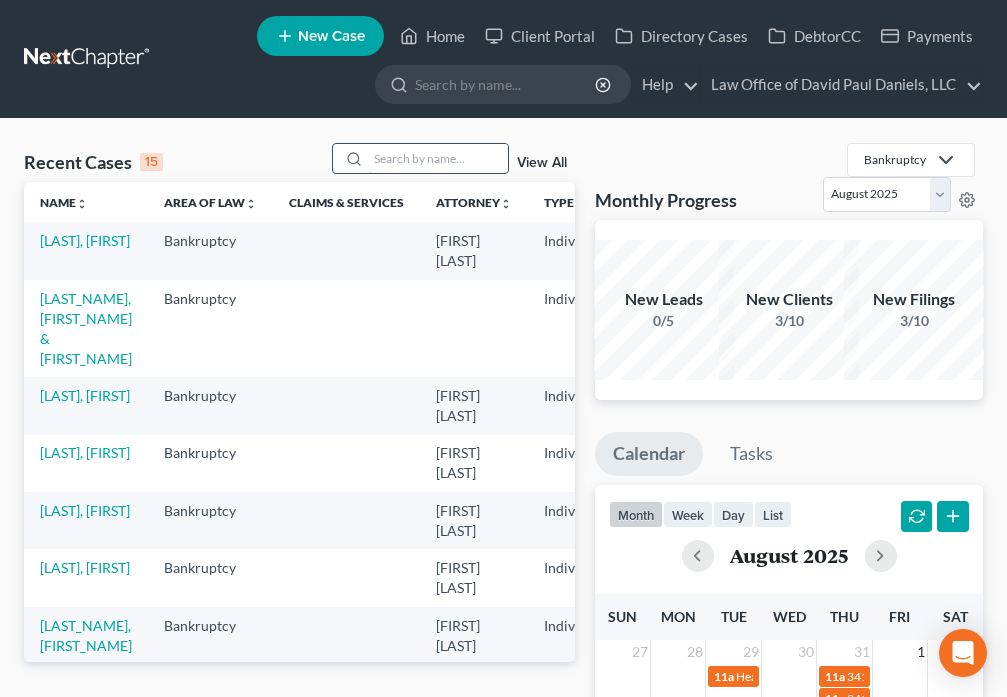 click at bounding box center [438, 158] 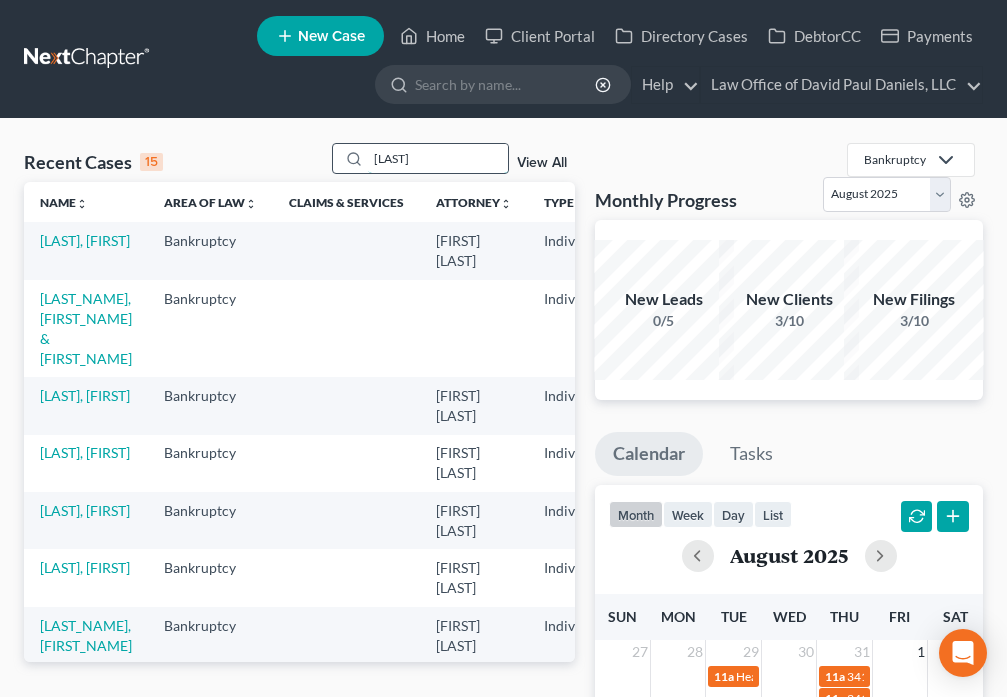 type on "[LAST]" 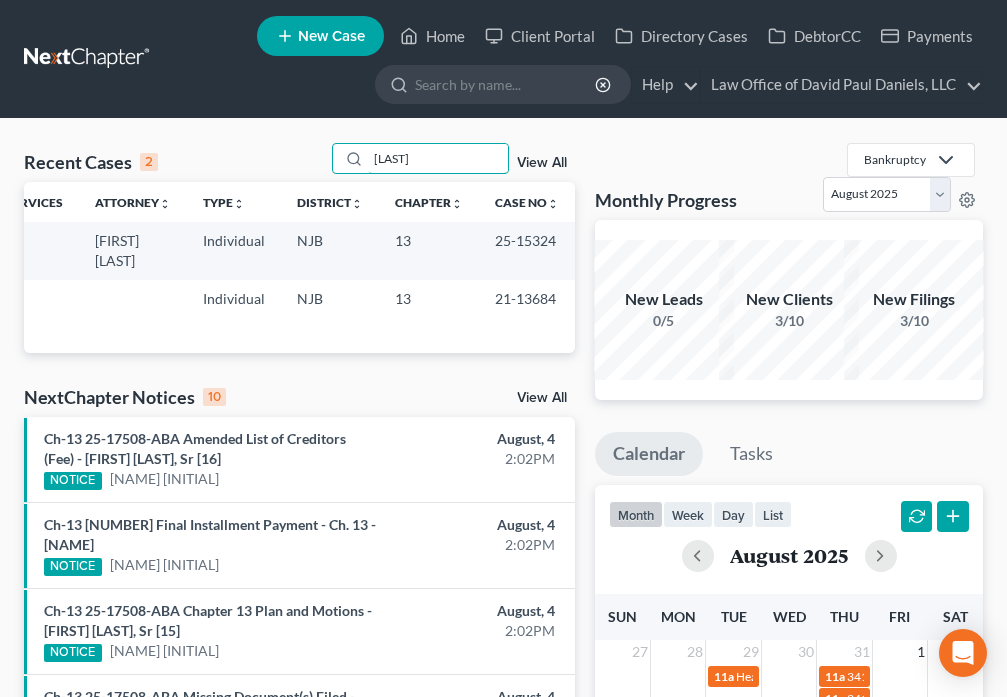 scroll, scrollTop: 0, scrollLeft: 0, axis: both 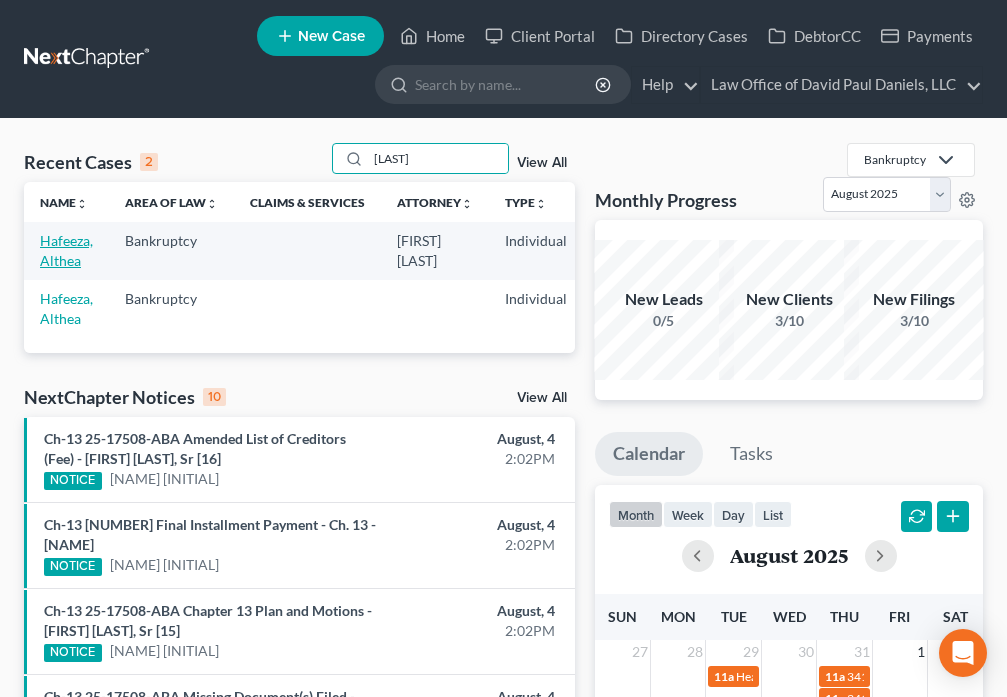 click on "Hafeeza, Althea" at bounding box center [66, 250] 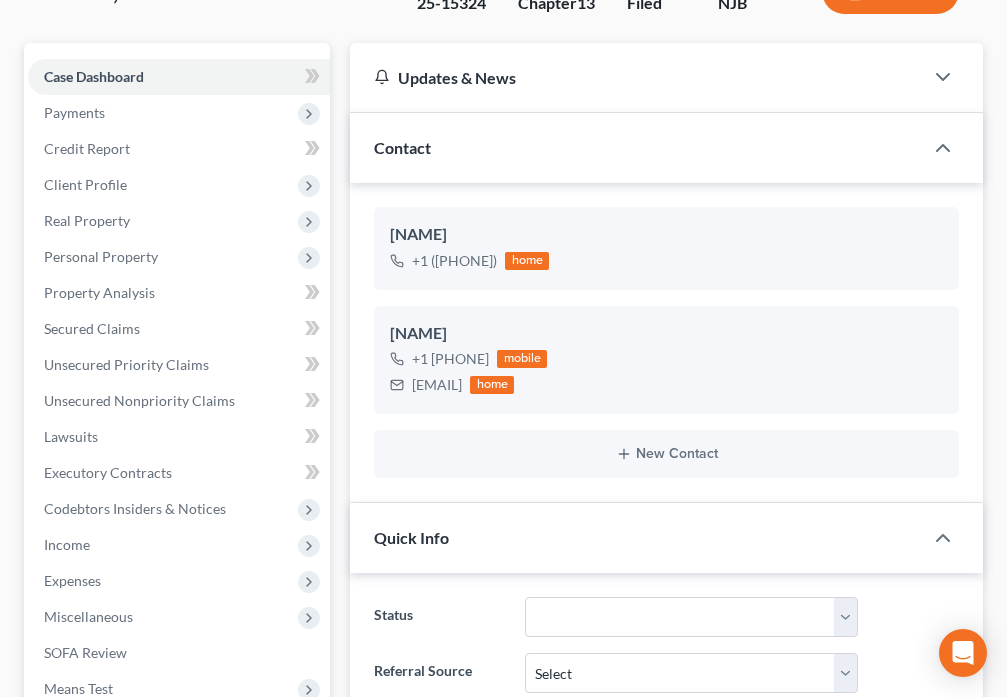 scroll, scrollTop: 210, scrollLeft: 0, axis: vertical 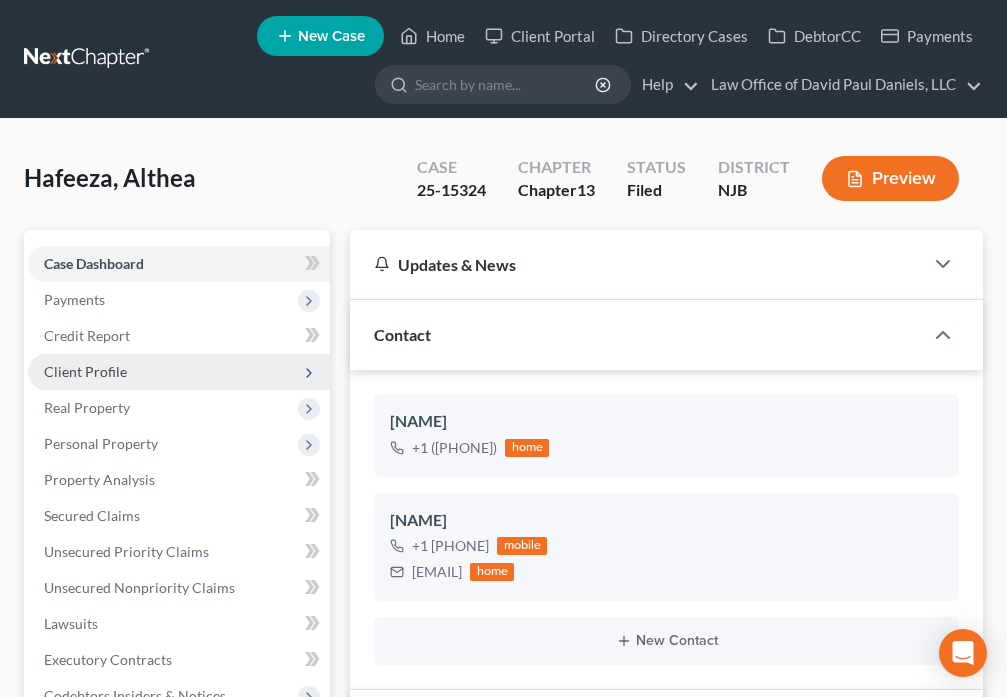 click on "Client Profile" at bounding box center [179, 372] 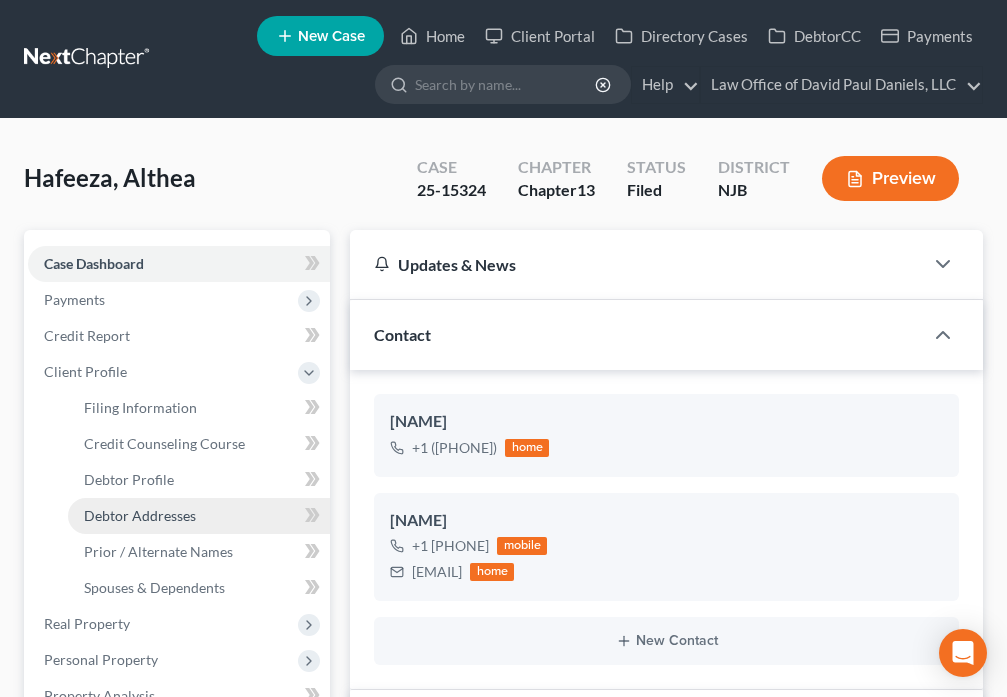 click on "Debtor Addresses" at bounding box center [140, 515] 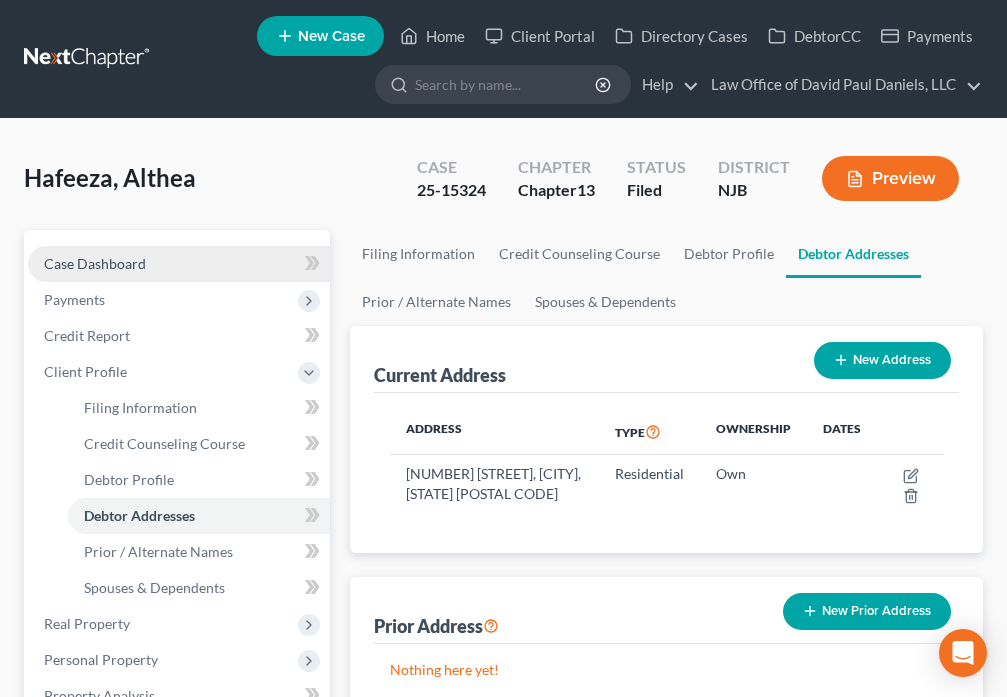 click on "Case Dashboard" at bounding box center [179, 264] 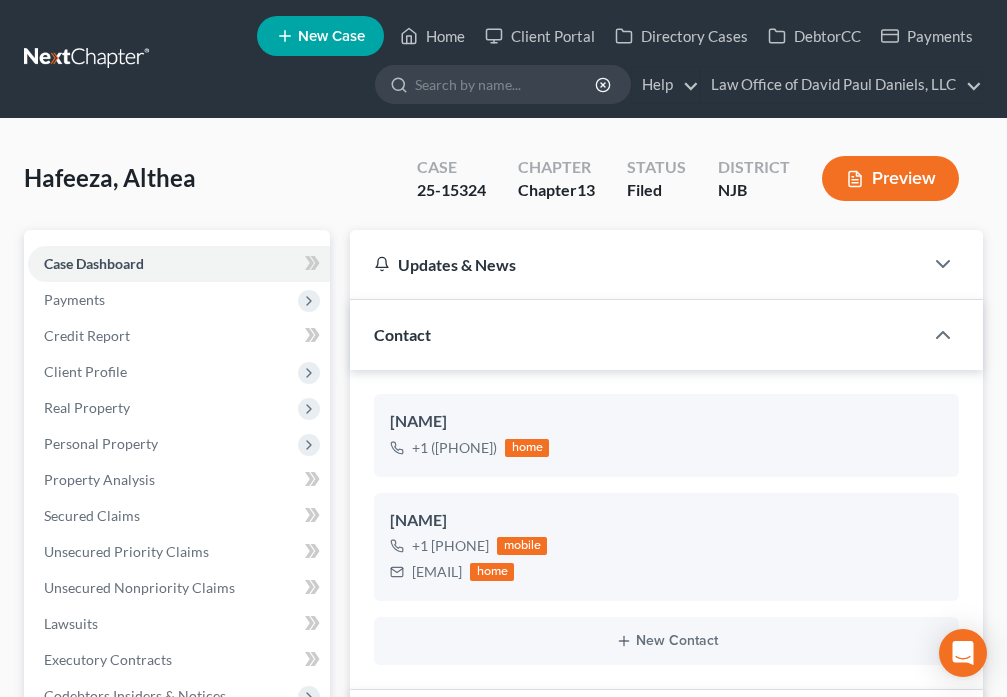 scroll, scrollTop: 210, scrollLeft: 0, axis: vertical 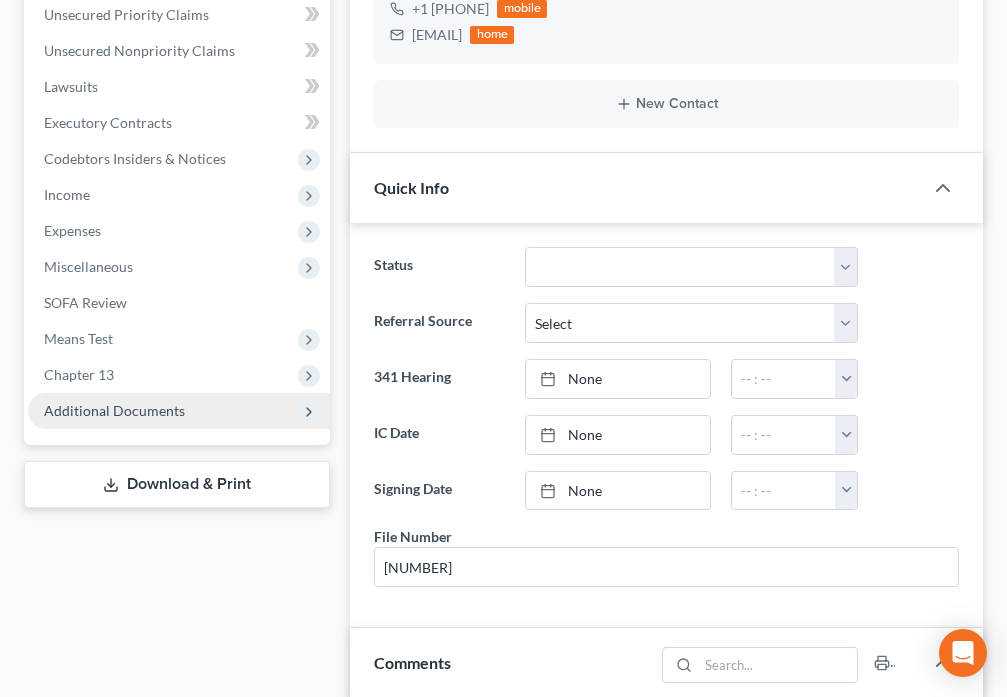 click on "Additional Documents" at bounding box center [114, 410] 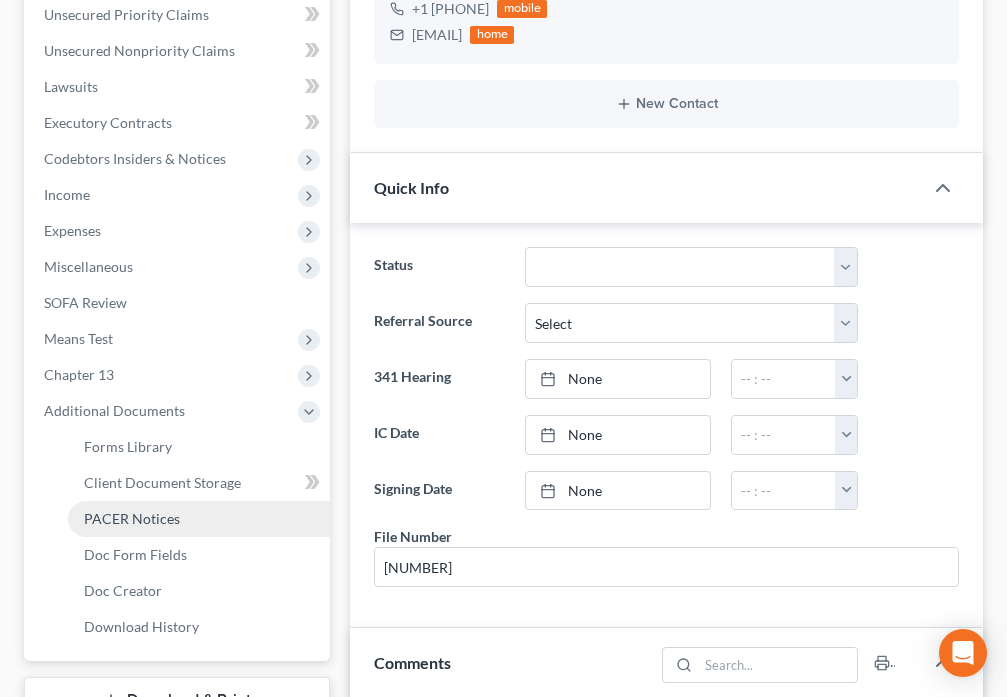 click on "PACER Notices" at bounding box center [199, 519] 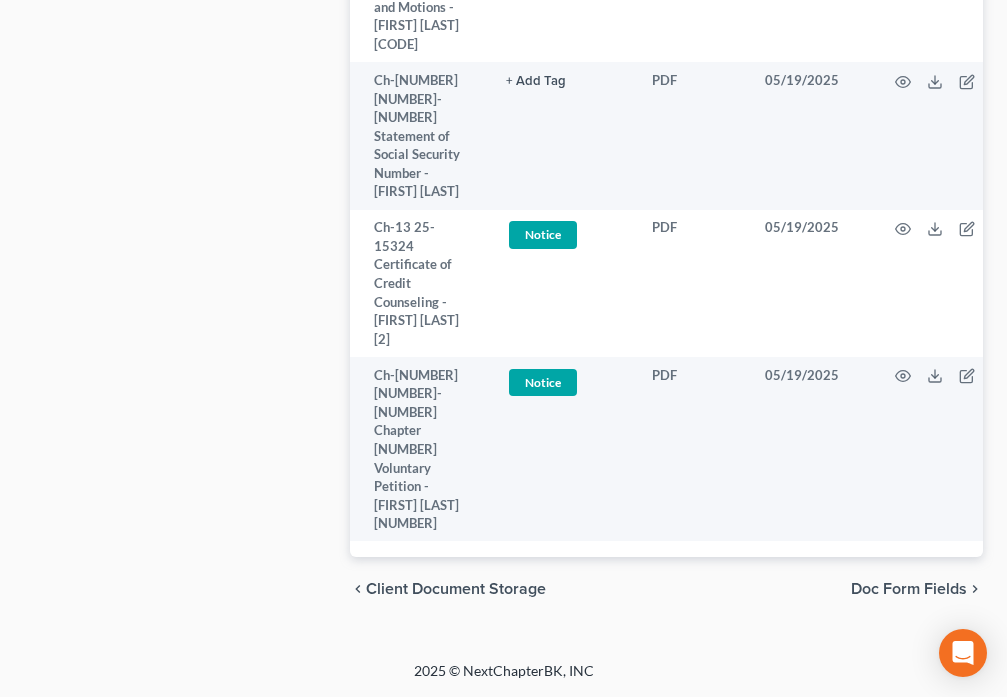 scroll, scrollTop: 4203, scrollLeft: 0, axis: vertical 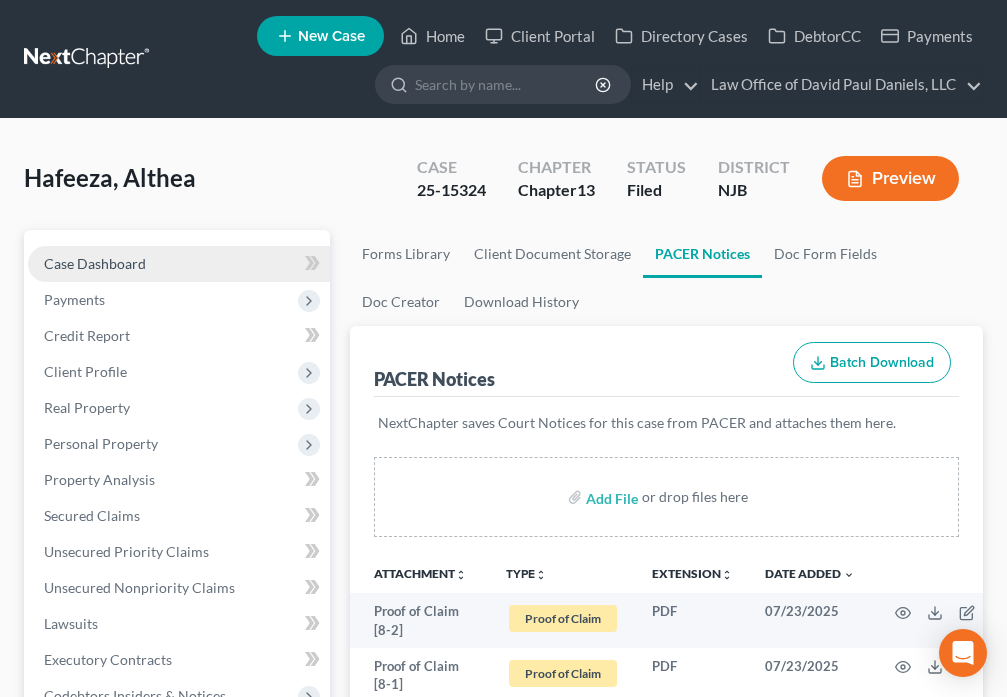 click on "Case Dashboard" at bounding box center (95, 263) 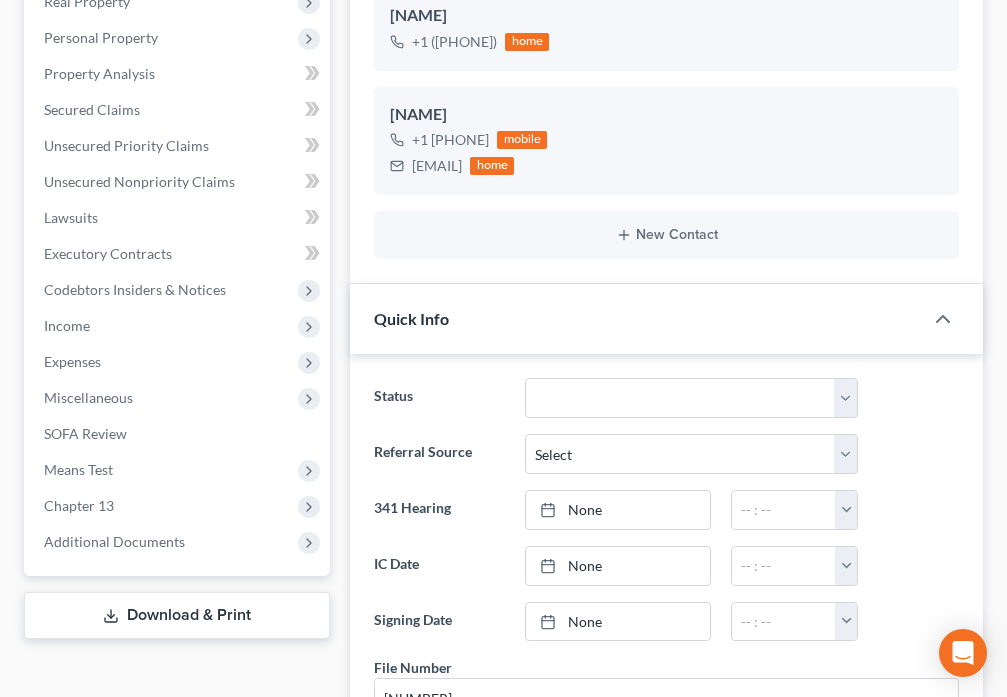 scroll, scrollTop: 700, scrollLeft: 0, axis: vertical 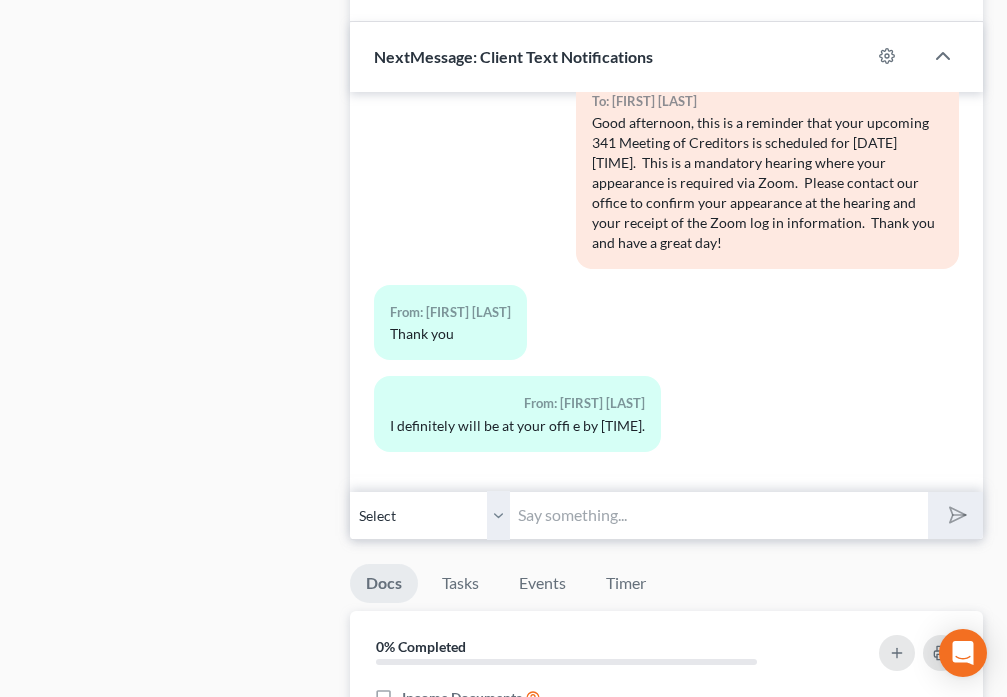 click at bounding box center [718, 515] 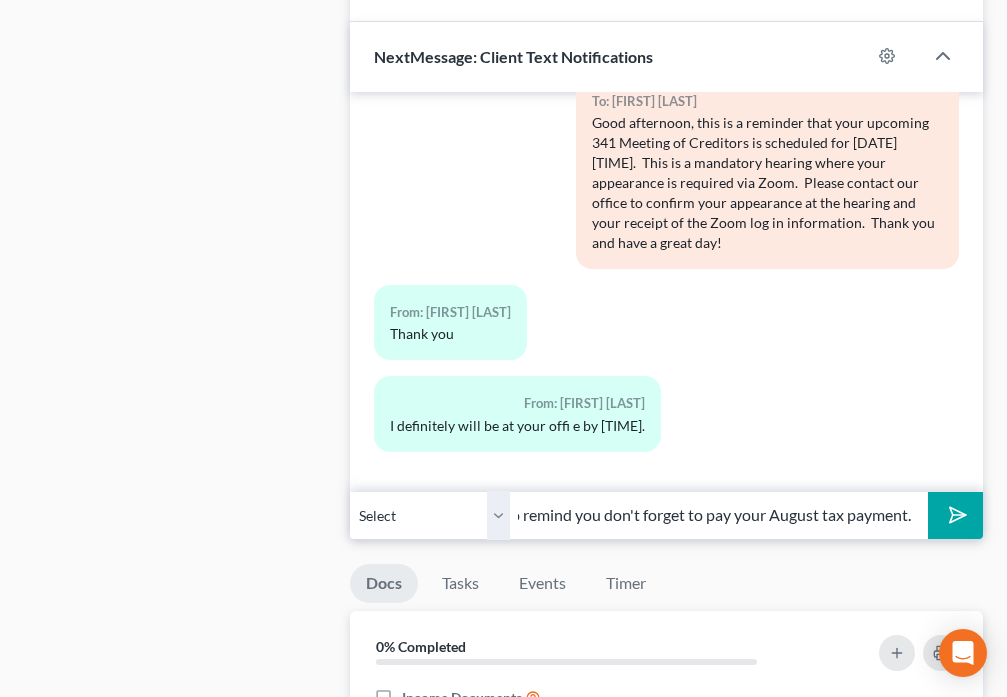 scroll, scrollTop: 0, scrollLeft: 185, axis: horizontal 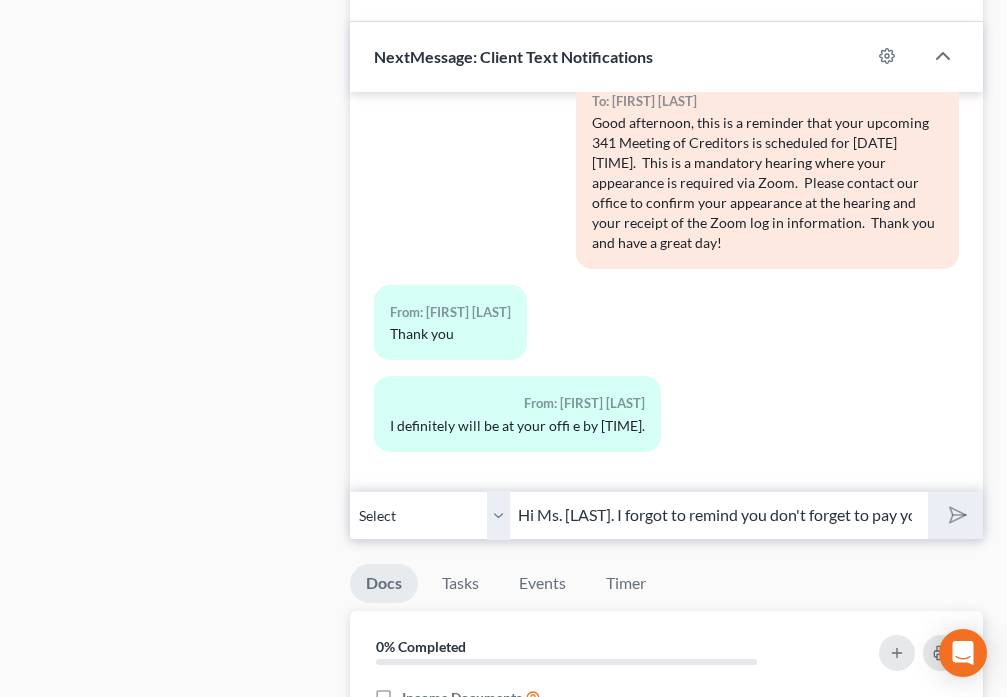 type 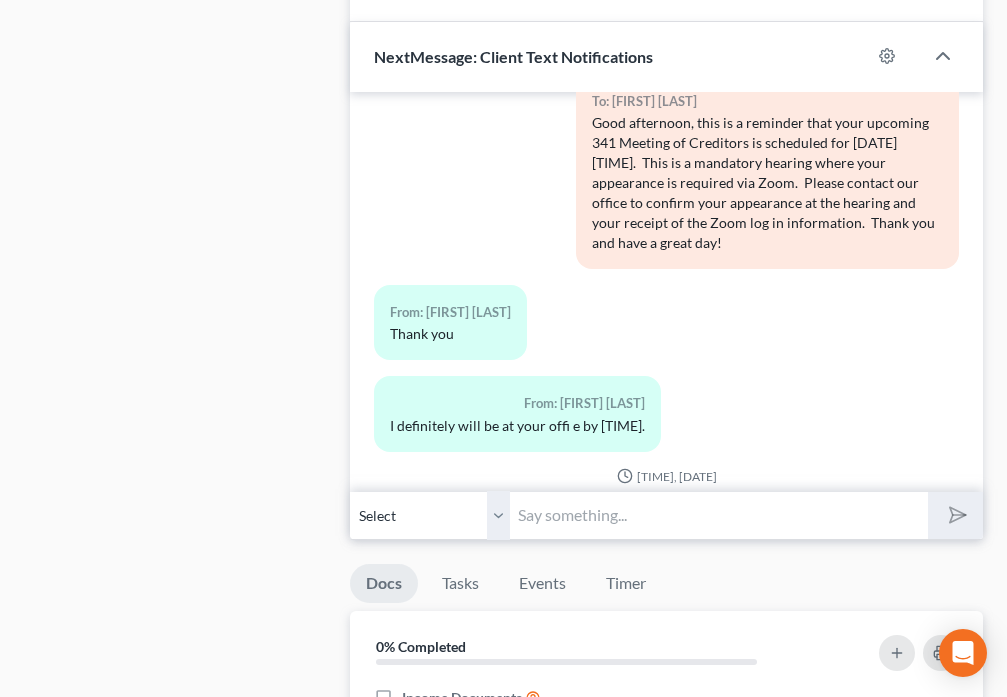 scroll, scrollTop: 2019, scrollLeft: 0, axis: vertical 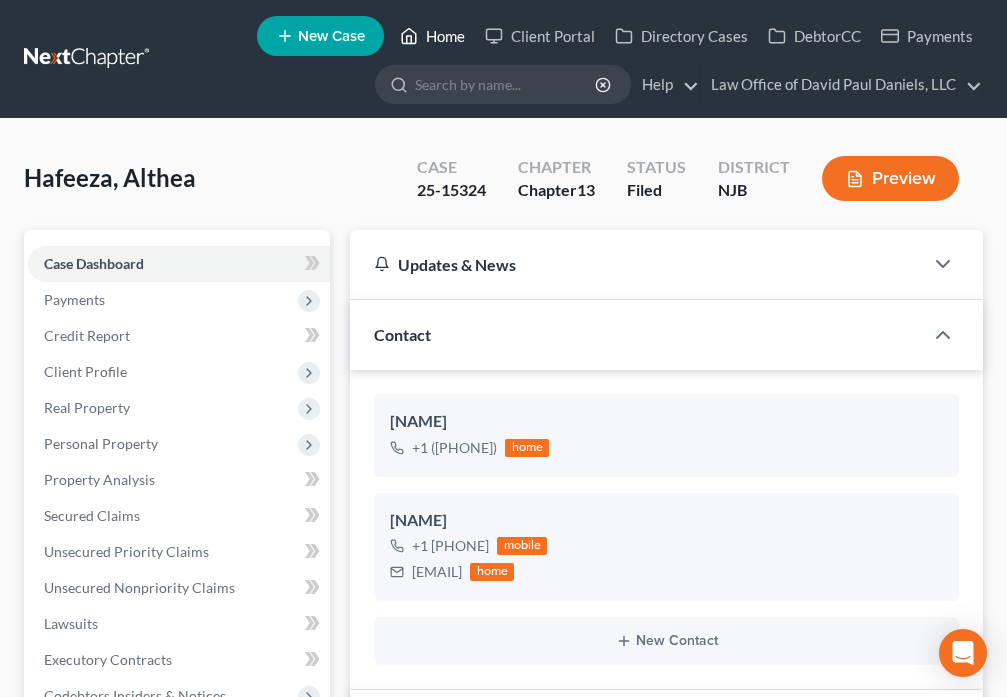 drag, startPoint x: 427, startPoint y: 41, endPoint x: 553, endPoint y: 239, distance: 234.69128 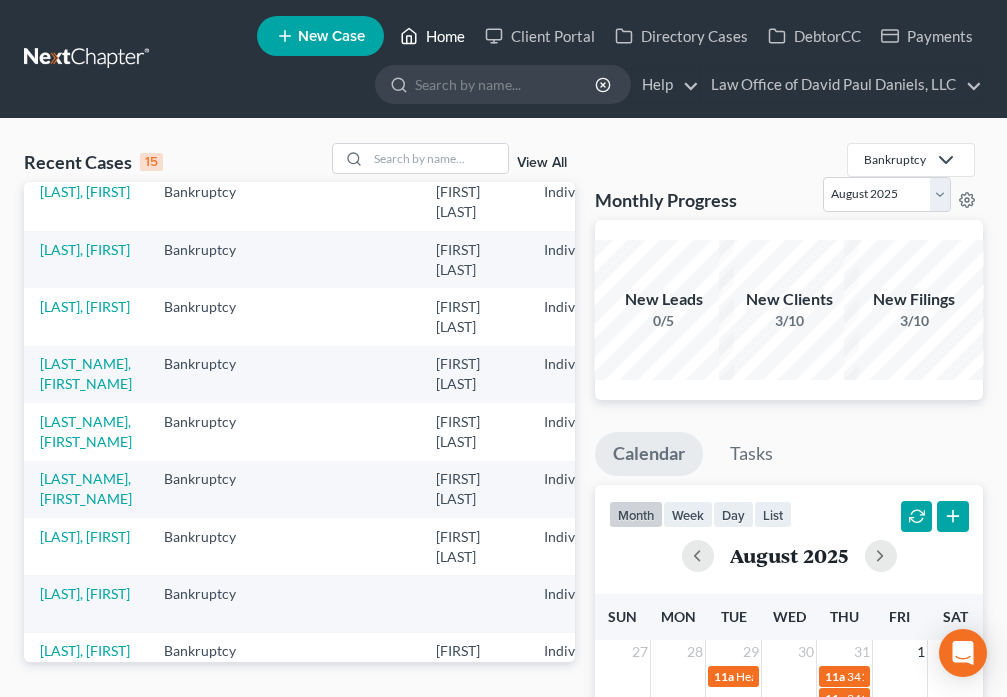 scroll, scrollTop: 475, scrollLeft: 0, axis: vertical 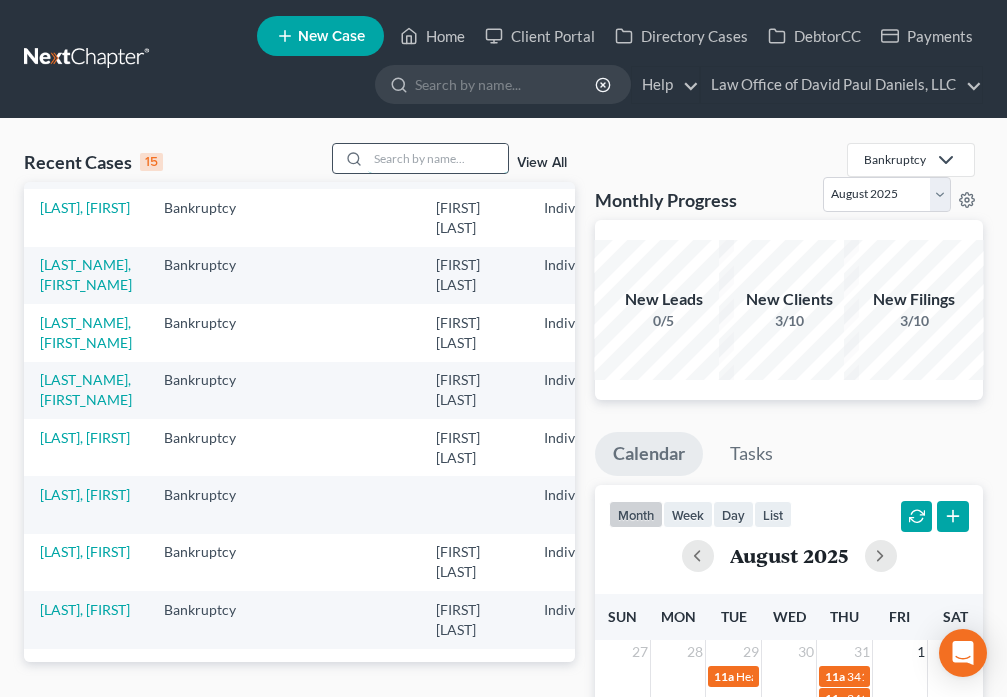 click at bounding box center (438, 158) 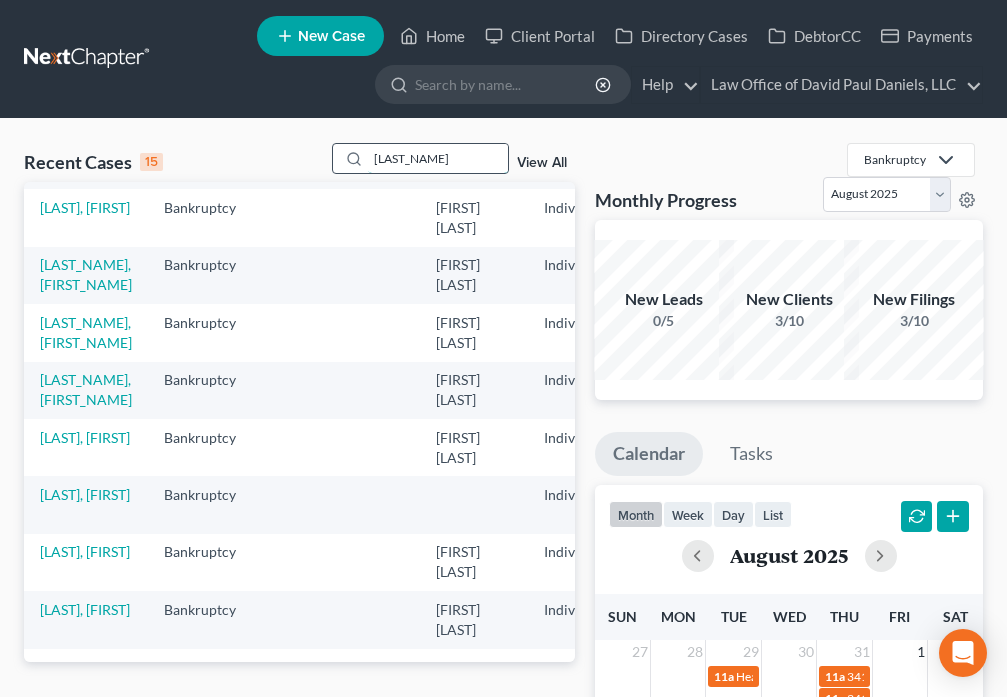 type on "[LAST_NAME]" 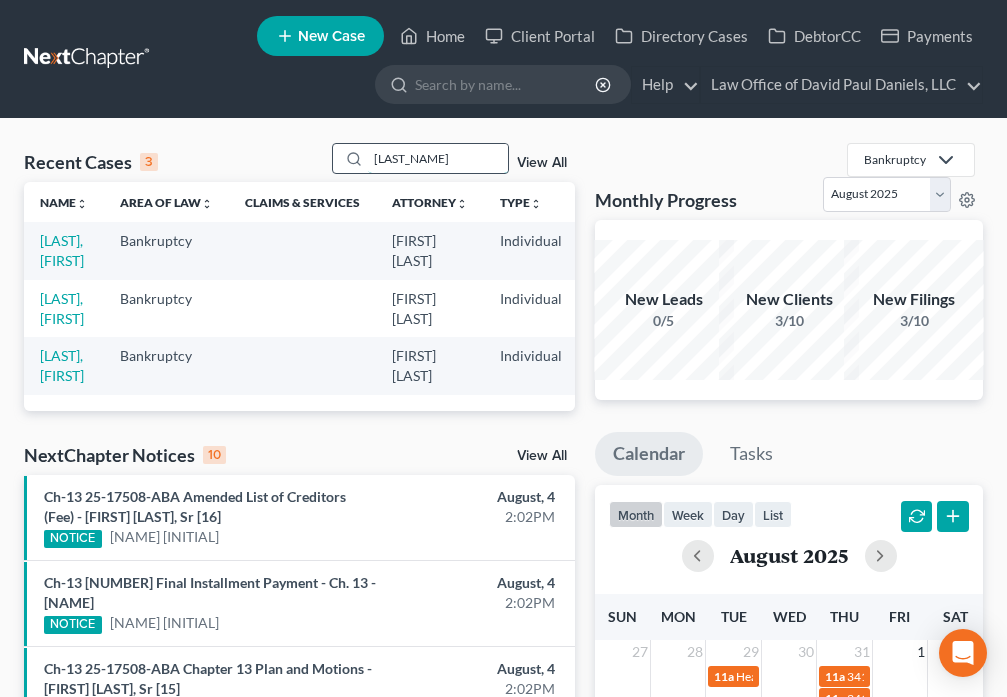 scroll, scrollTop: 0, scrollLeft: 0, axis: both 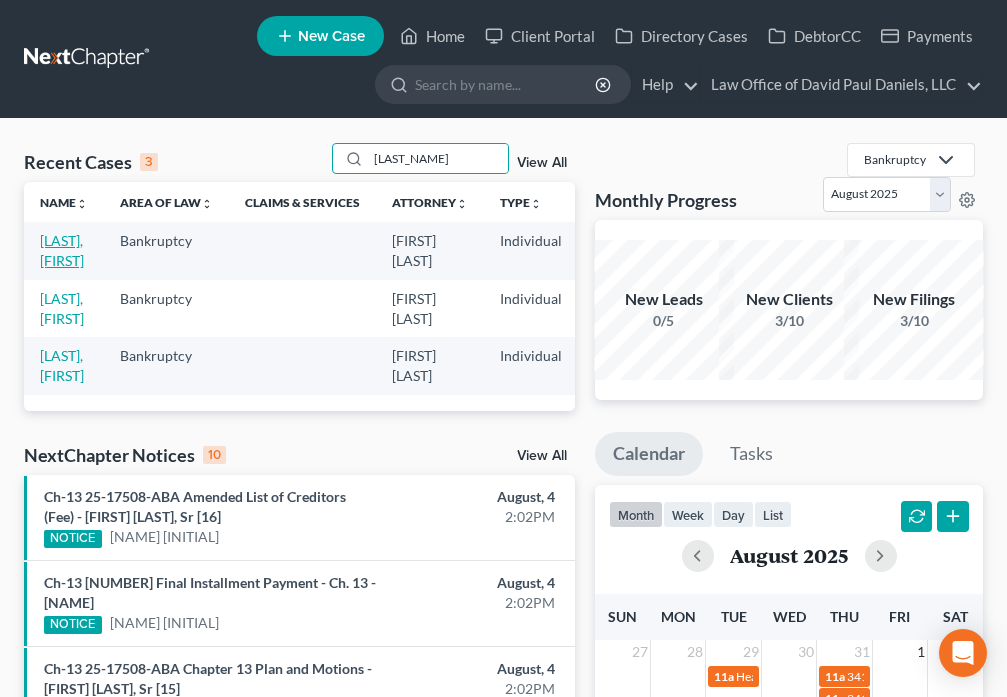 click on "[LAST], [FIRST]" at bounding box center (62, 250) 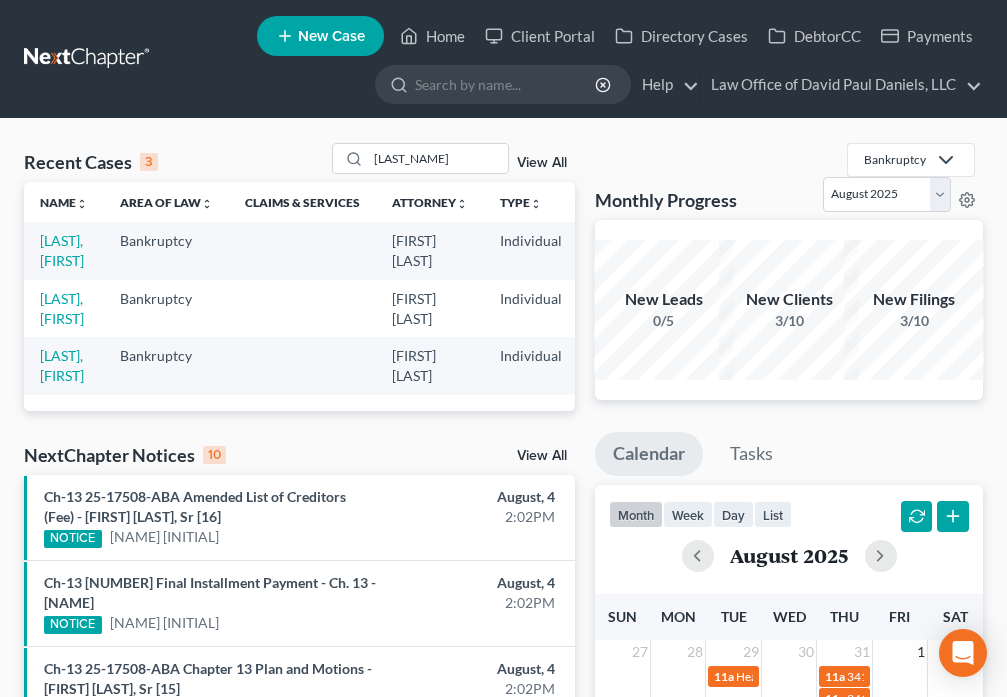 select on "6" 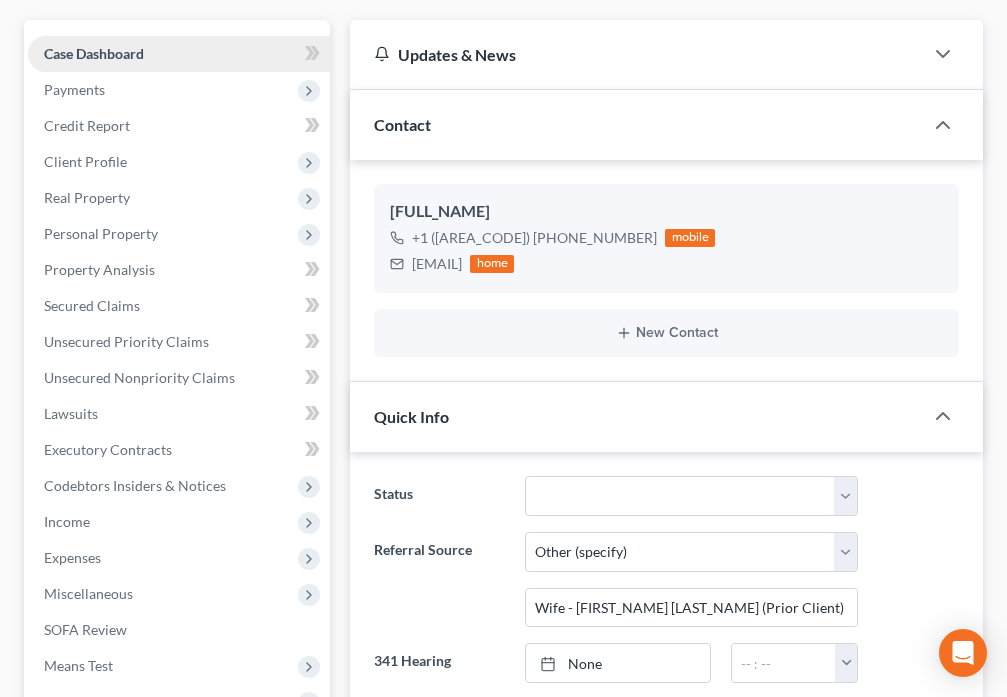 scroll, scrollTop: 707, scrollLeft: 0, axis: vertical 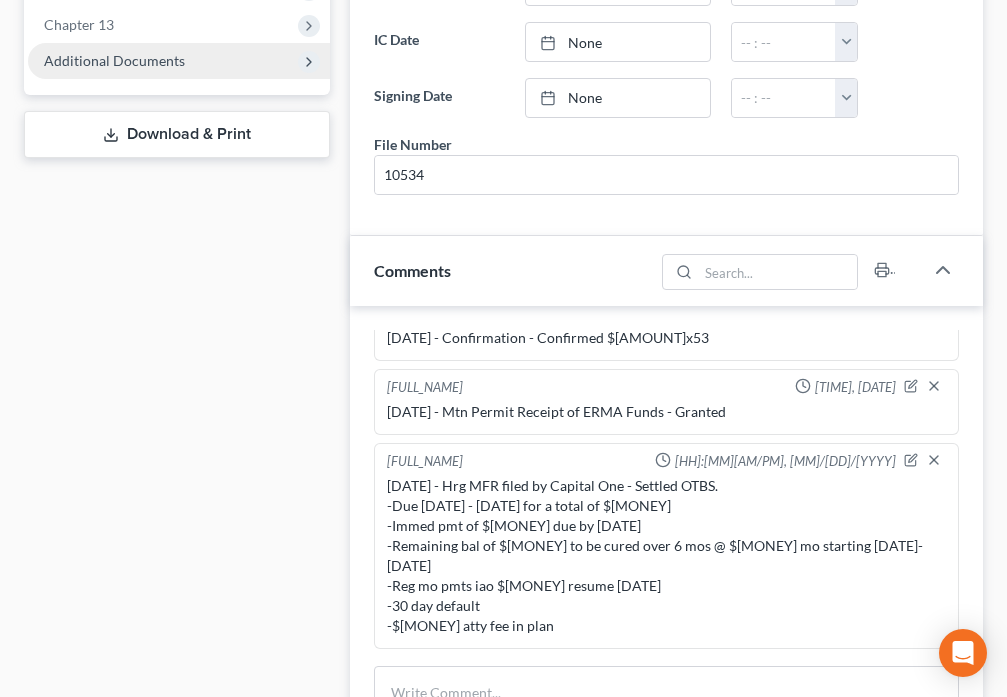 click on "Additional Documents" at bounding box center (114, 60) 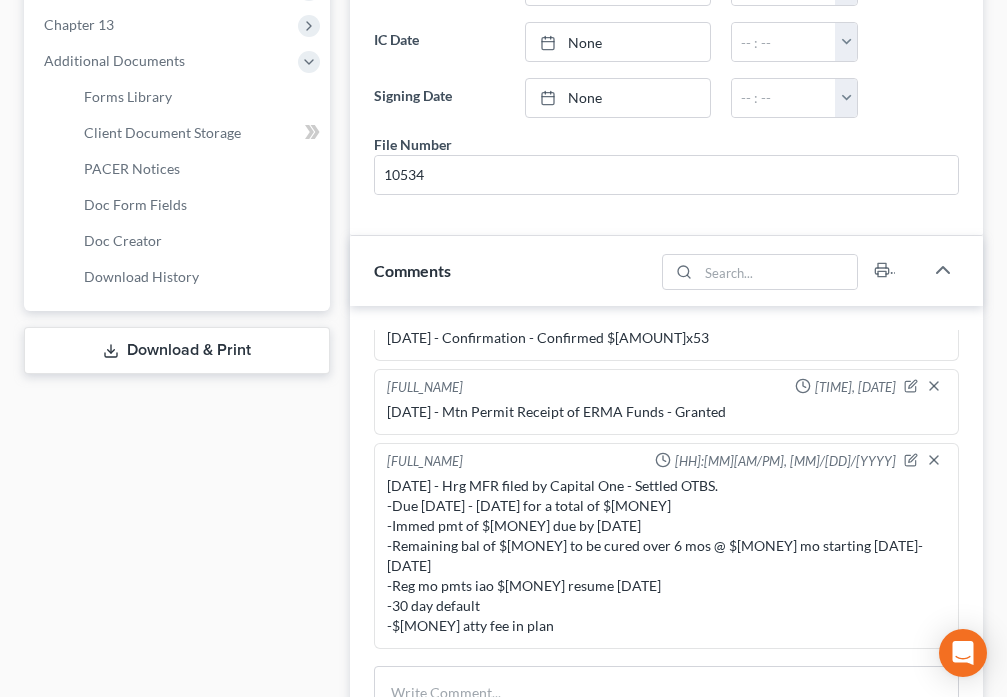 scroll, scrollTop: 2354, scrollLeft: 0, axis: vertical 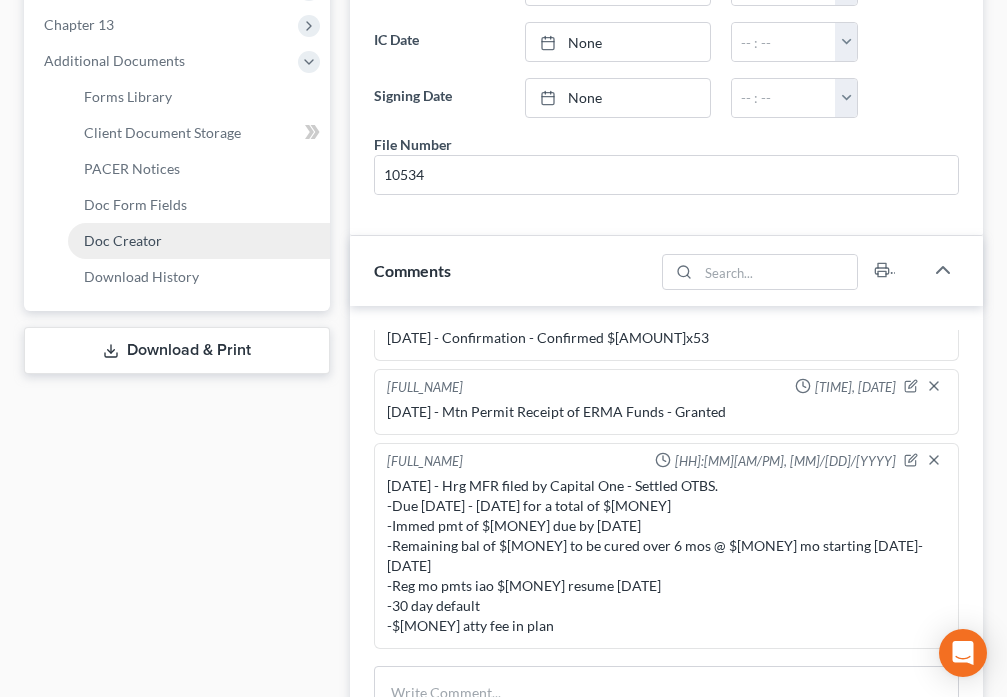 click on "Doc Creator" at bounding box center [123, 240] 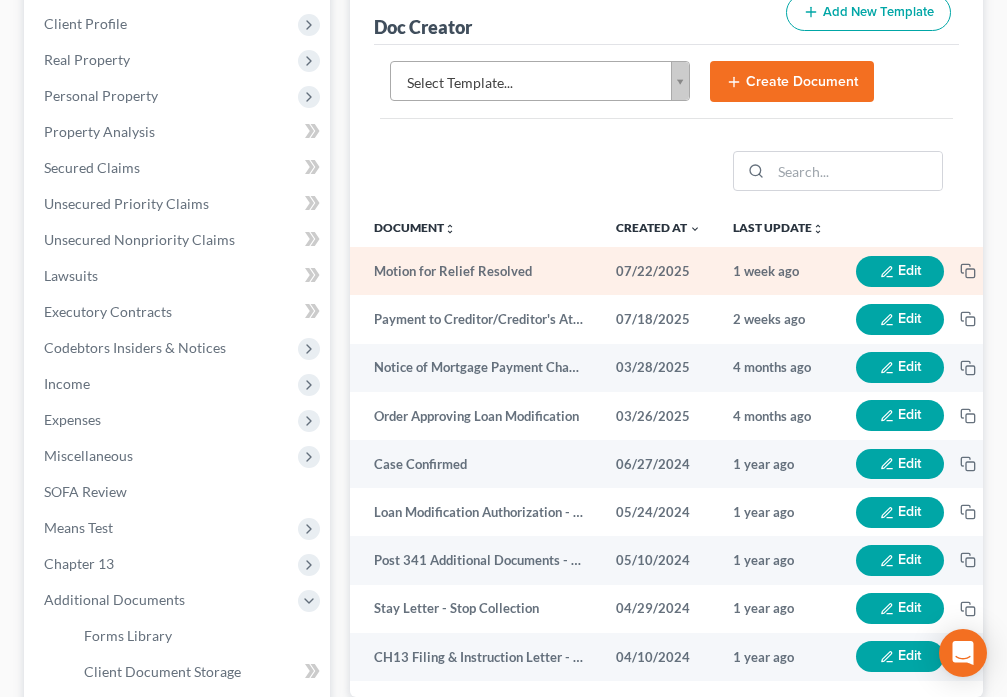 scroll, scrollTop: 0, scrollLeft: 0, axis: both 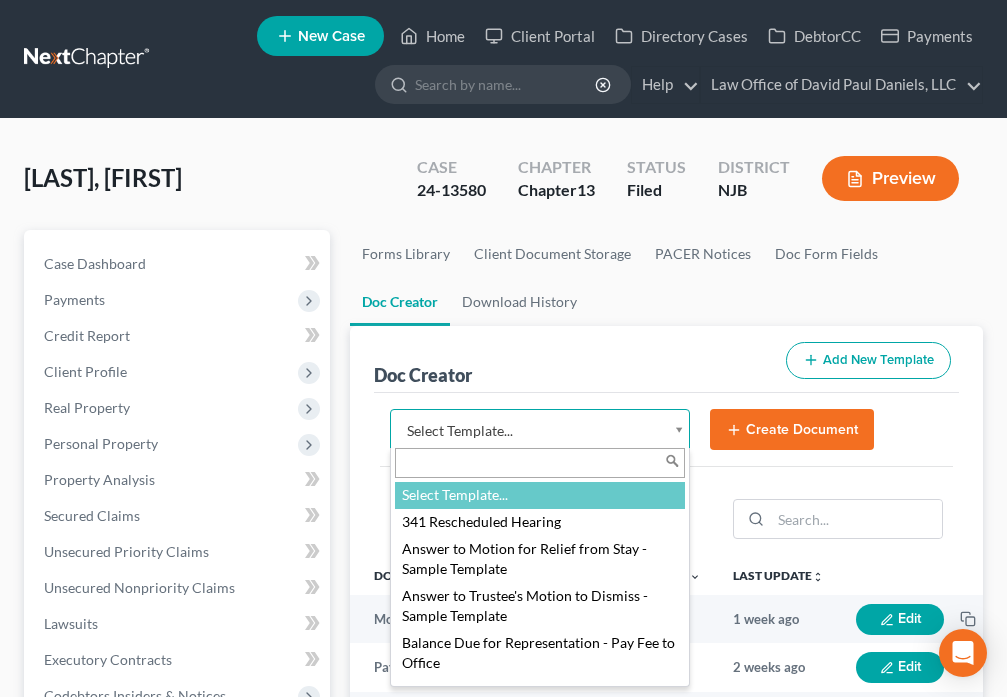 click on "Home New Case Client Portal Directory Cases DebtorCC Payments Law Office of David Paul Daniels, LLC daviddanielslawparalegal@gmail.com My Account Settings Plan + Billing Account Add-Ons Help Center Webinars Training Videos What's new Log out New Case Home Client Portal Directory Cases DebtorCC Payments         - No Result - See all results Or Press Enter... Help Help Center Webinars Training Videos What's new Law Office of David Paul Daniels, LLC Law Office of David Paul Daniels, LLC daviddanielslawparalegal@gmail.com My Account Settings Plan + Billing Account Add-Ons Log out 	 [LAST_NAME], [FIRST_NAME] Upgraded Case [CASE_NUMBER] Chapter Chapter  13 Status Filed District NJB Preview Petition Navigation
Case Dashboard
Payments" at bounding box center [503, 668] 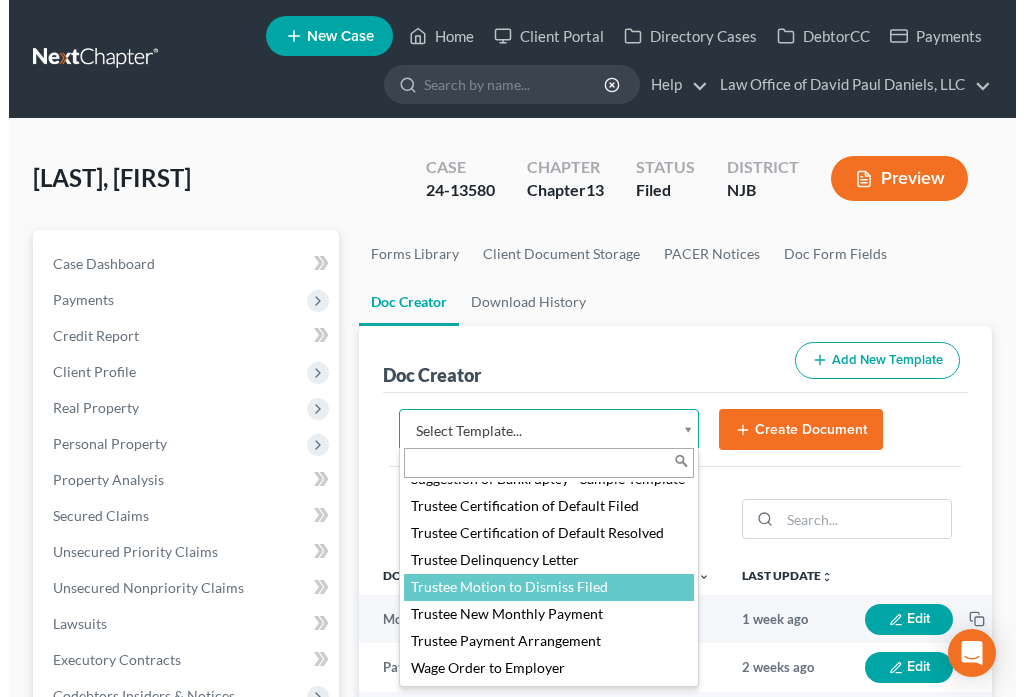 scroll, scrollTop: 2856, scrollLeft: 0, axis: vertical 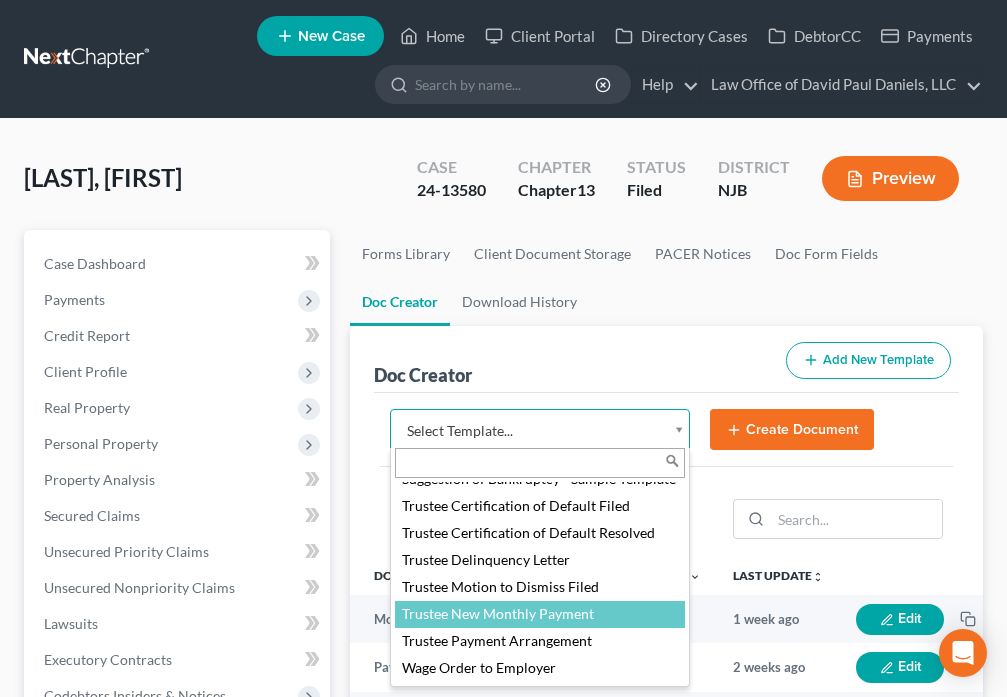 select on "[NUMBER]" 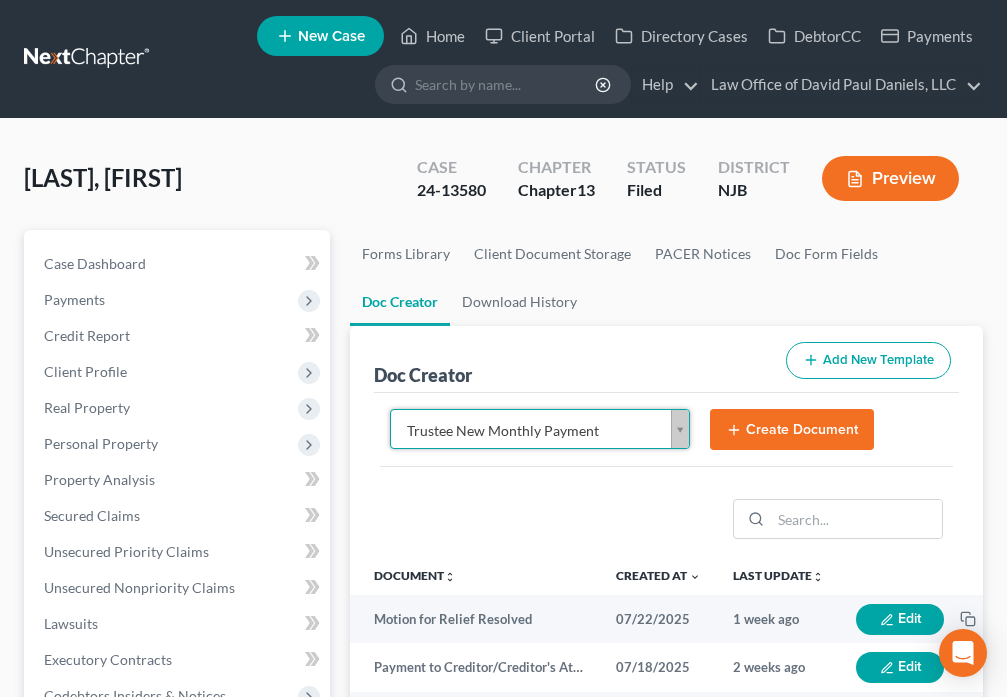 click on "Create Document" at bounding box center (792, 430) 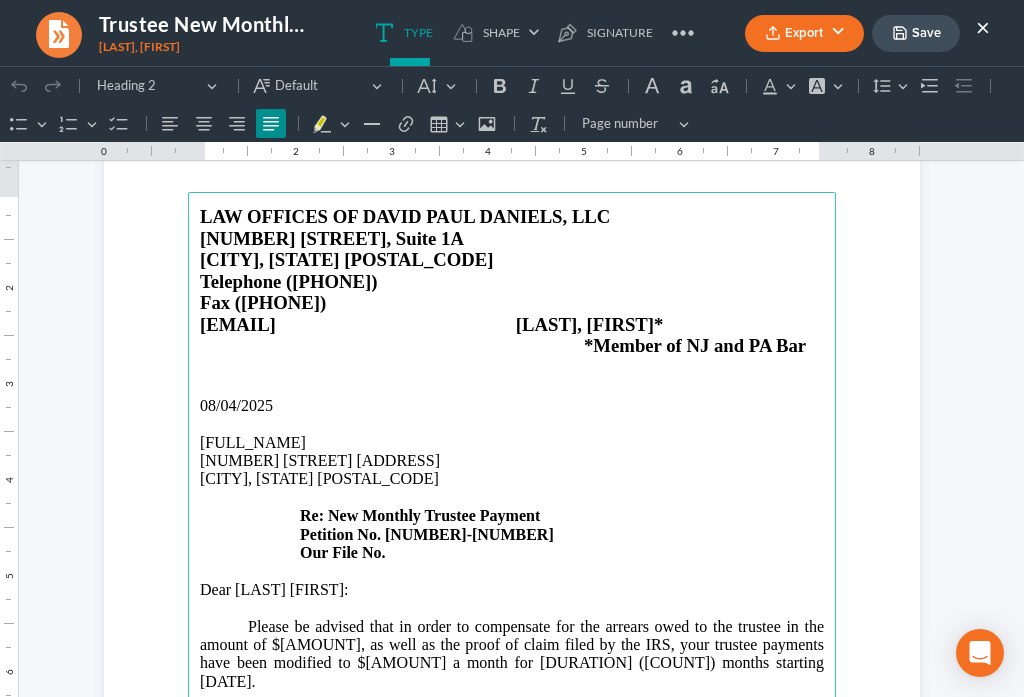 scroll, scrollTop: 163, scrollLeft: 0, axis: vertical 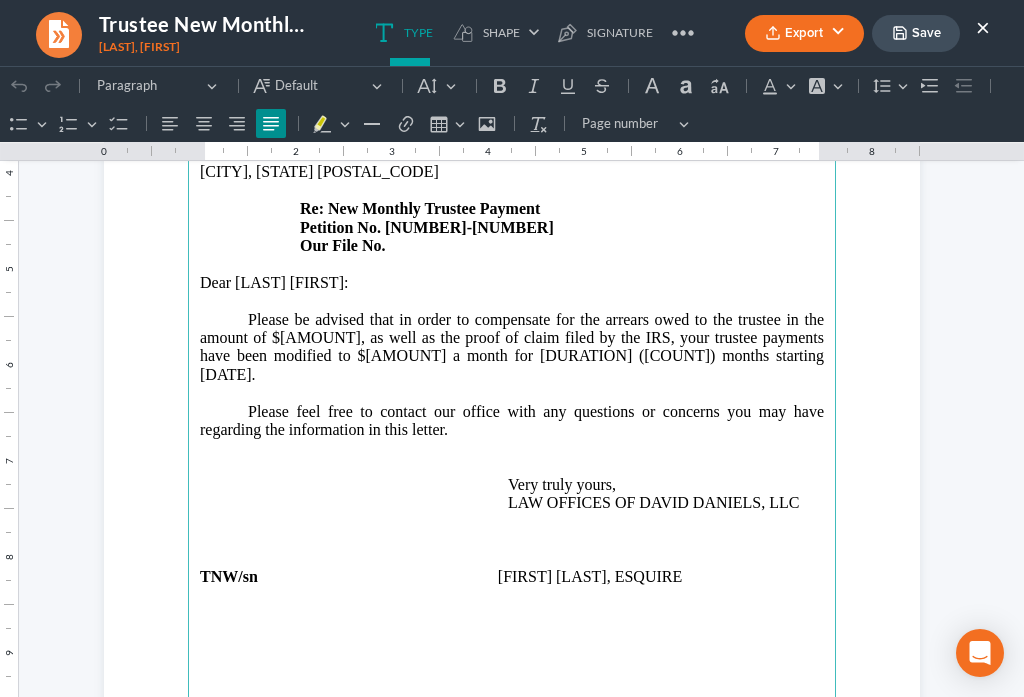 click on "Please be advised that in order to compensate for the arrears owed to the trustee in the amount of $[AMOUNT], as well as the proof of claim filed by the IRS, your trustee payments have been modified to $[AMOUNT] a month for [DURATION] ([COUNT]) months starting [DATE]." at bounding box center [512, 348] 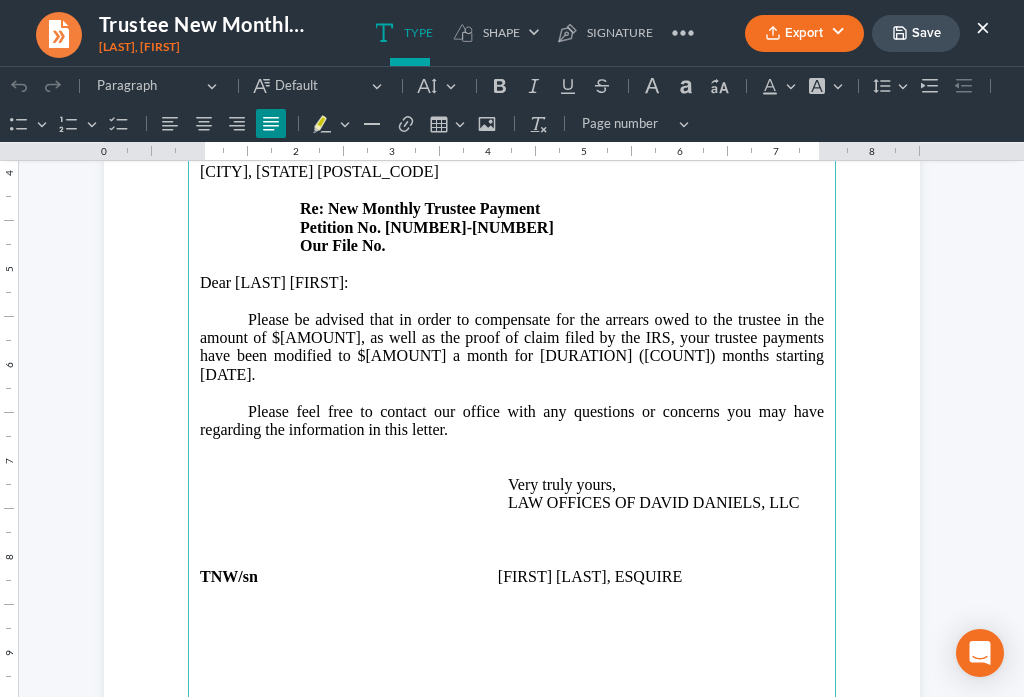 type 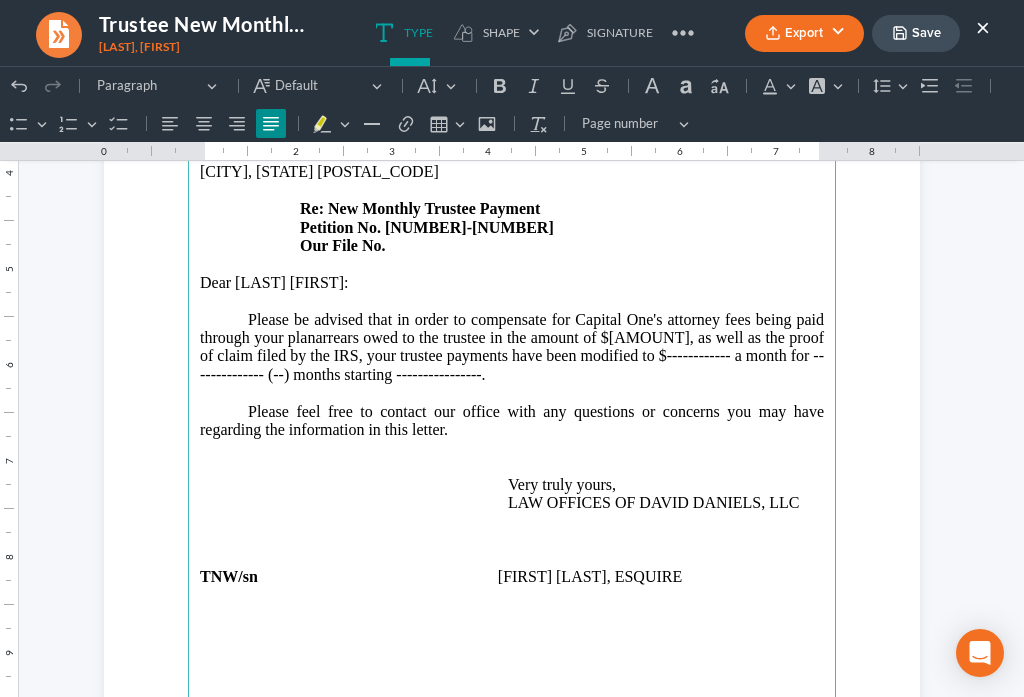 click on "Please be advised that in order to compensate for Capital One's attorney fees being paid through your planarrears owed to the trustee in the amount of $[AMOUNT], as well as the proof of claim filed by the IRS, your trustee payments have been modified to $------------ a month for -------------- (--) months starting ----------------." at bounding box center [512, 348] 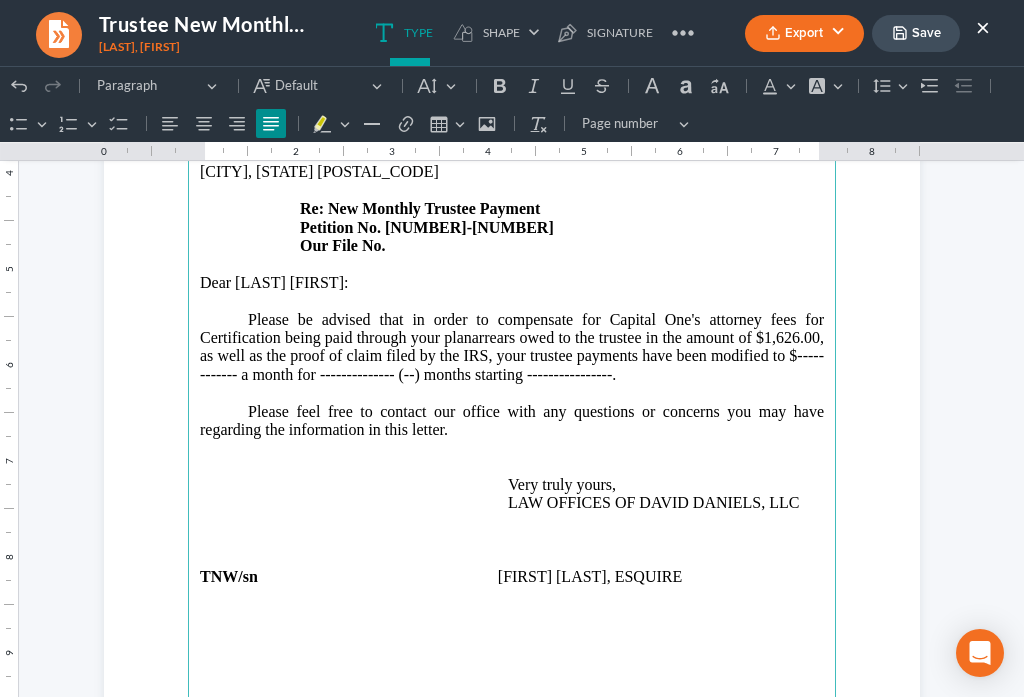 click on "Please be advised that in order to compensate for Capital One's attorney fees for Certification being paid through your planarrears owed to the trustee in the amount of $1,626.00, as well as the proof of claim filed by the IRS, your trustee payments have been modified to $------------ a month for -------------- (--) months starting ----------------." at bounding box center [512, 348] 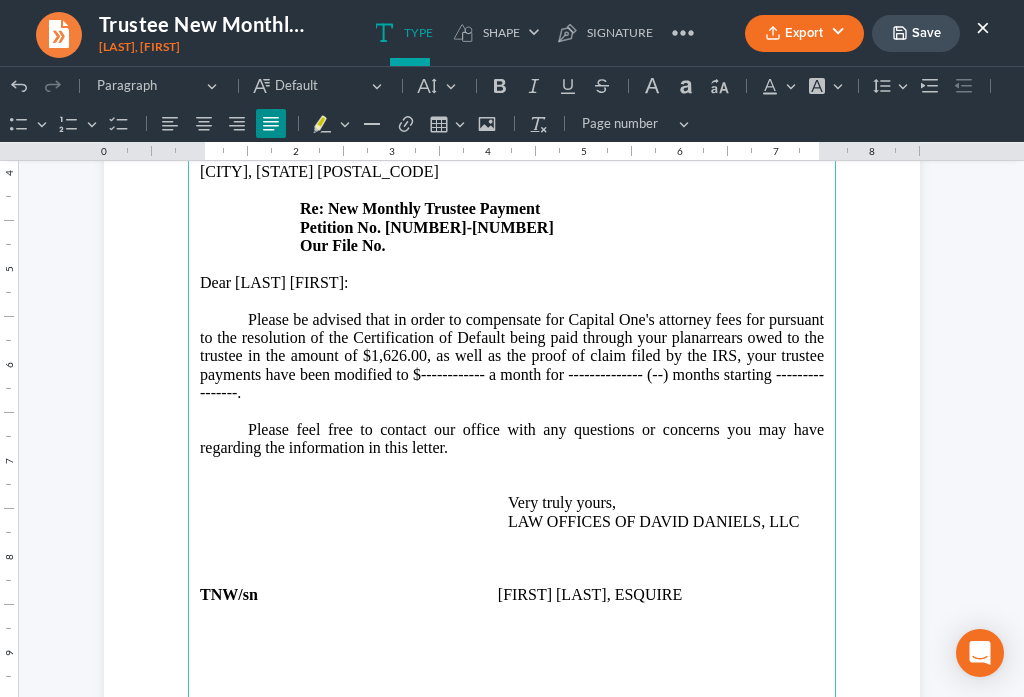 click on "Please be advised that in order to compensate for Capital One's attorney fees for pursuant to the resolution of the Certification of Default being paid through your planarrears owed to the trustee in the amount of $1,626.00, as well as the proof of claim filed by the IRS, your trustee payments have been modified to $------------ a month for -------------- (--) months starting ----------------." at bounding box center (512, 357) 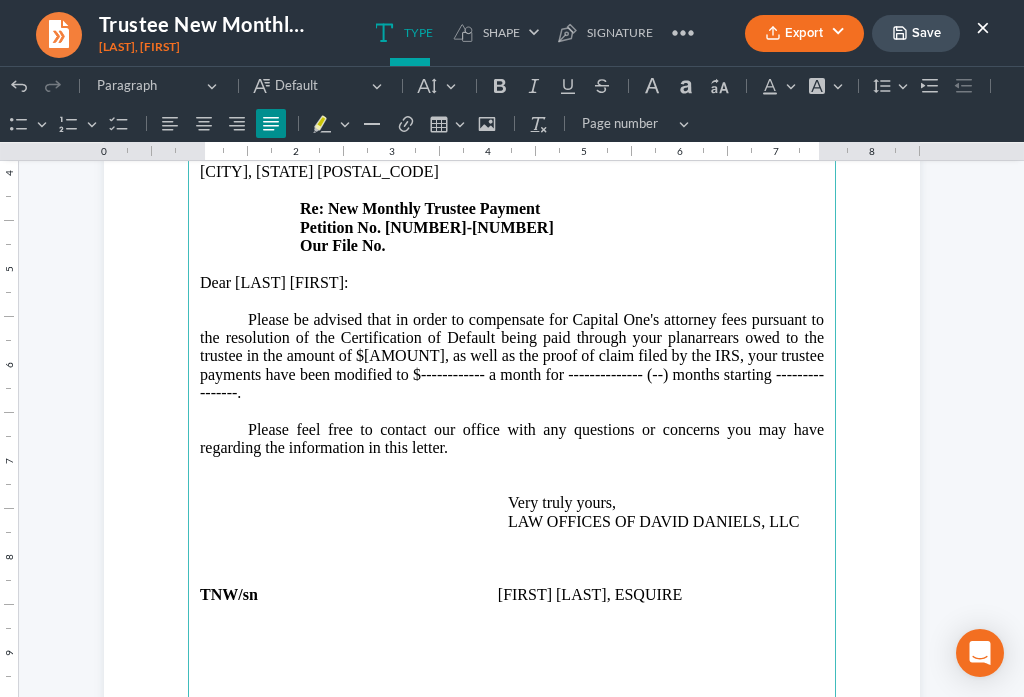 drag, startPoint x: 652, startPoint y: 320, endPoint x: 704, endPoint y: 320, distance: 52 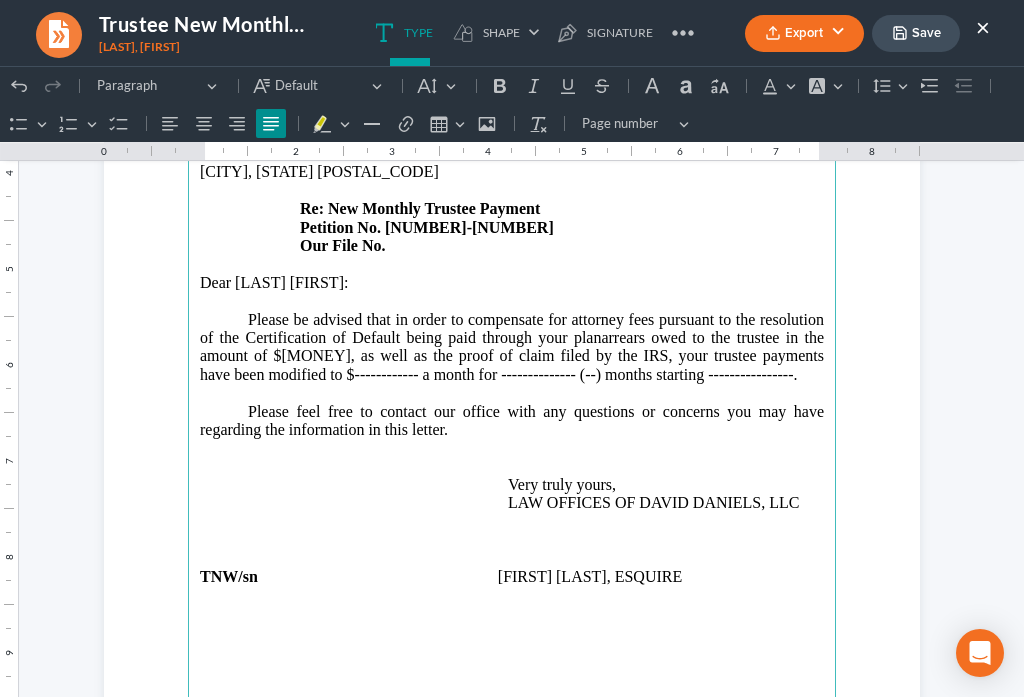 drag, startPoint x: 651, startPoint y: 322, endPoint x: 675, endPoint y: 303, distance: 30.610456 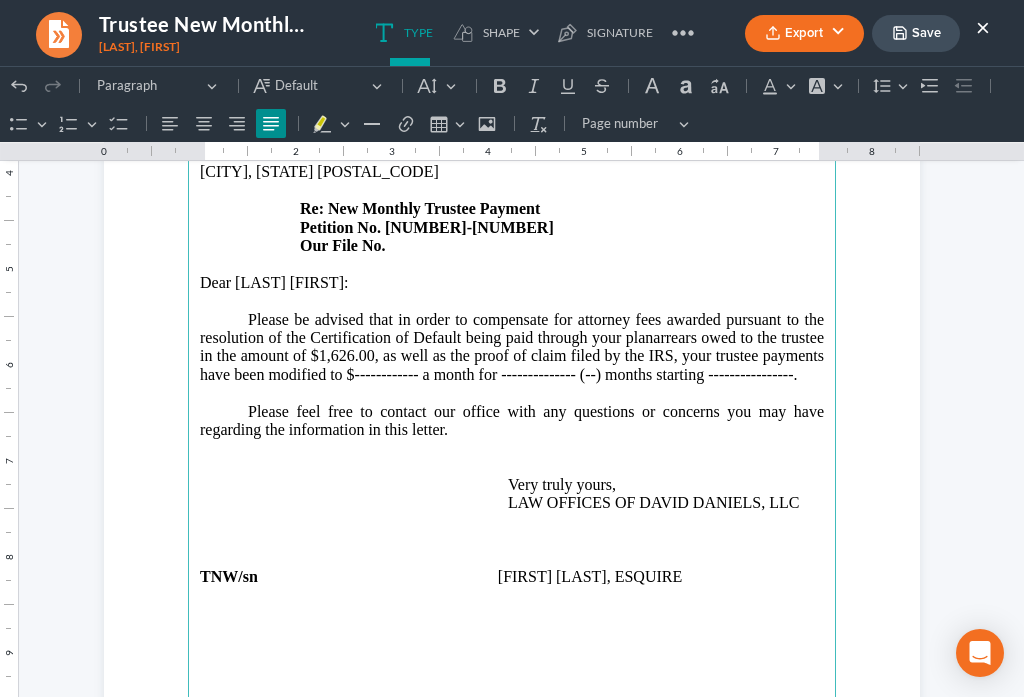 click on "Please be advised that in order to compensate for attorney fees awarded pursuant to the resolution of the Certification of Default being paid through your planarrears owed to the trustee in the amount of $1,626.00, as well as the proof of claim filed by the IRS, your trustee payments have been modified to $------------ a month for -------------- (--) months starting ----------------." at bounding box center (512, 348) 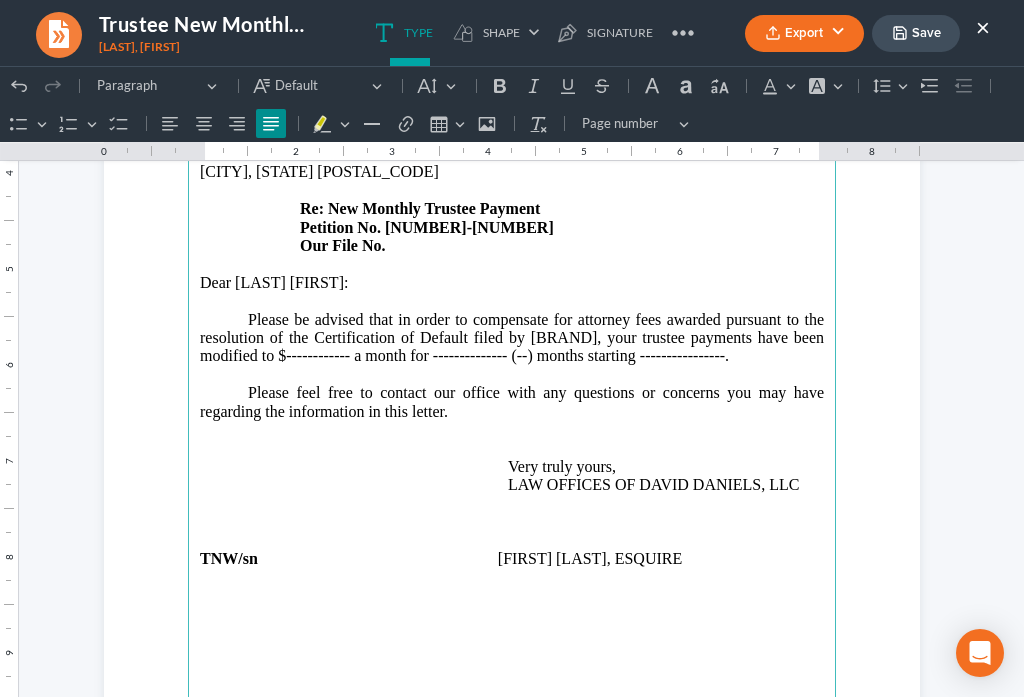 click on "Please be advised that in order to compensate for attorney fees awarded pursuant to the resolution of the Certification of Default filed by [BRAND], your trustee payments have been modified to $------------ a month for -------------- (--) months starting ----------------." at bounding box center (512, 338) 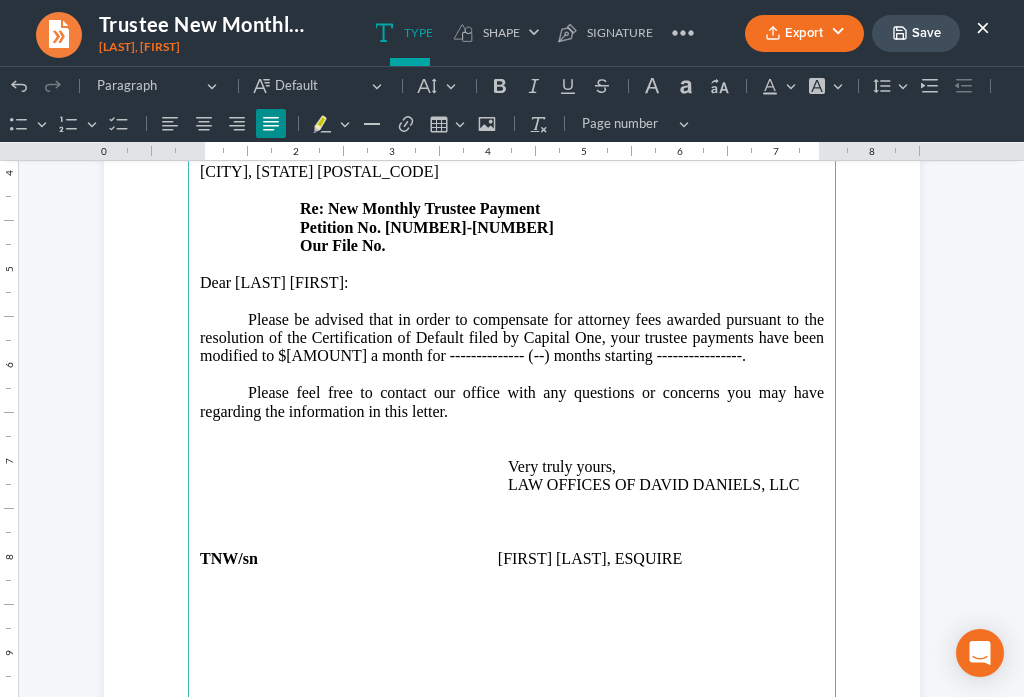 click on "Please be advised that in order to compensate for attorney fees awarded pursuant to the resolution of the Certification of Default filed by Capital One, your trustee payments have been modified to $[AMOUNT] a month for -------------- (--) months starting ----------------." at bounding box center (512, 338) 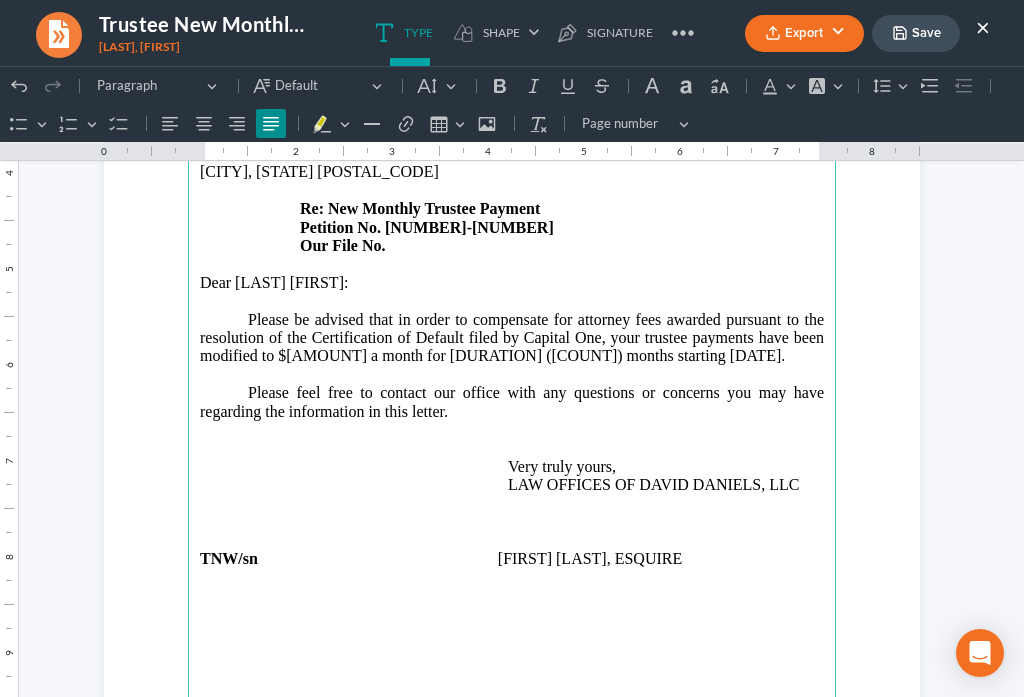 click on "Please be advised that in order to compensate for attorney fees awarded pursuant to the resolution of the Certification of Default filed by Capital One, your trustee payments have been modified to $[AMOUNT] a month for [DURATION] ([COUNT]) months starting [DATE]." at bounding box center (512, 338) 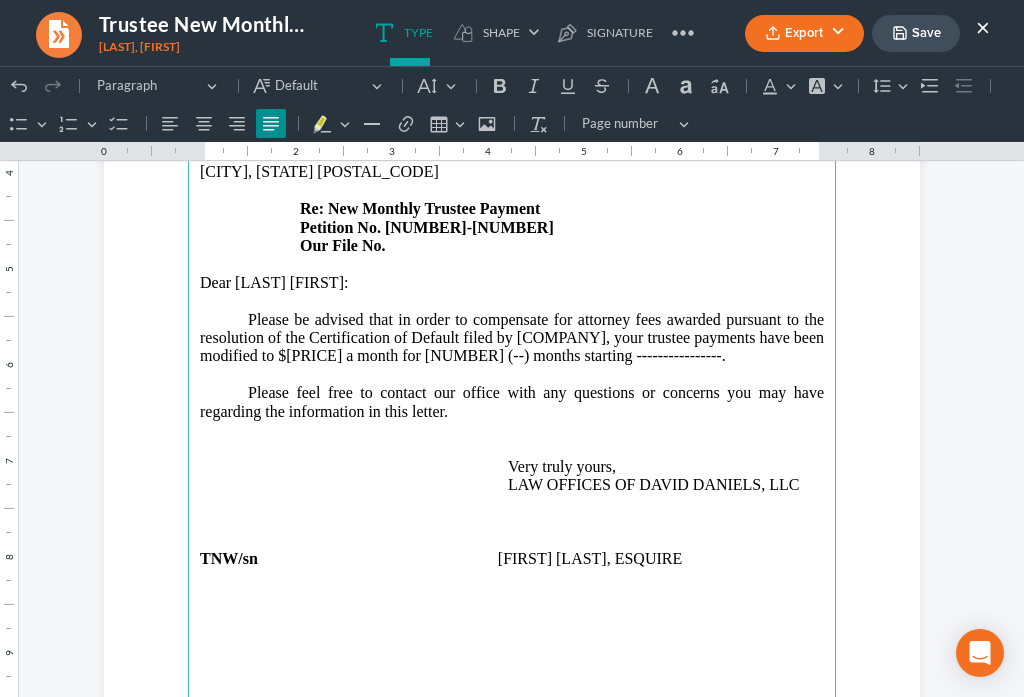 click on "Please be advised that in order to compensate for attorney fees awarded pursuant to the resolution of the Certification of Default filed by [COMPANY], your trustee payments have been modified to $[PRICE] a month for [NUMBER] (--) months starting ----------------." at bounding box center [512, 338] 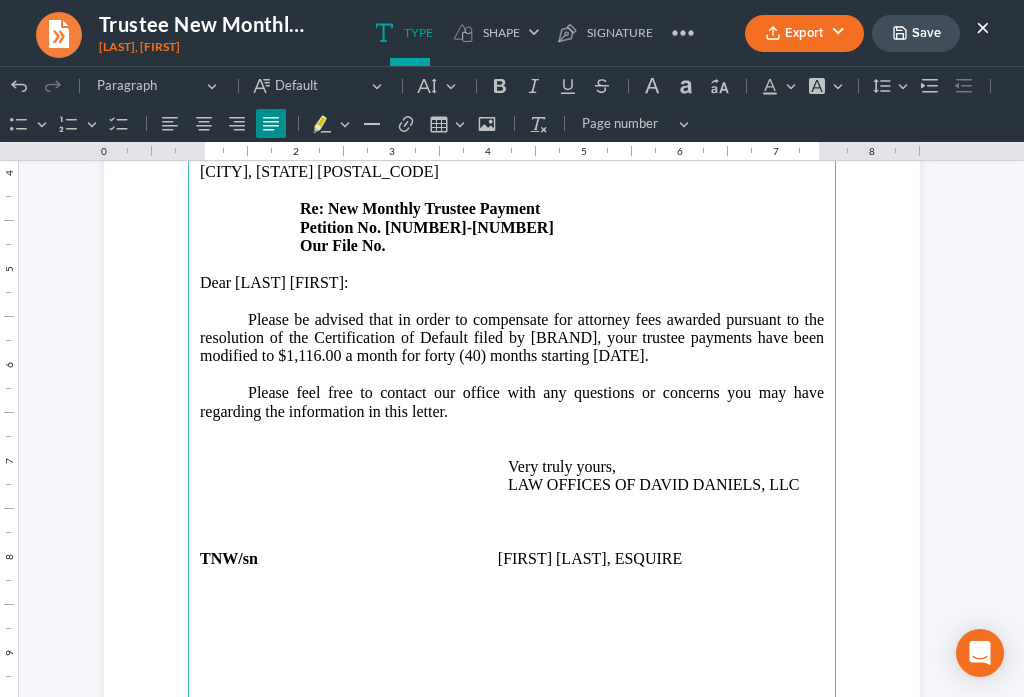 click on "Please be advised that in order to compensate for attorney fees awarded pursuant to the resolution of the Certification of Default filed by [BRAND], your trustee payments have been modified to $1,116.00 a month for forty (40) months starting [DATE]." at bounding box center (512, 338) 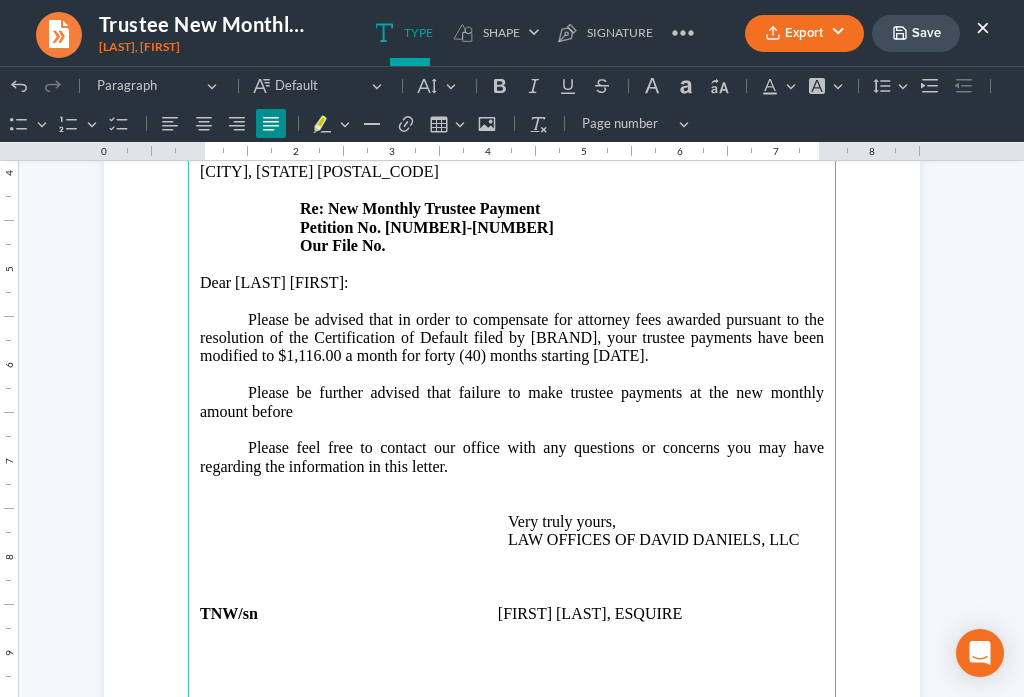click on "⁠⁠⁠⁠⁠⁠⁠Please be further advised that failure to make trustee payments at the new monthly amount before" at bounding box center [512, 402] 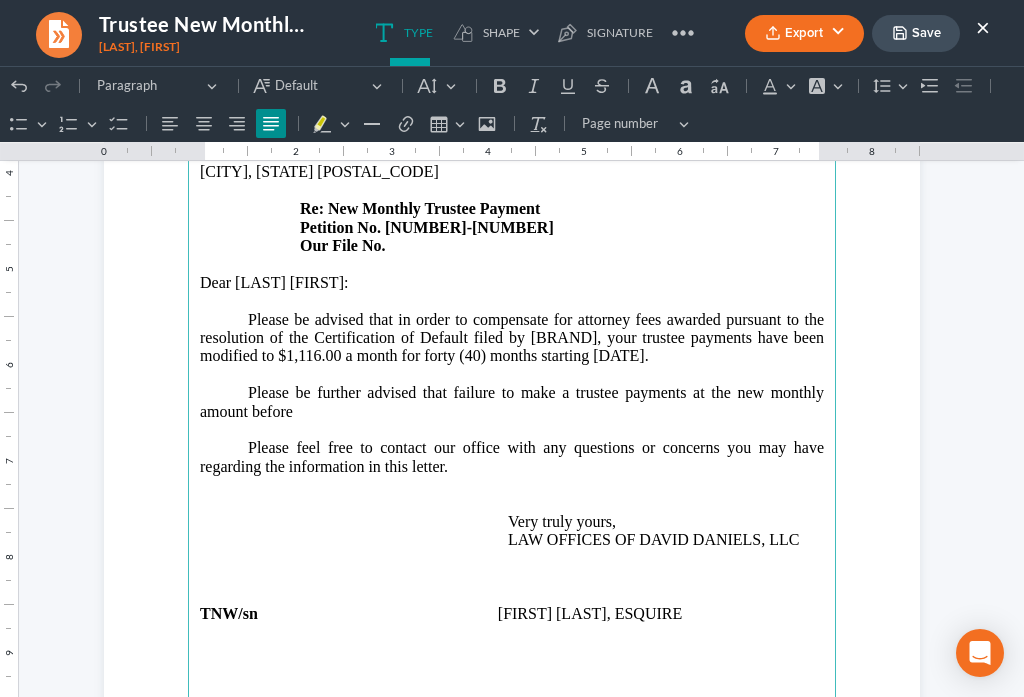 click on "Please be further advised that failure to make a trustee payments at the new monthly amount before" at bounding box center [512, 402] 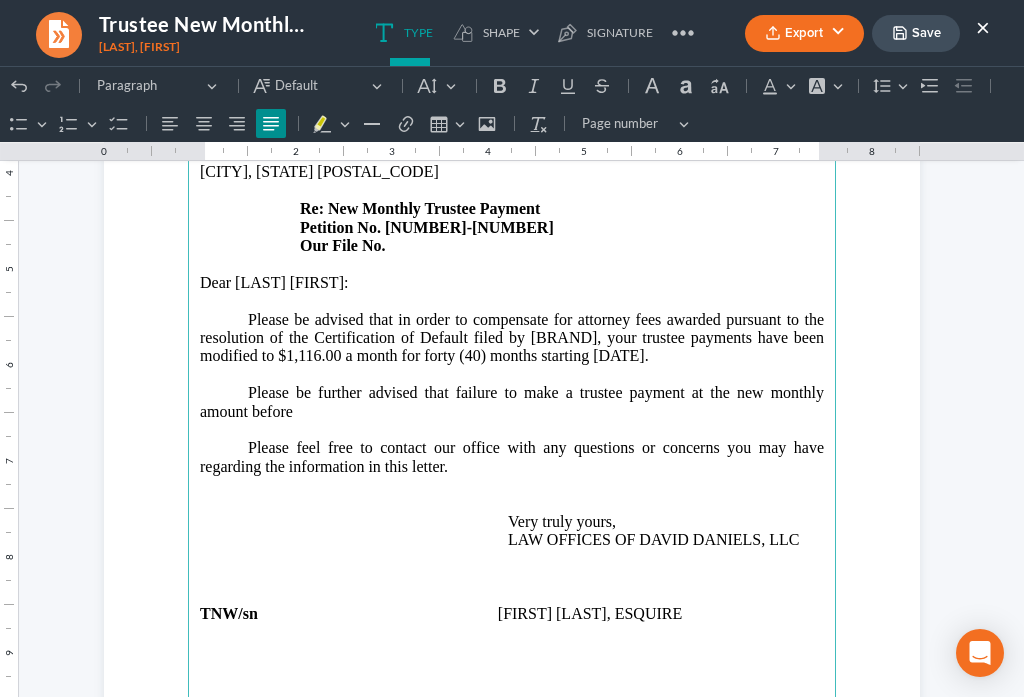drag, startPoint x: 287, startPoint y: 413, endPoint x: 455, endPoint y: 379, distance: 171.40594 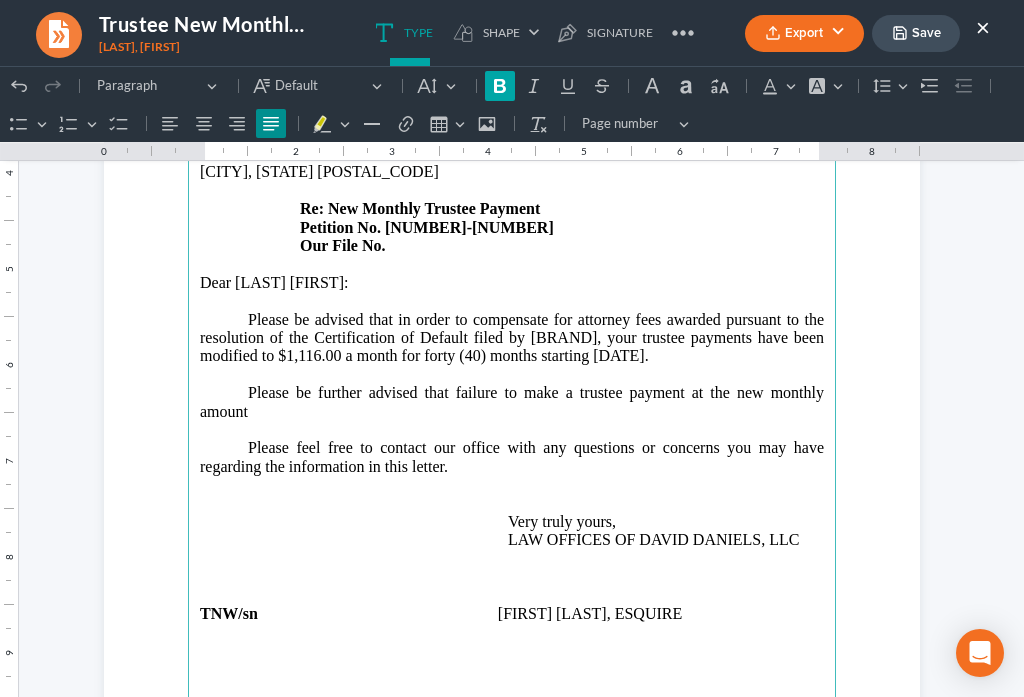 click 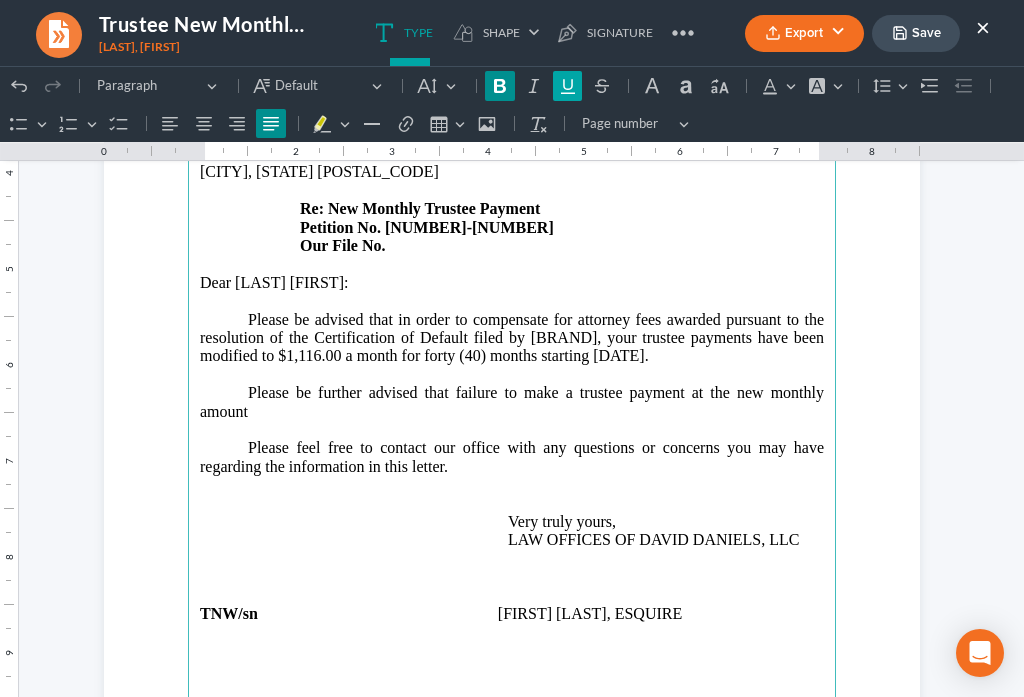 click 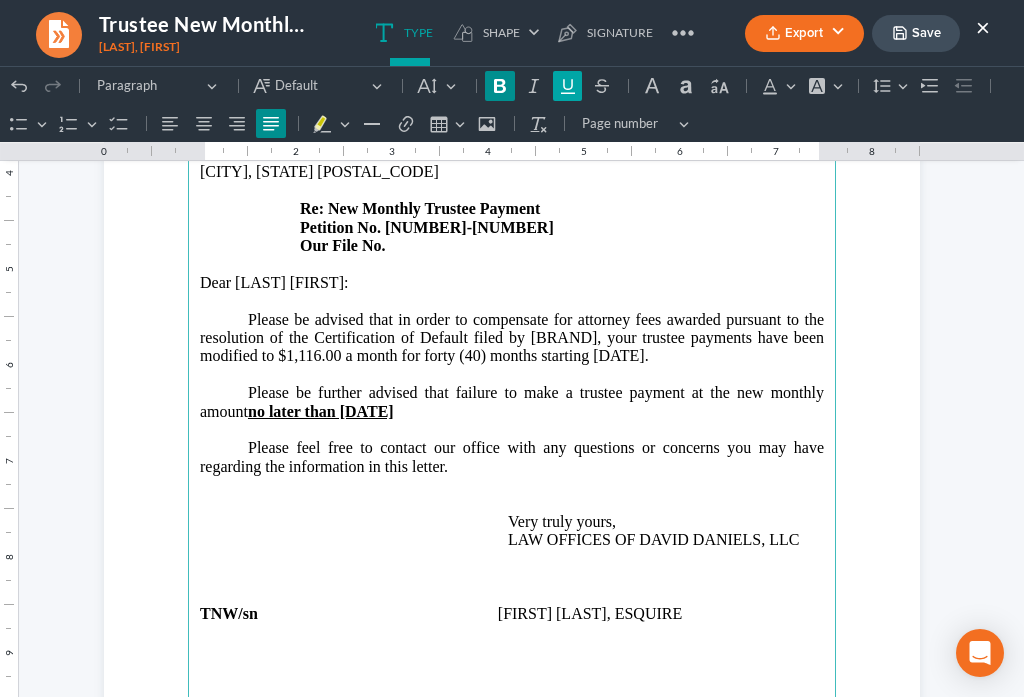 click 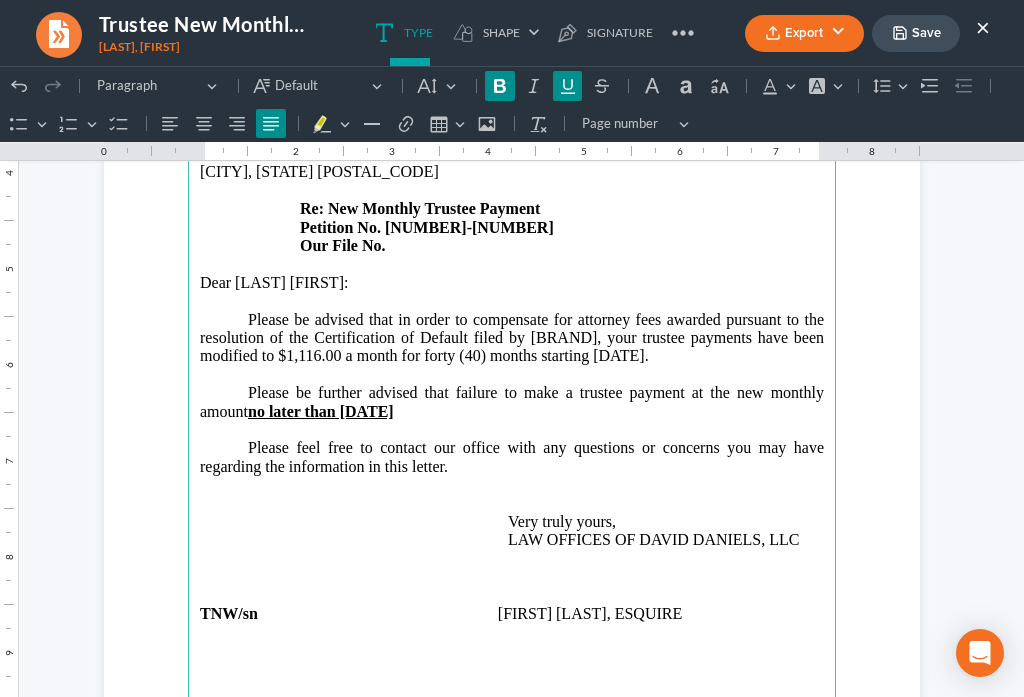 click 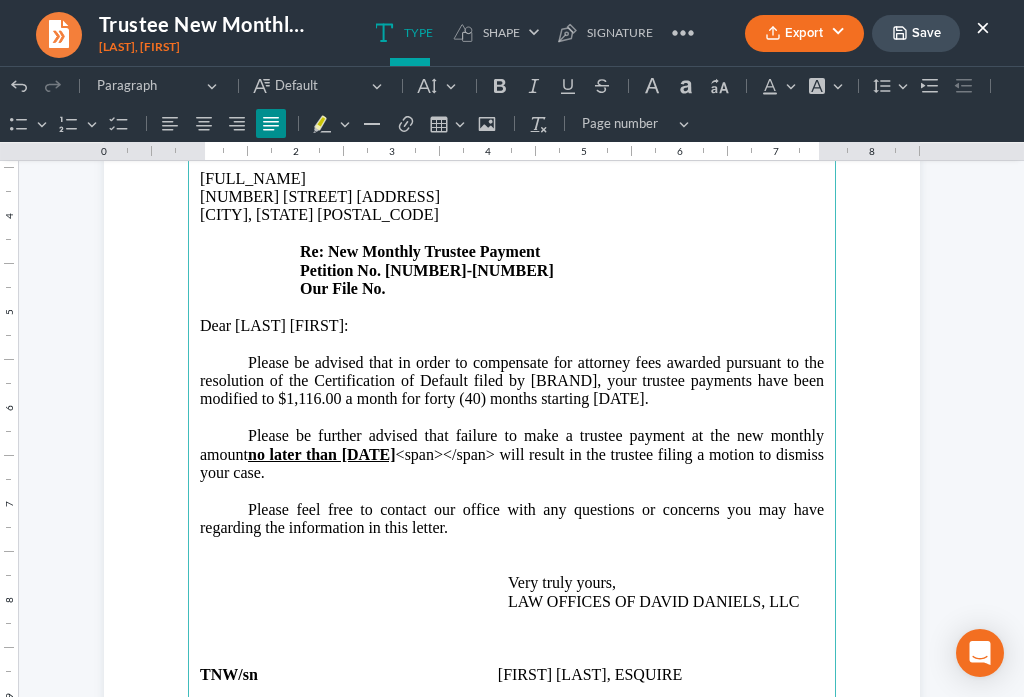 scroll, scrollTop: 616, scrollLeft: 0, axis: vertical 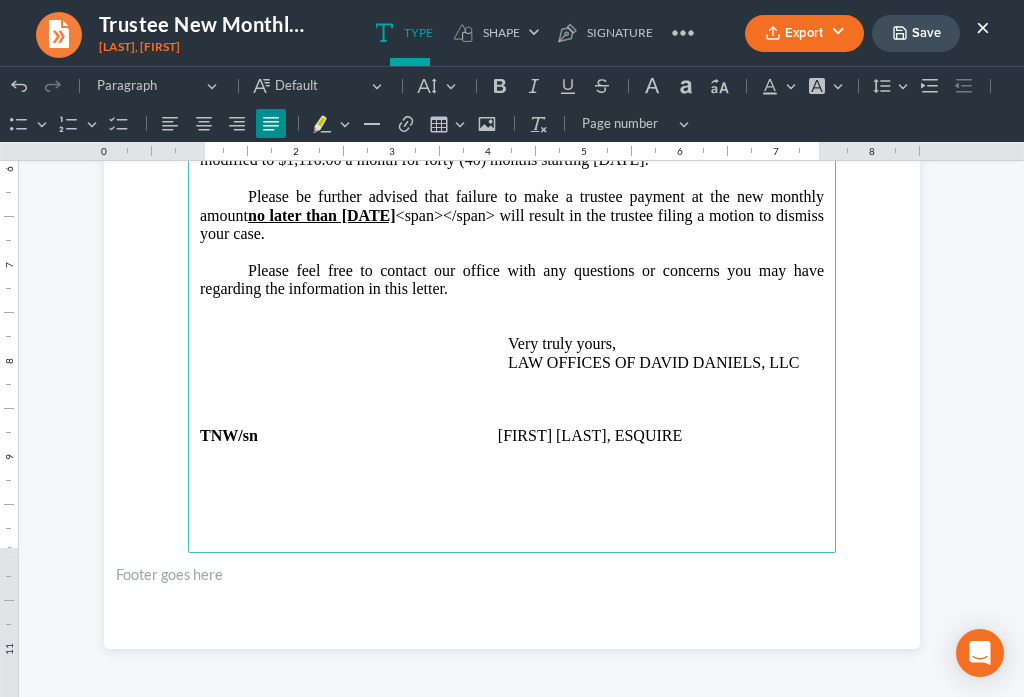 click on "Save" at bounding box center (916, 33) 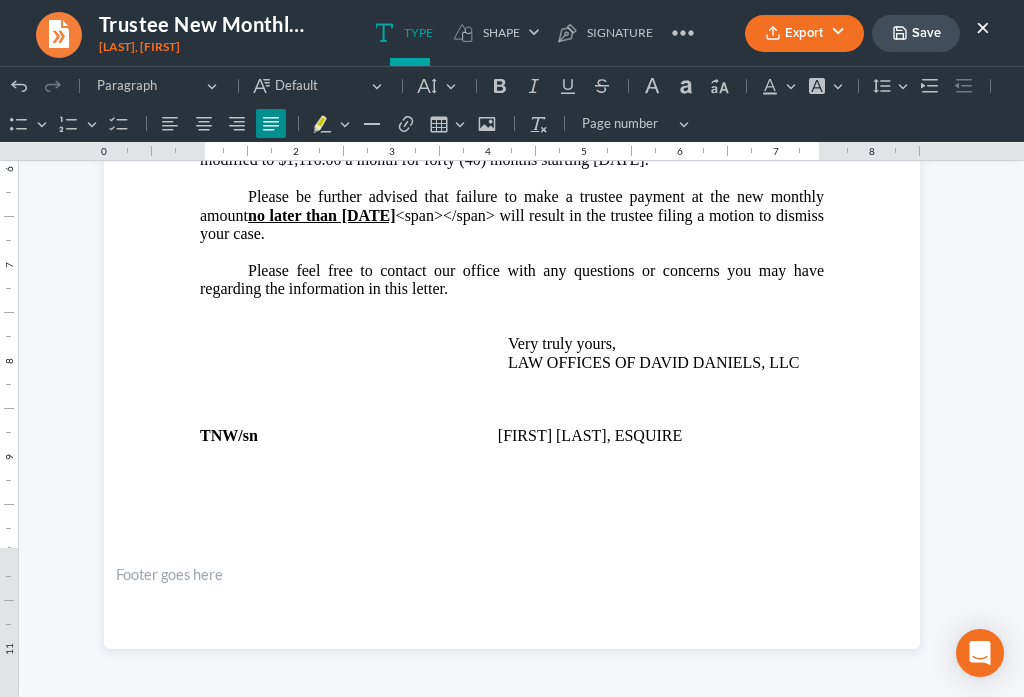 click on "Trustee New Monthly Payment Saxton, Odell Export PDF Word Client Doc Storage Save ×
Type
shapes
Shape Line Check Arrow Circle Rectangle
pen-tool
Signature 100% Fit Page Fit Width 50% 75% 100% 125% 150% 200%" at bounding box center [512, 33] 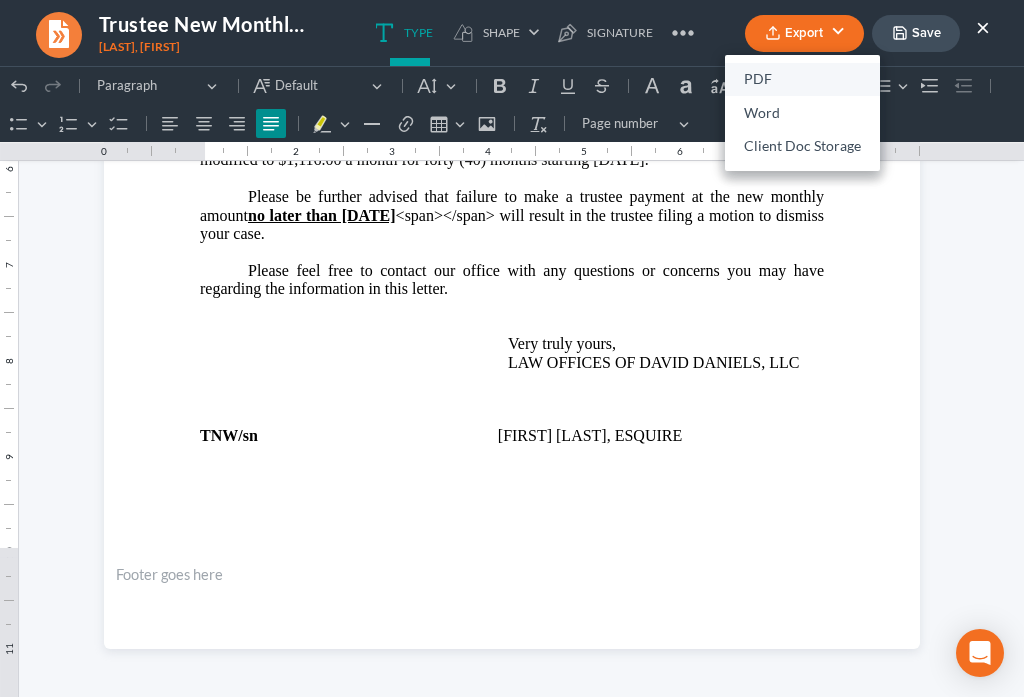 click on "PDF" at bounding box center [802, 80] 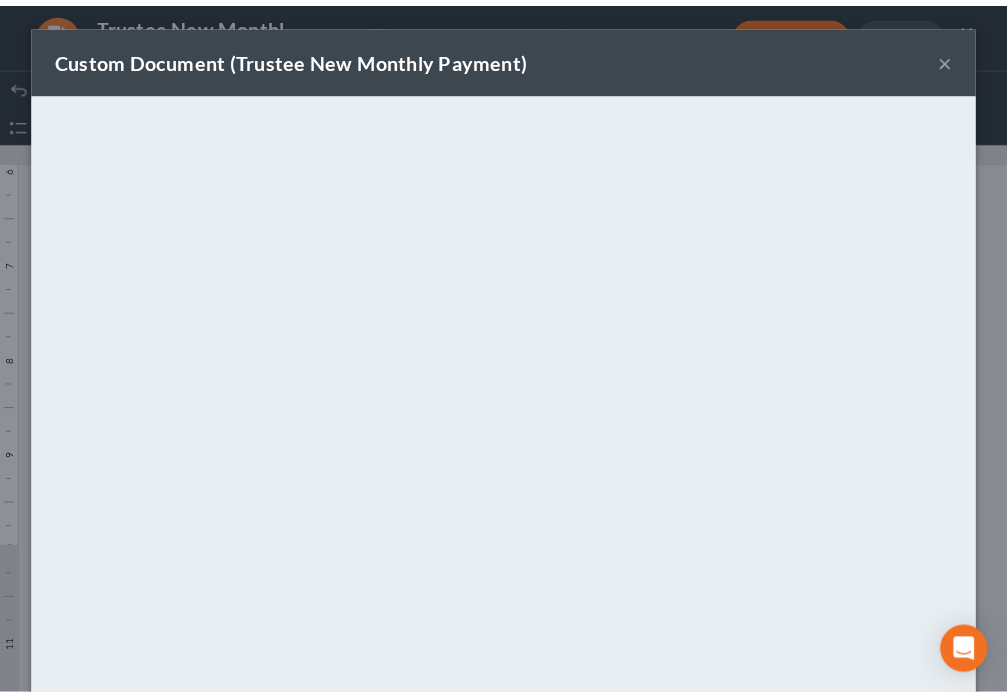 scroll, scrollTop: 140, scrollLeft: 0, axis: vertical 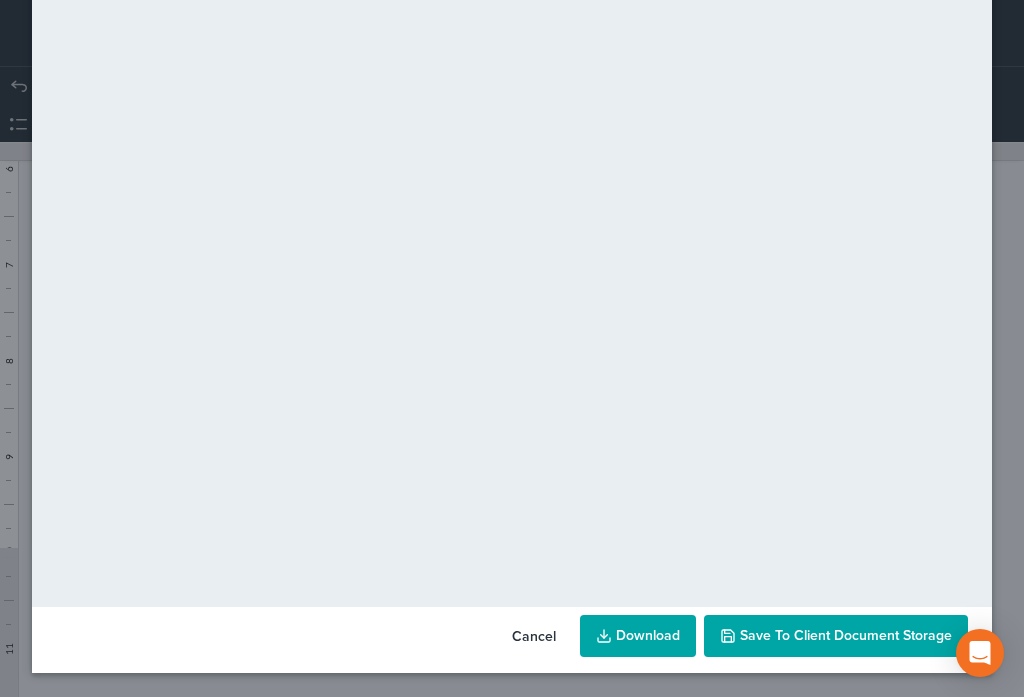 click on "Save to Client Document Storage" at bounding box center (846, 635) 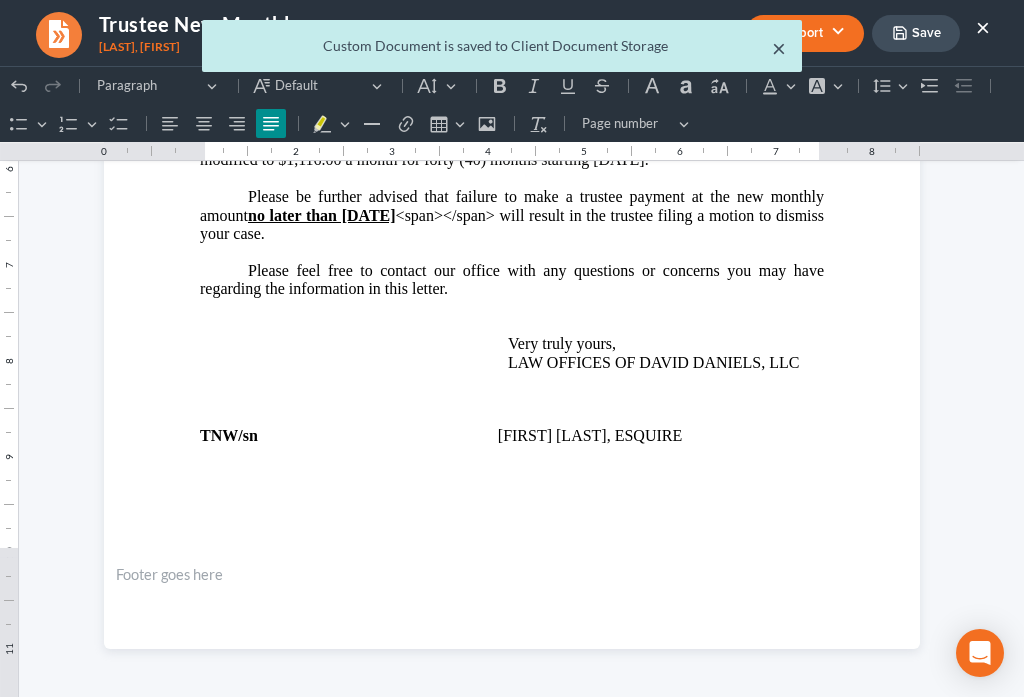 drag, startPoint x: 779, startPoint y: 51, endPoint x: 902, endPoint y: 19, distance: 127.09445 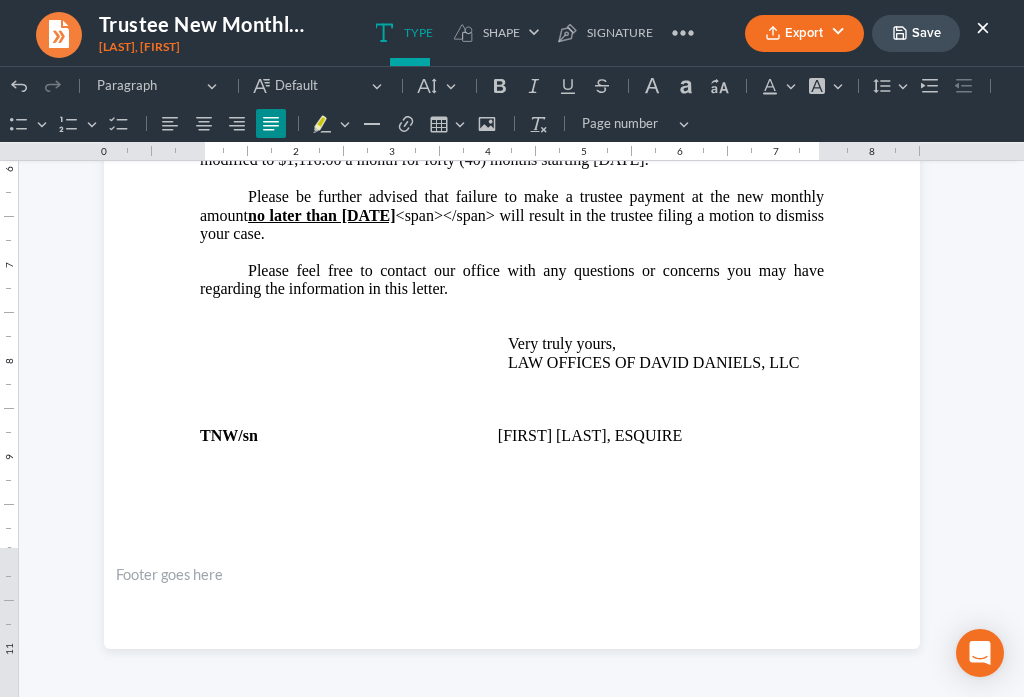 click on "×" at bounding box center [983, 27] 